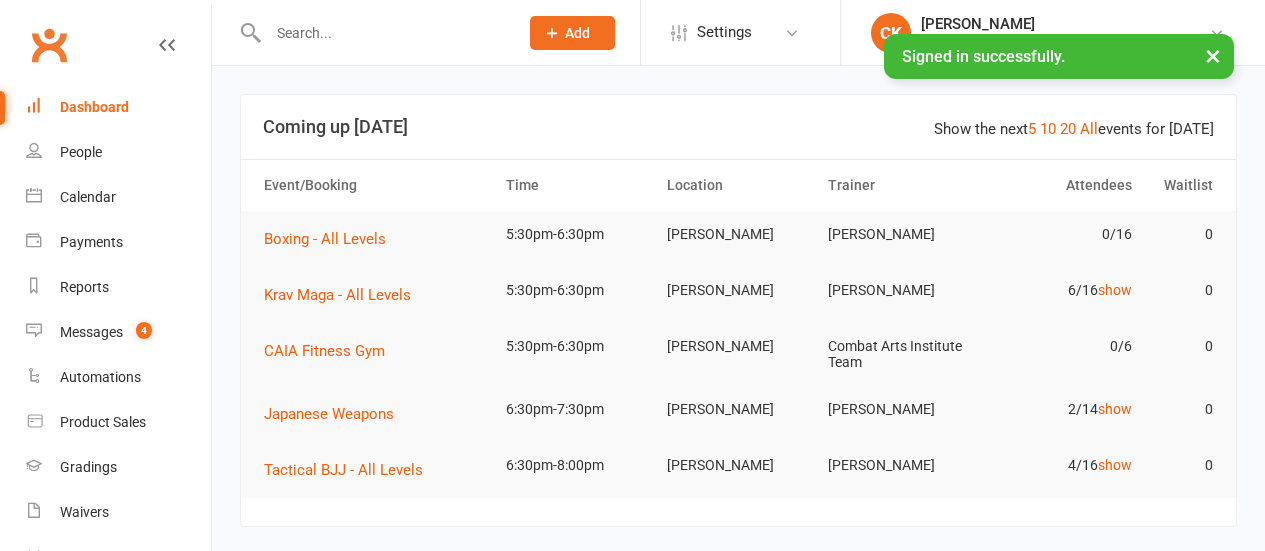 scroll, scrollTop: 0, scrollLeft: 0, axis: both 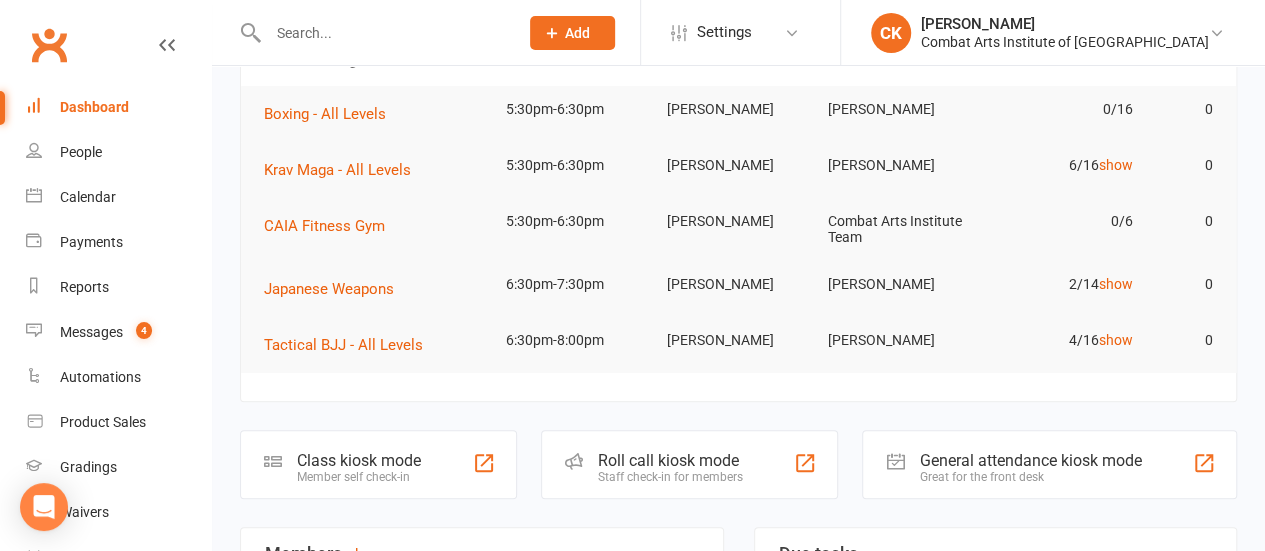 click on "Class kiosk mode" 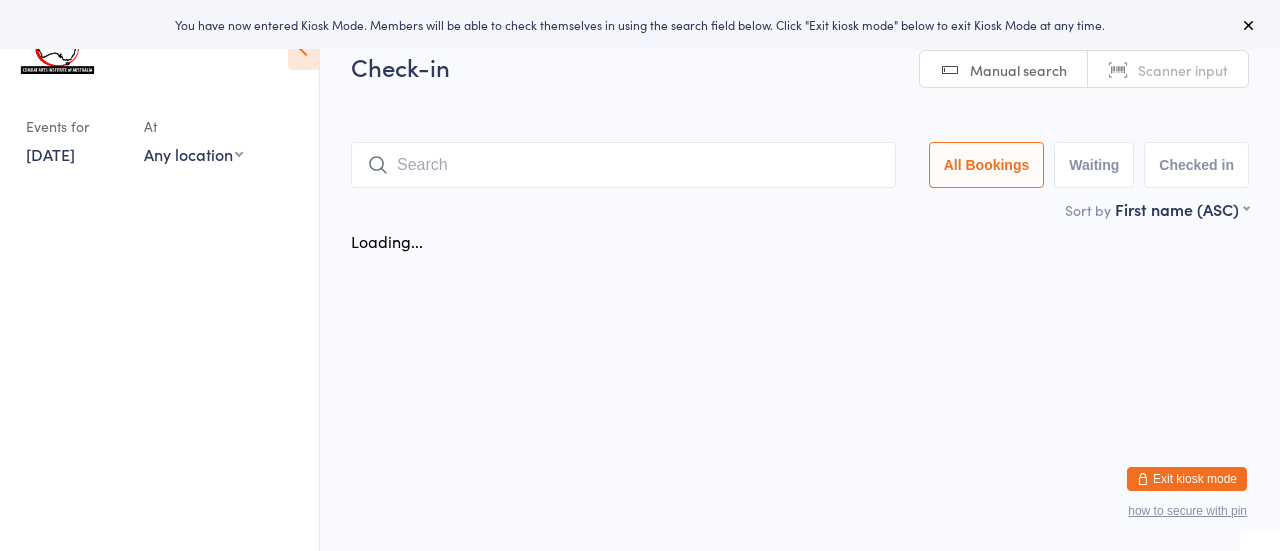 scroll, scrollTop: 0, scrollLeft: 0, axis: both 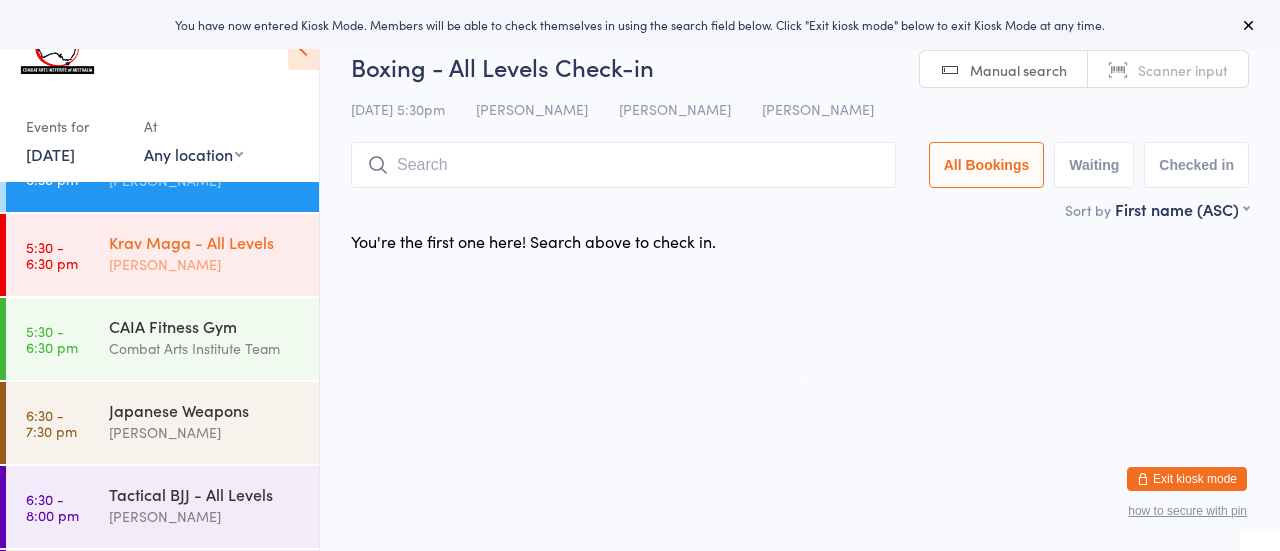 click on "[PERSON_NAME]" at bounding box center [205, 432] 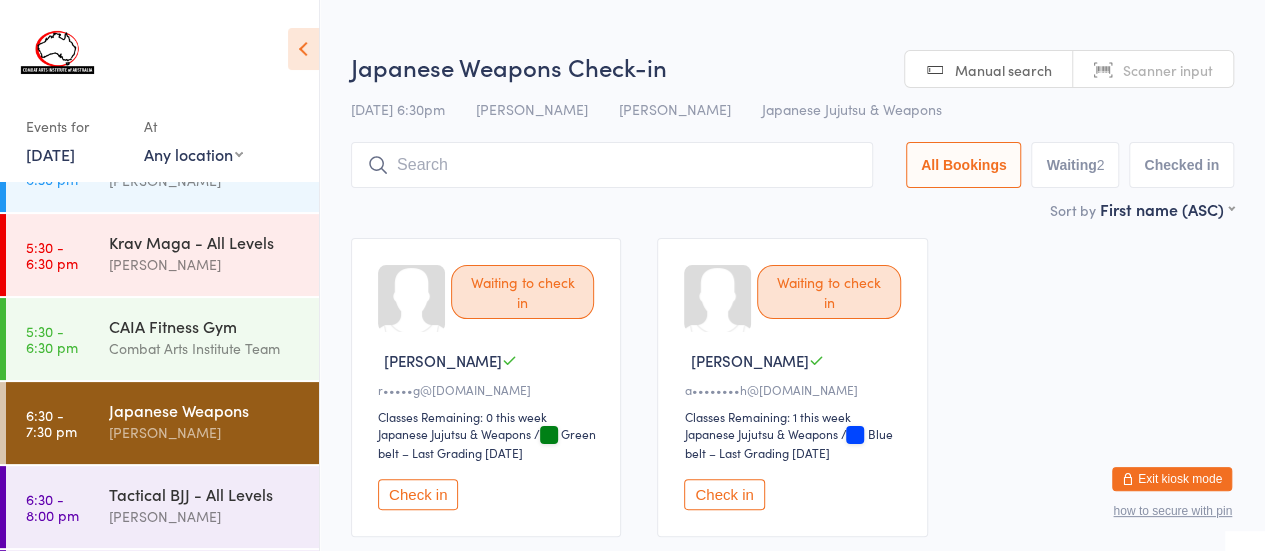 click at bounding box center [612, 165] 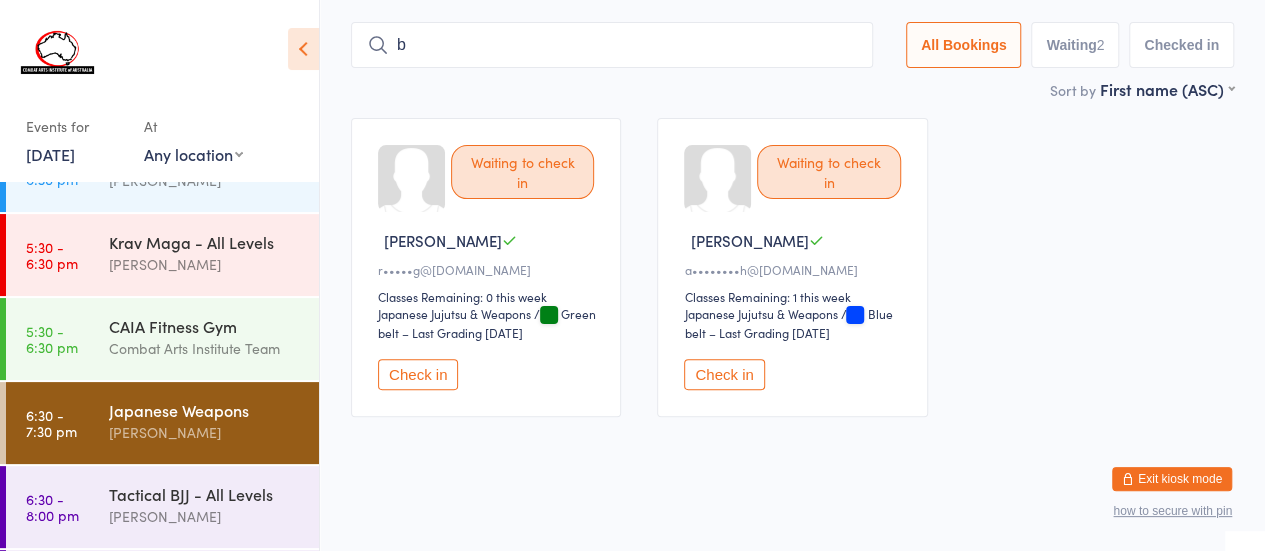 scroll, scrollTop: 123, scrollLeft: 0, axis: vertical 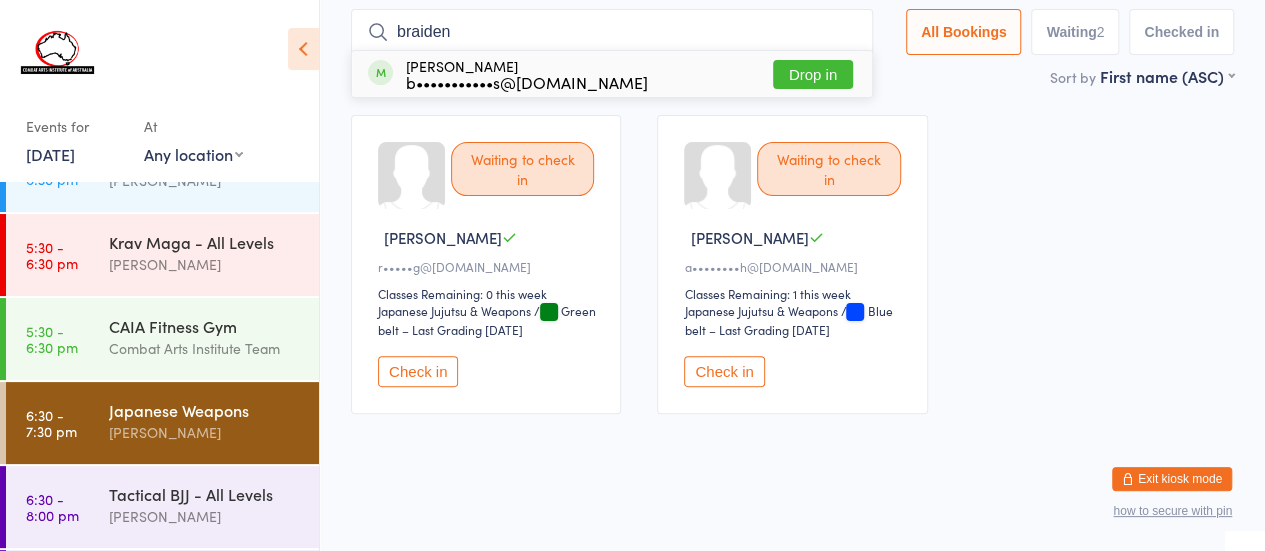 type on "braiden" 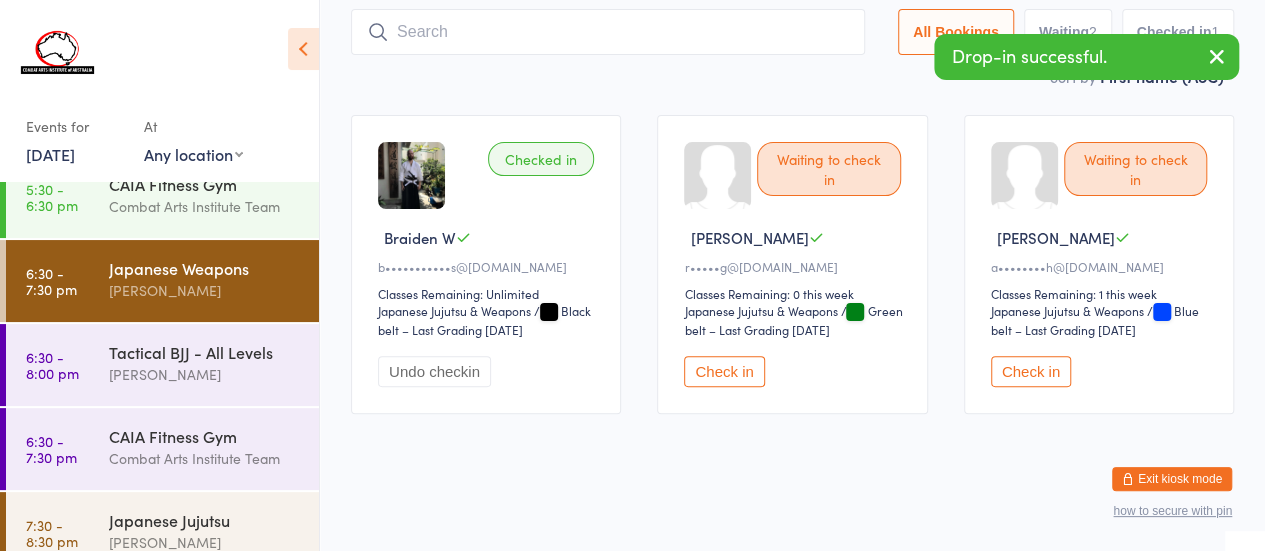 scroll, scrollTop: 302, scrollLeft: 0, axis: vertical 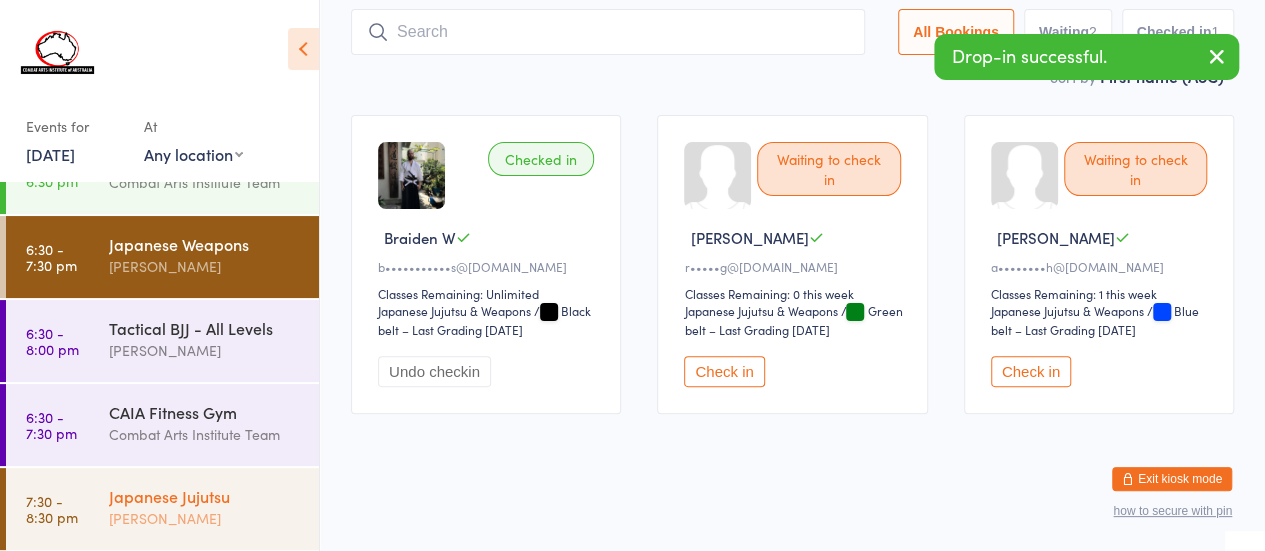 click on "[PERSON_NAME]" at bounding box center [205, 518] 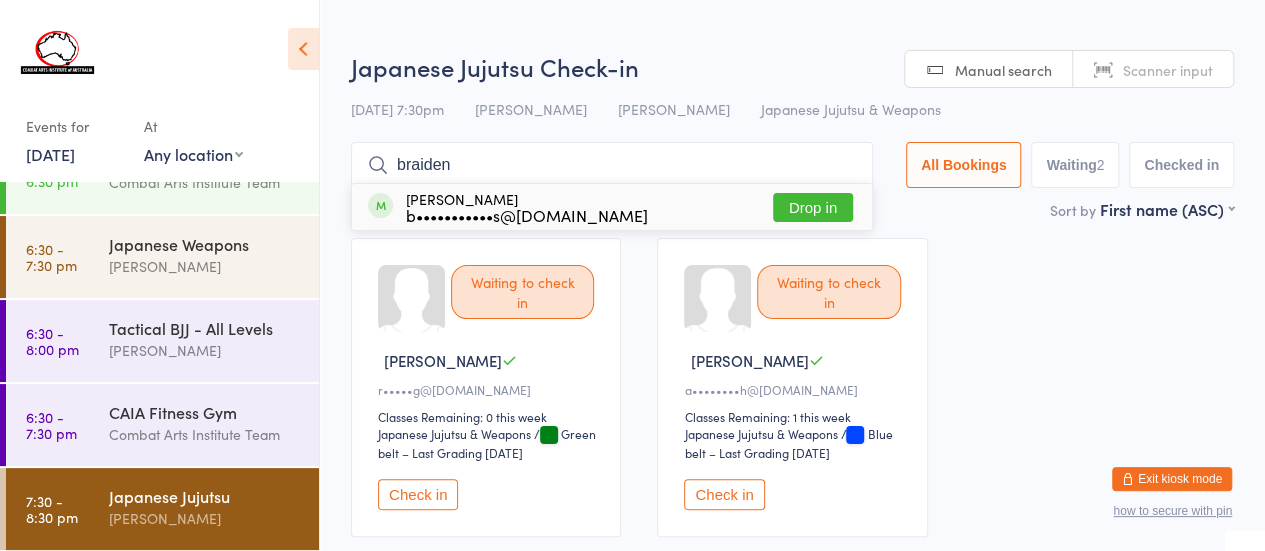 type on "braiden" 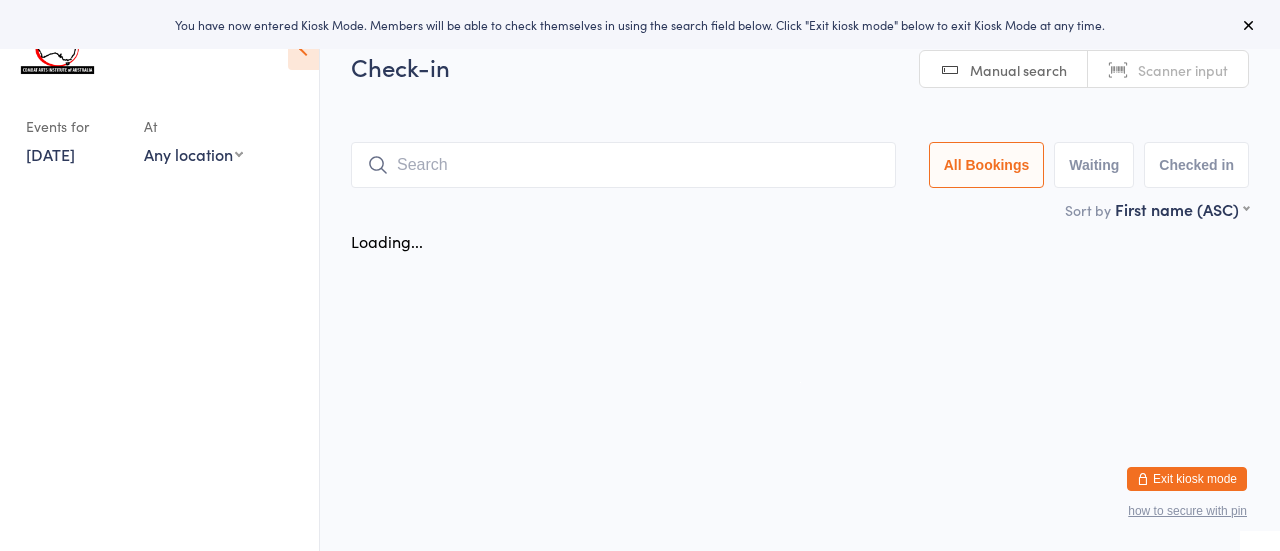 scroll, scrollTop: 0, scrollLeft: 0, axis: both 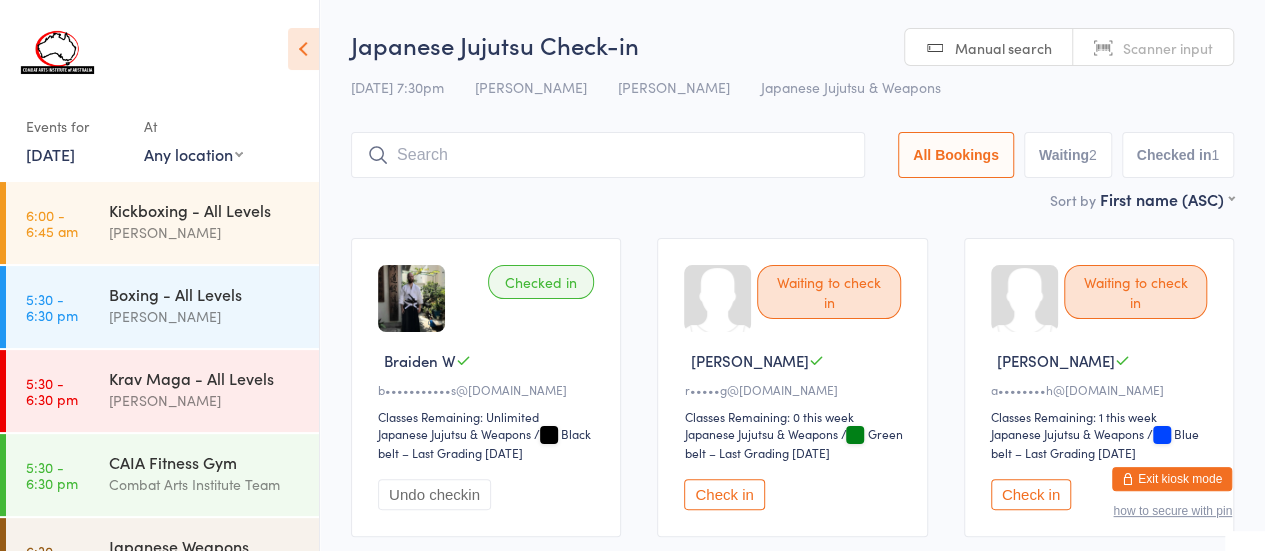 click on "Exit kiosk mode" at bounding box center [1172, 479] 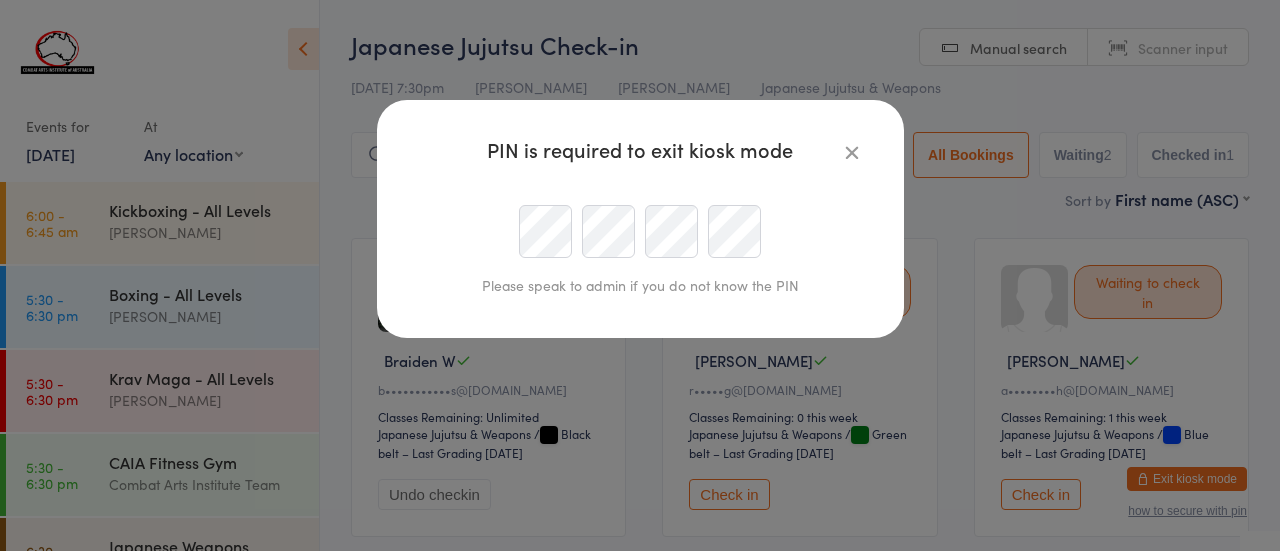 type on "[EMAIL_ADDRESS][DOMAIN_NAME]" 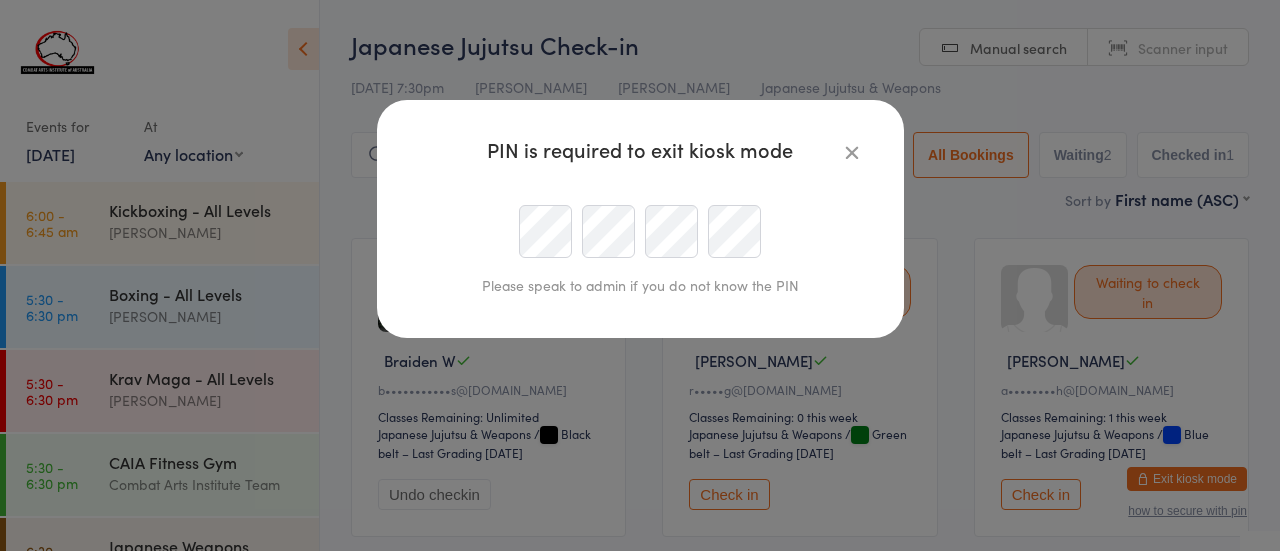scroll, scrollTop: 0, scrollLeft: 32, axis: horizontal 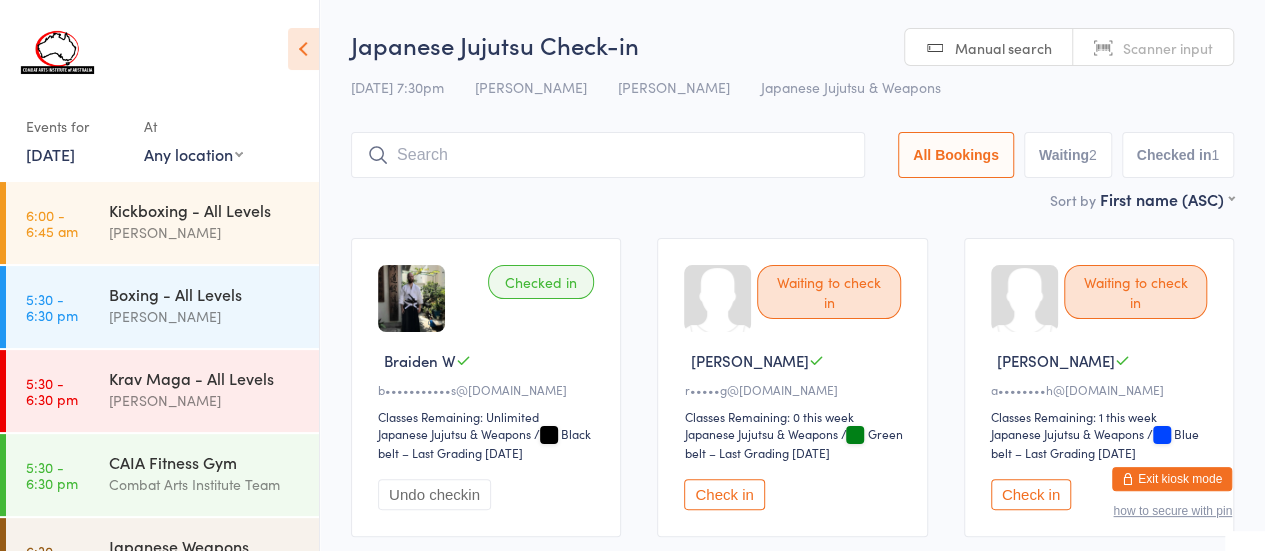click on "Exit kiosk mode how to secure with pin" at bounding box center (1172, 492) 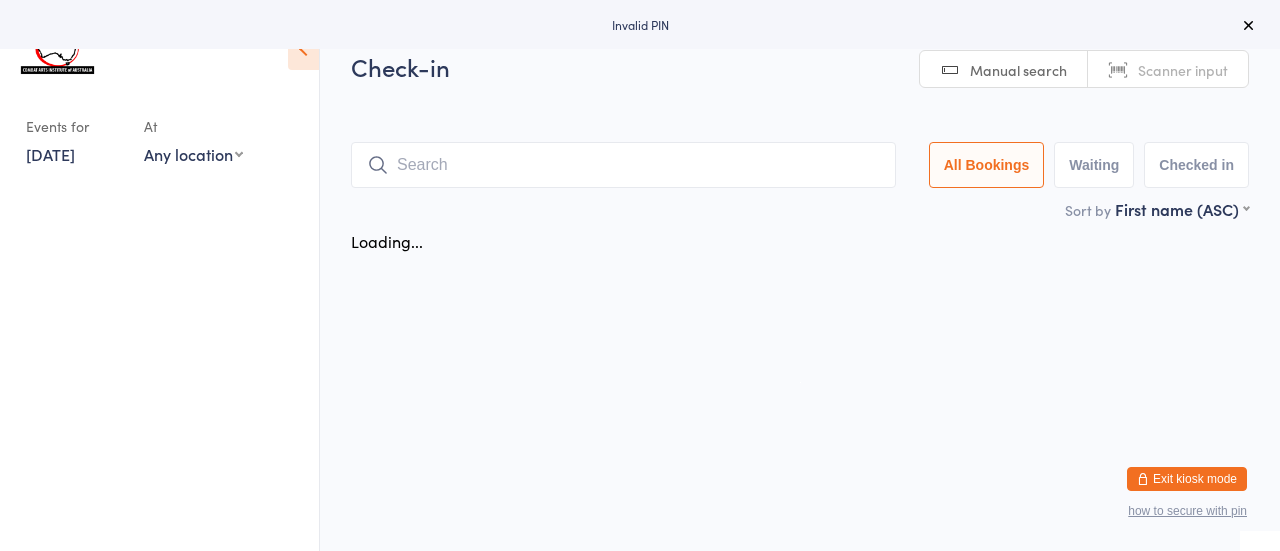 scroll, scrollTop: 0, scrollLeft: 0, axis: both 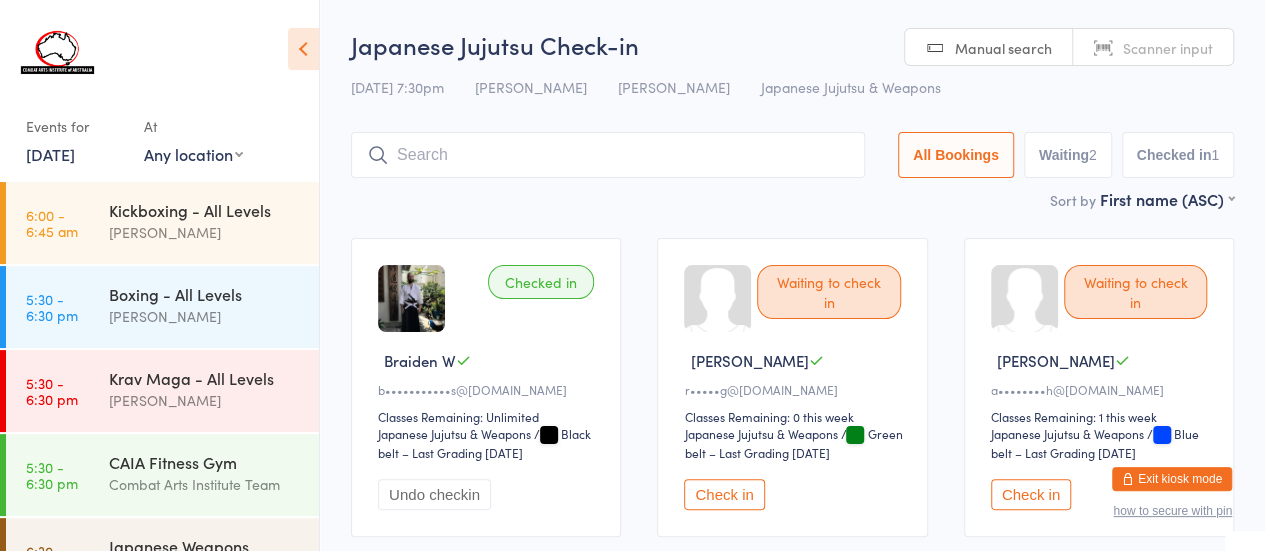 click on "Exit kiosk mode" at bounding box center (1172, 479) 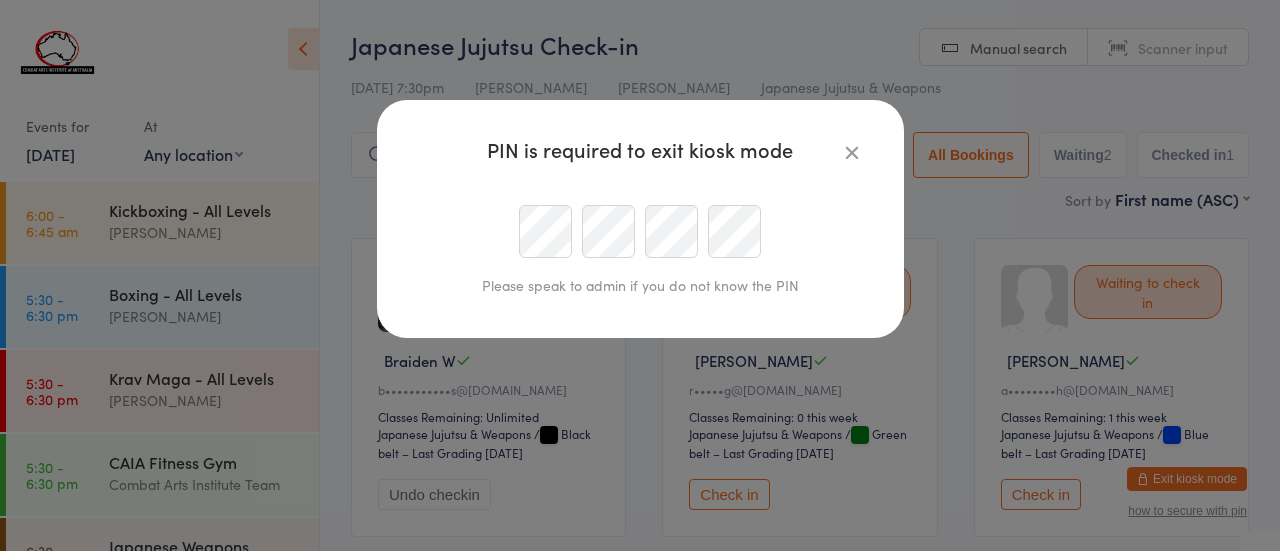 type on "kiosk@caia.com.au" 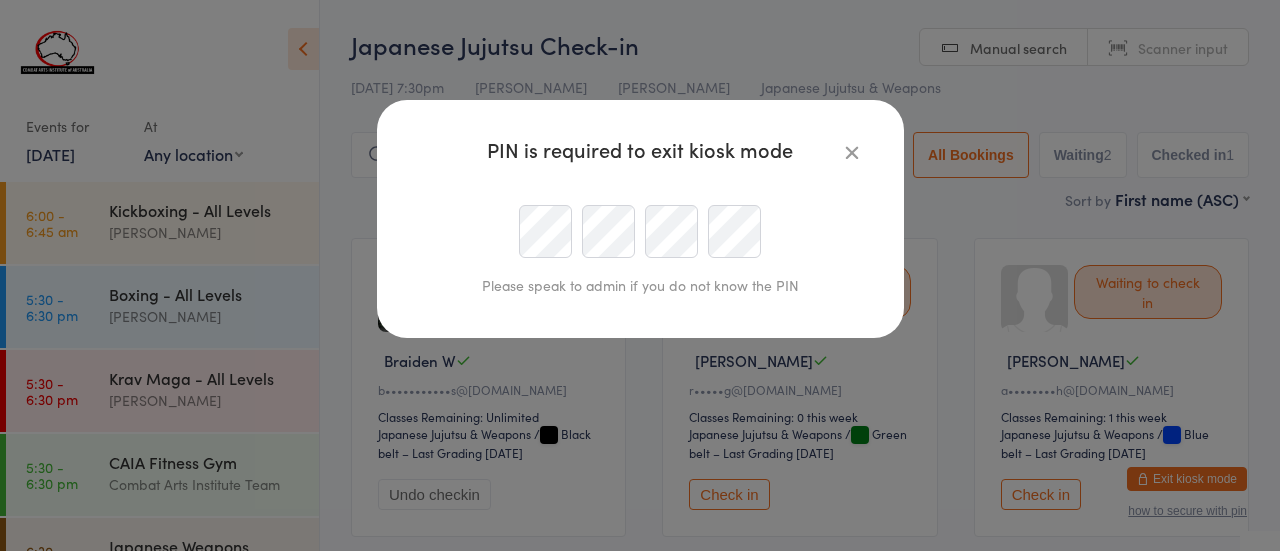 click at bounding box center (852, 152) 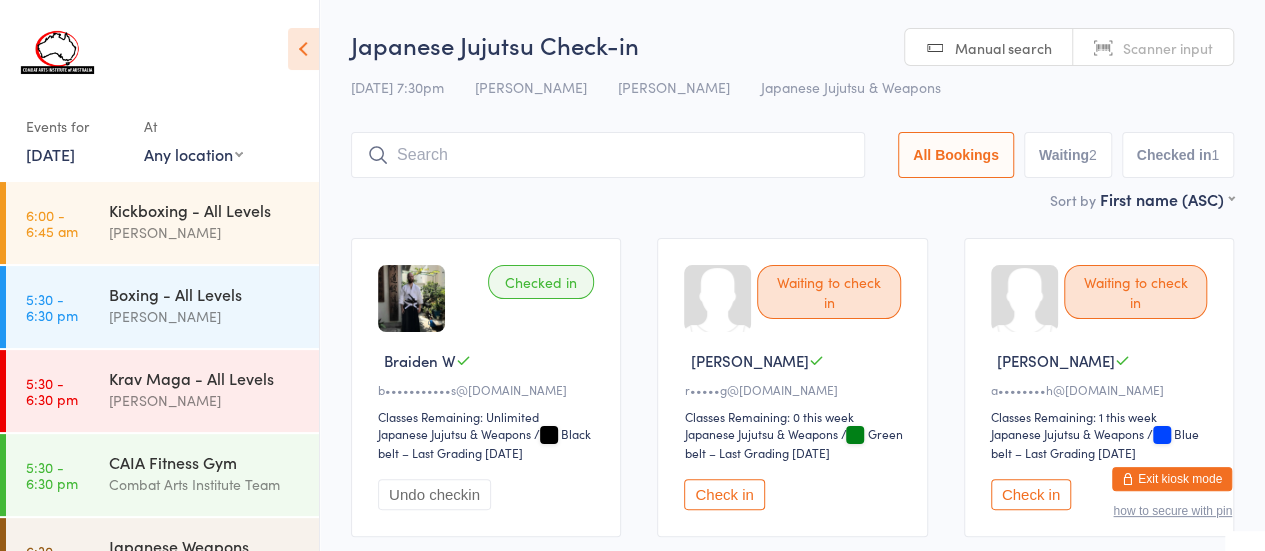 click on "Exit kiosk mode" at bounding box center (1172, 479) 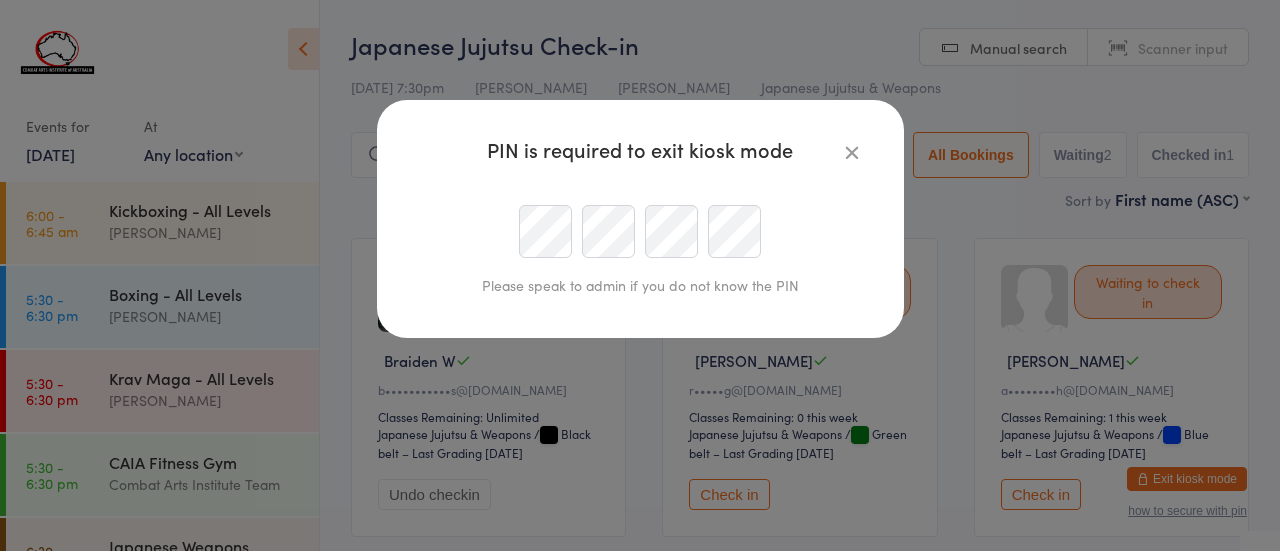 click on "PIN is required to exit kiosk mode
Please speak to admin if you do not know the PIN" at bounding box center (640, 275) 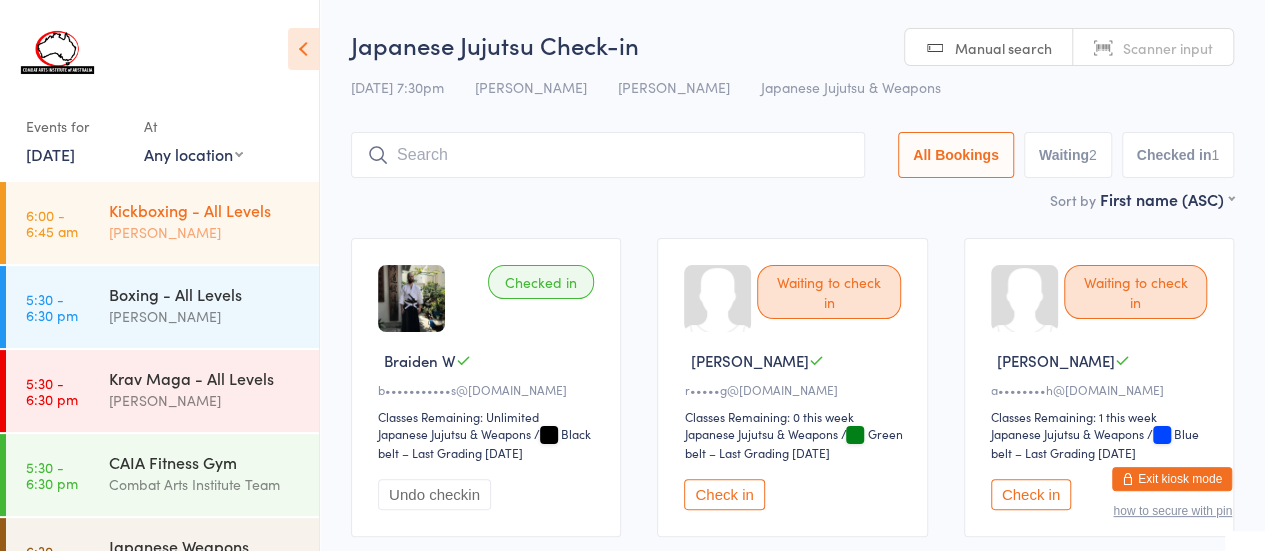 click on "Kickboxing - All Levels" at bounding box center [205, 210] 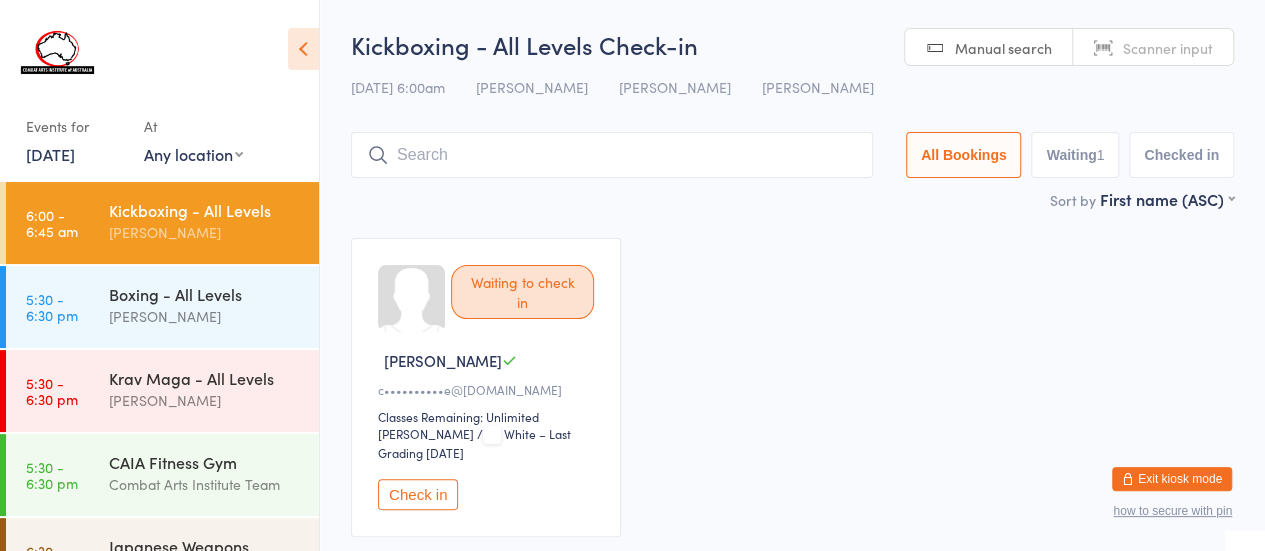 drag, startPoint x: 434, startPoint y: 275, endPoint x: 614, endPoint y: 595, distance: 367.15118 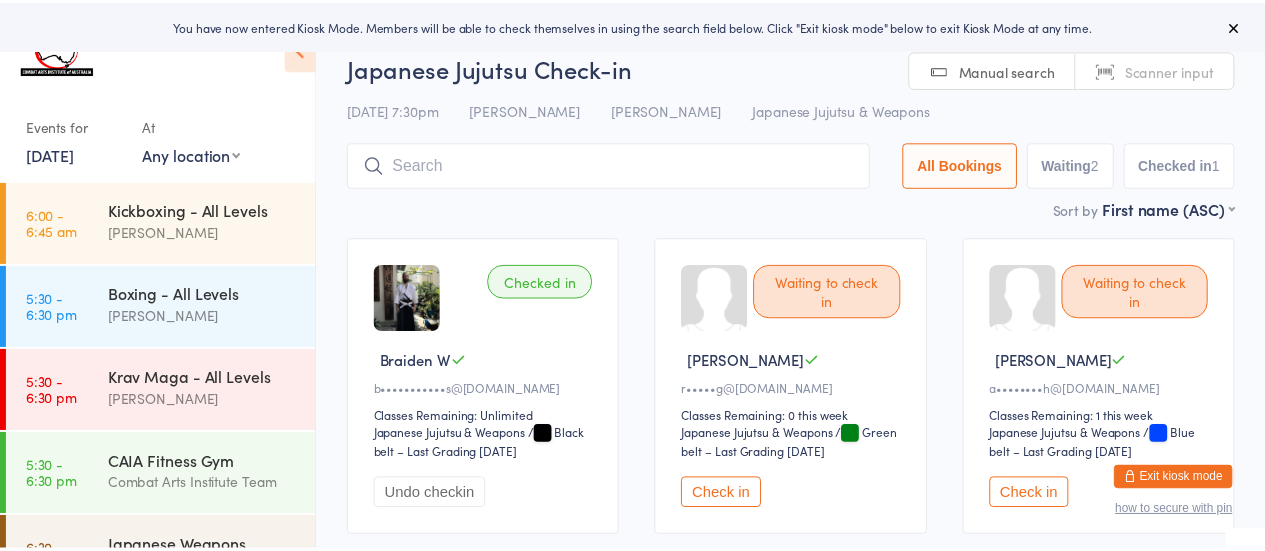scroll, scrollTop: 0, scrollLeft: 0, axis: both 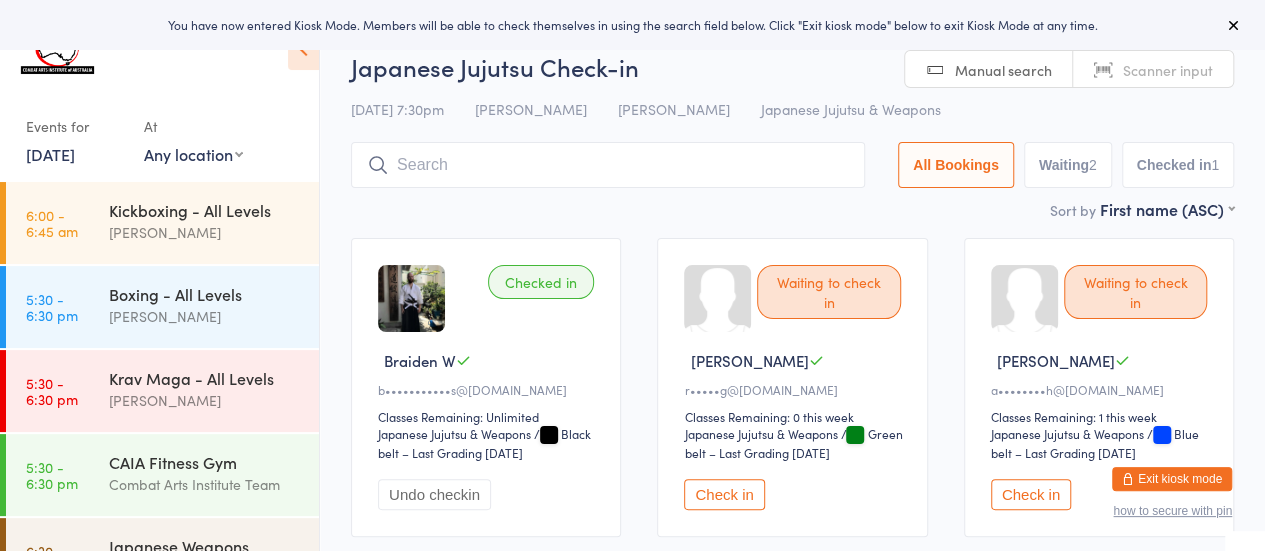 click on "Exit kiosk mode" at bounding box center (1172, 479) 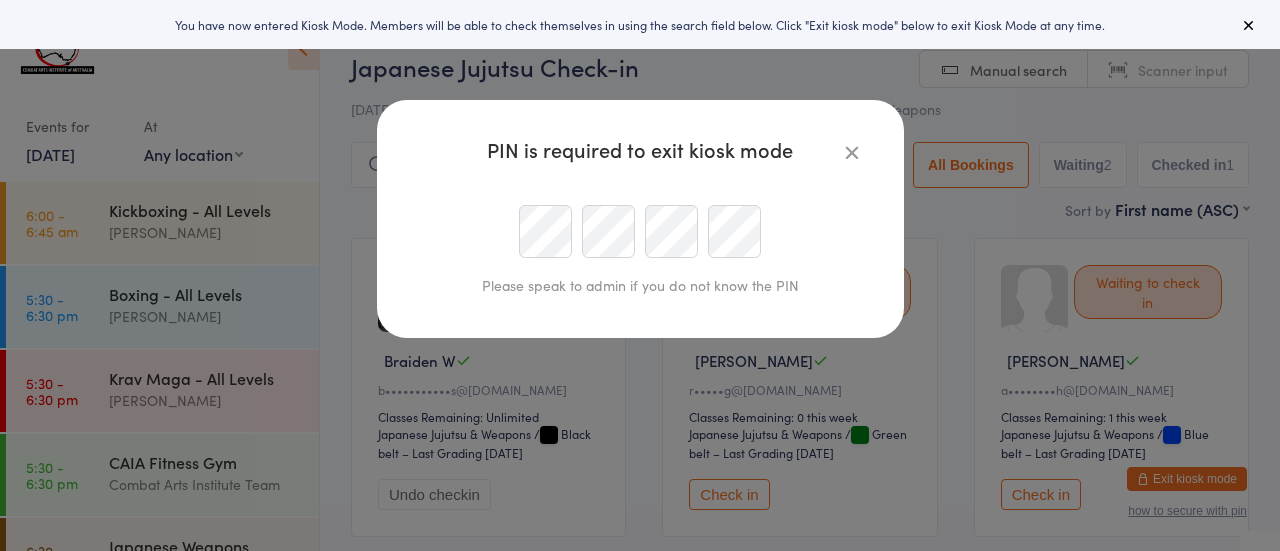 type on "[EMAIL_ADDRESS][DOMAIN_NAME]" 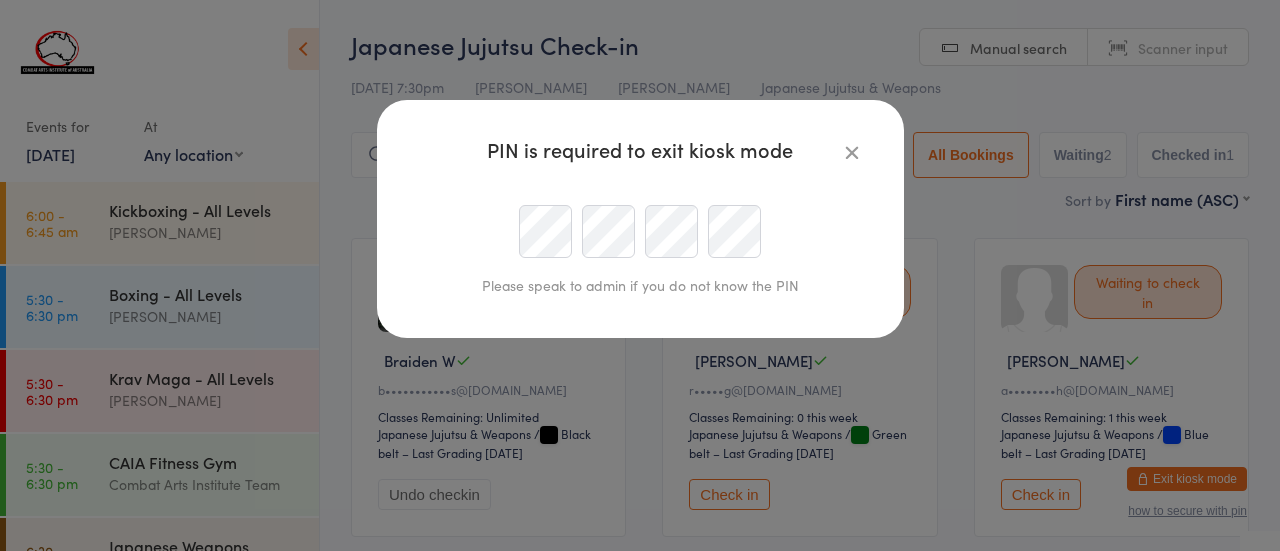 click at bounding box center [852, 152] 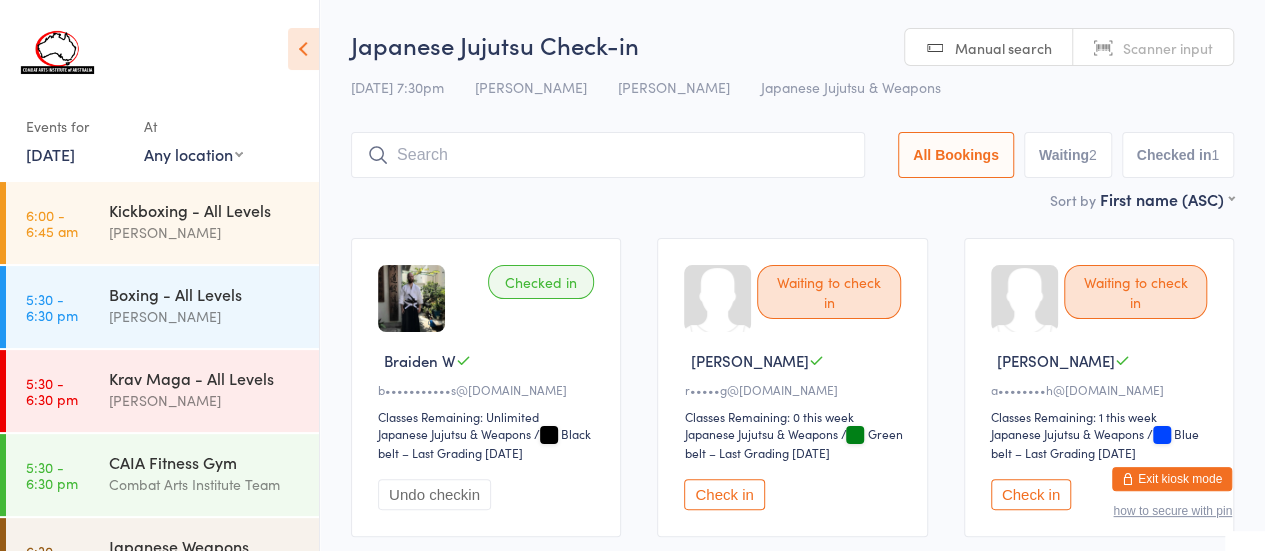click on "Exit kiosk mode" at bounding box center (1172, 479) 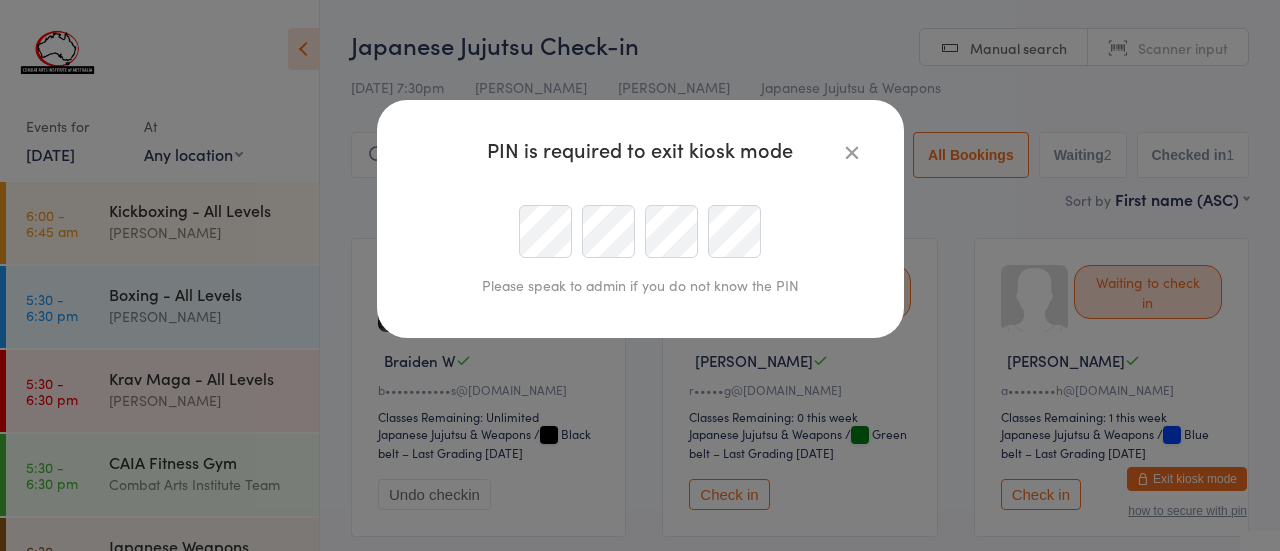click at bounding box center [852, 152] 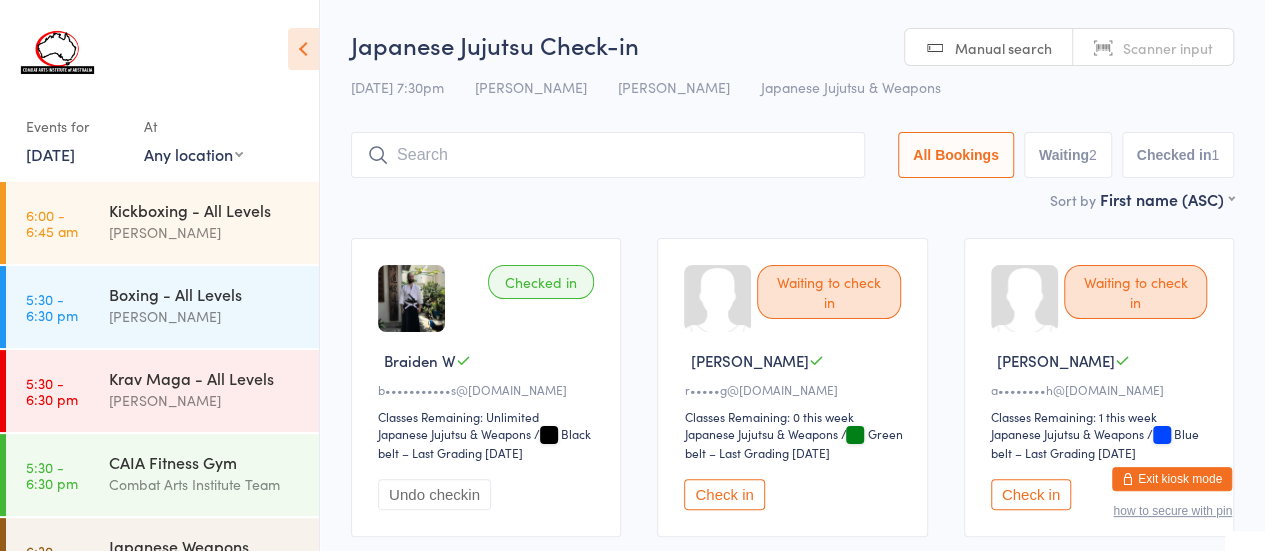 click on "Exit kiosk mode" at bounding box center [1172, 479] 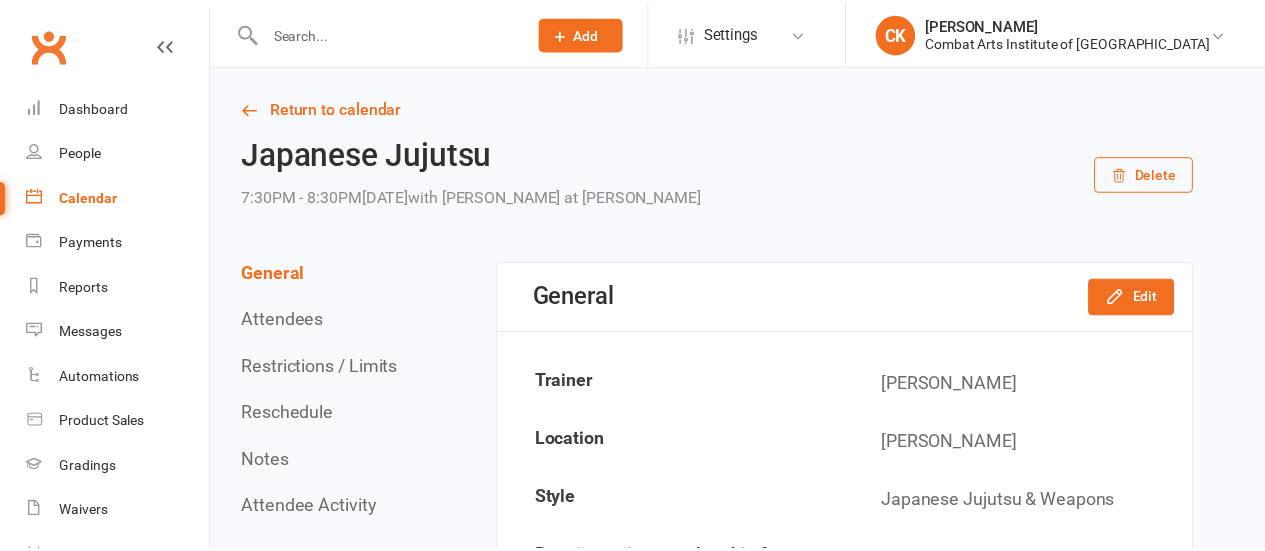 scroll, scrollTop: 0, scrollLeft: 0, axis: both 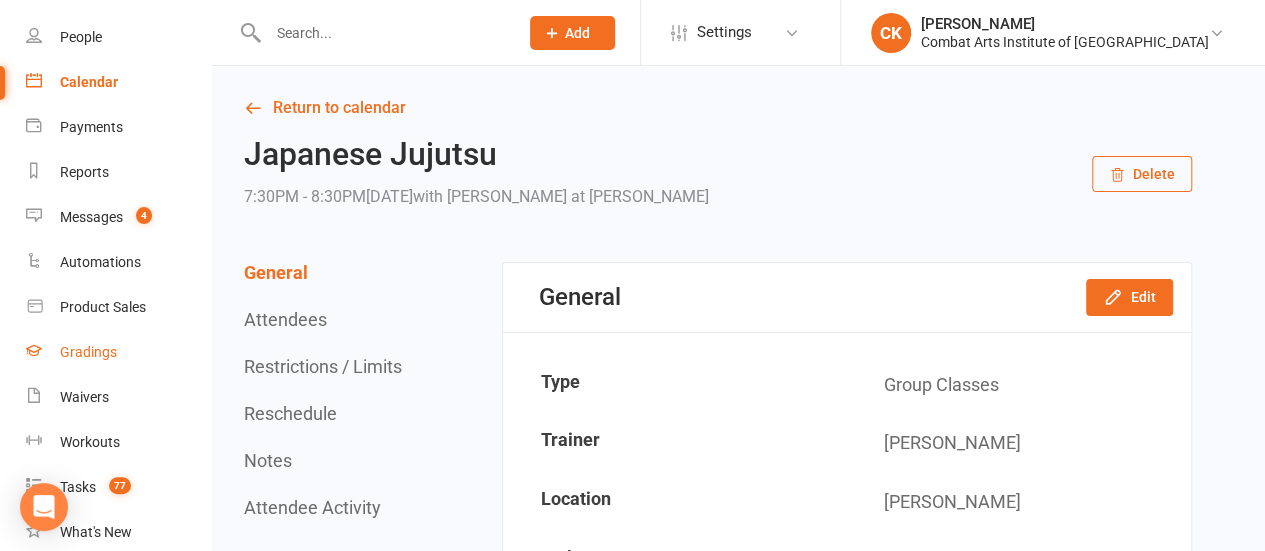 click on "Gradings" at bounding box center (88, 352) 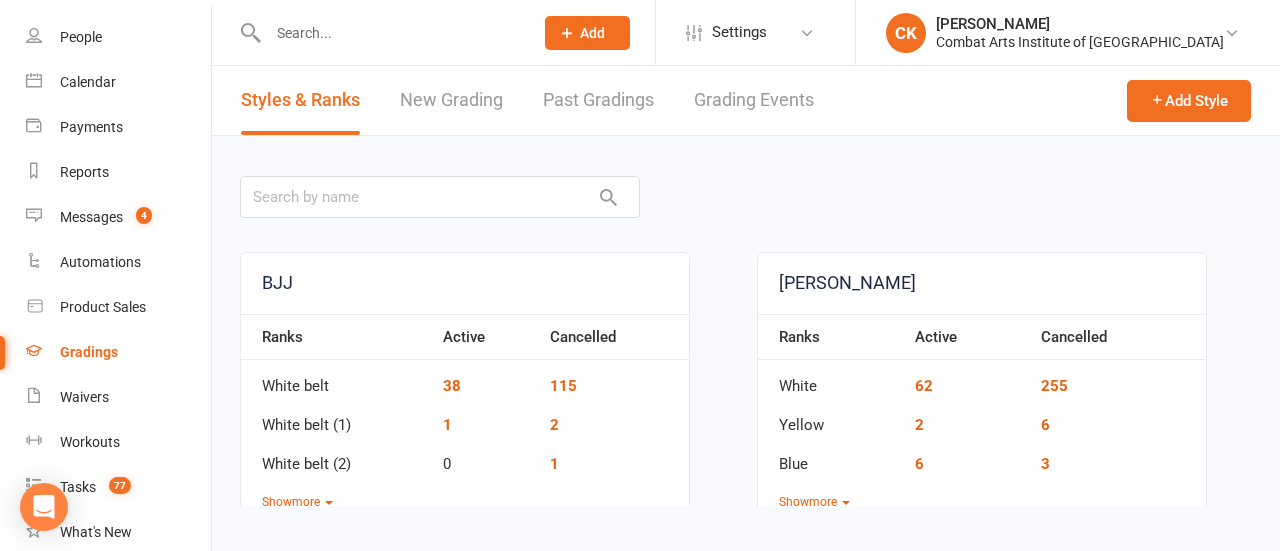click on "Grading Events" at bounding box center (754, 100) 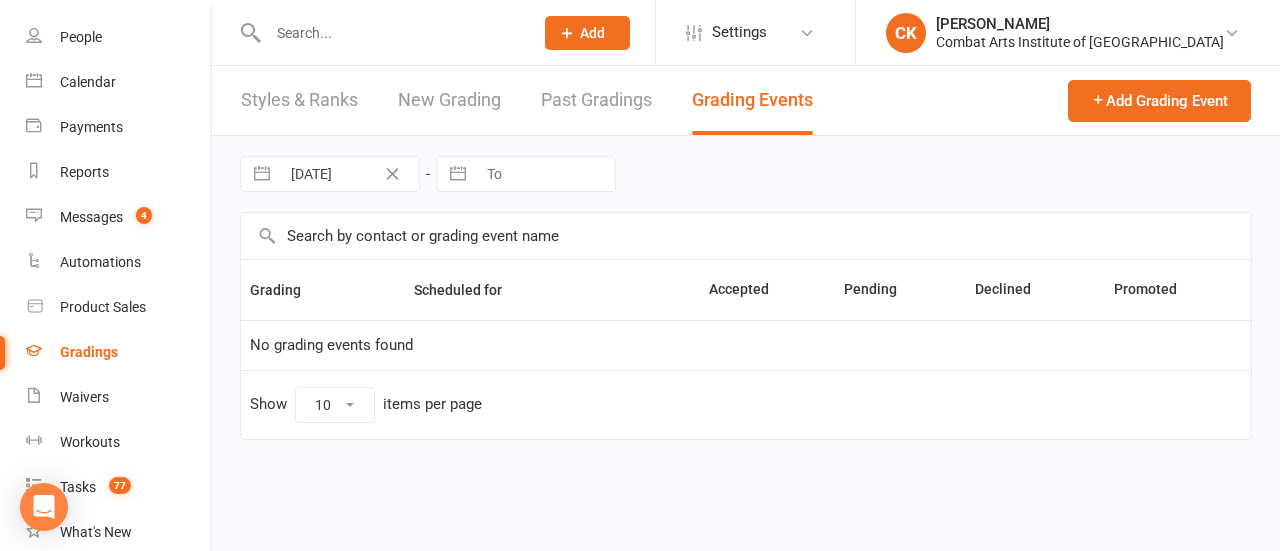 click on "Styles & Ranks" at bounding box center (299, 100) 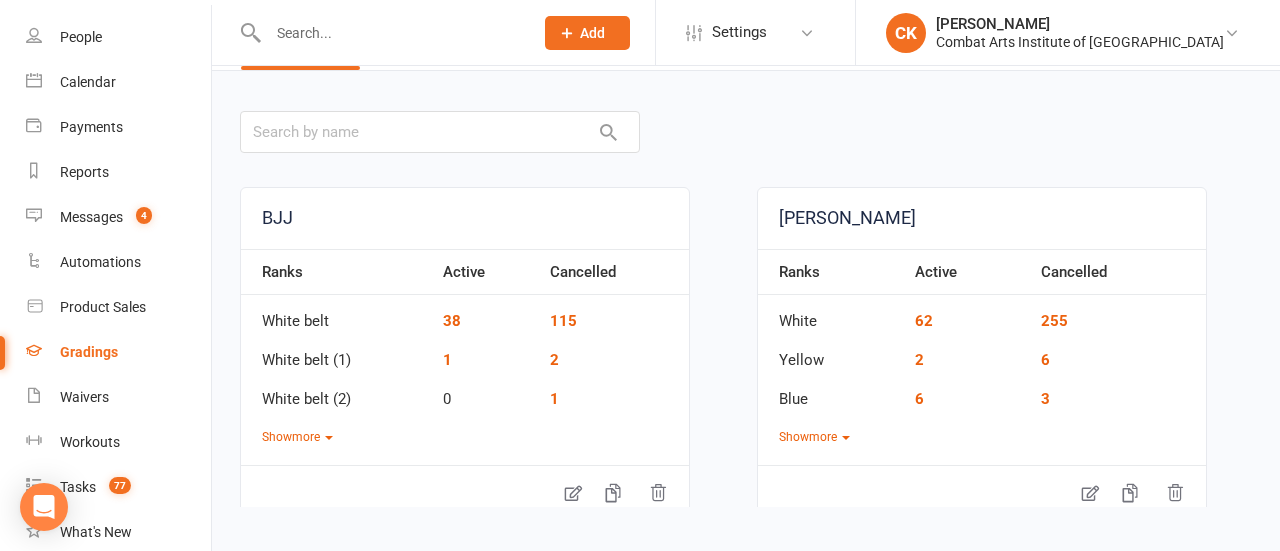 scroll, scrollTop: 0, scrollLeft: 0, axis: both 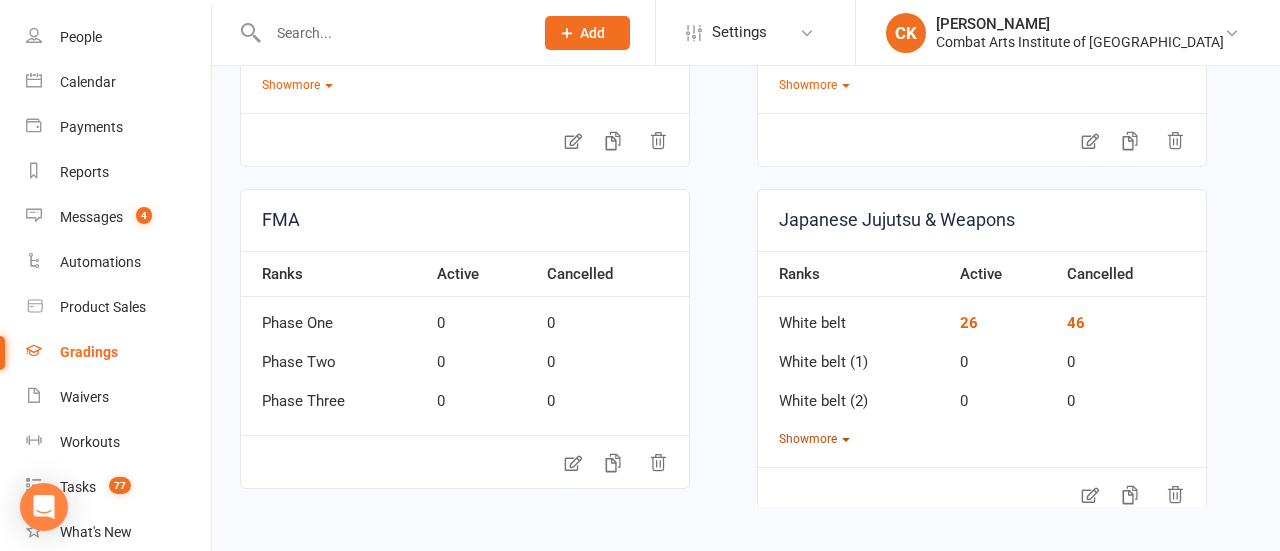 click on "Show  more" at bounding box center [814, 439] 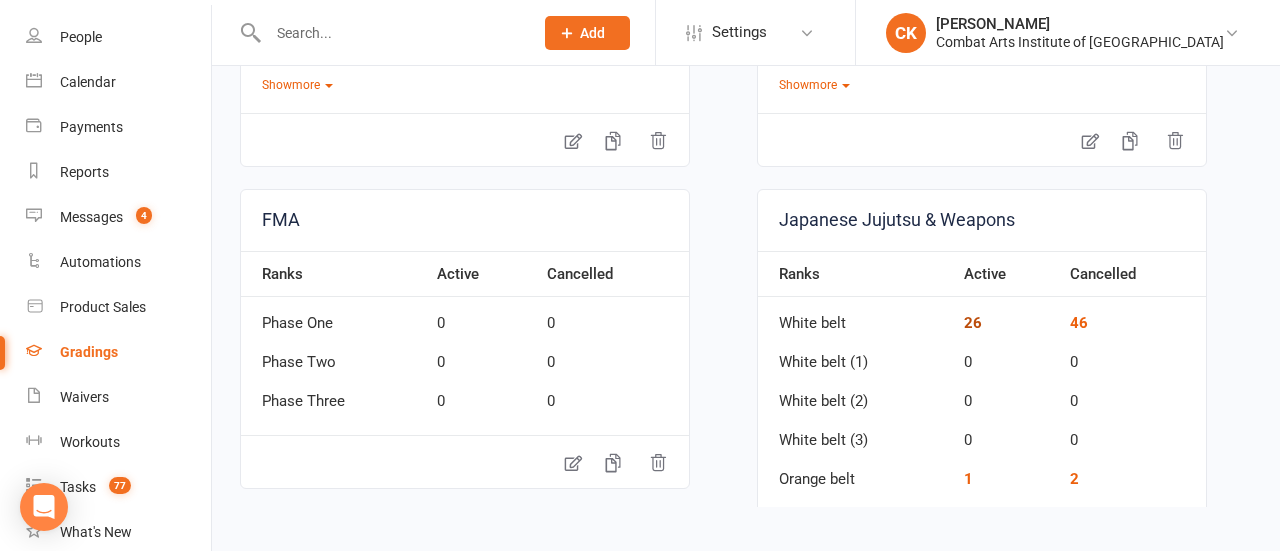 click on "26" at bounding box center (973, 323) 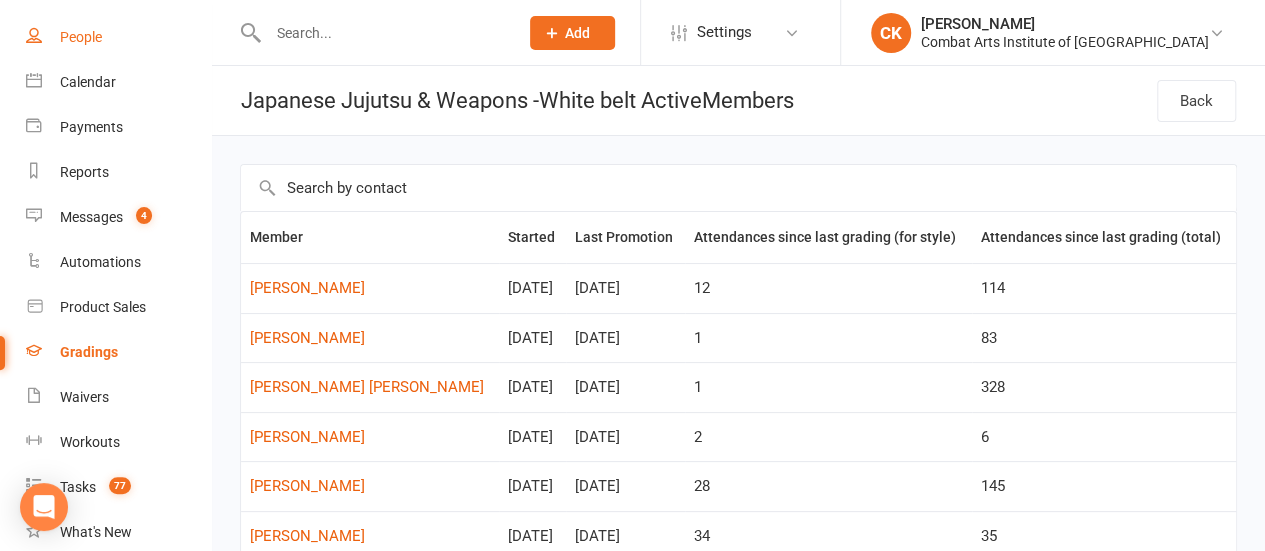 click on "People" at bounding box center (81, 37) 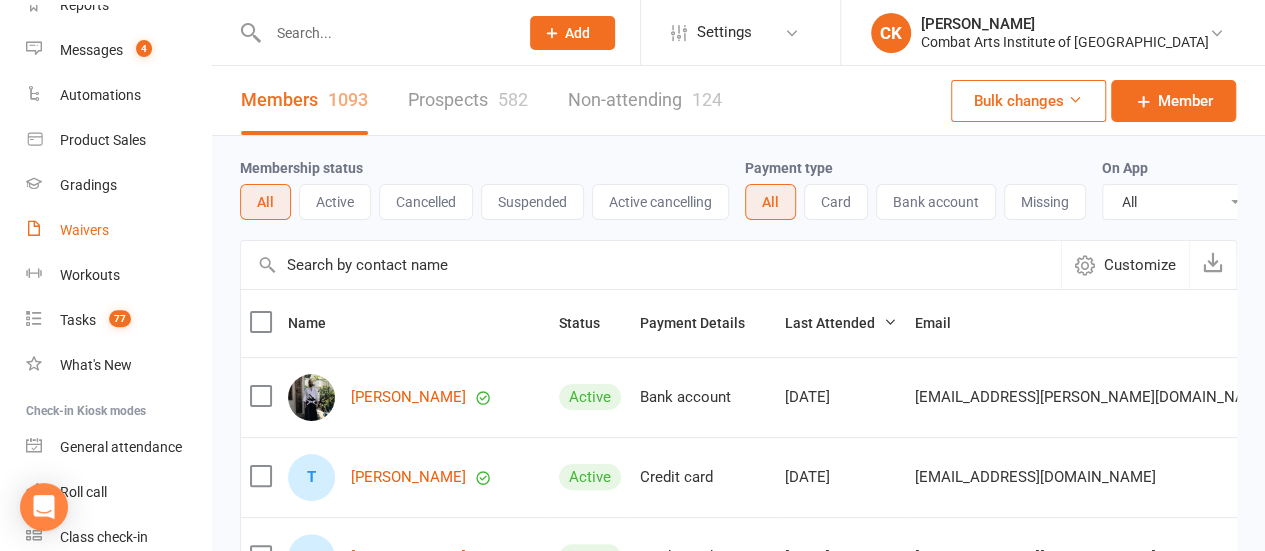 scroll, scrollTop: 281, scrollLeft: 0, axis: vertical 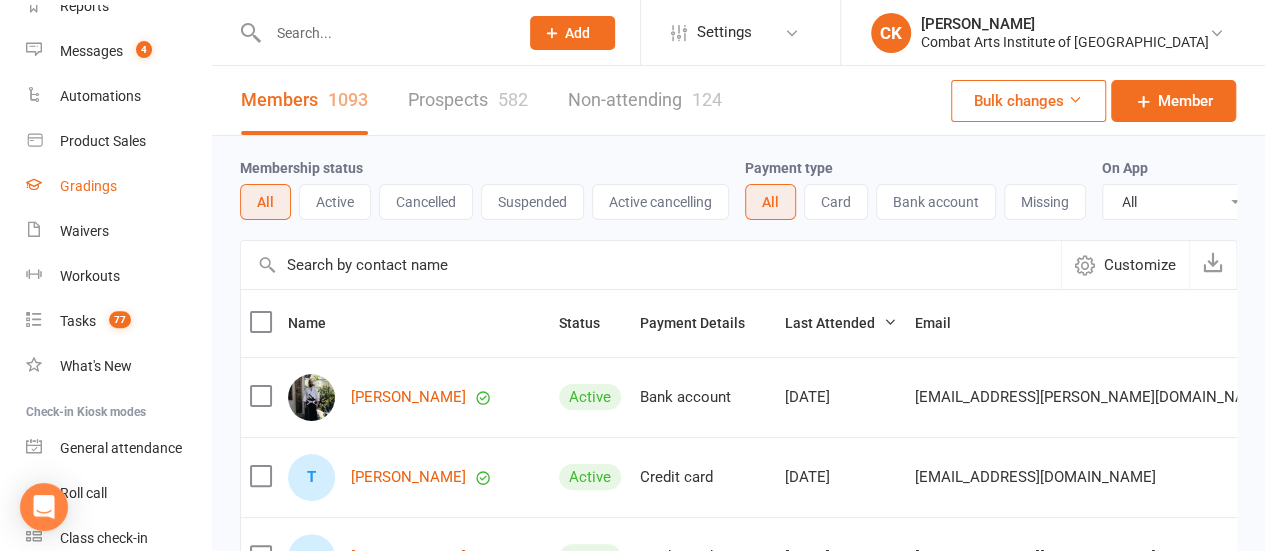 click on "Gradings" at bounding box center [88, 186] 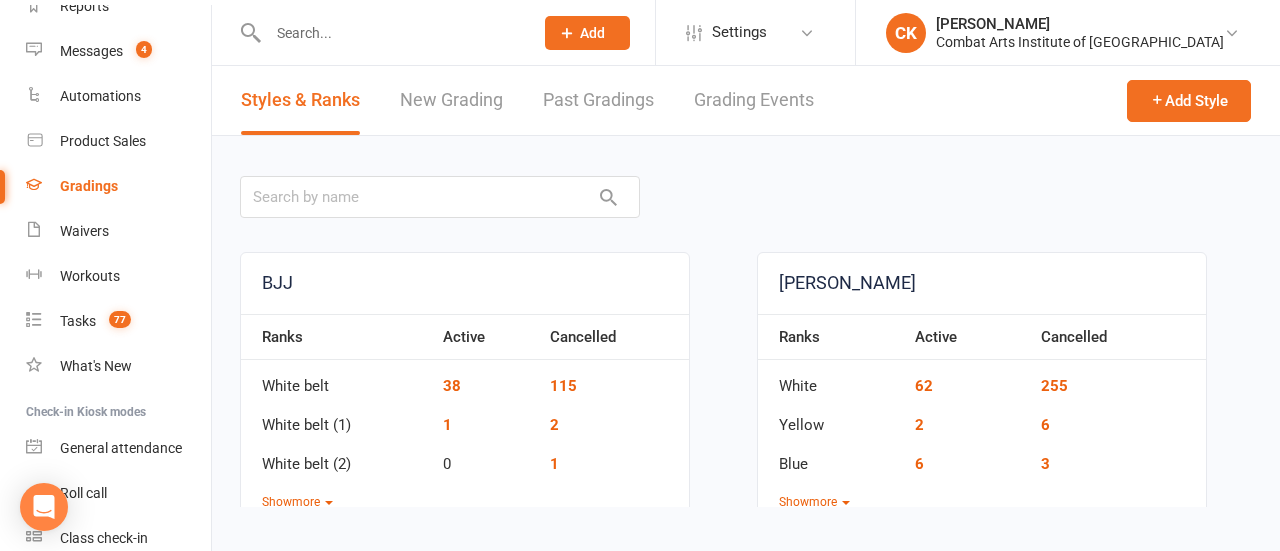 click on "Grading Events" at bounding box center (754, 100) 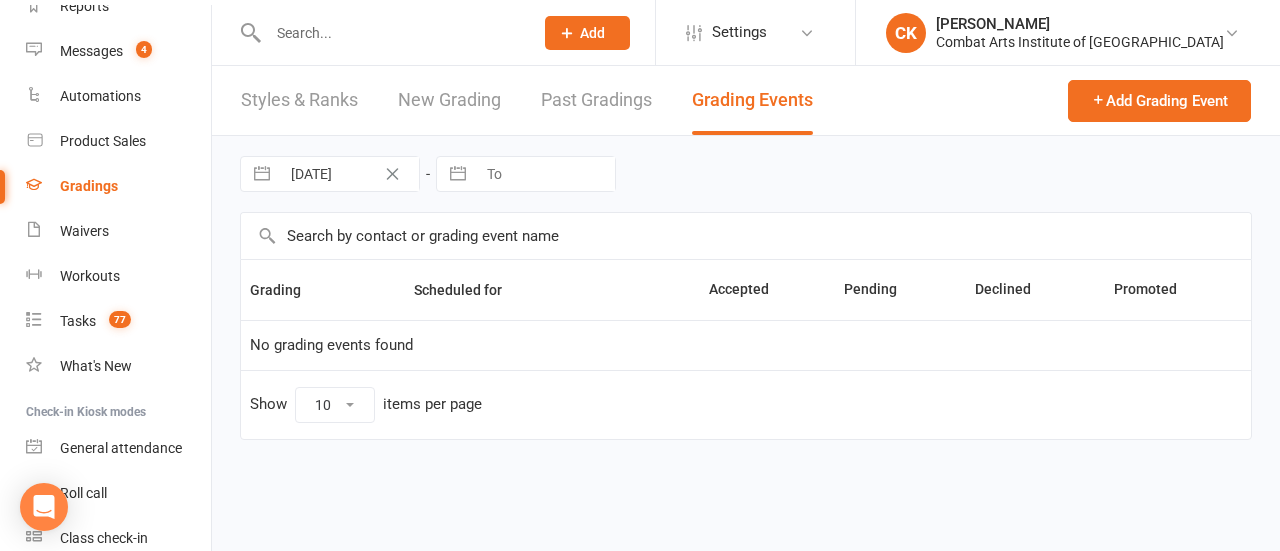 click on "New Grading" at bounding box center (449, 100) 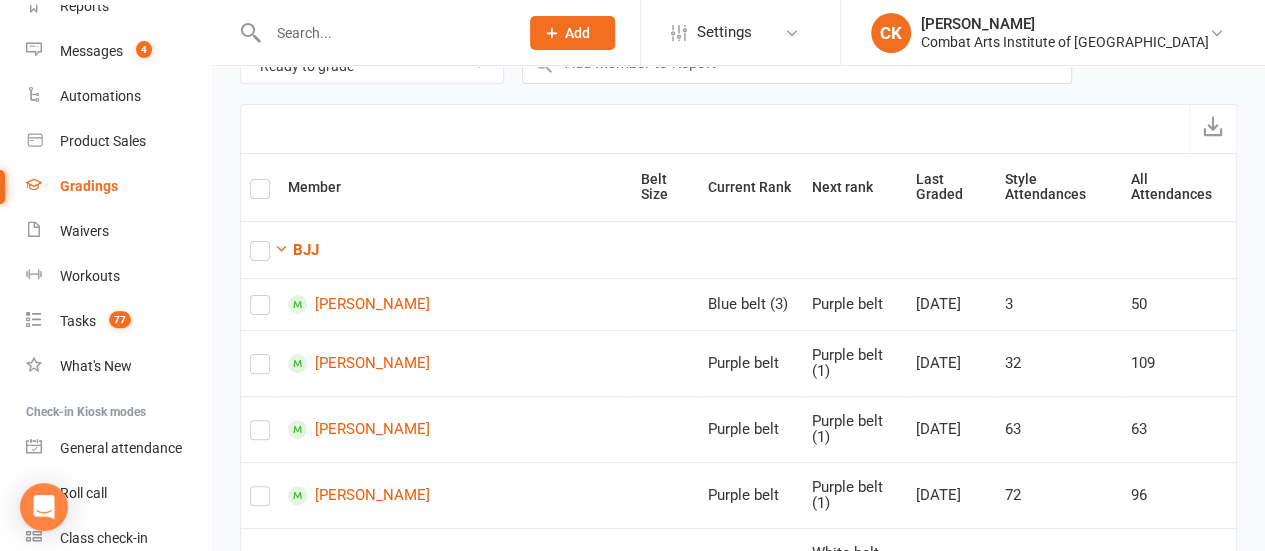 scroll, scrollTop: 116, scrollLeft: 0, axis: vertical 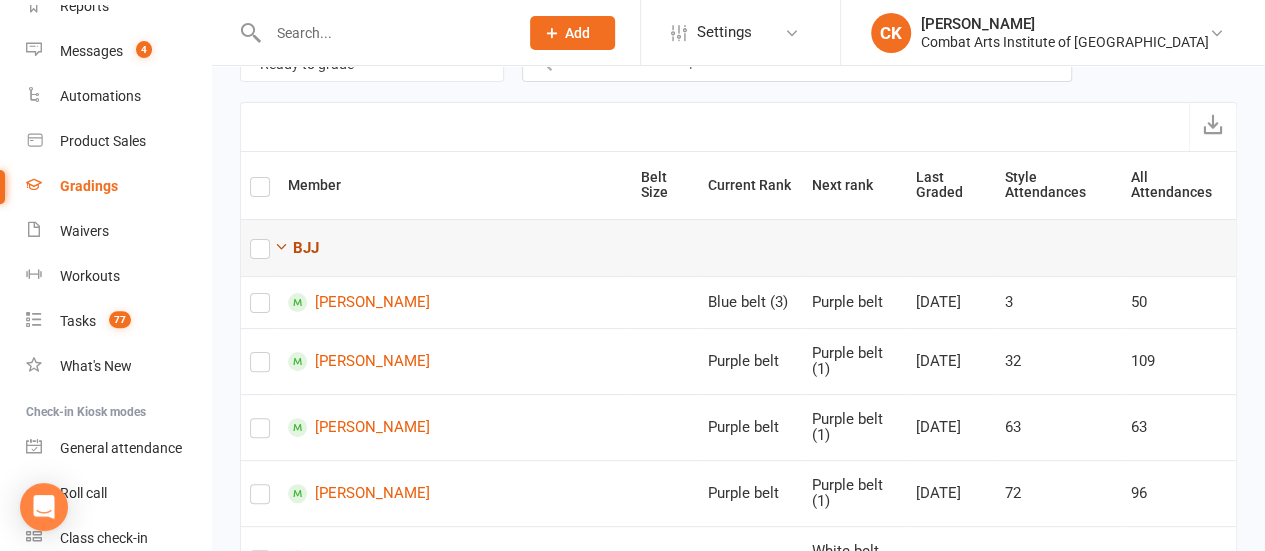 click at bounding box center (281, 246) 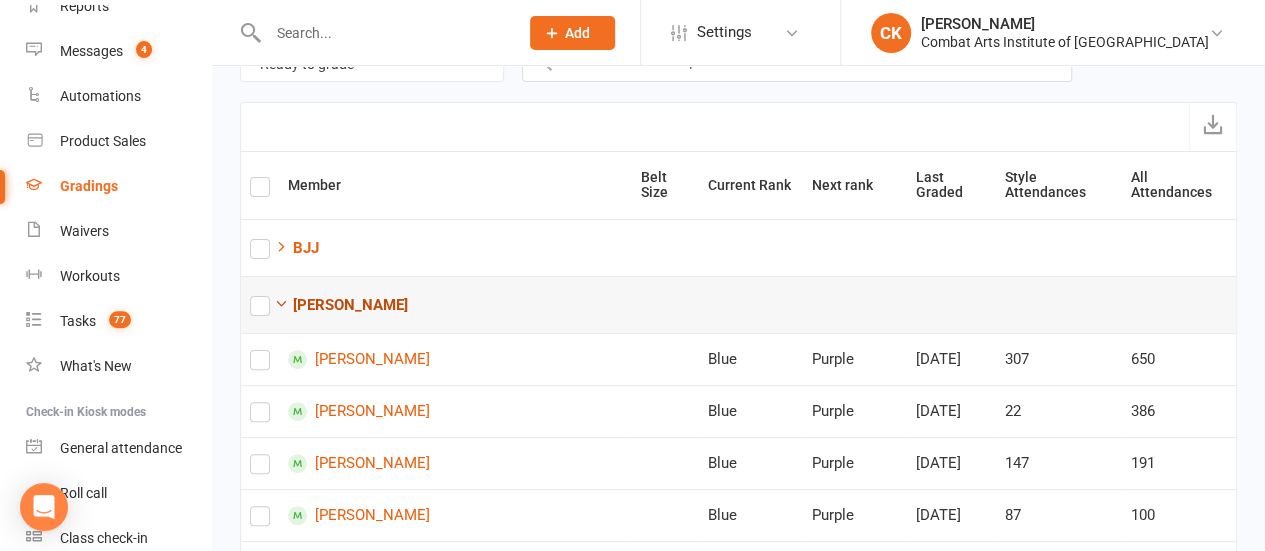 click at bounding box center (281, 303) 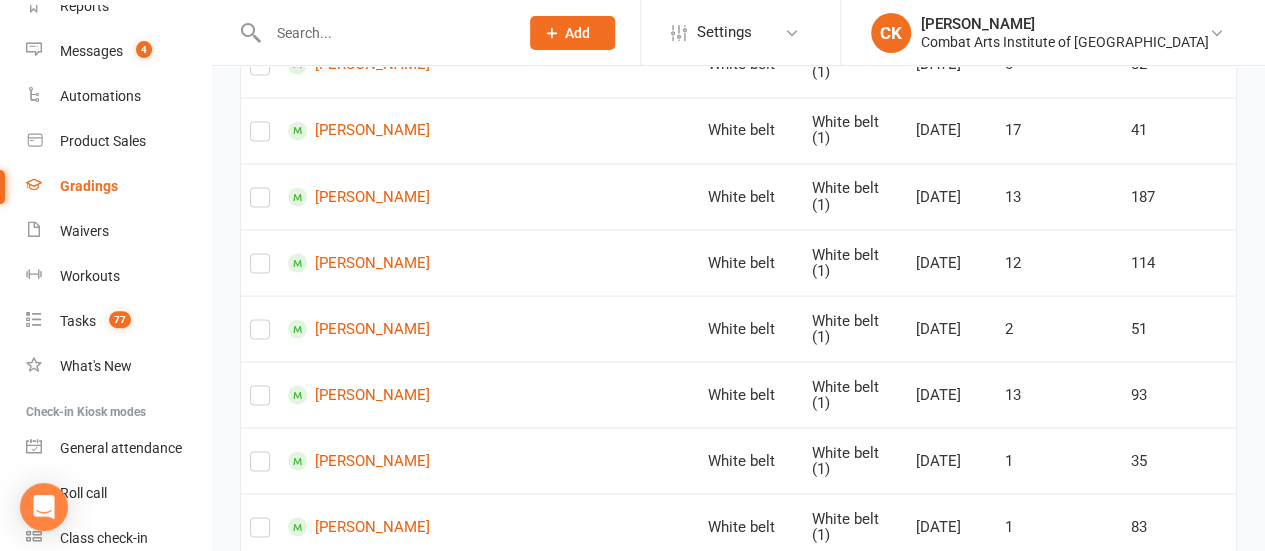 scroll, scrollTop: 1742, scrollLeft: 0, axis: vertical 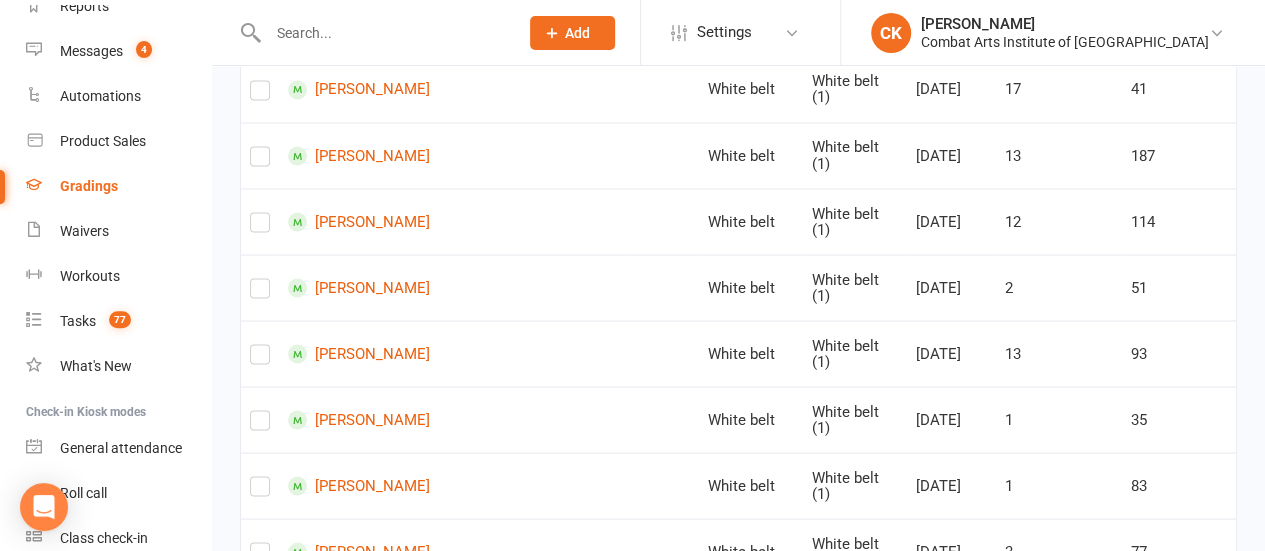 click at bounding box center (260, 754) 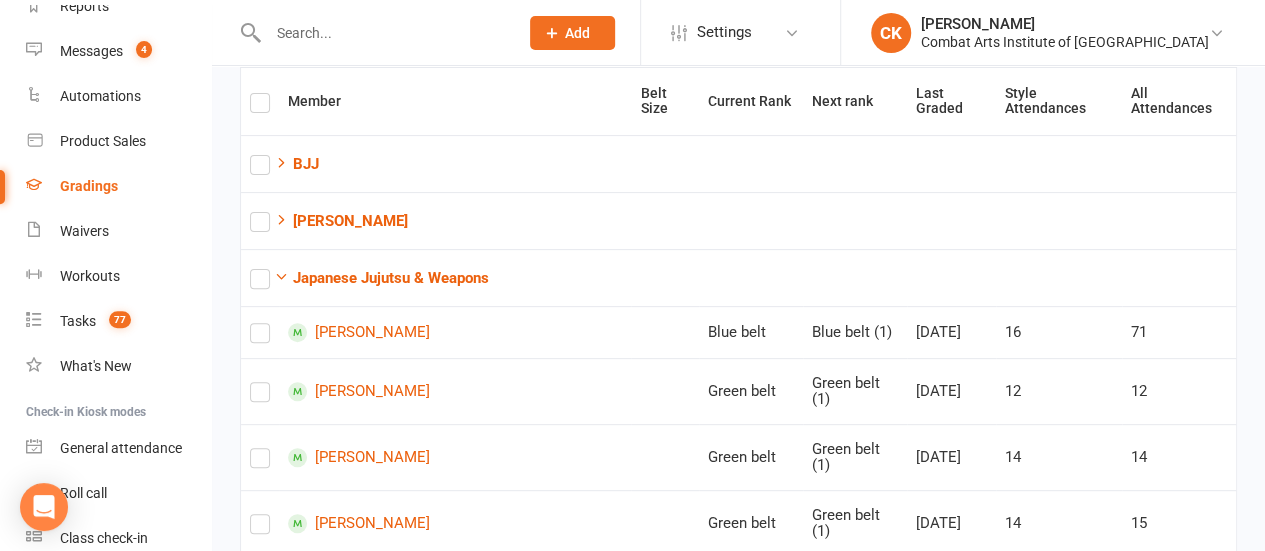 scroll, scrollTop: 0, scrollLeft: 0, axis: both 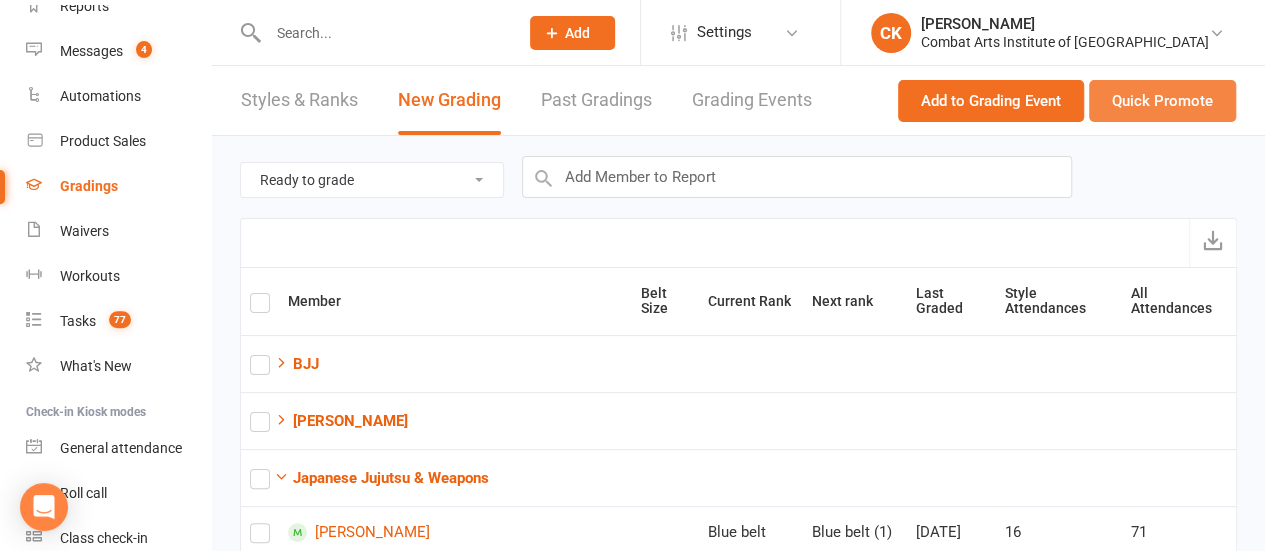 click on "Quick Promote" at bounding box center (1162, 101) 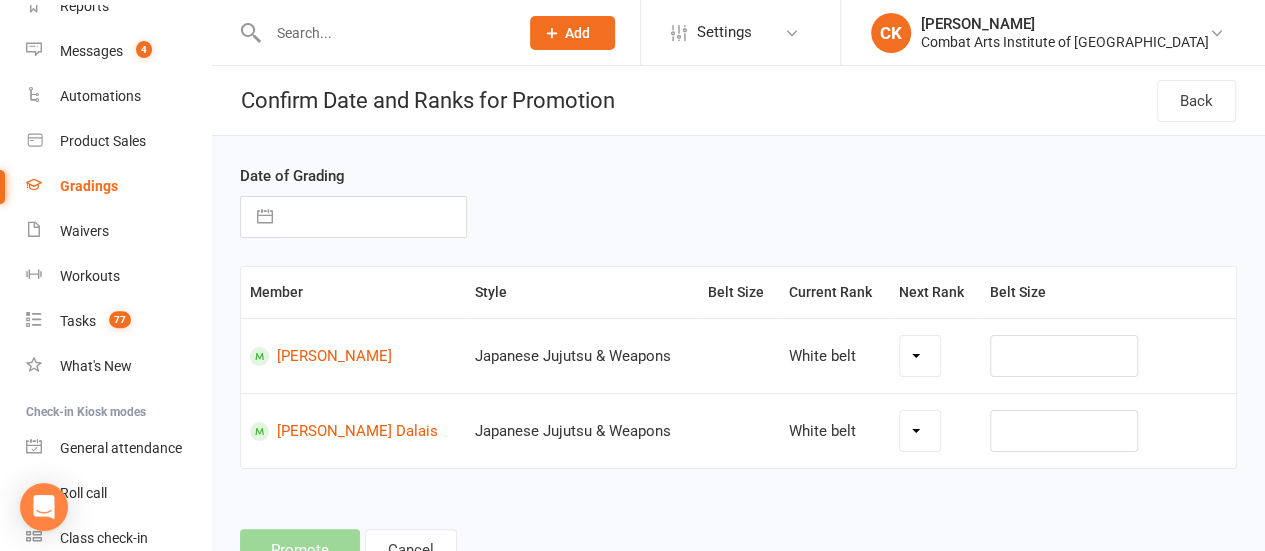 select on "25698" 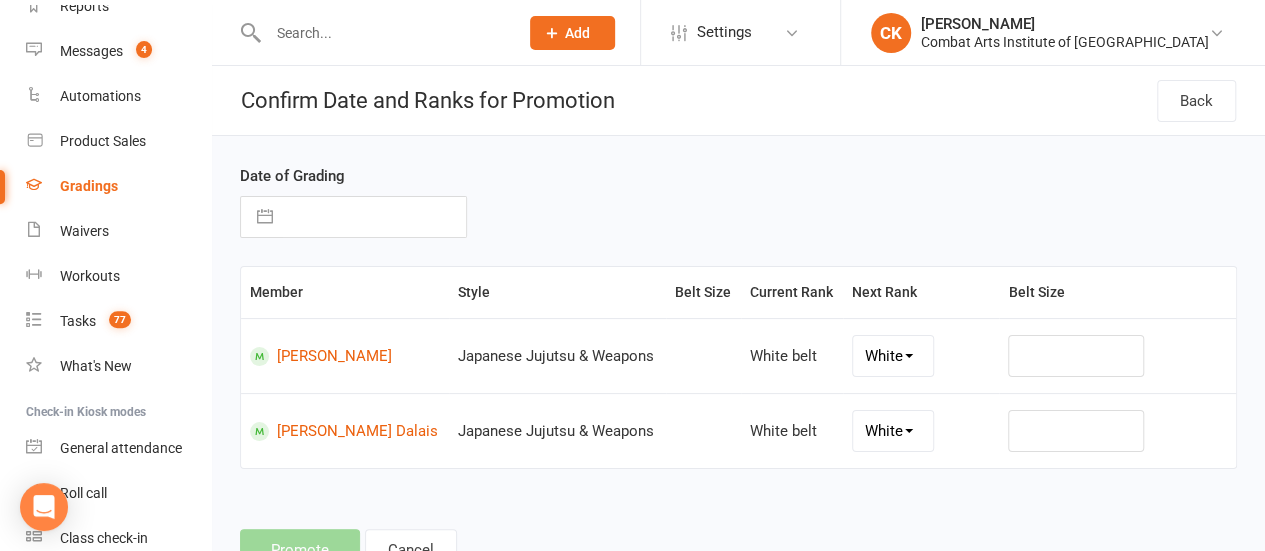click on "White belt (1) White belt (2) White belt (3) Orange belt Blue belt Blue belt (1) Blue belt (2) Blue belt (3) Blue belt (4) Blue belt (5) Green belt Green belt (1) Green belt (2) Green belt (3) Brown belt Brown belt (1) Brown belt (2) Brown belt (3) Black belt" at bounding box center [893, 356] 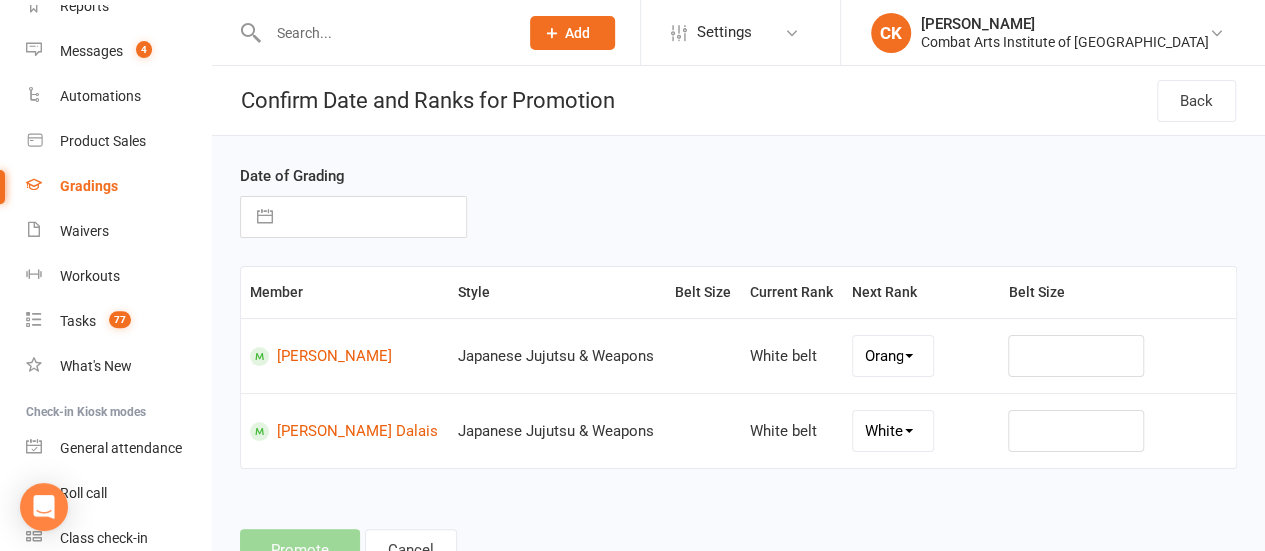 click on "White belt (1) White belt (2) White belt (3) Orange belt Blue belt Blue belt (1) Blue belt (2) Blue belt (3) Blue belt (4) Blue belt (5) Green belt Green belt (1) Green belt (2) Green belt (3) Brown belt Brown belt (1) Brown belt (2) Brown belt (3) Black belt" at bounding box center (893, 431) 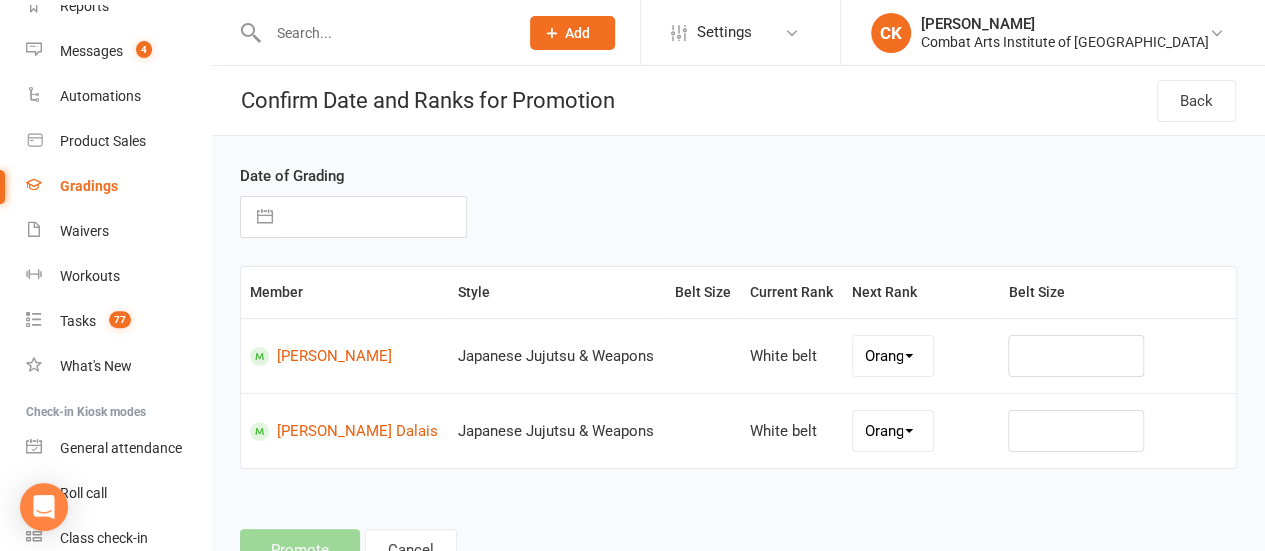 select on "33580" 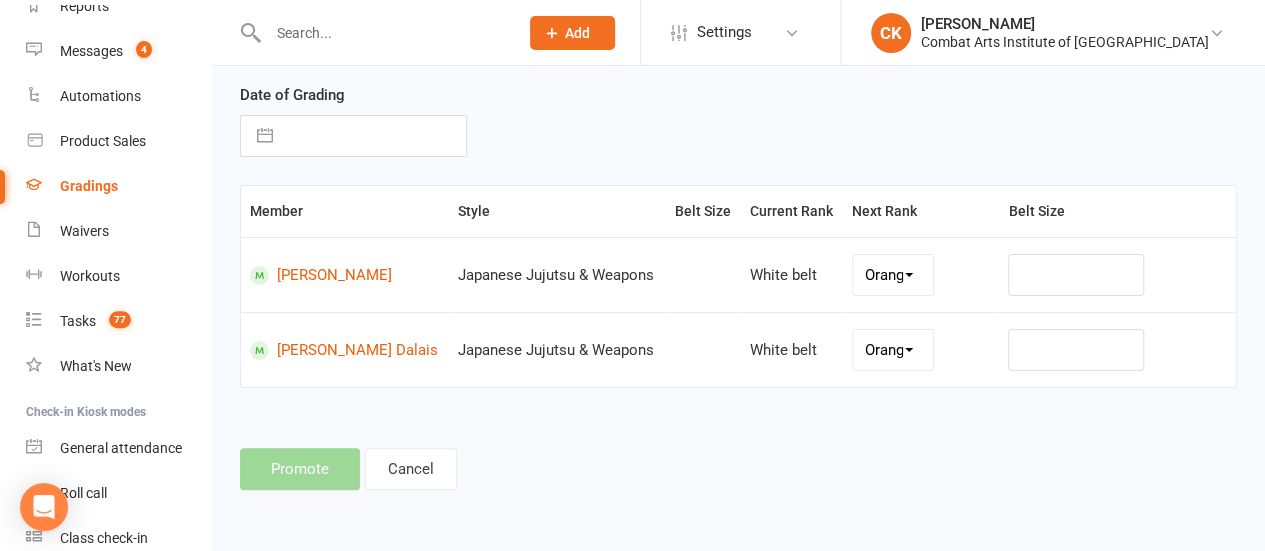 click on "Date of Grading Navigate forward to interact with the calendar and select a date. Press the question mark key to get the keyboard shortcuts for changing dates." at bounding box center [738, 134] 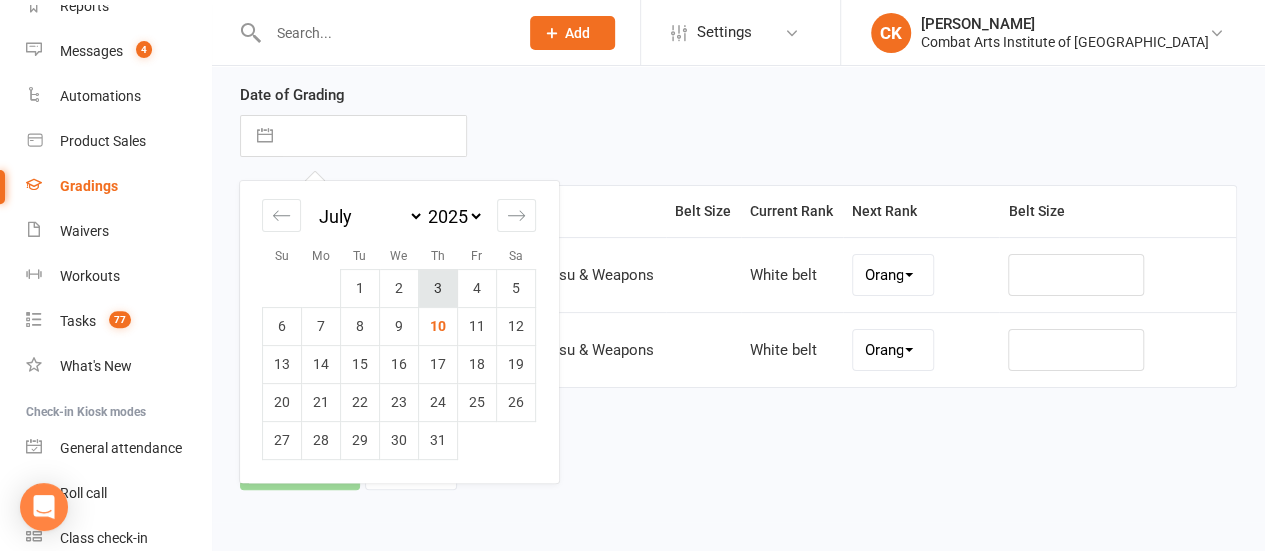 click on "3" at bounding box center (438, 288) 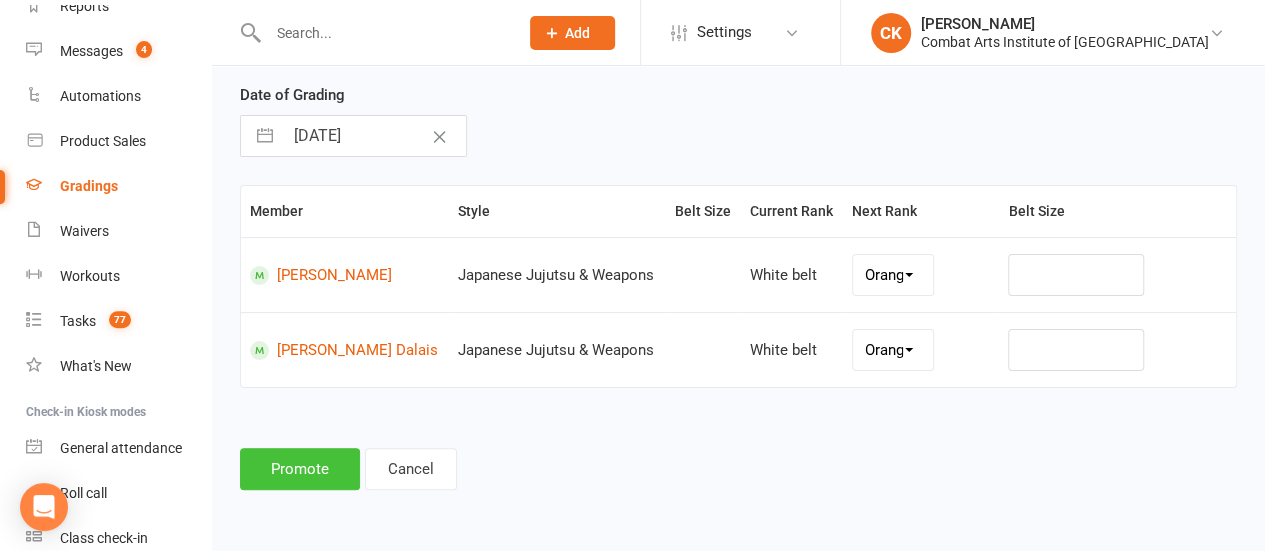 click on "Promote" at bounding box center (300, 469) 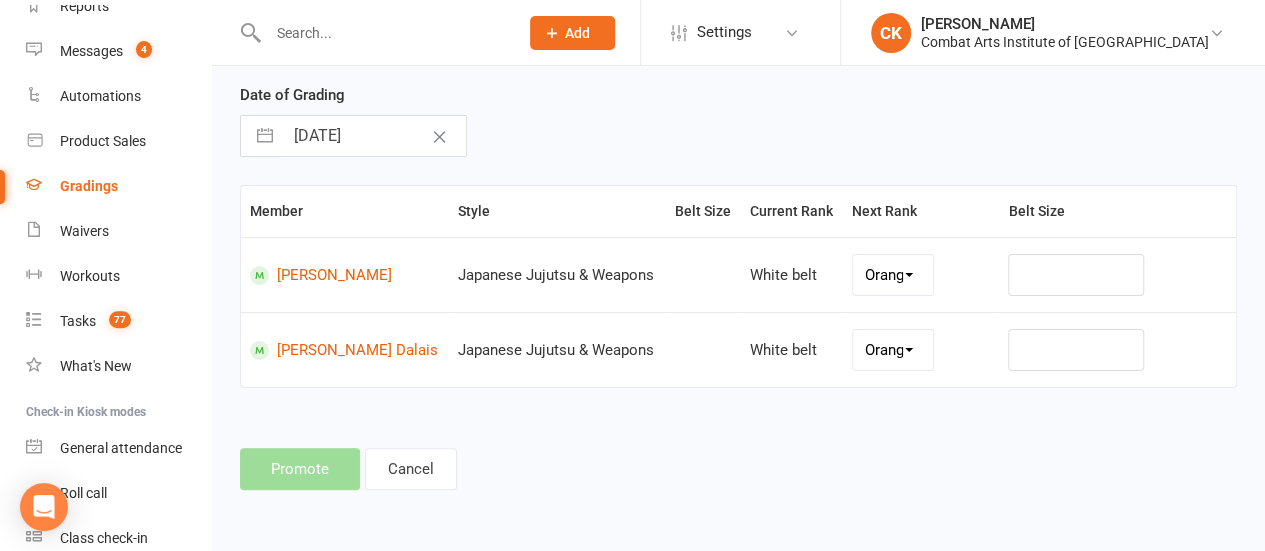 scroll, scrollTop: 0, scrollLeft: 0, axis: both 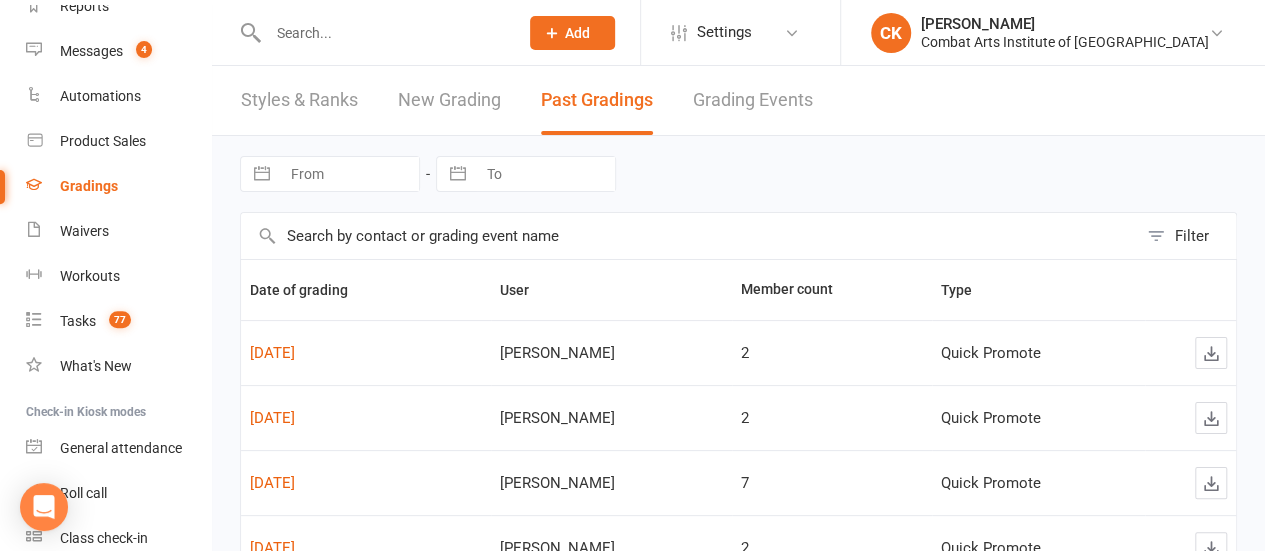 drag, startPoint x: 297, startPoint y: 417, endPoint x: 458, endPoint y: 41, distance: 409.01956 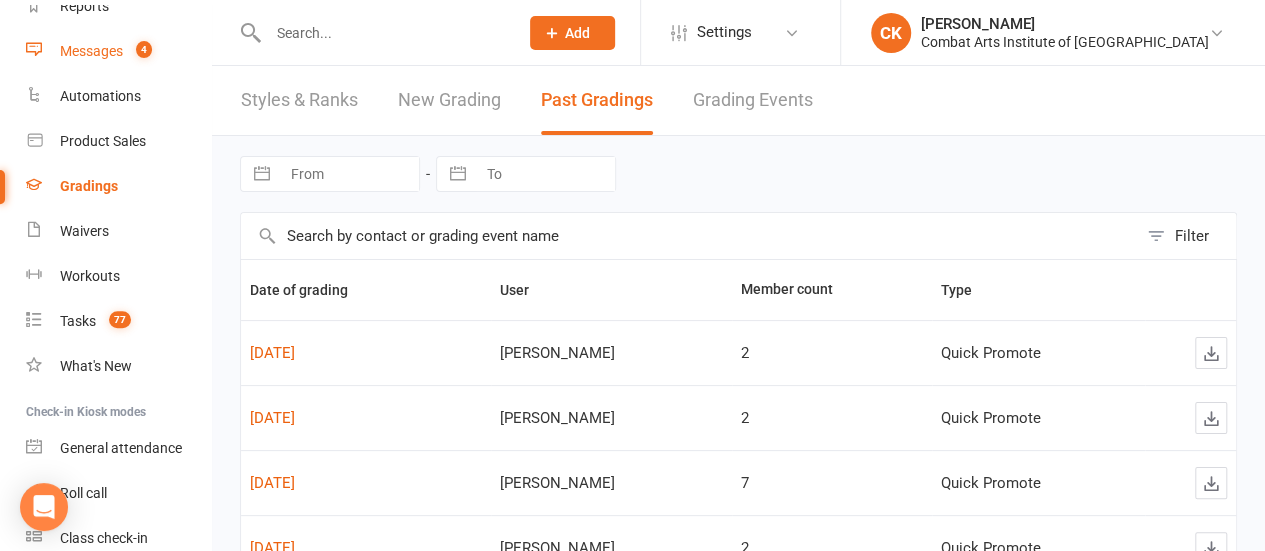 click on "4" at bounding box center [139, 51] 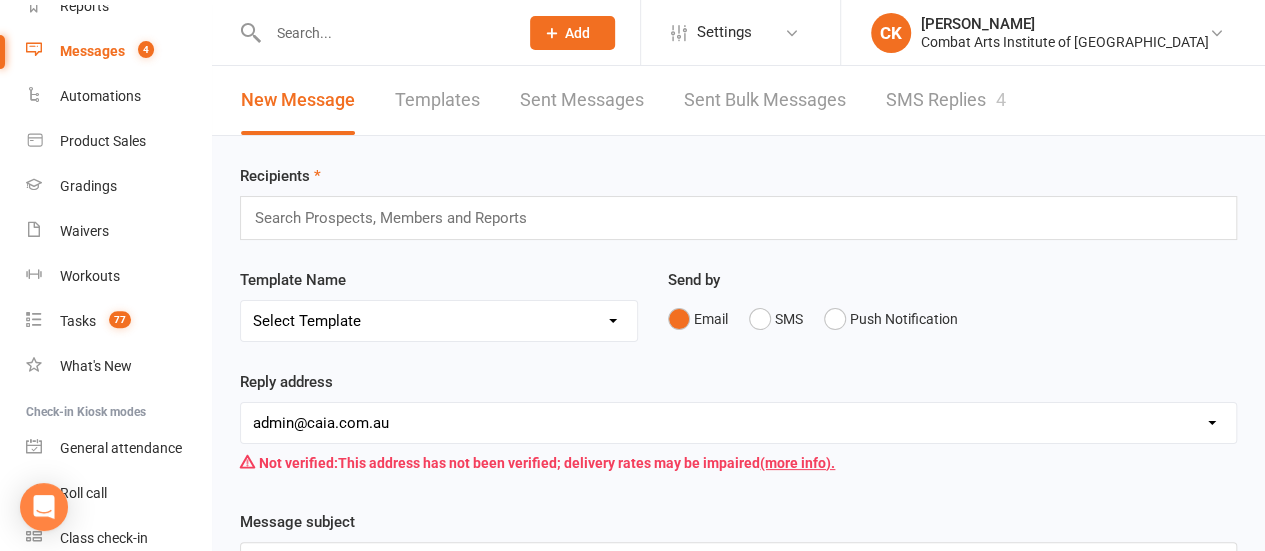 click on "SMS Replies  4" at bounding box center (946, 100) 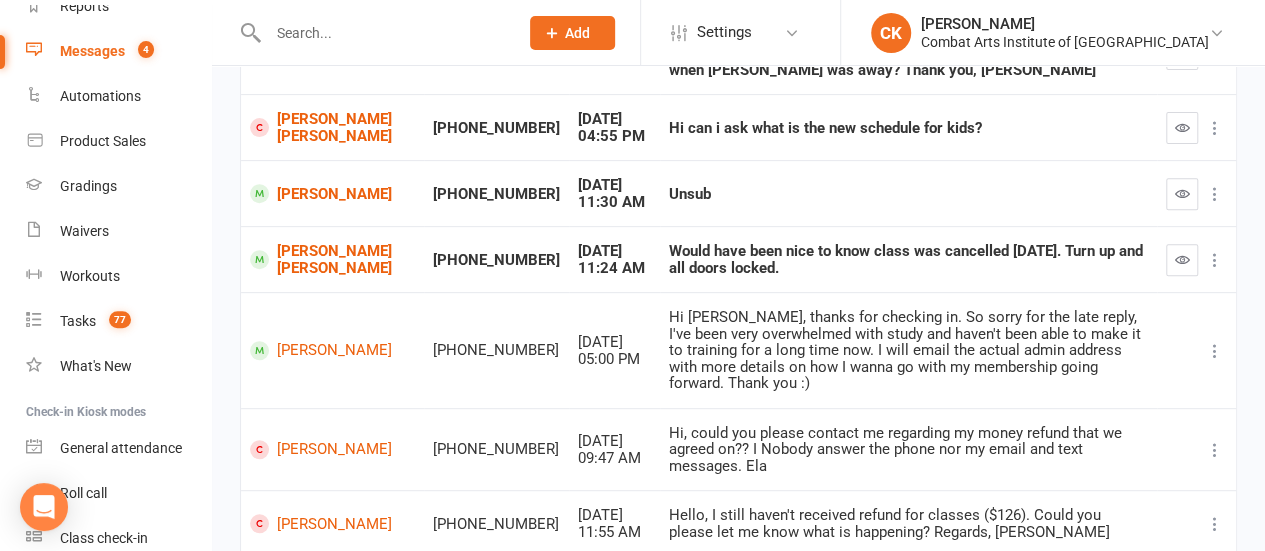 scroll, scrollTop: 400, scrollLeft: 0, axis: vertical 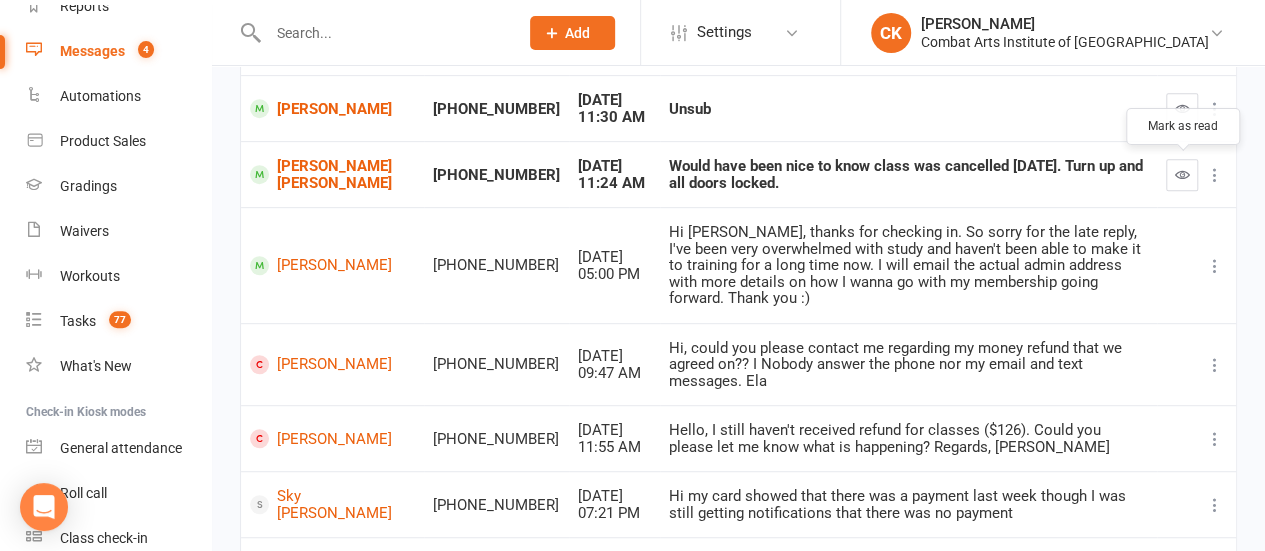 click at bounding box center (1182, 174) 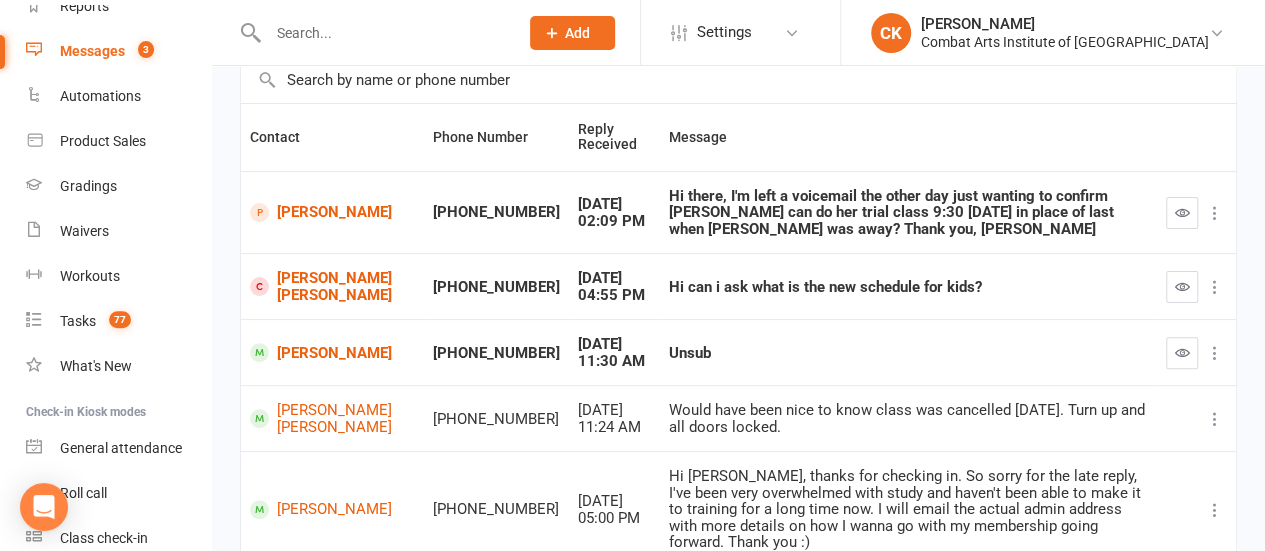 scroll, scrollTop: 0, scrollLeft: 0, axis: both 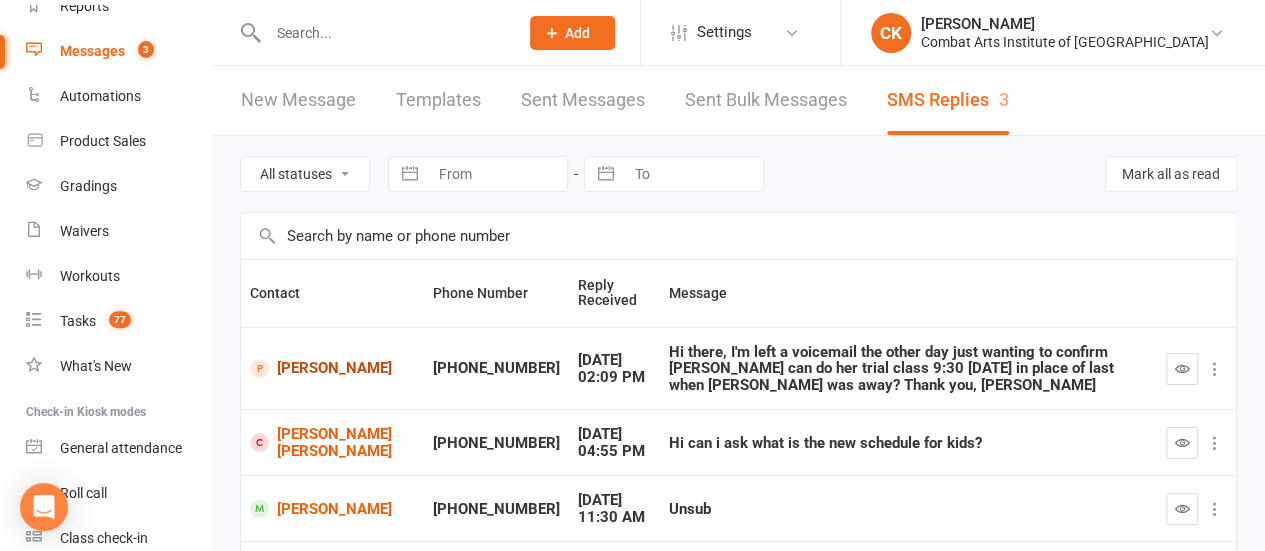 click on "[PERSON_NAME]" at bounding box center [332, 368] 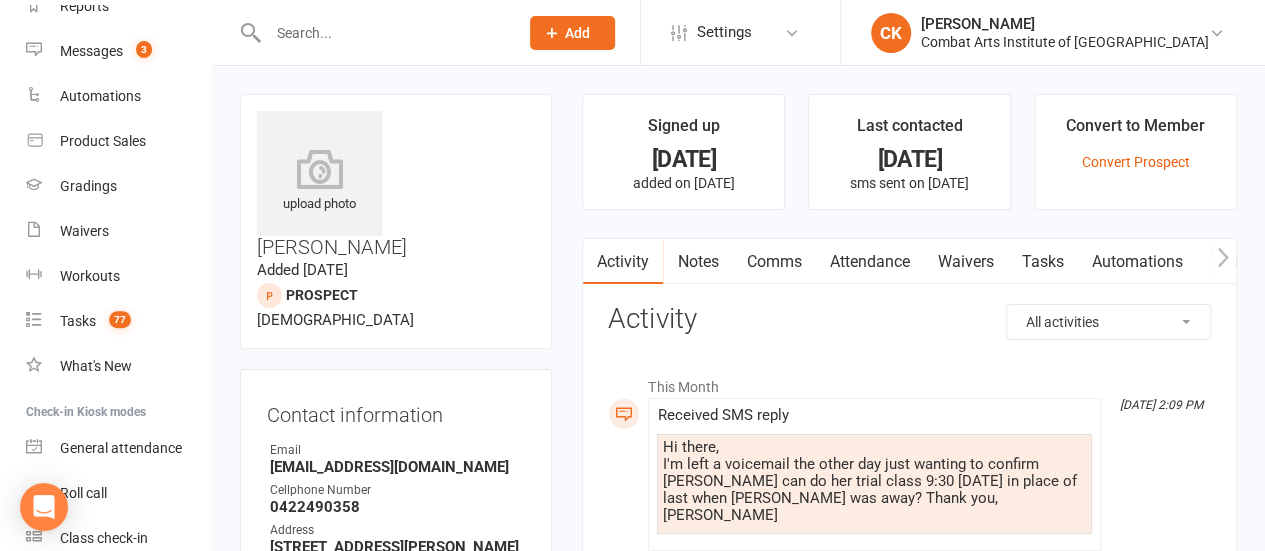 click on "Comms" at bounding box center (773, 262) 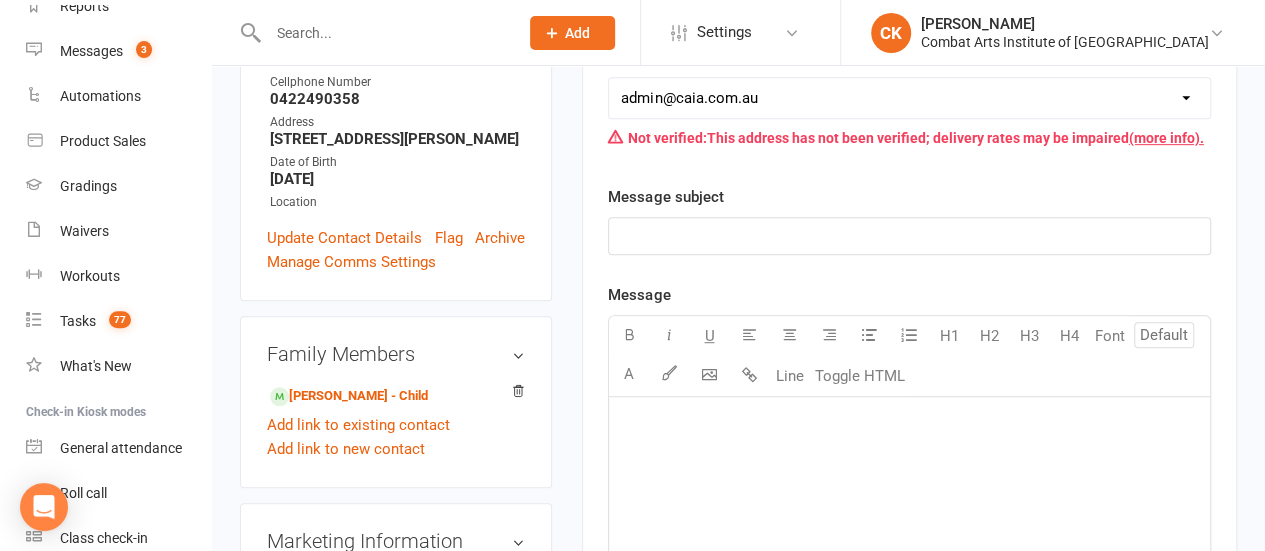 scroll, scrollTop: 200, scrollLeft: 0, axis: vertical 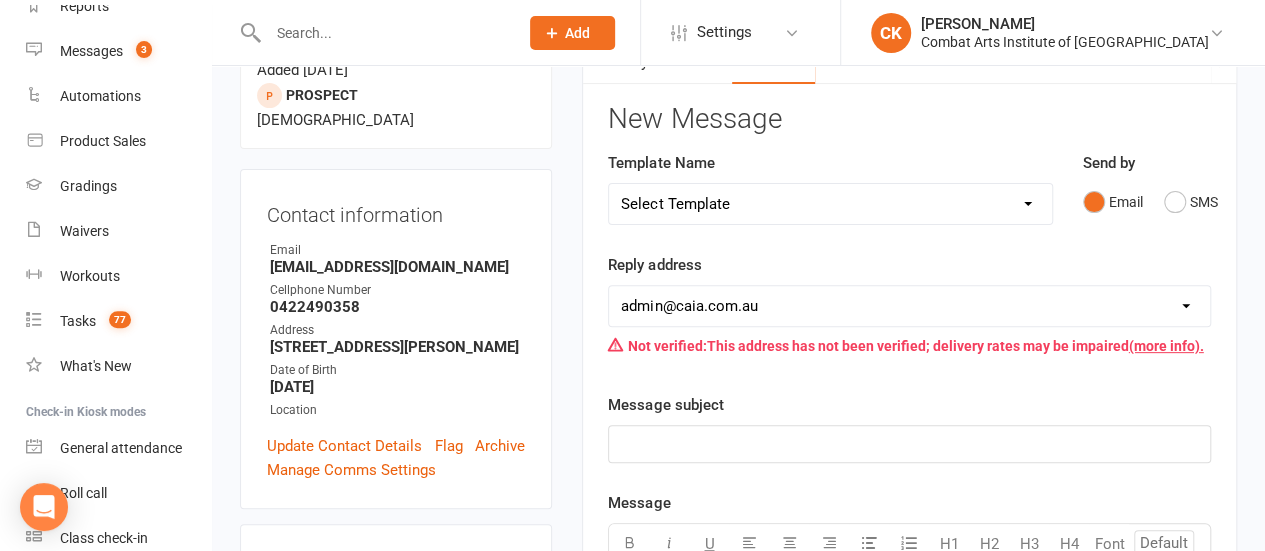 click on "﻿" 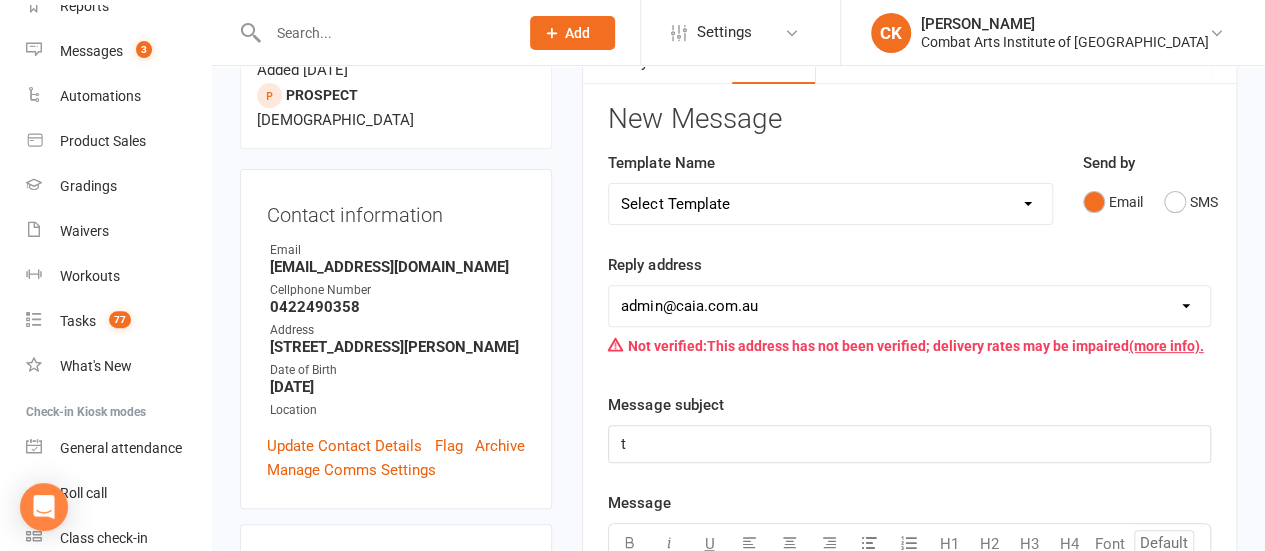 type 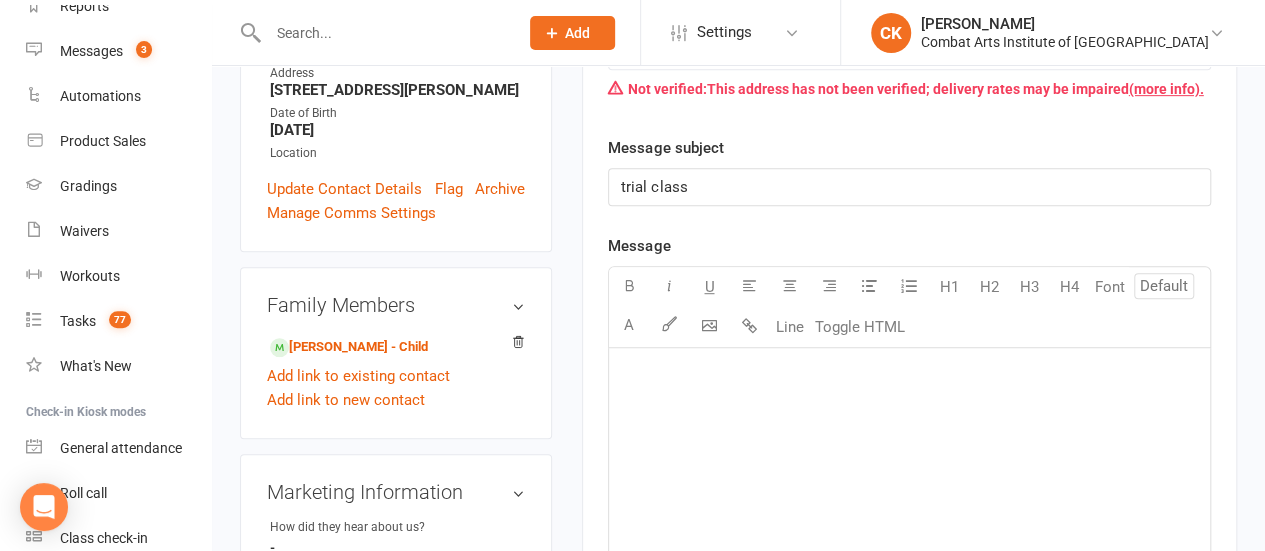 scroll, scrollTop: 500, scrollLeft: 0, axis: vertical 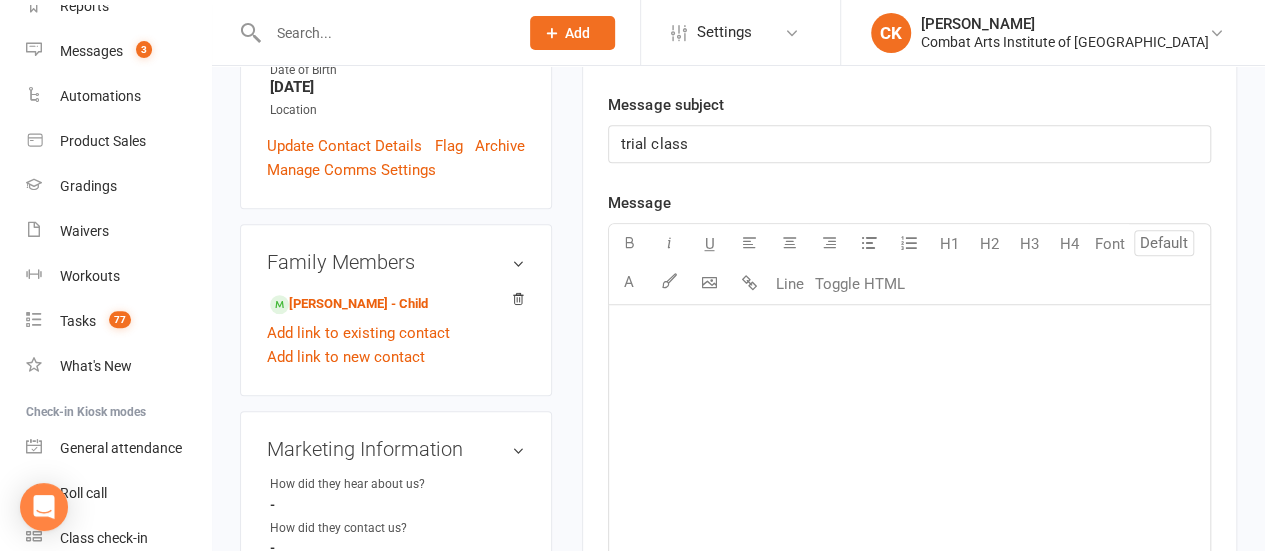 click on "﻿" 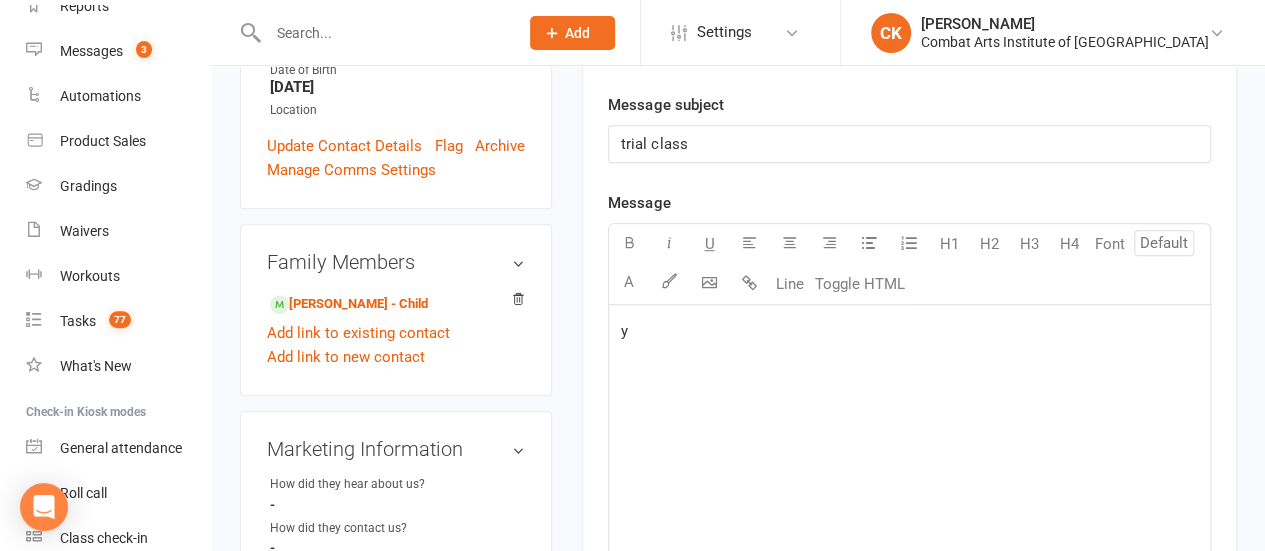 type 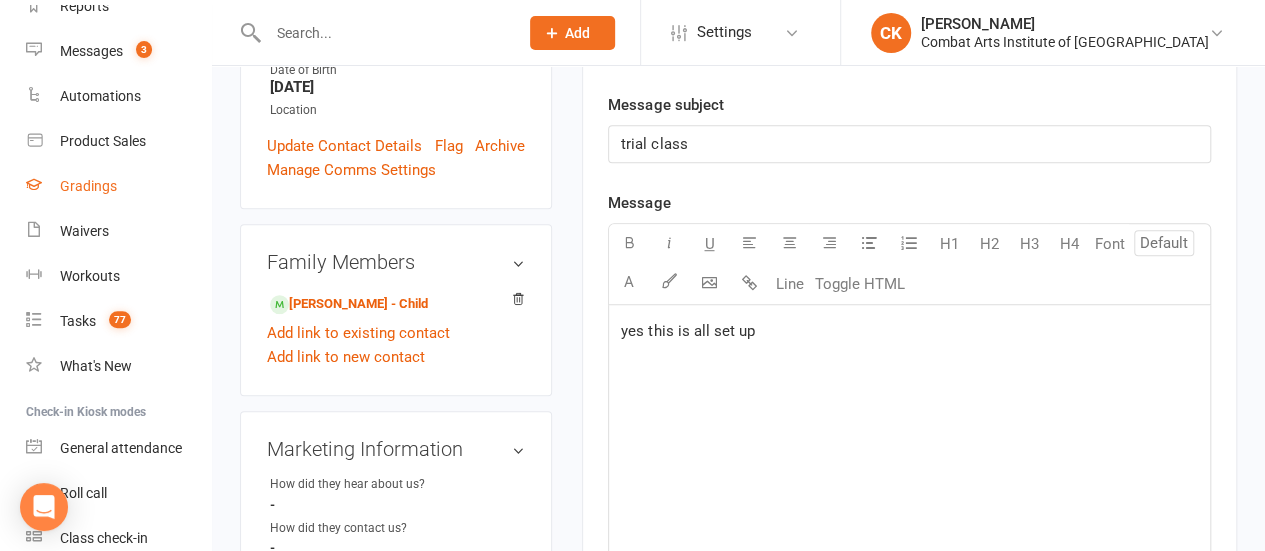 scroll, scrollTop: 0, scrollLeft: 0, axis: both 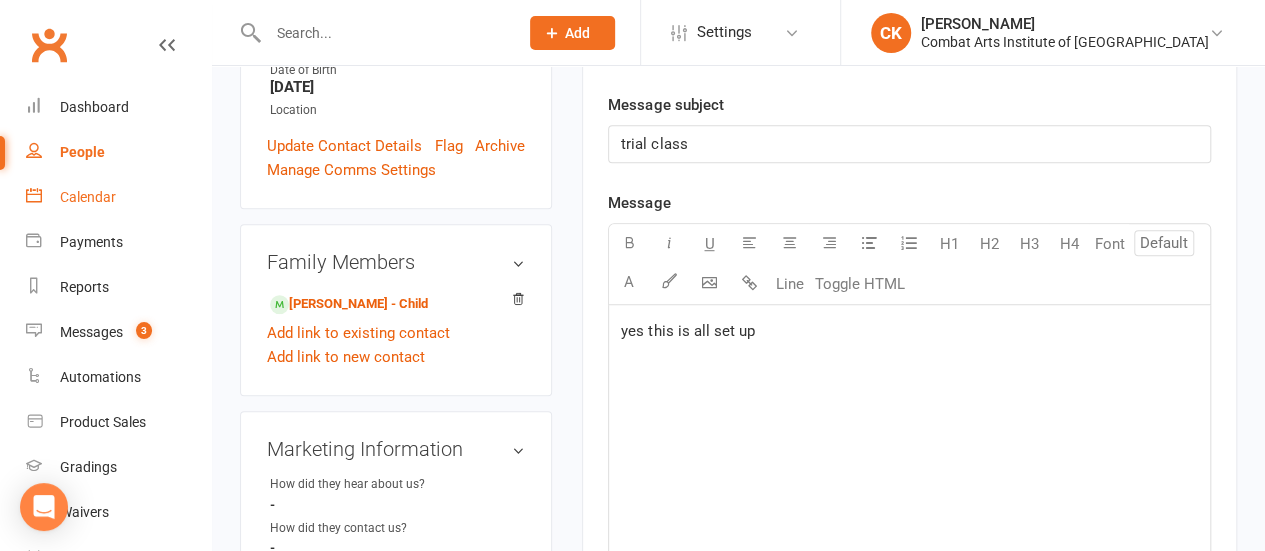 click on "Calendar" at bounding box center (88, 197) 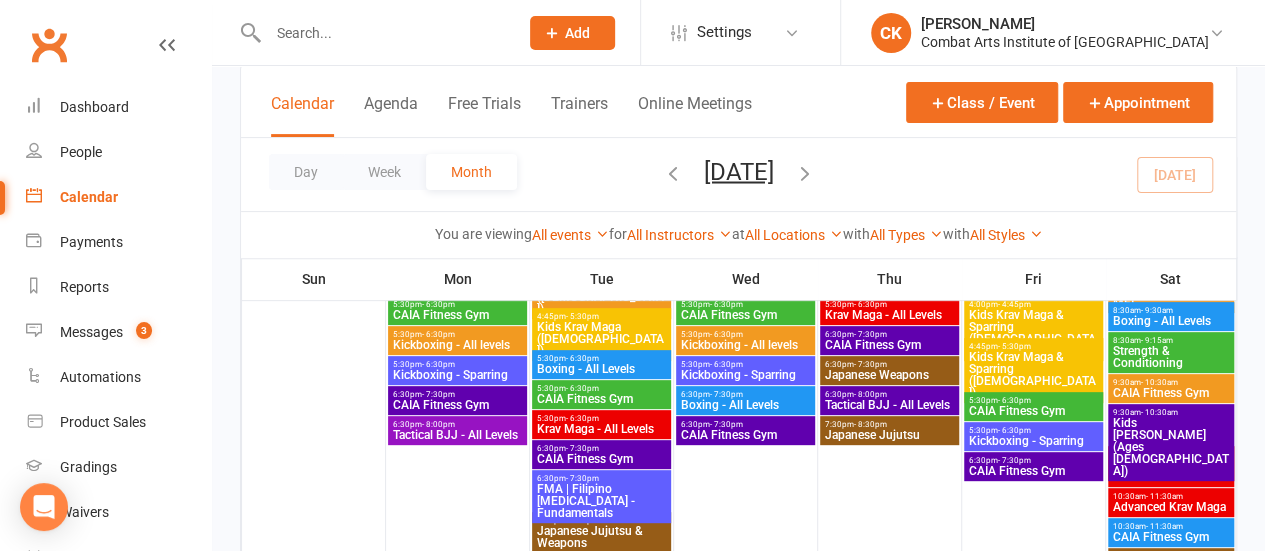 scroll, scrollTop: 200, scrollLeft: 0, axis: vertical 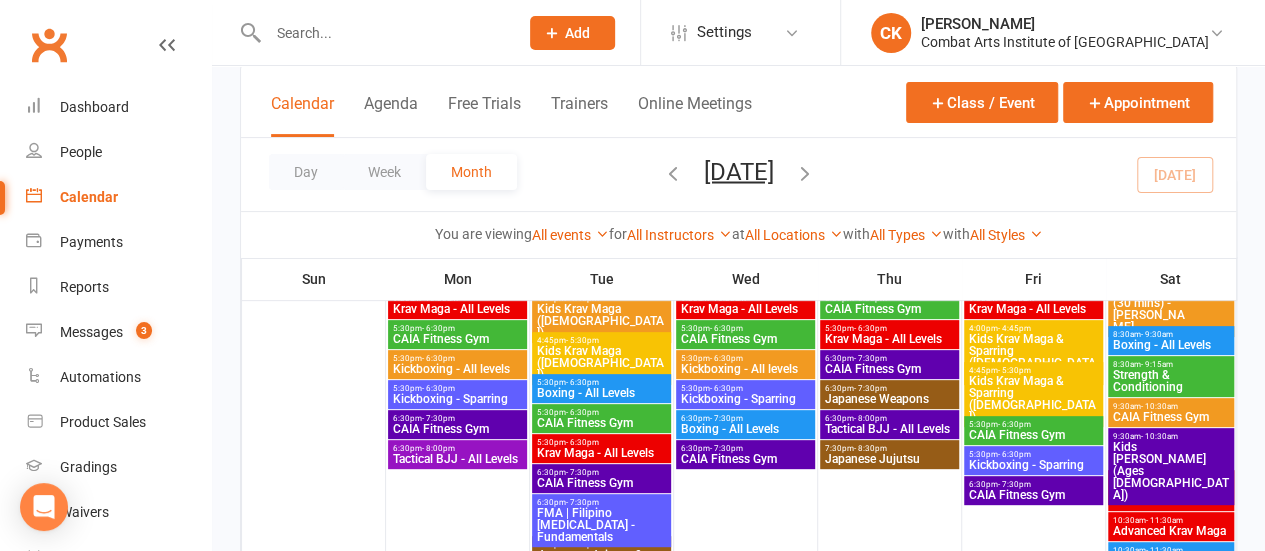 click on "Kids [PERSON_NAME] (Ages [DEMOGRAPHIC_DATA])" at bounding box center [1171, 471] 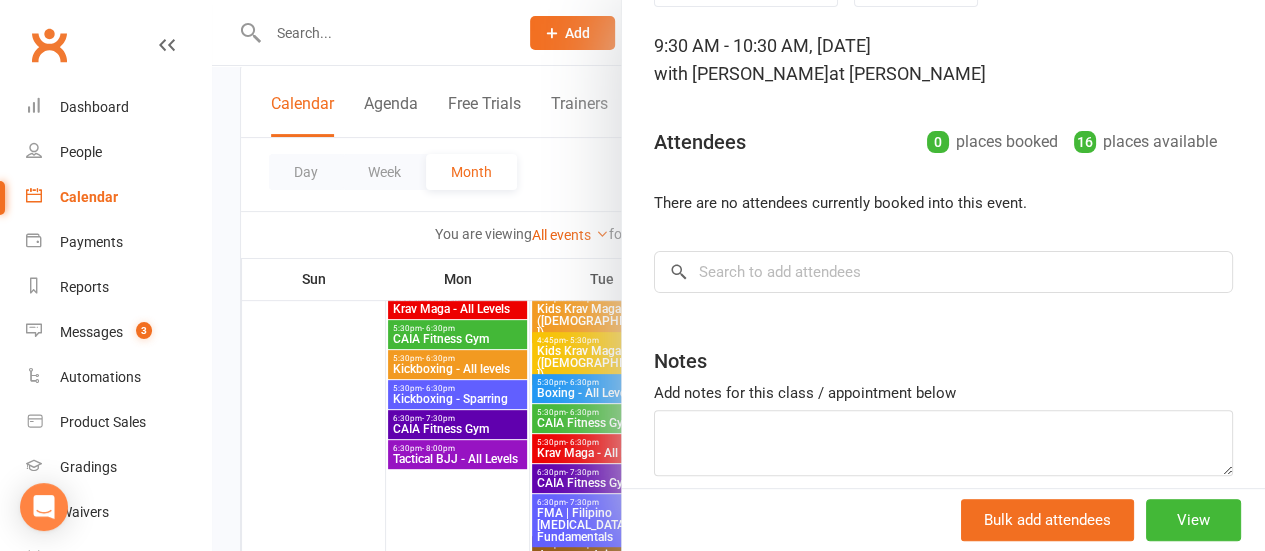 scroll, scrollTop: 0, scrollLeft: 0, axis: both 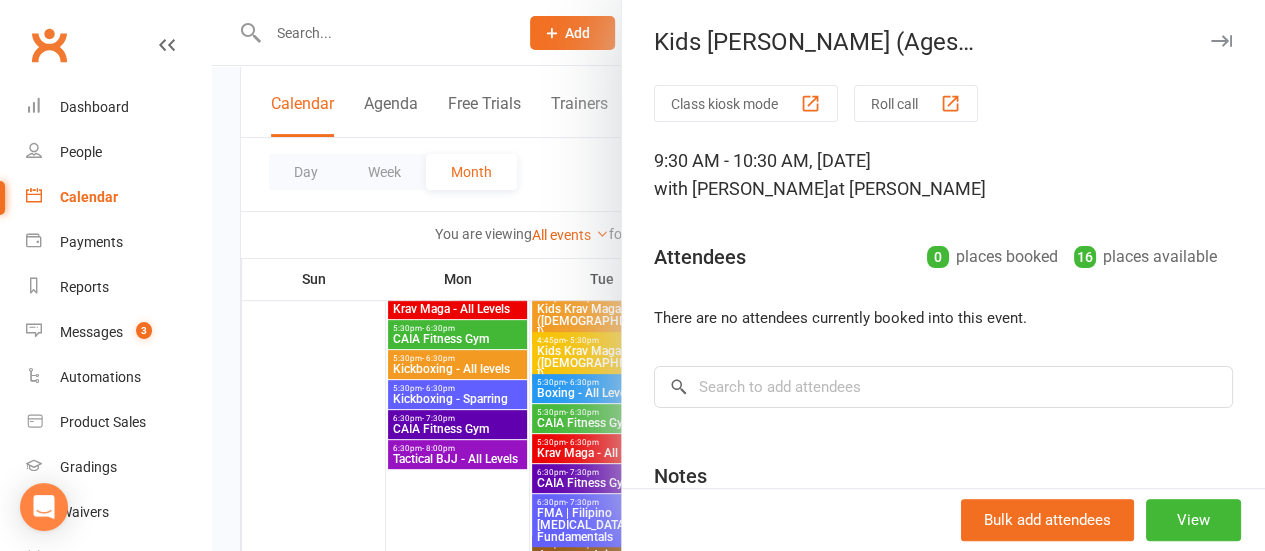 click at bounding box center [738, 275] 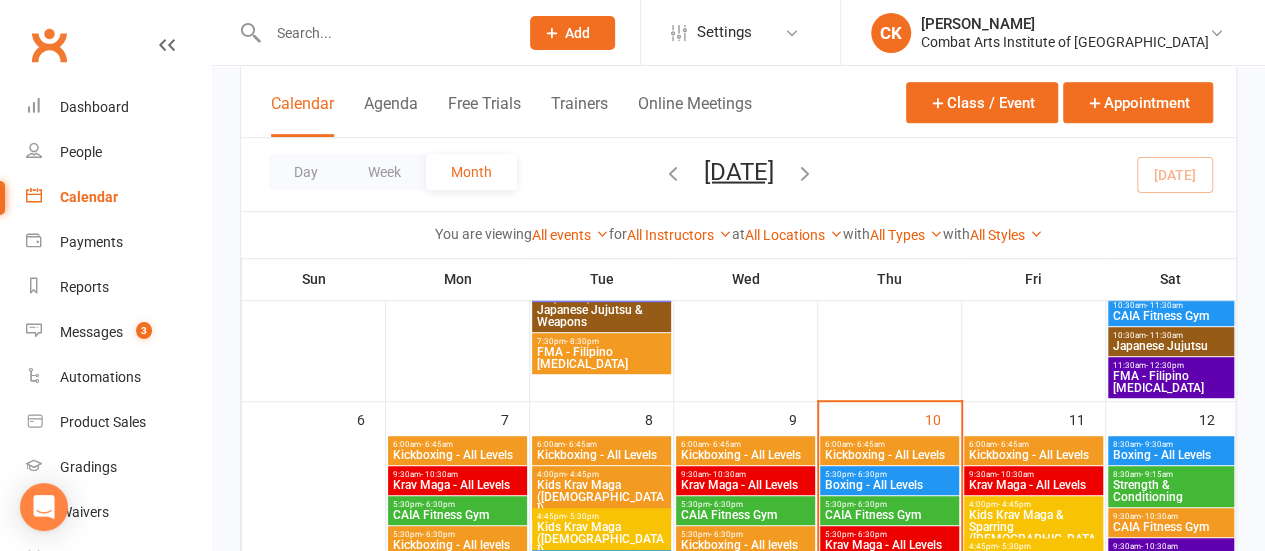 scroll, scrollTop: 500, scrollLeft: 0, axis: vertical 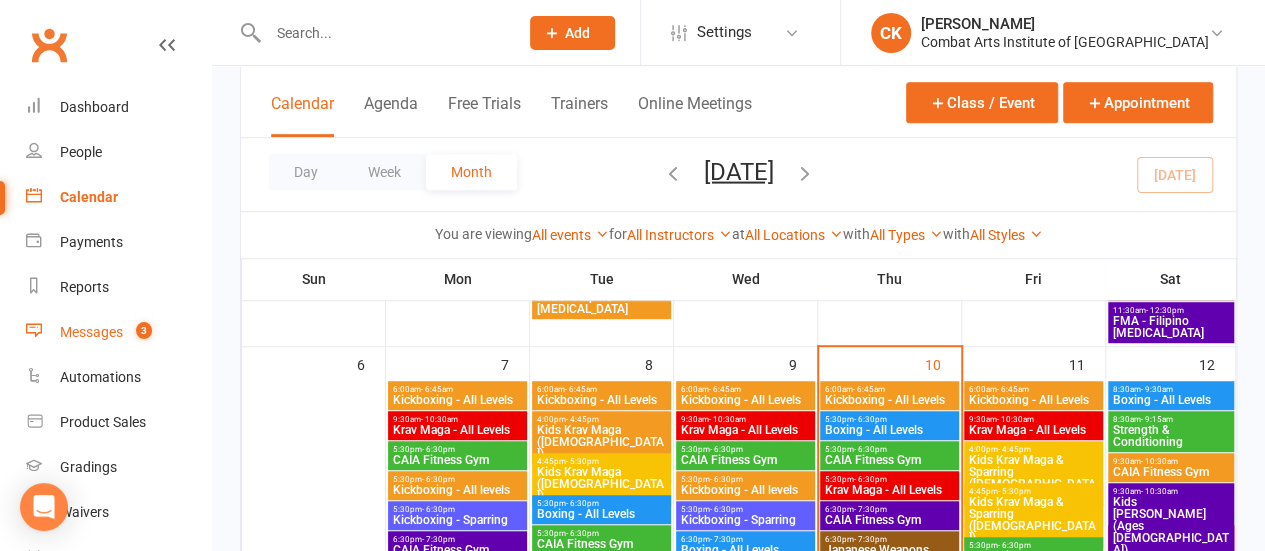 click on "Messages" at bounding box center [91, 332] 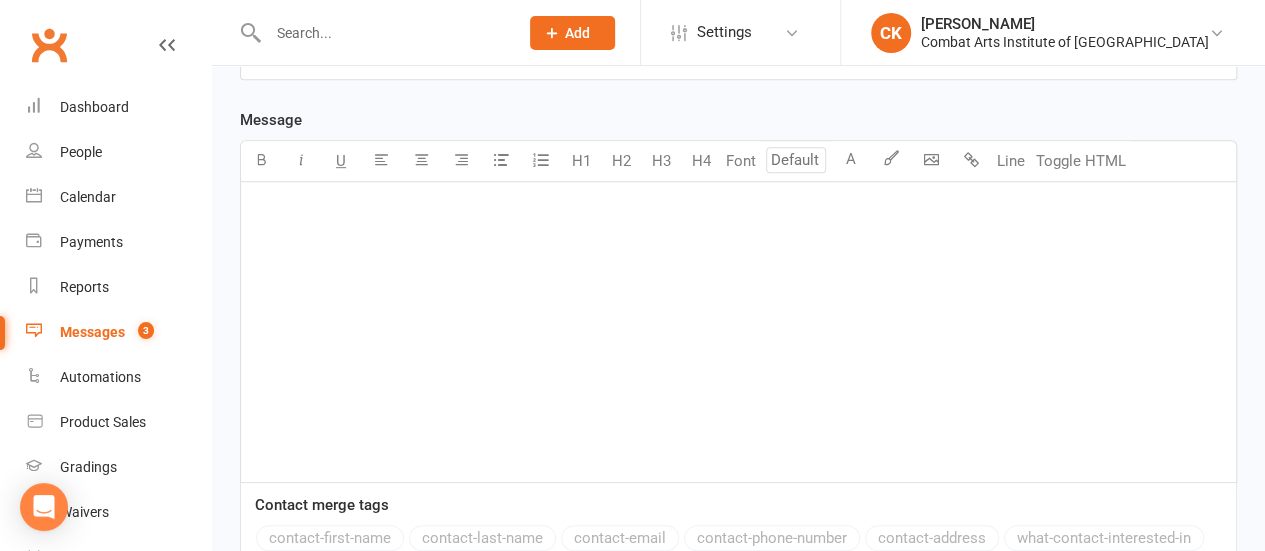 scroll, scrollTop: 0, scrollLeft: 0, axis: both 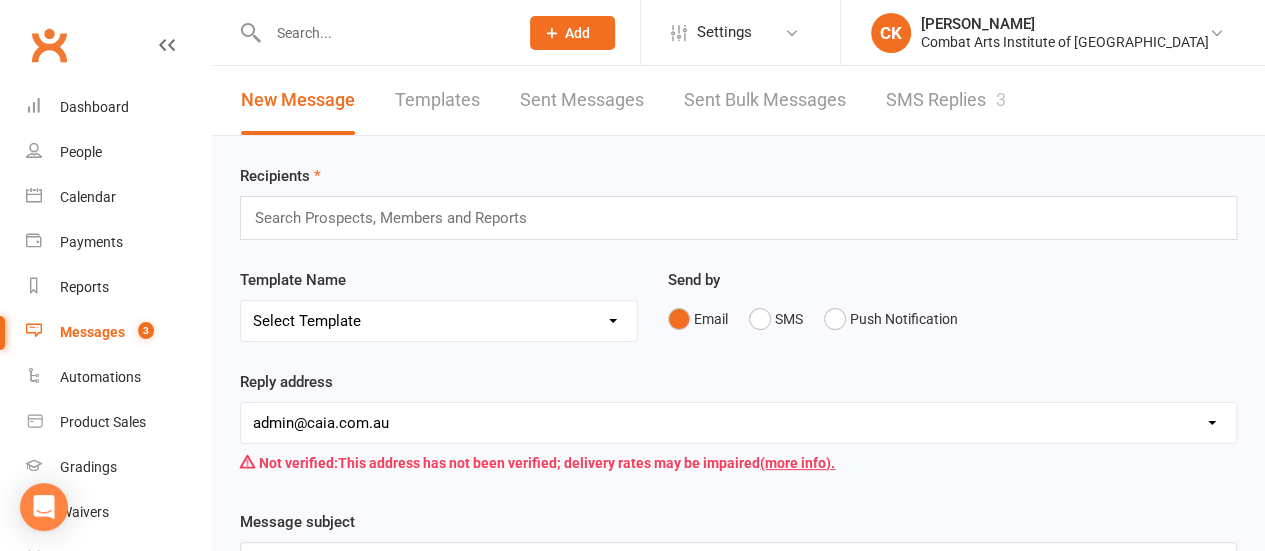 click on "SMS Replies  3" at bounding box center (946, 100) 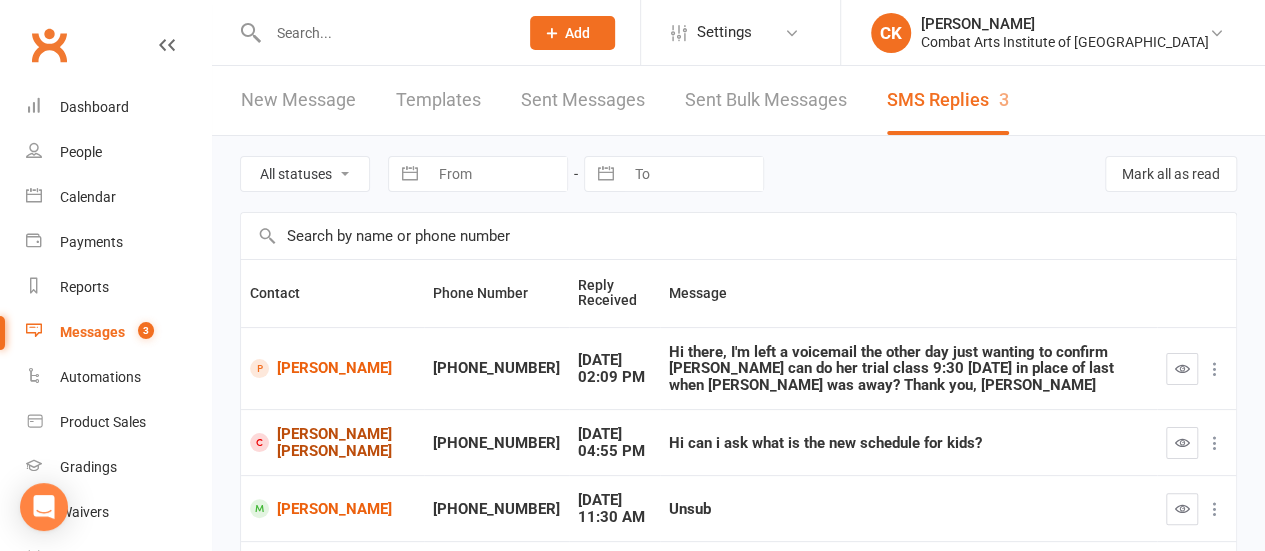 click on "[PERSON_NAME] [PERSON_NAME]" at bounding box center (332, 442) 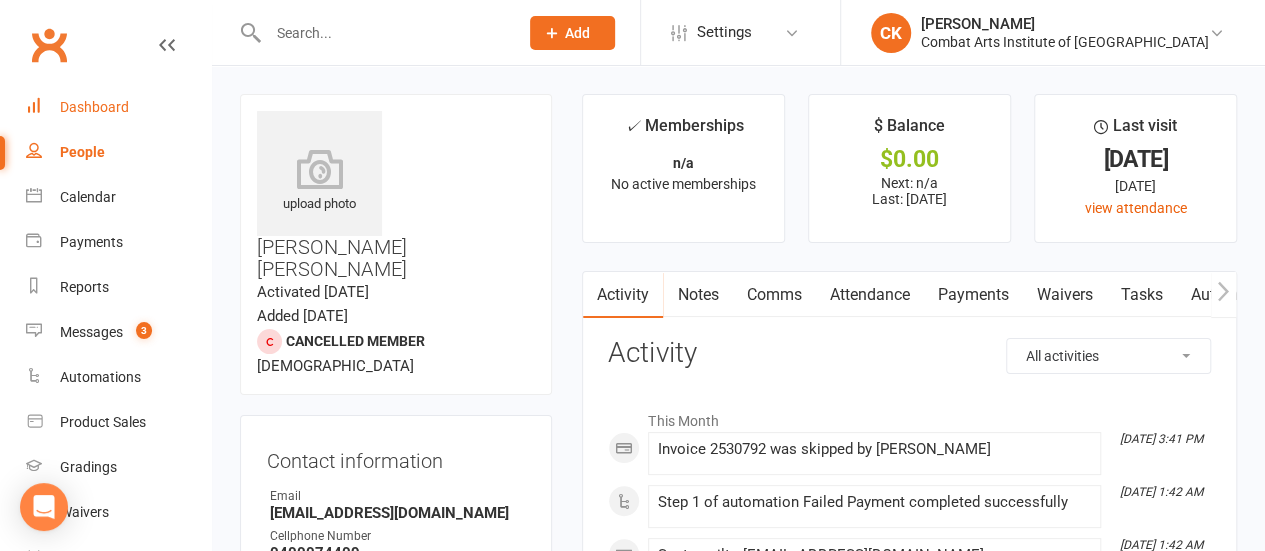 click on "Dashboard" at bounding box center (94, 107) 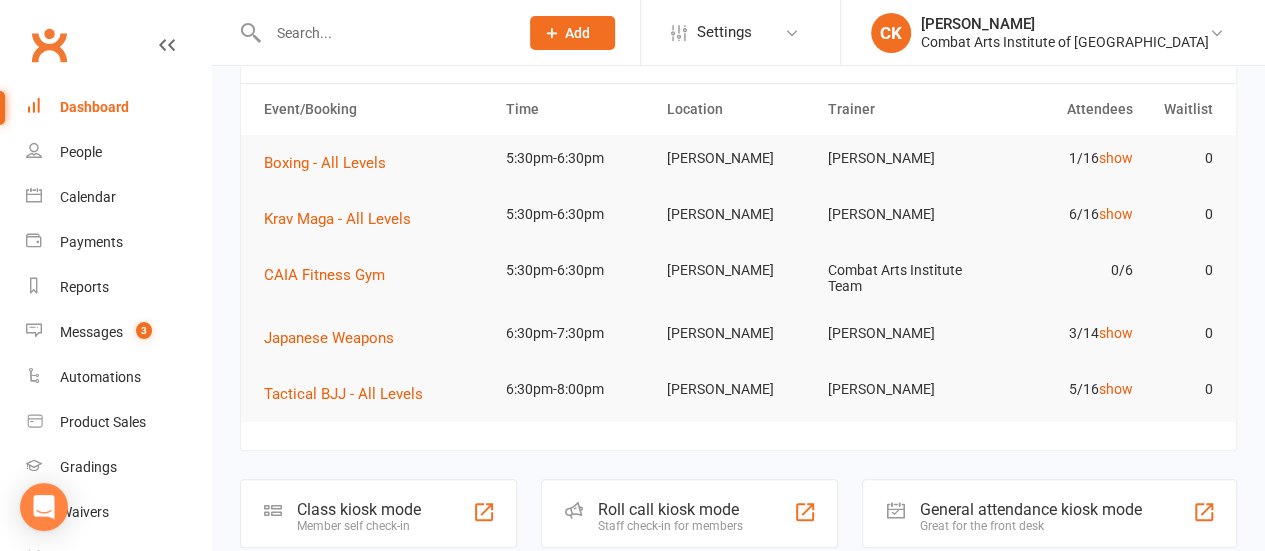scroll, scrollTop: 100, scrollLeft: 0, axis: vertical 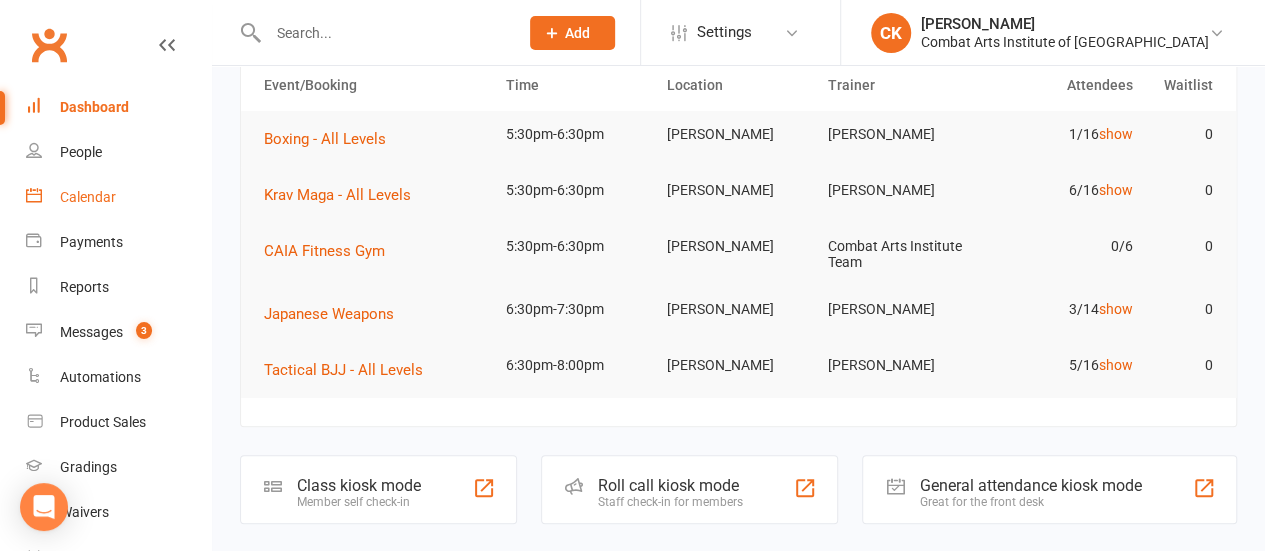 click on "Calendar" at bounding box center (88, 197) 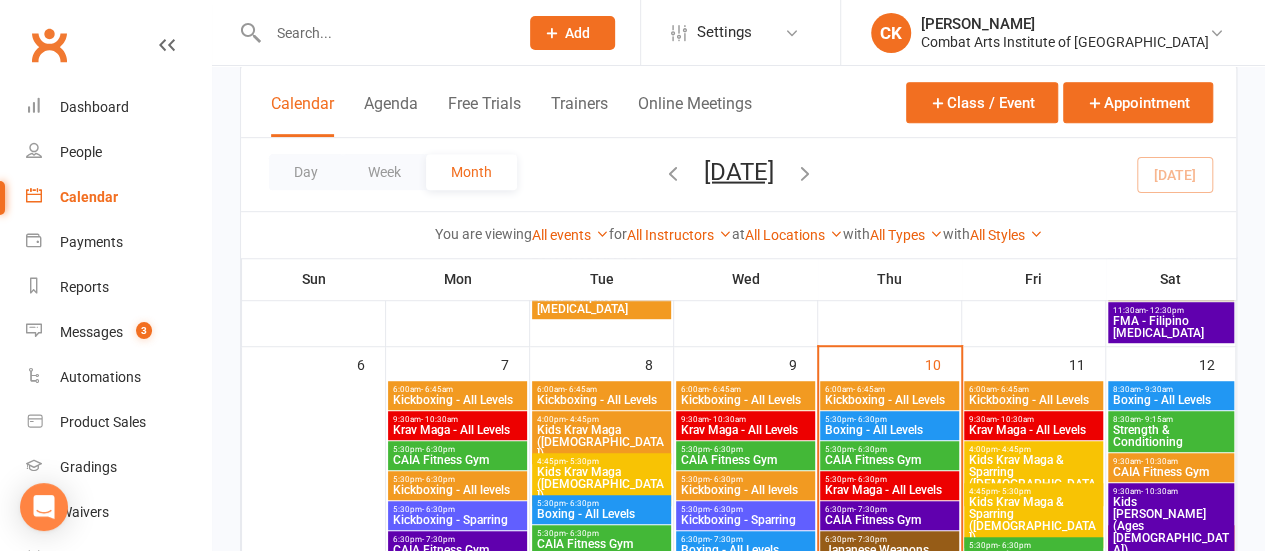 scroll, scrollTop: 600, scrollLeft: 0, axis: vertical 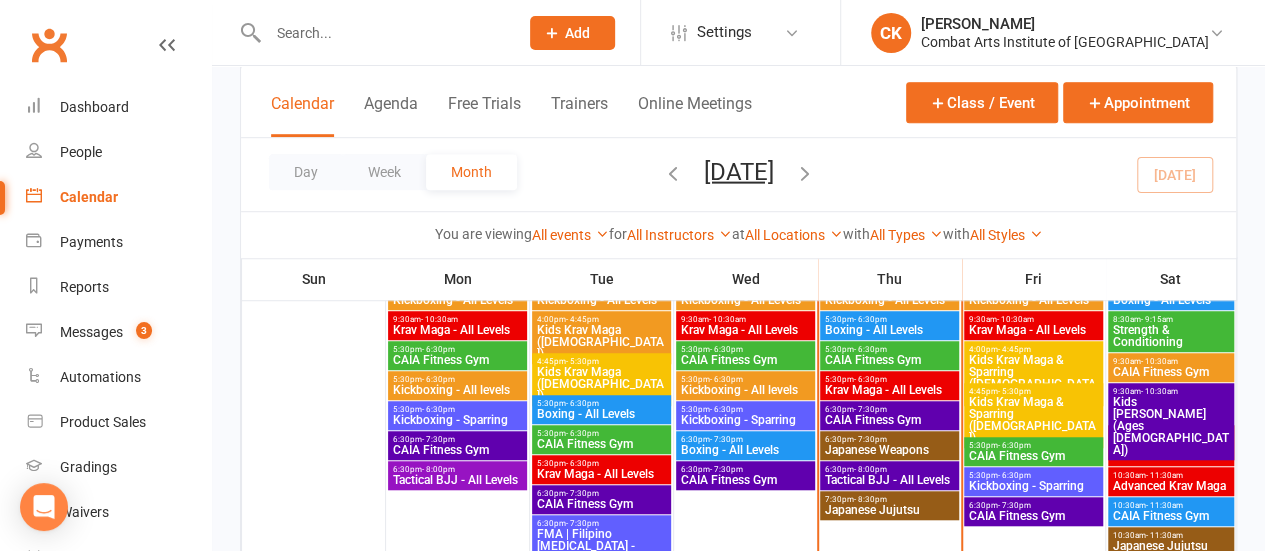 click on "Japanese Jujutsu" at bounding box center (889, 510) 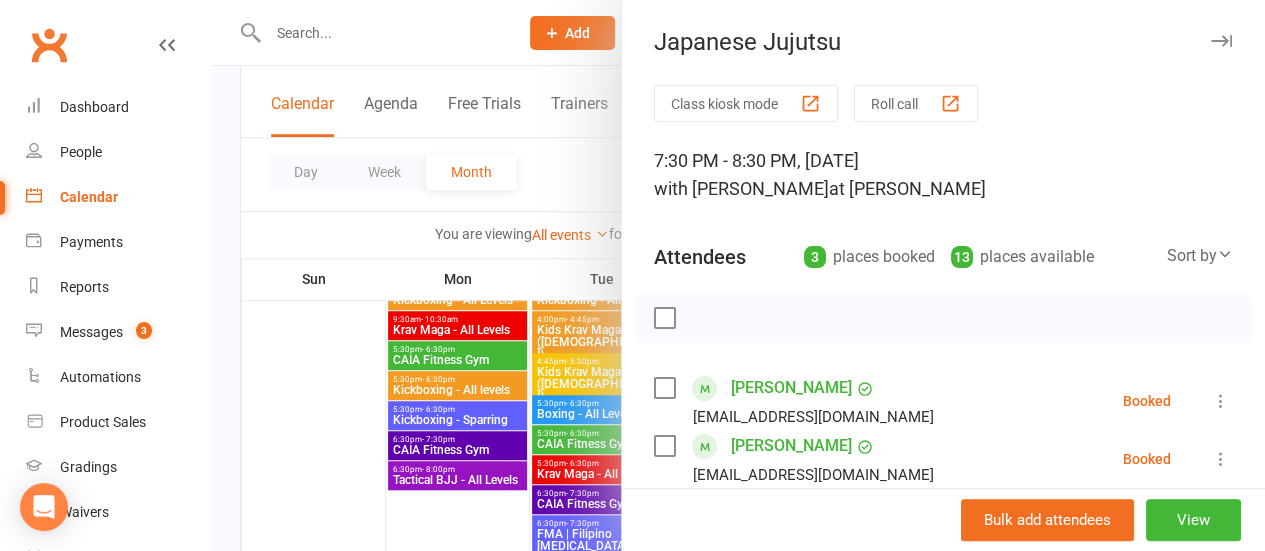 scroll, scrollTop: 100, scrollLeft: 0, axis: vertical 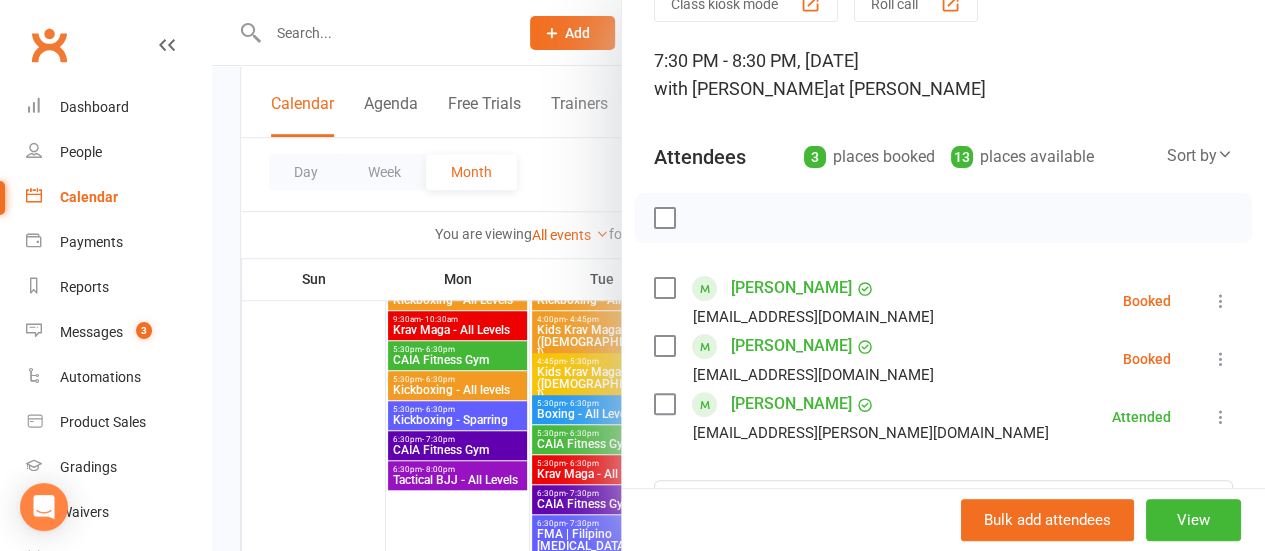click at bounding box center [1221, 359] 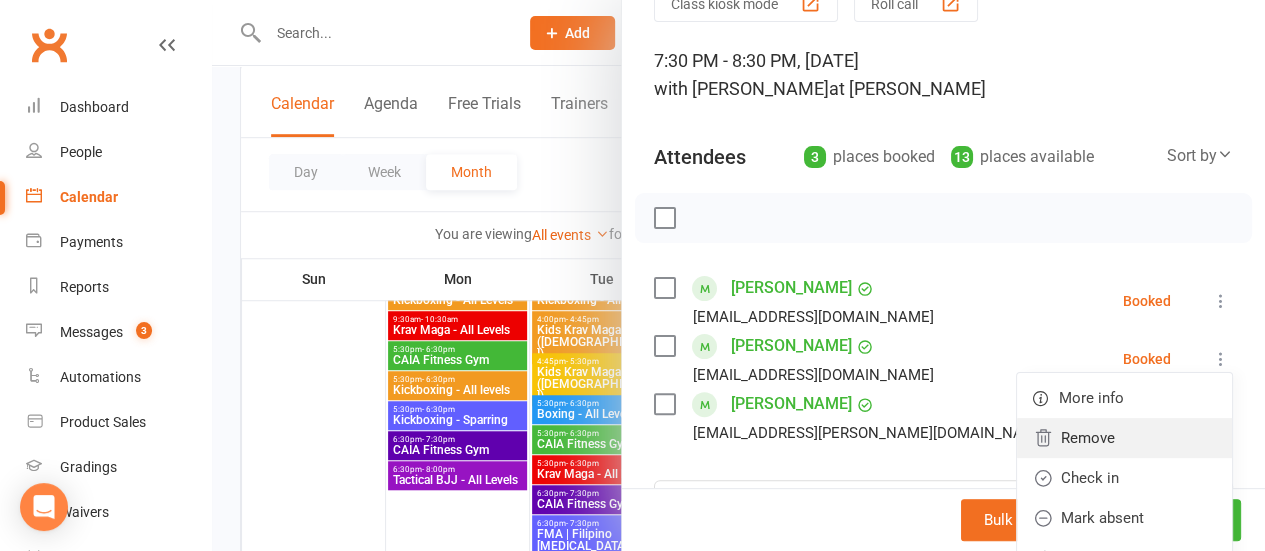 click on "Remove" at bounding box center [1124, 438] 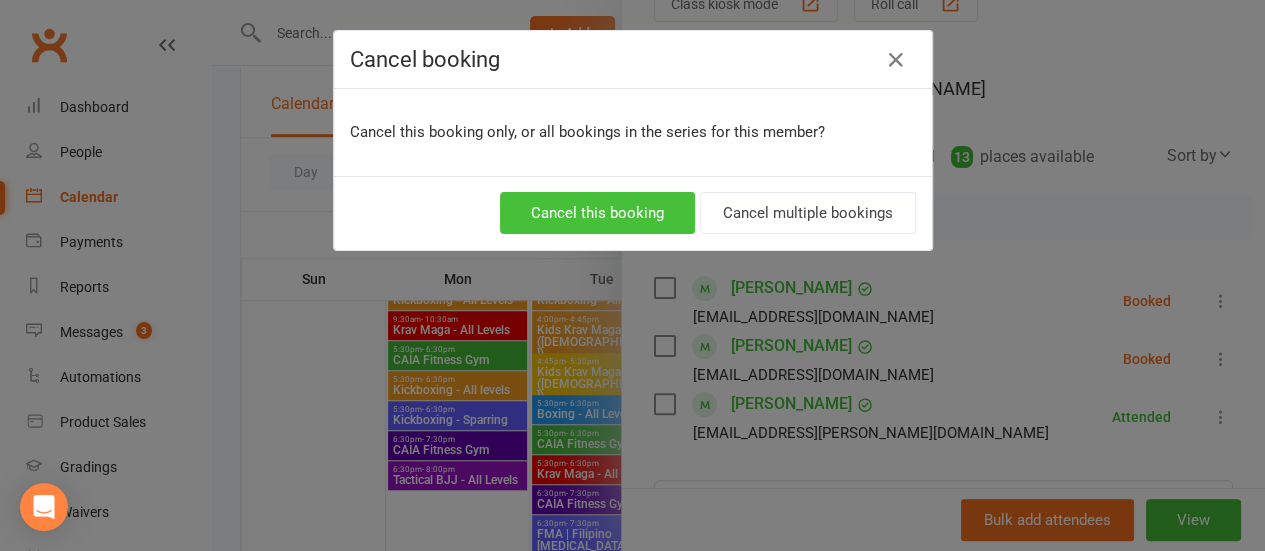 click on "Cancel this booking" at bounding box center (597, 213) 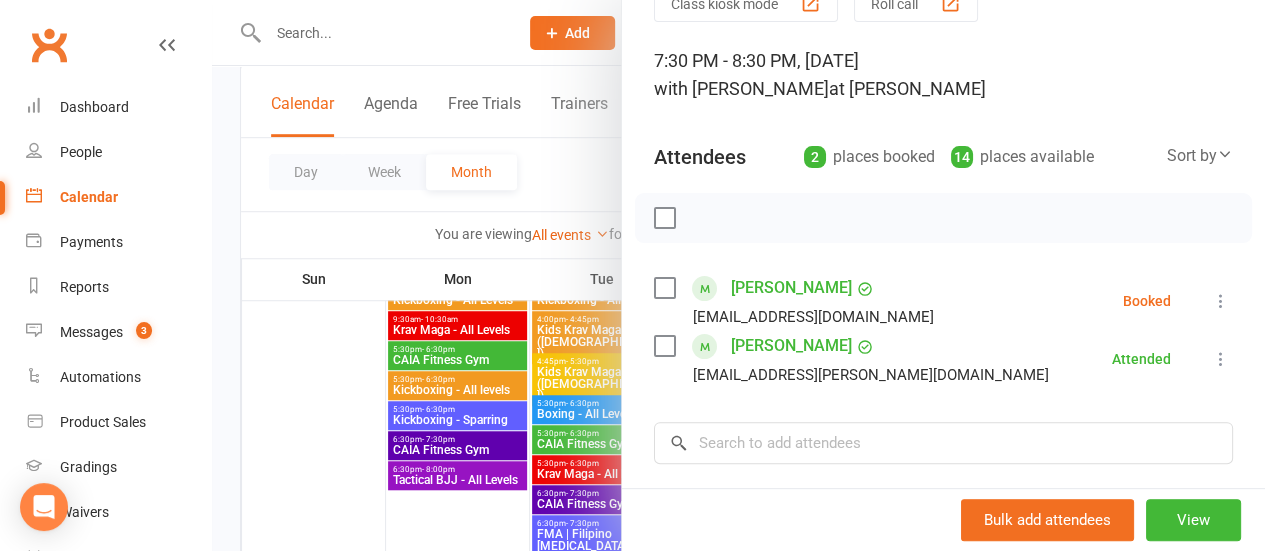 click at bounding box center [738, 275] 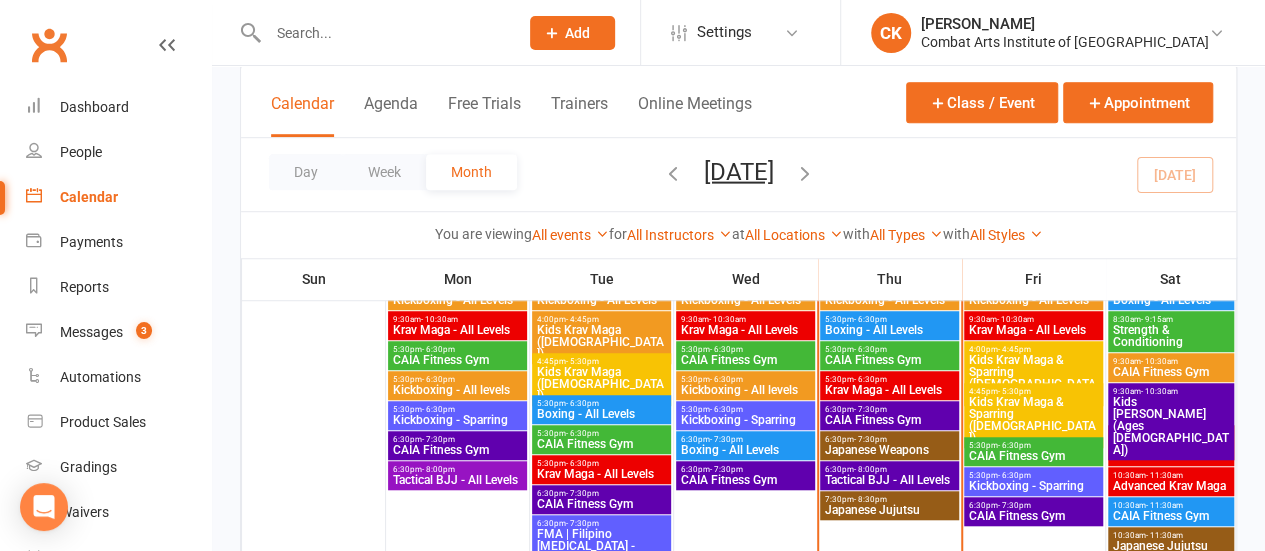 click on "7:30pm  - 8:30pm" at bounding box center (889, 499) 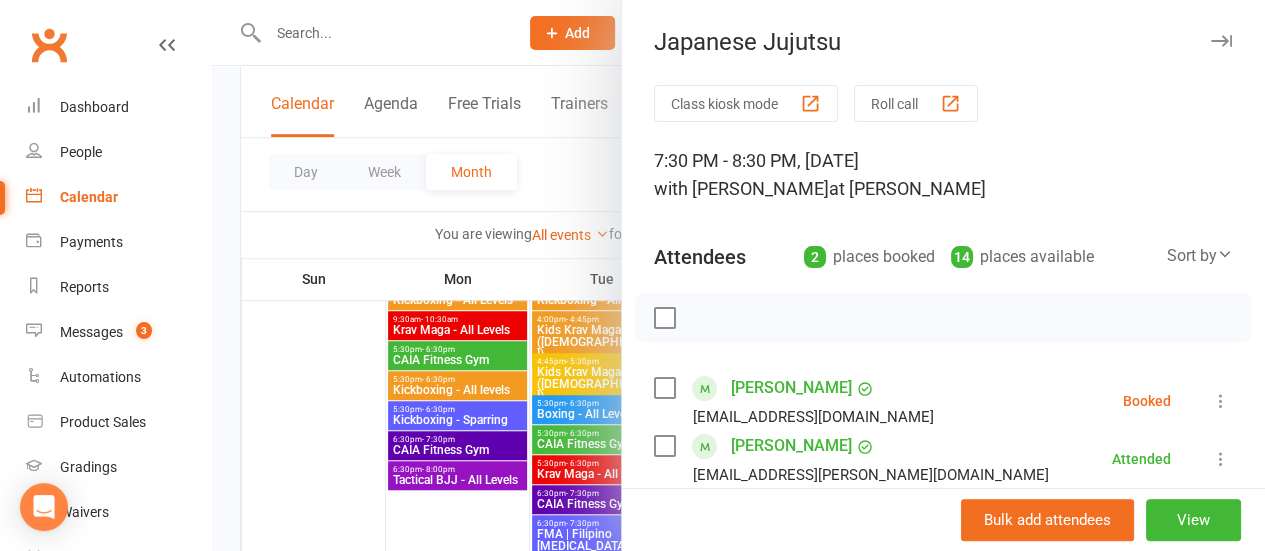 scroll, scrollTop: 100, scrollLeft: 0, axis: vertical 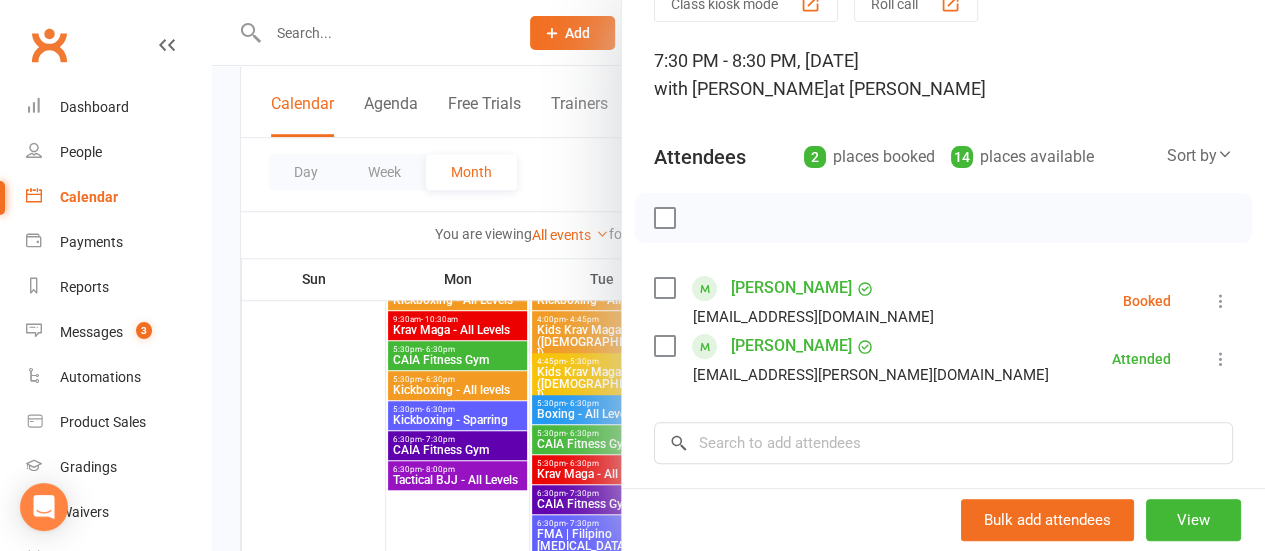 click at bounding box center (738, 275) 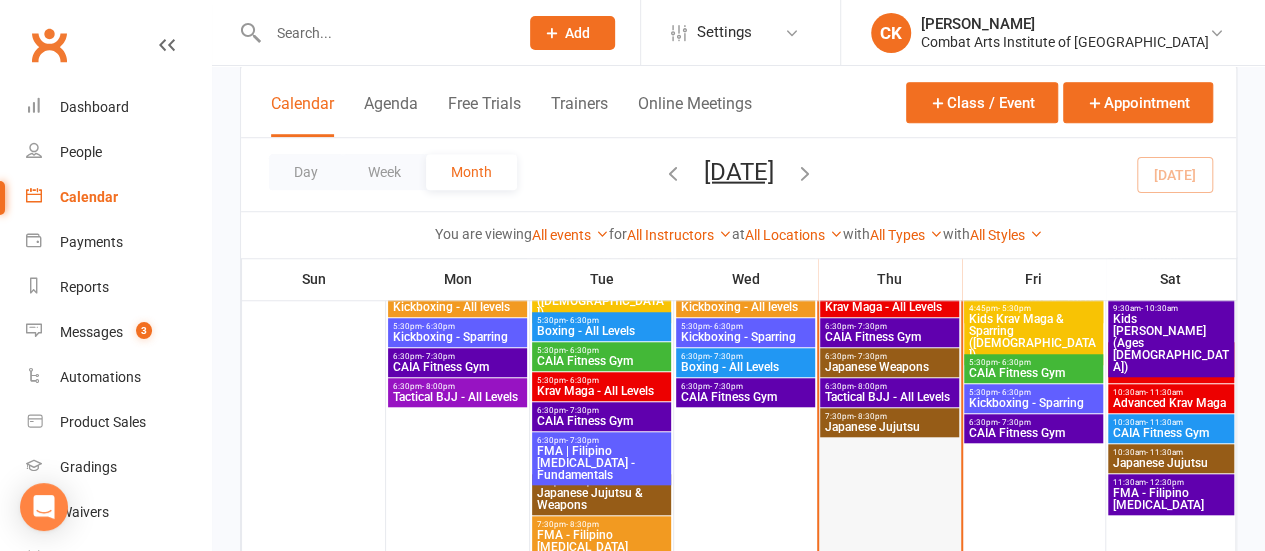 scroll, scrollTop: 700, scrollLeft: 0, axis: vertical 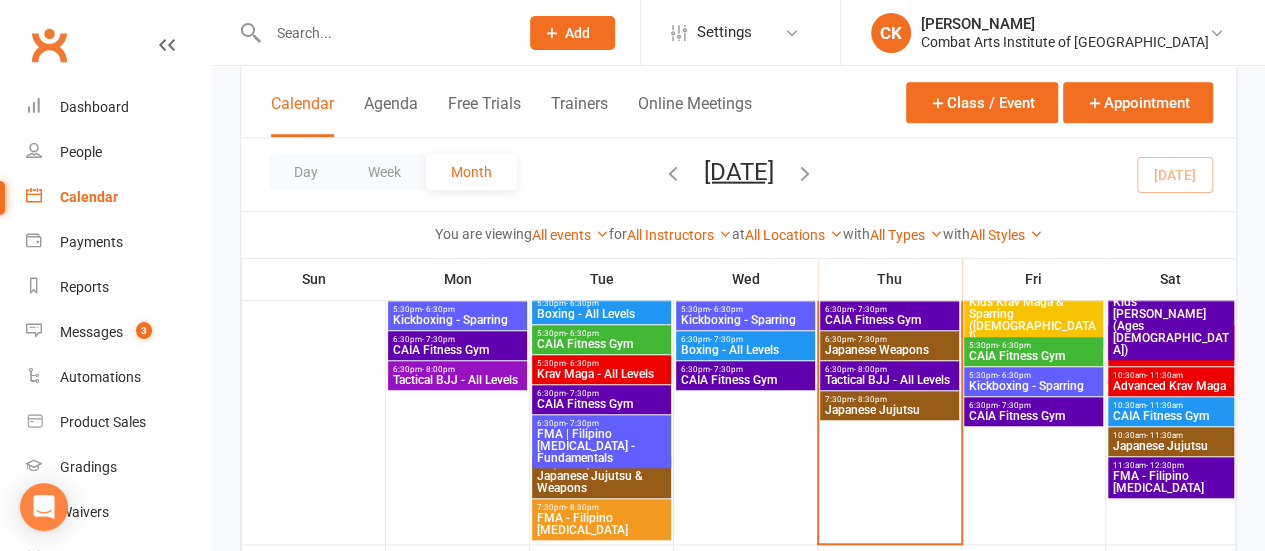 click on "Japanese Jujutsu" at bounding box center [889, 410] 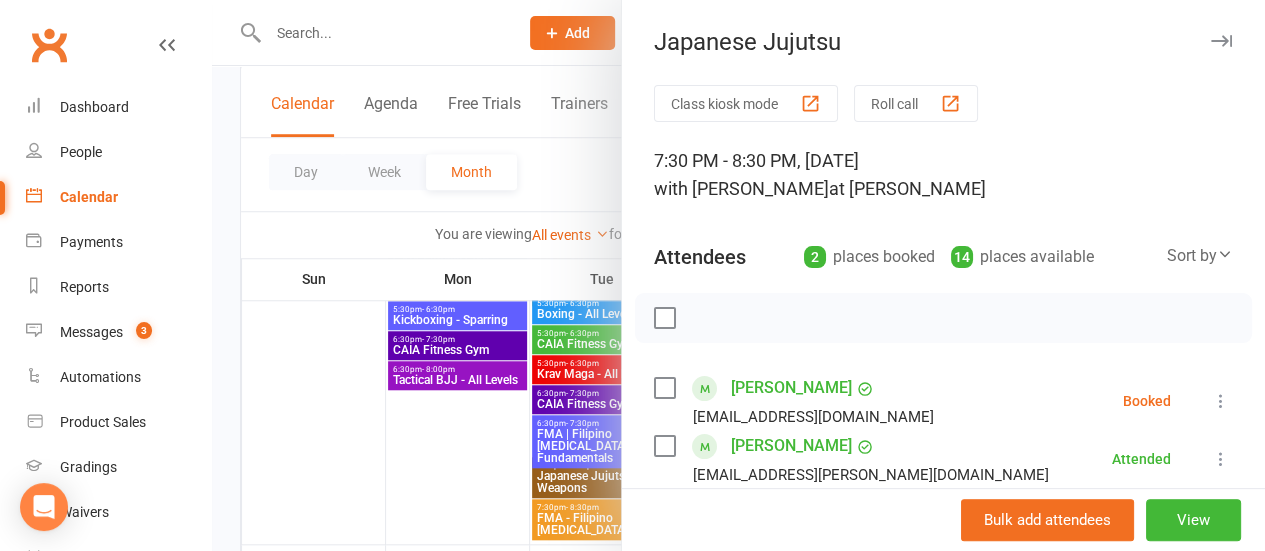 click at bounding box center [738, 275] 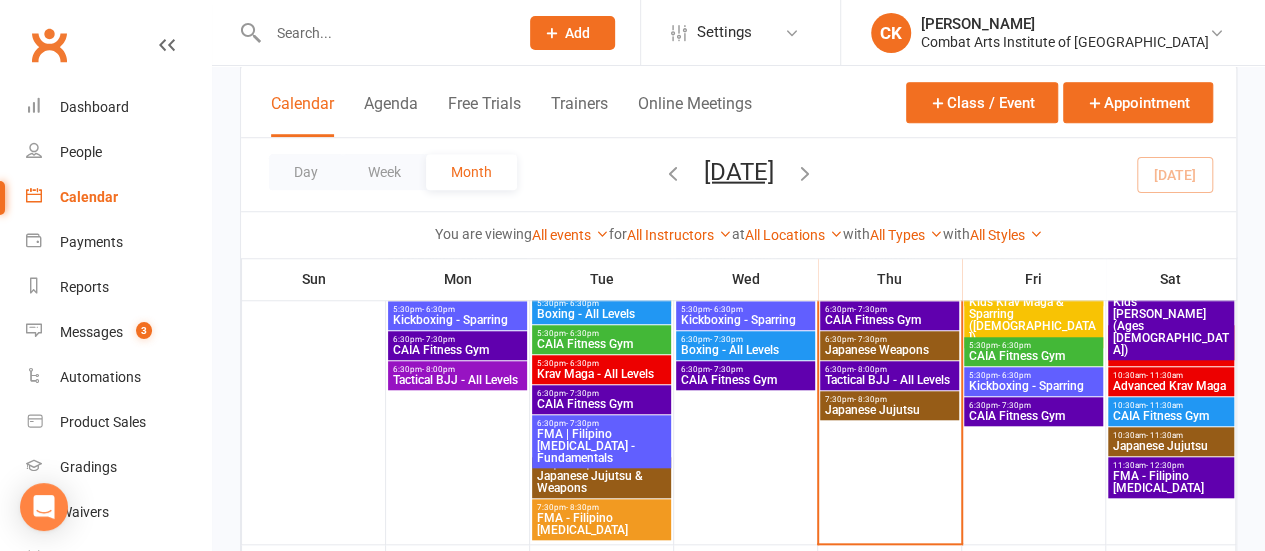 click on "Japanese Weapons" at bounding box center (889, 350) 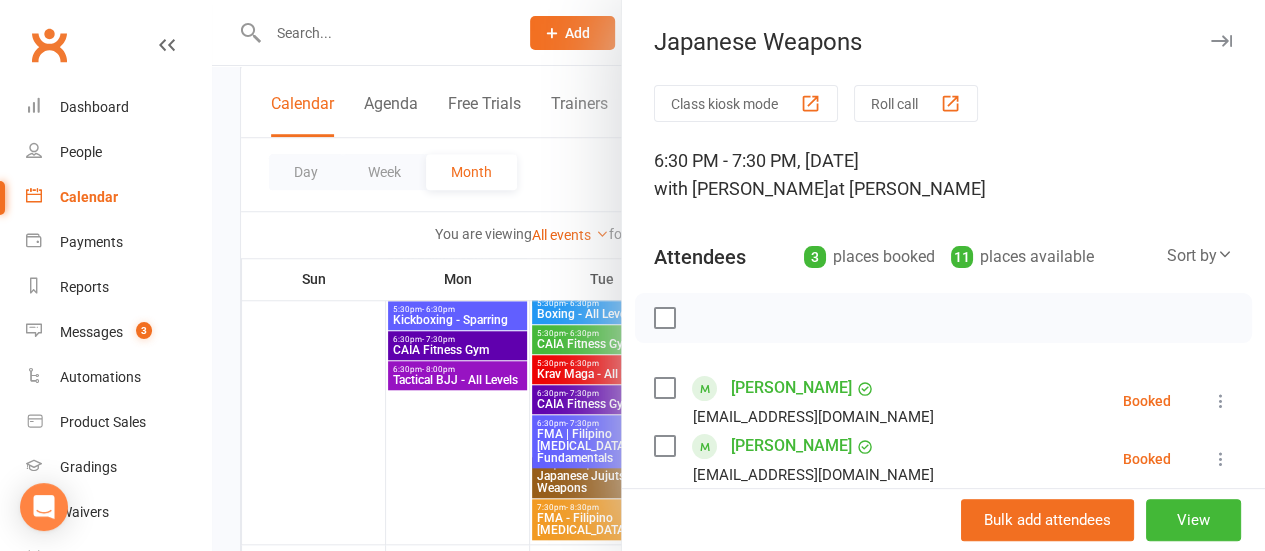 click at bounding box center [1221, 459] 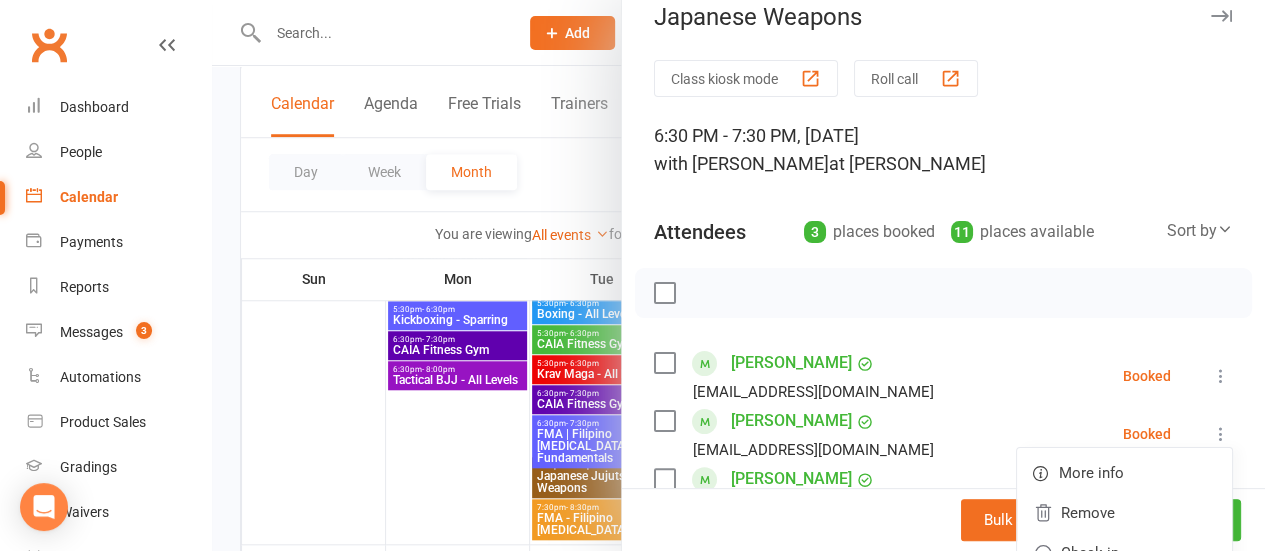 scroll, scrollTop: 100, scrollLeft: 0, axis: vertical 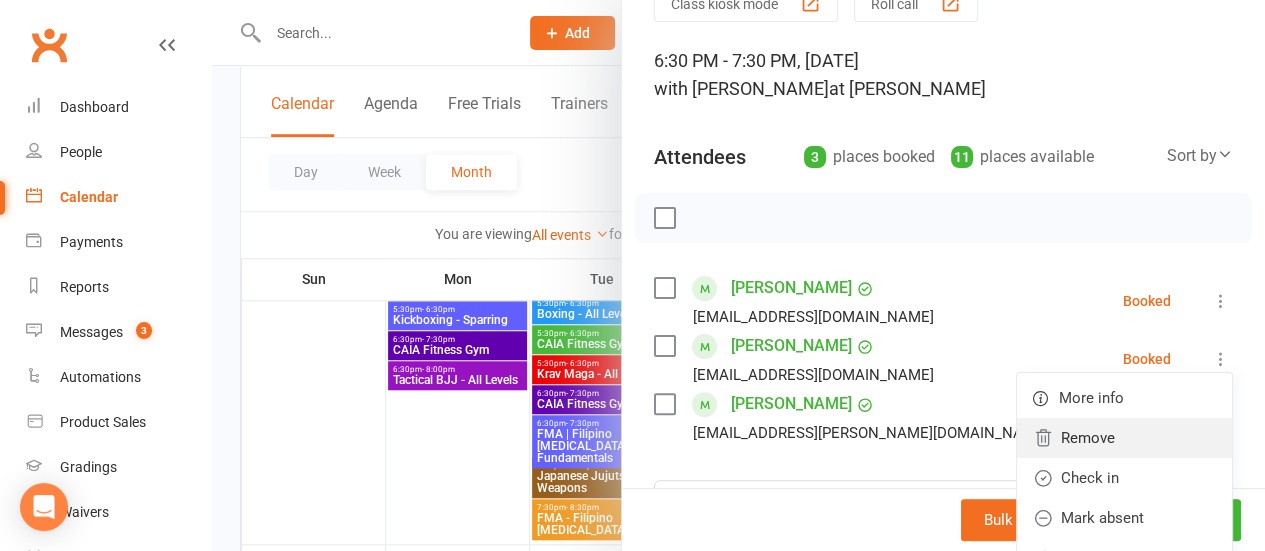click on "Remove" at bounding box center [1124, 438] 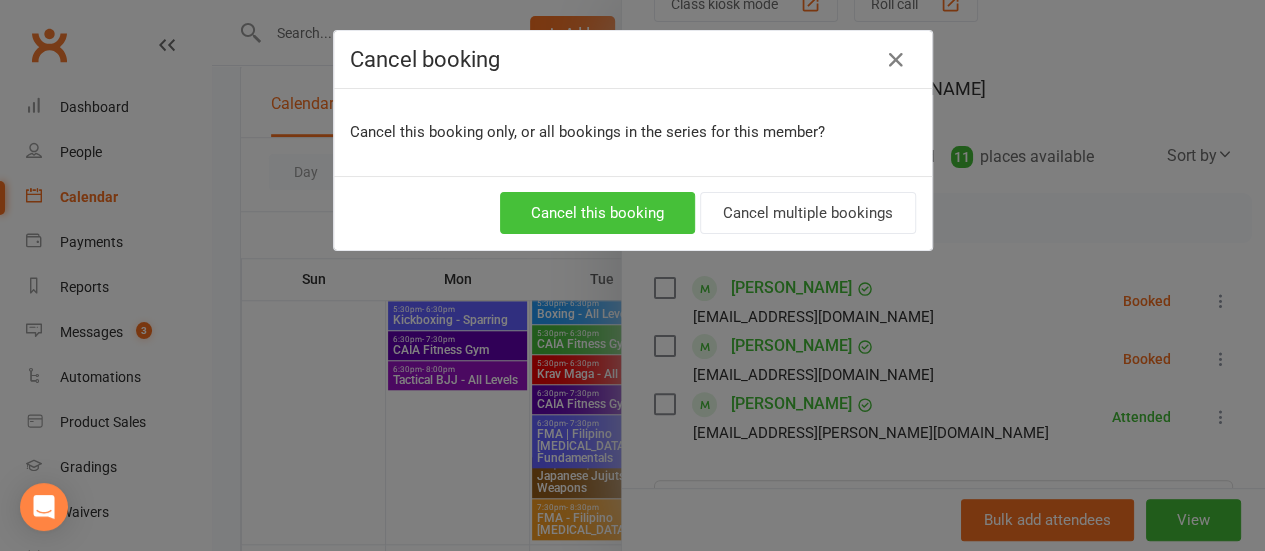 click on "Cancel this booking" at bounding box center [597, 213] 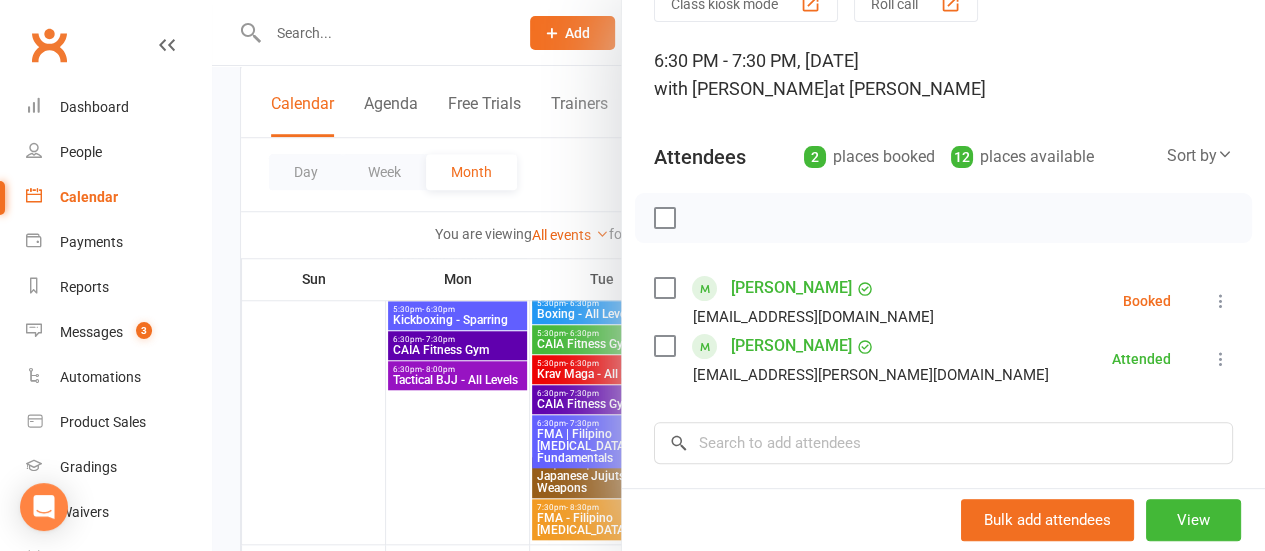 click at bounding box center [738, 275] 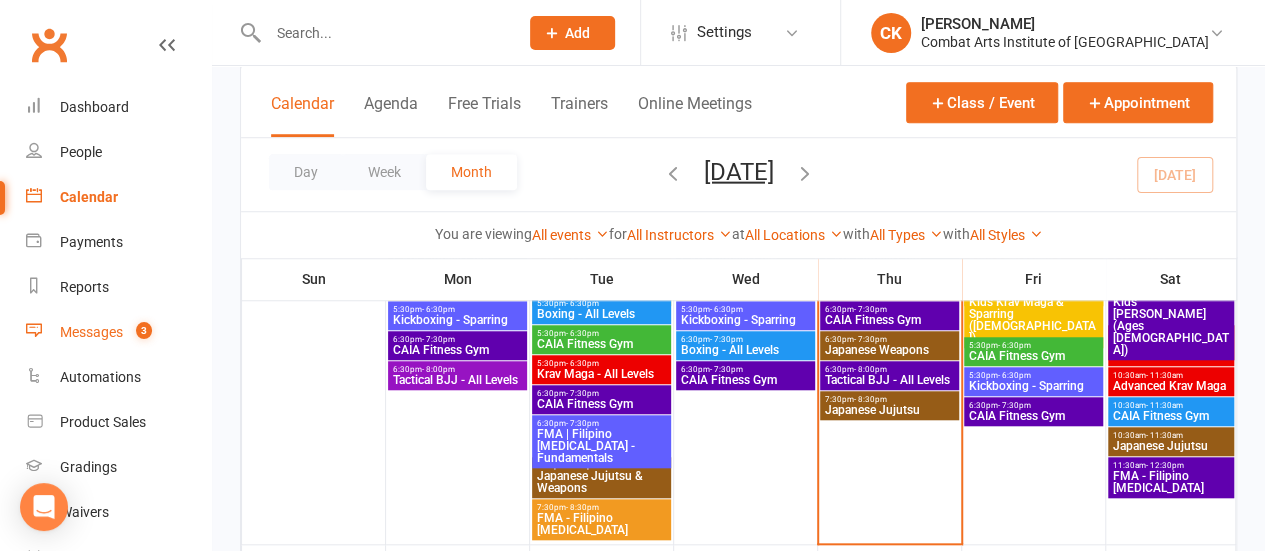 click on "Messages" at bounding box center (91, 332) 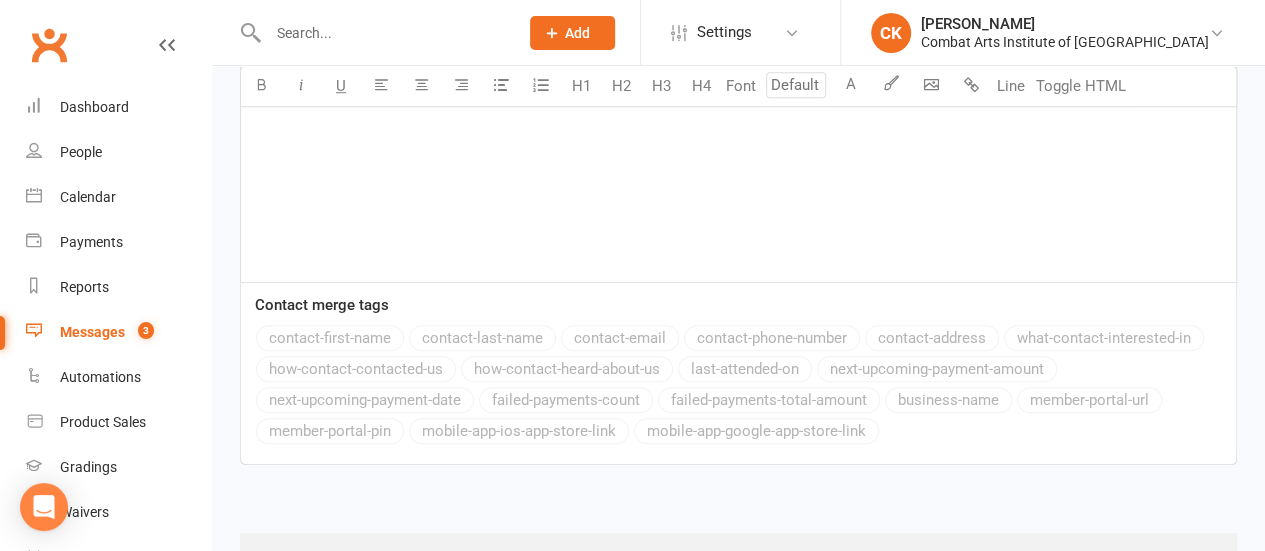 scroll, scrollTop: 0, scrollLeft: 0, axis: both 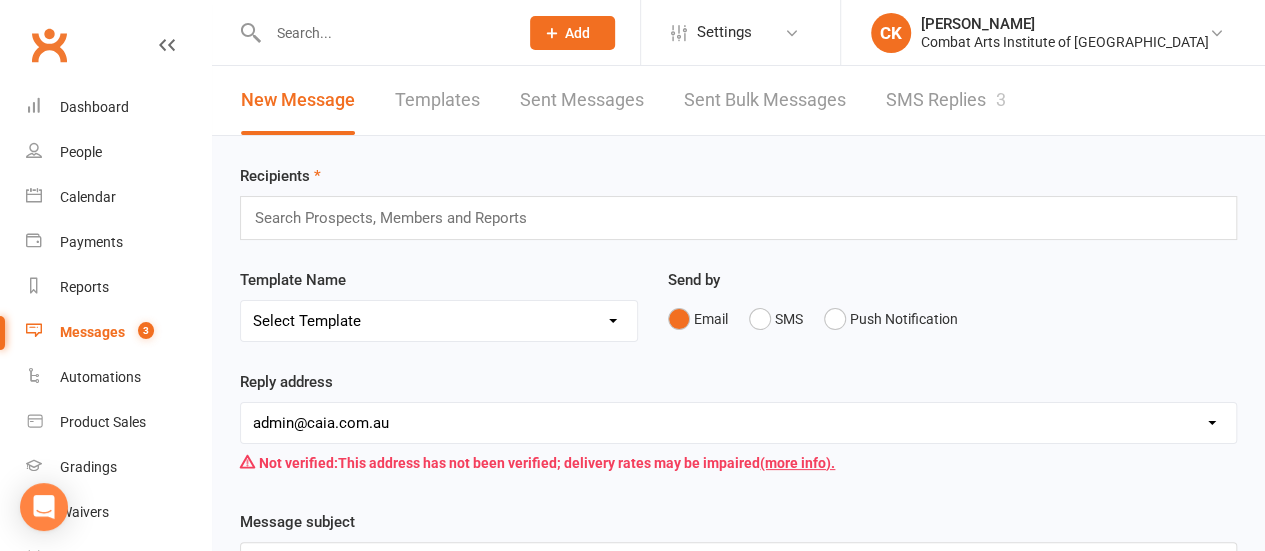 click on "SMS Replies  3" at bounding box center (946, 100) 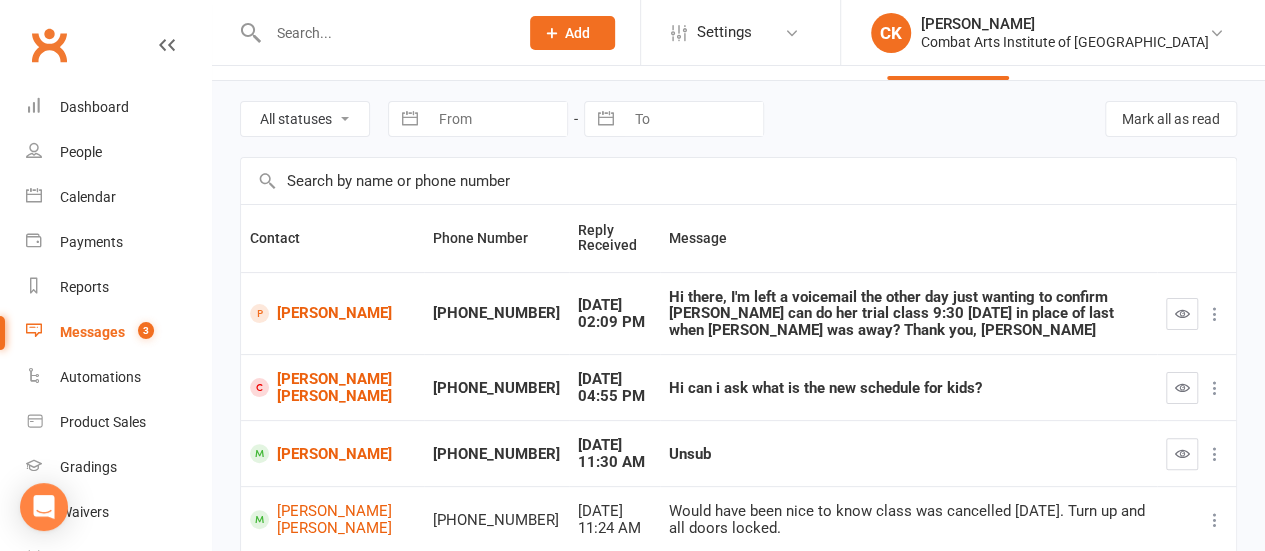 scroll, scrollTop: 100, scrollLeft: 0, axis: vertical 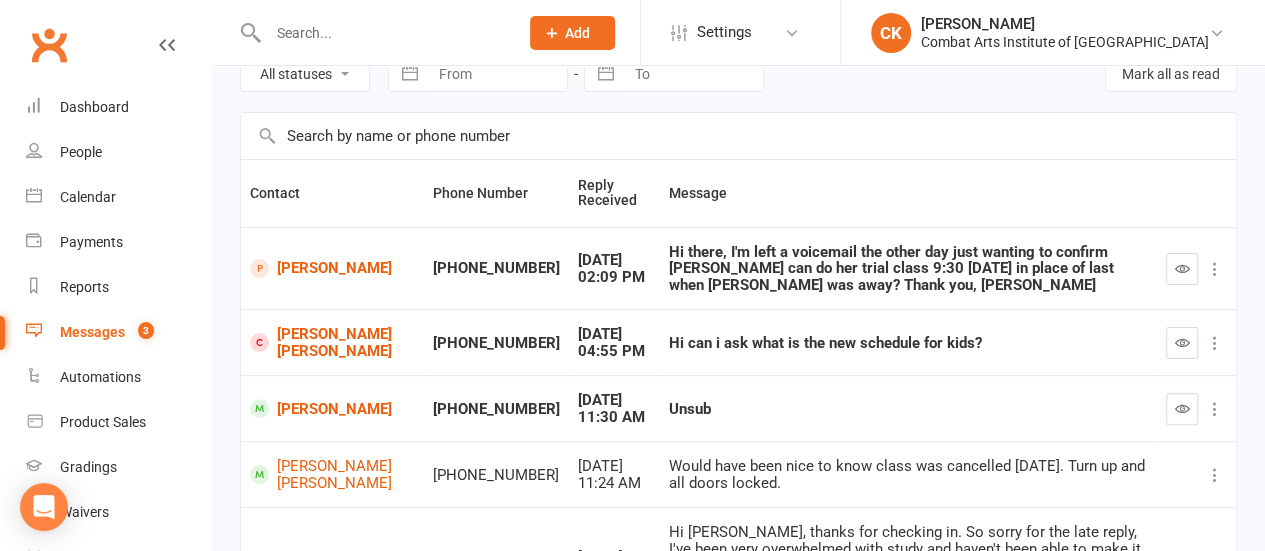click at bounding box center (1215, 343) 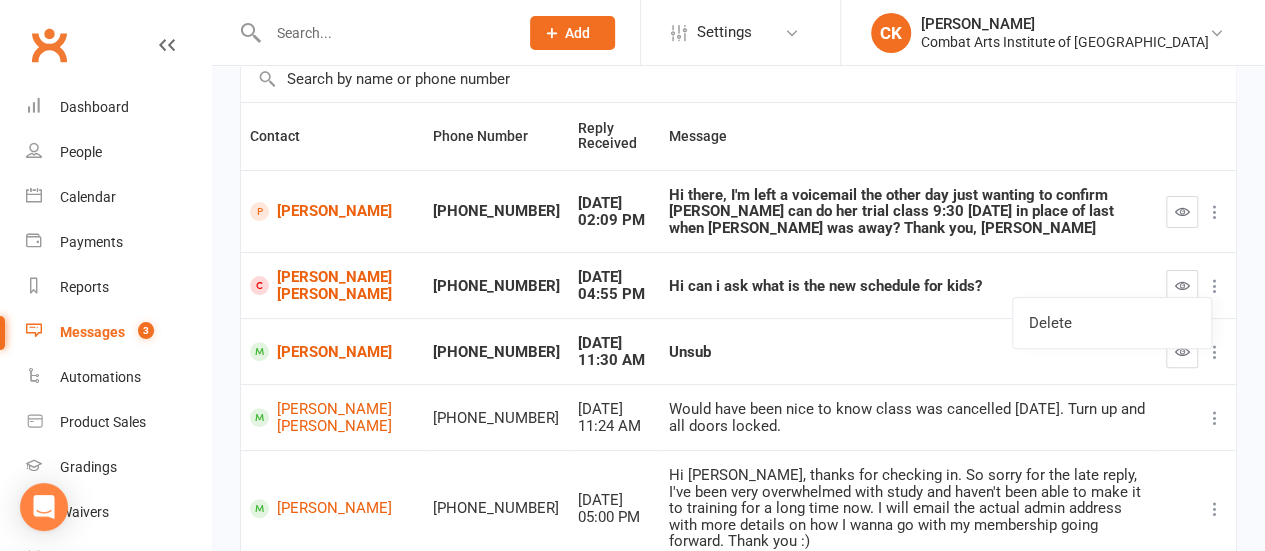 scroll, scrollTop: 0, scrollLeft: 0, axis: both 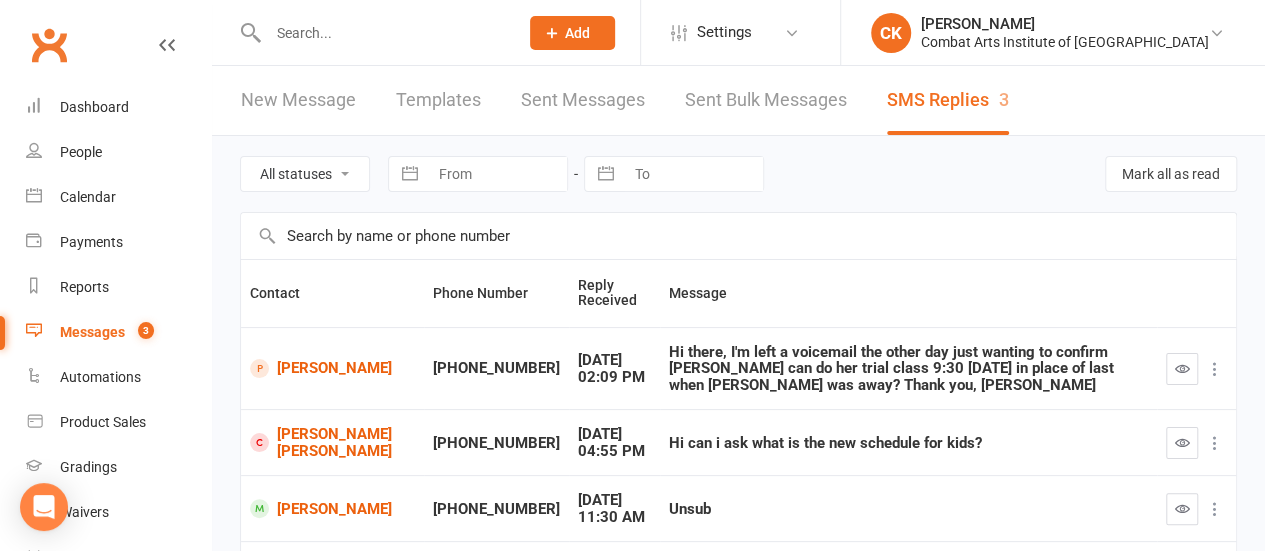 click on "New Message" at bounding box center [298, 100] 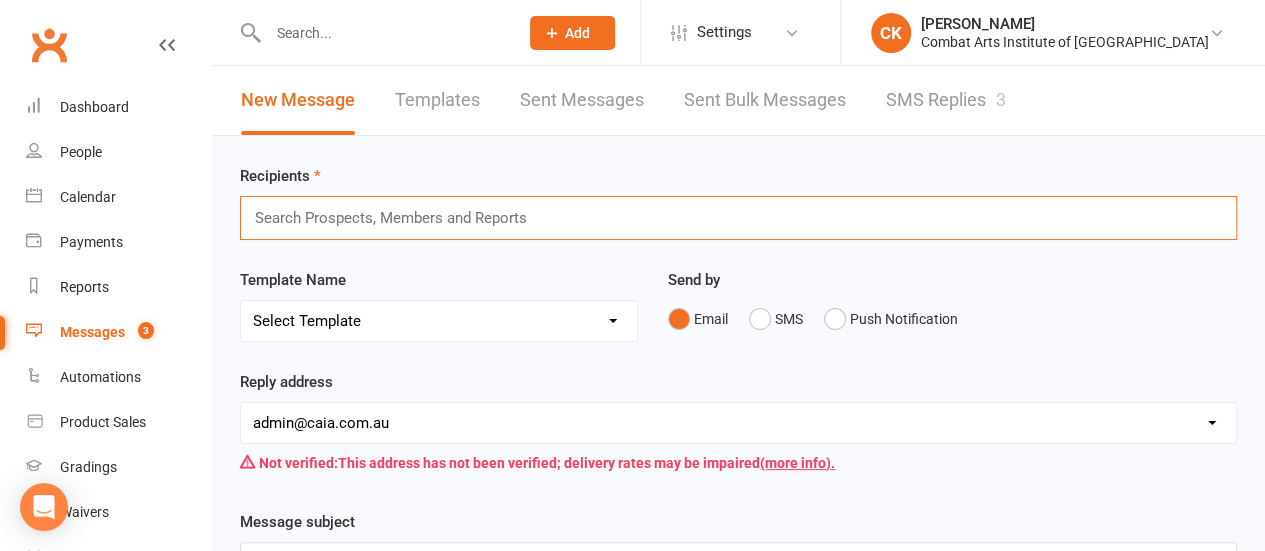 click at bounding box center [399, 218] 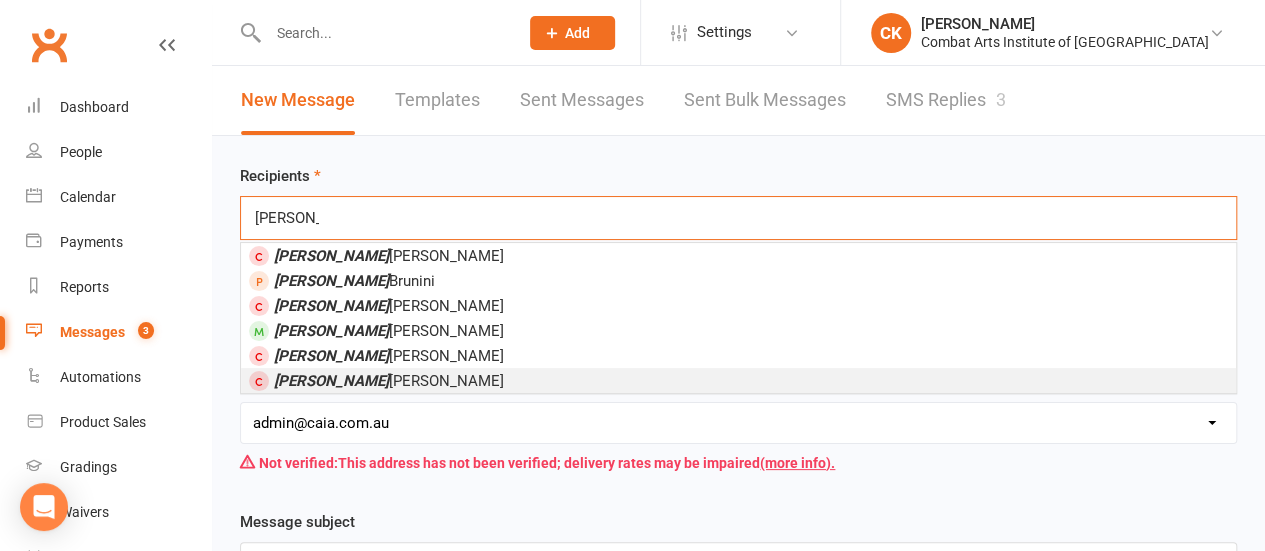 type on "[PERSON_NAME]" 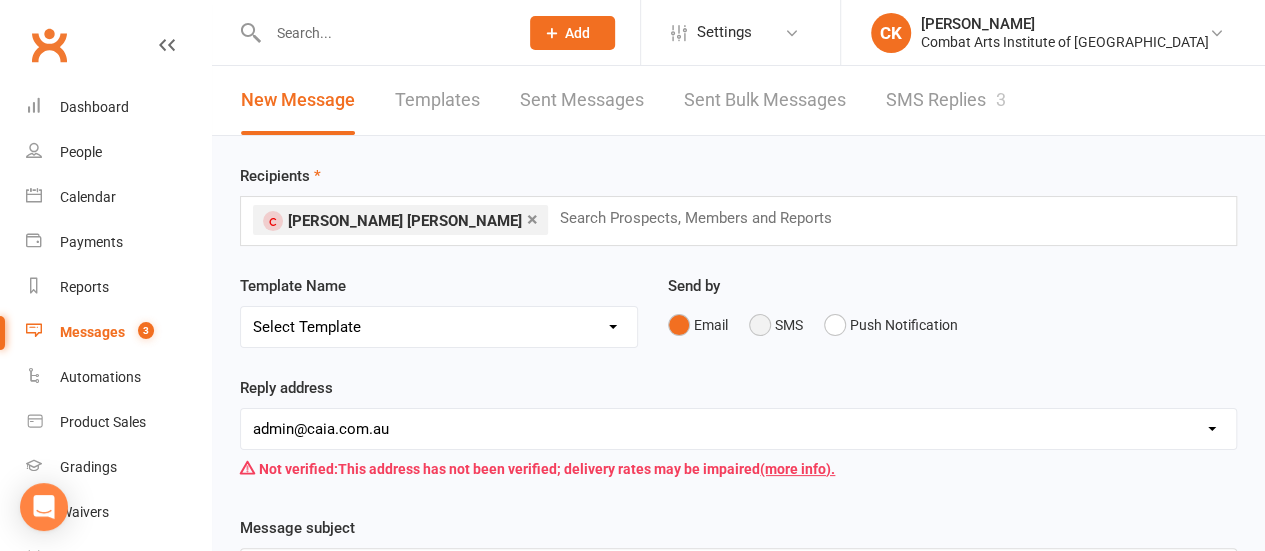 click on "SMS" at bounding box center [776, 325] 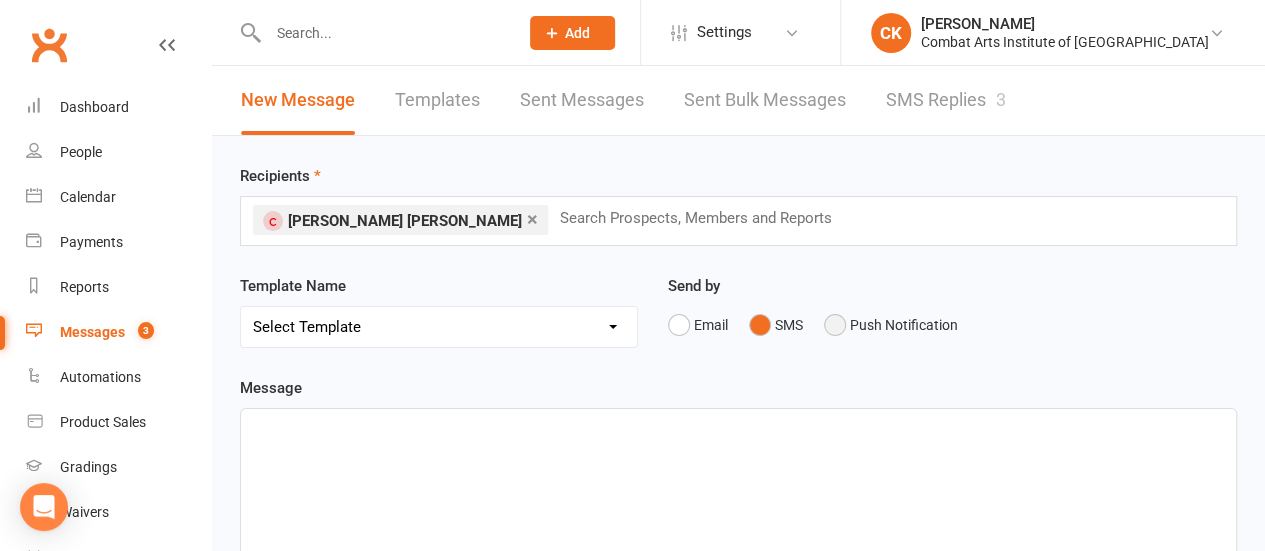click on "Push Notification" at bounding box center (891, 325) 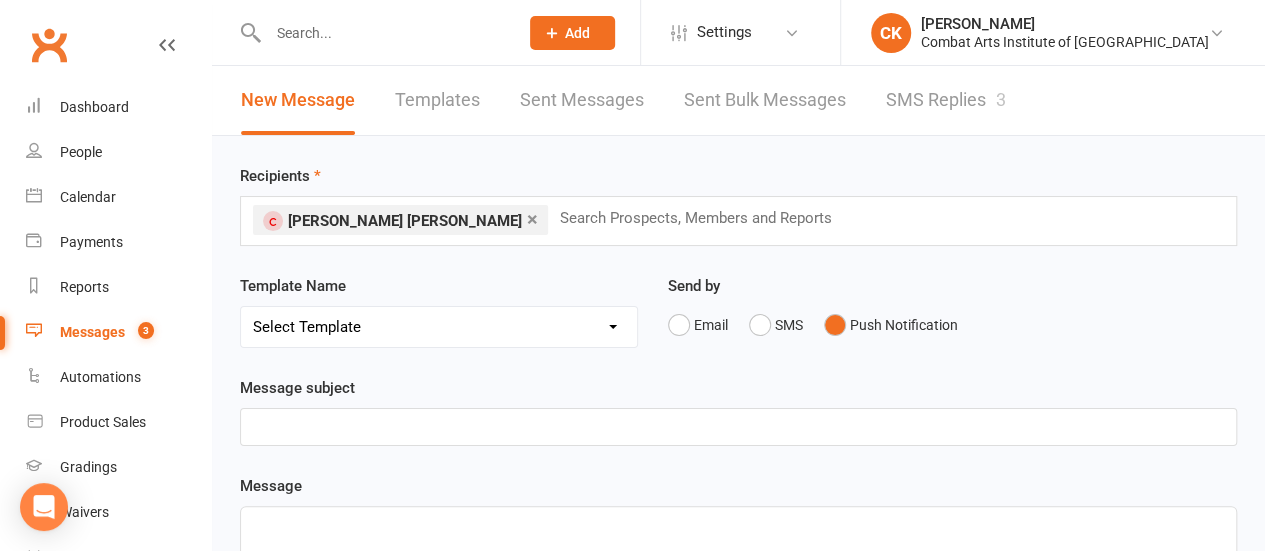 click on "﻿" at bounding box center [738, 427] 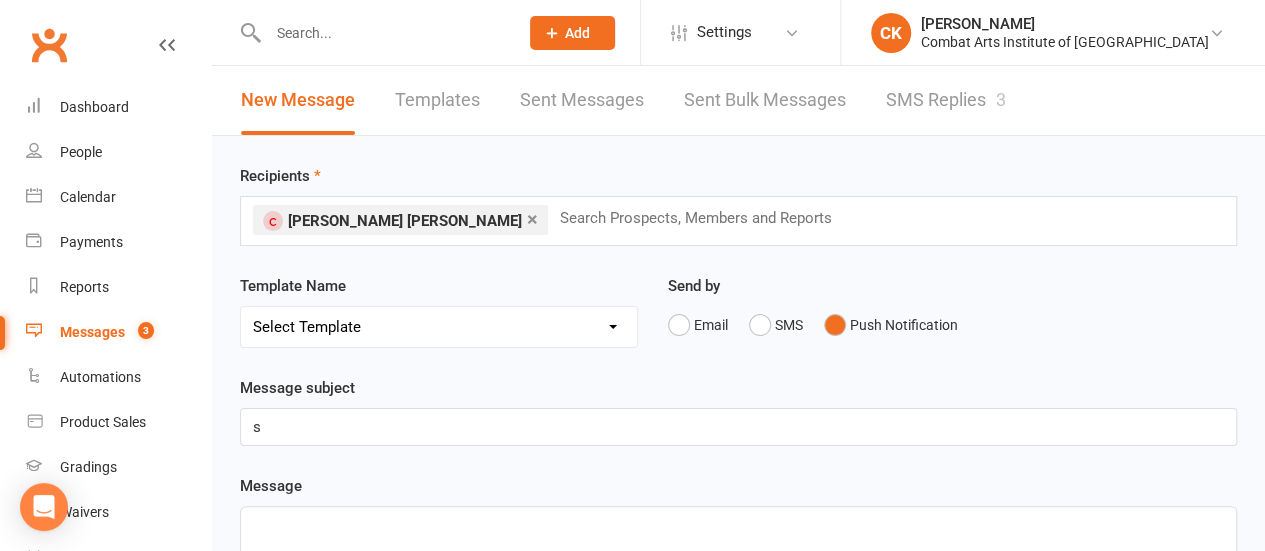 type 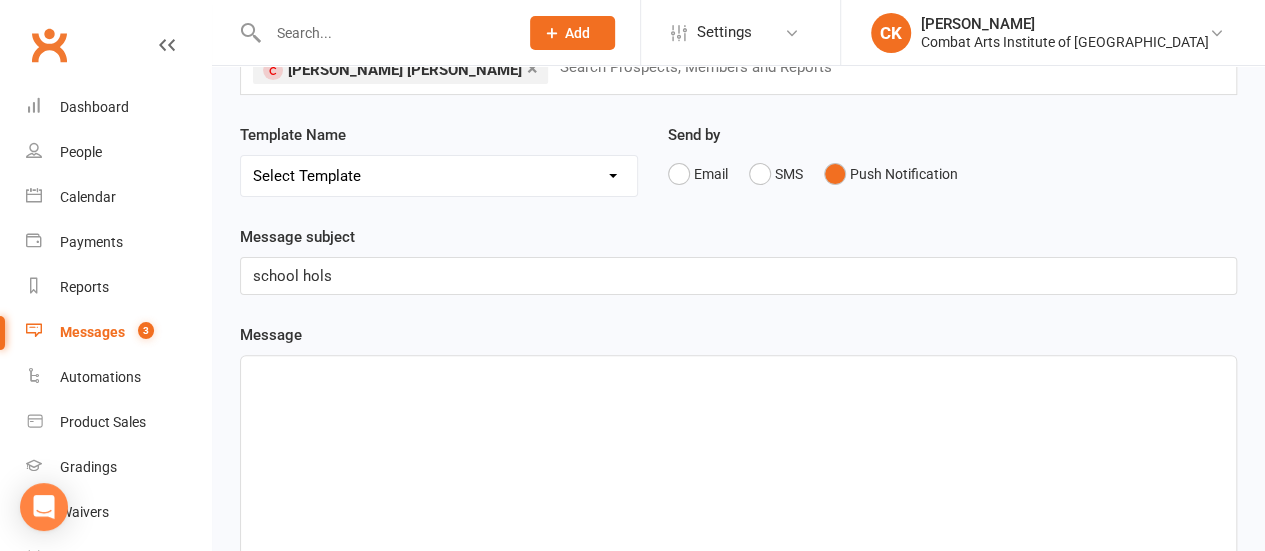 scroll, scrollTop: 200, scrollLeft: 0, axis: vertical 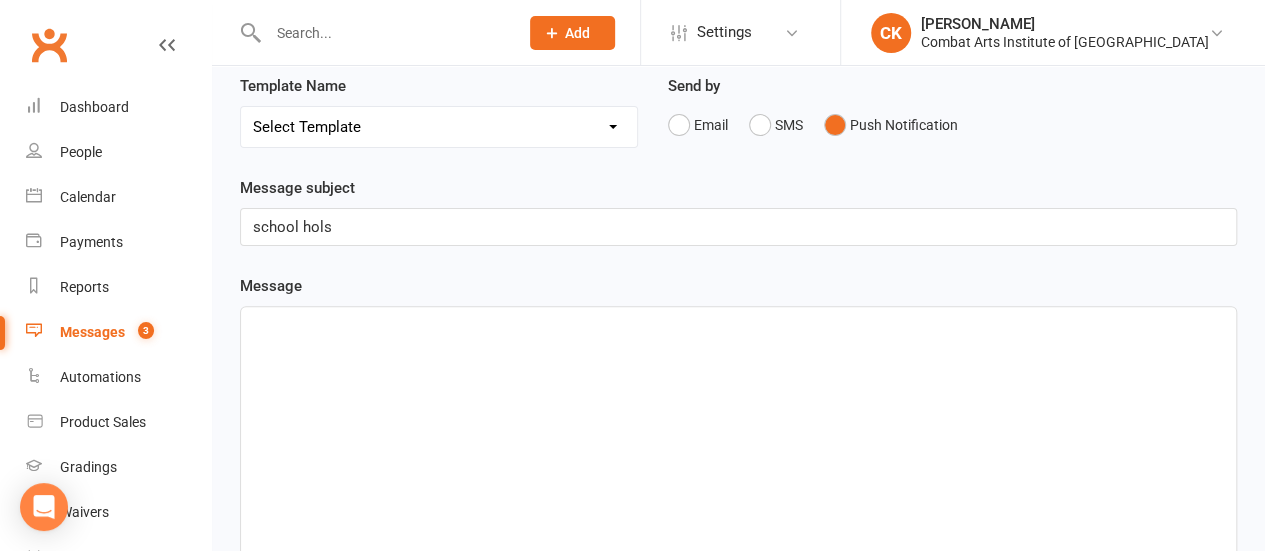 click on "﻿" at bounding box center [738, 457] 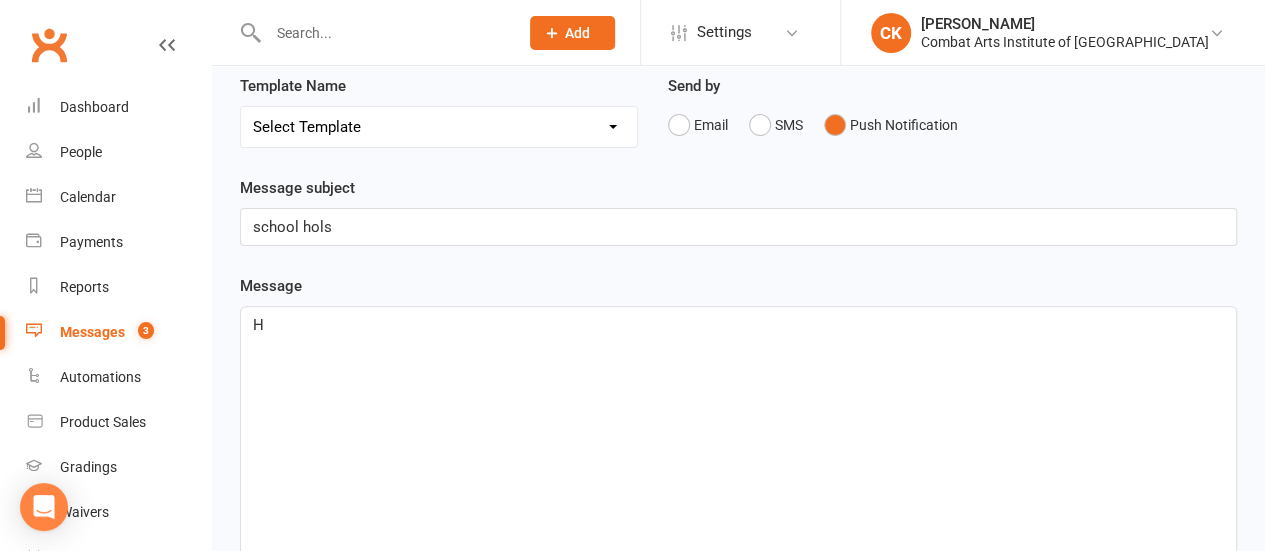 type 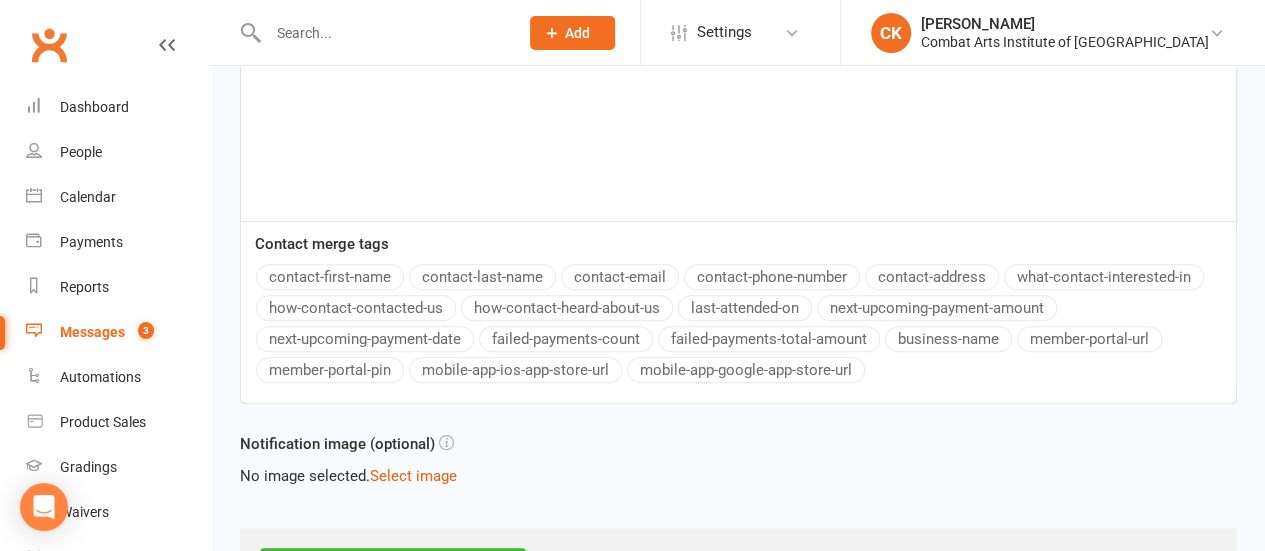 scroll, scrollTop: 667, scrollLeft: 0, axis: vertical 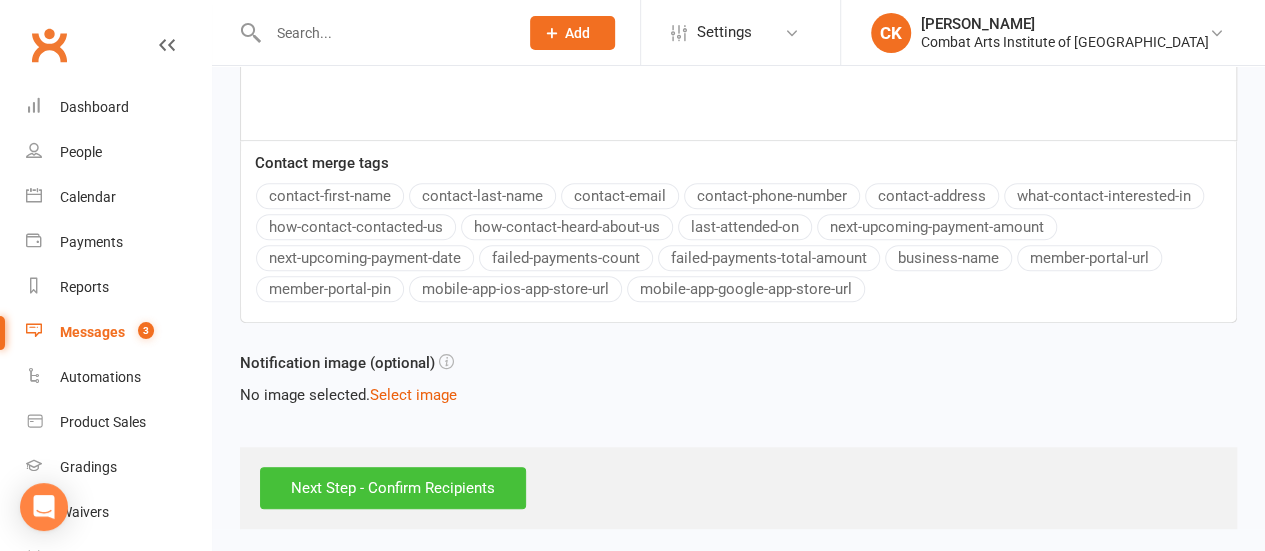click on "Next Step - Confirm Recipients" at bounding box center [393, 488] 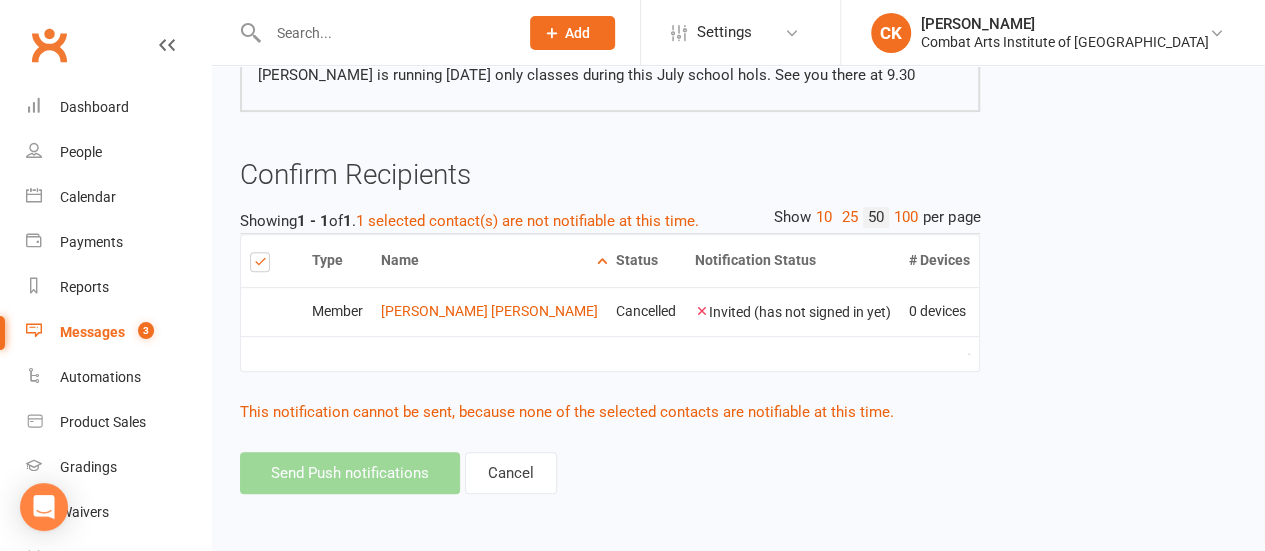 scroll, scrollTop: 0, scrollLeft: 0, axis: both 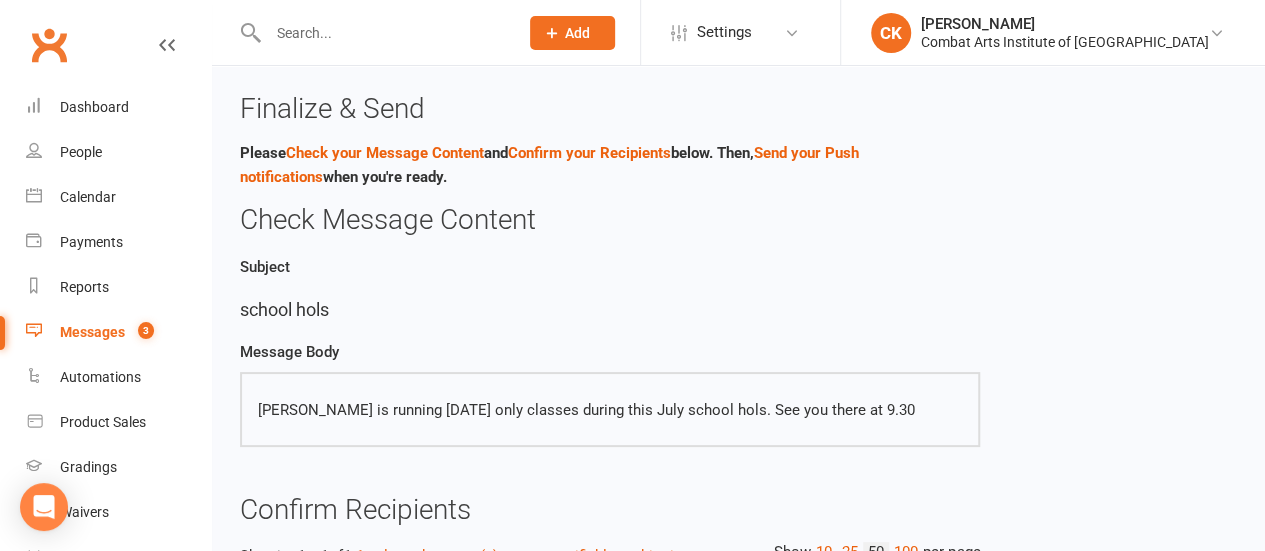 click on "Messages" at bounding box center [92, 332] 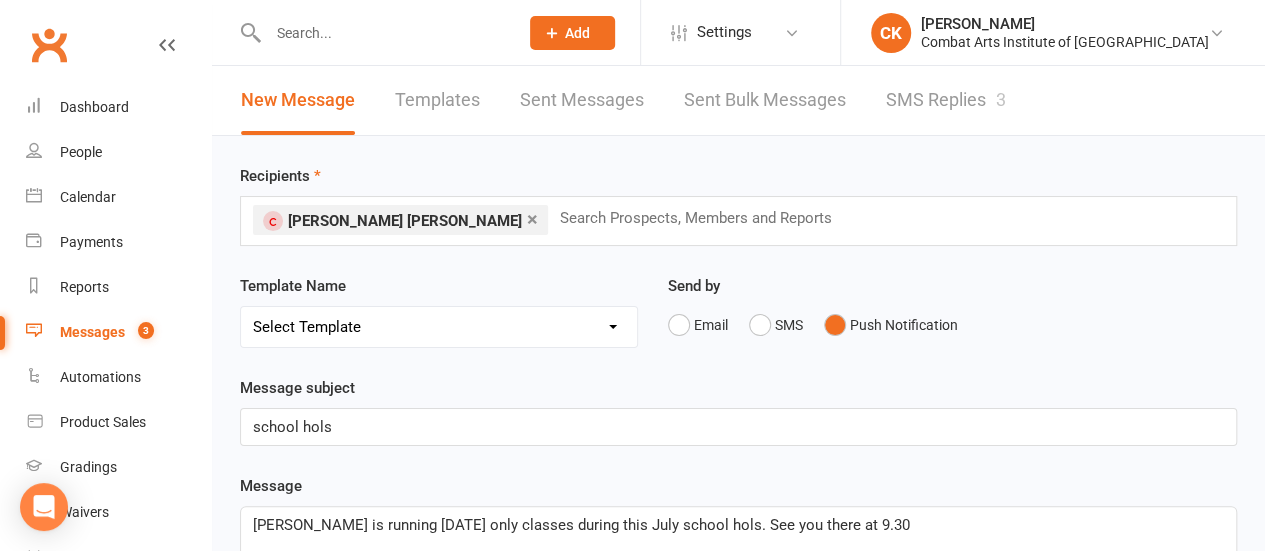 click on "SMS Replies  3" at bounding box center [946, 100] 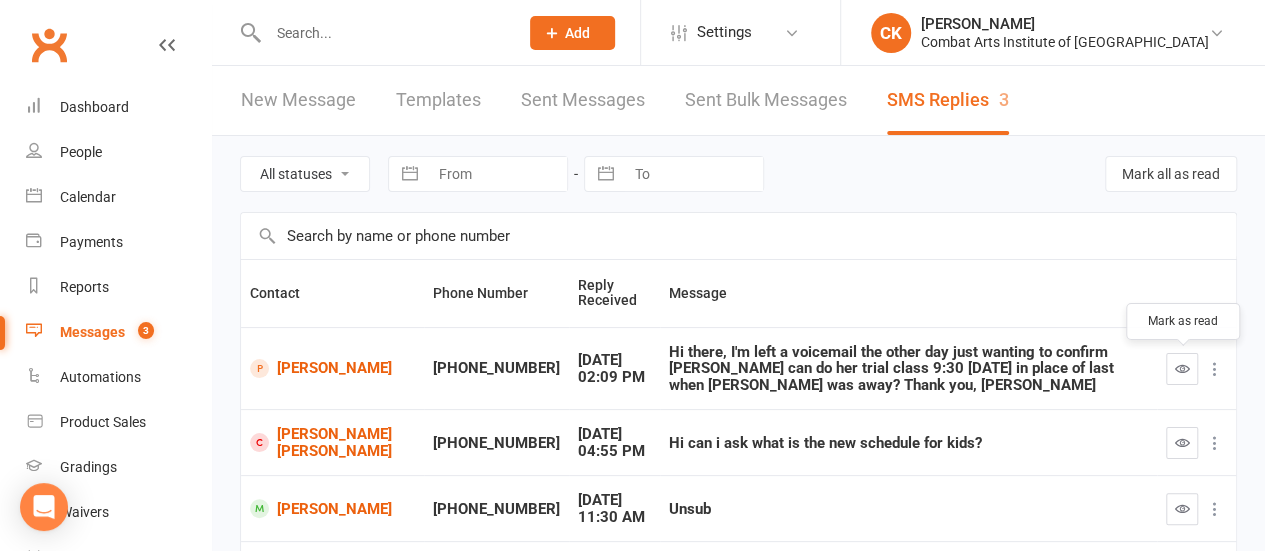 click at bounding box center (1182, 368) 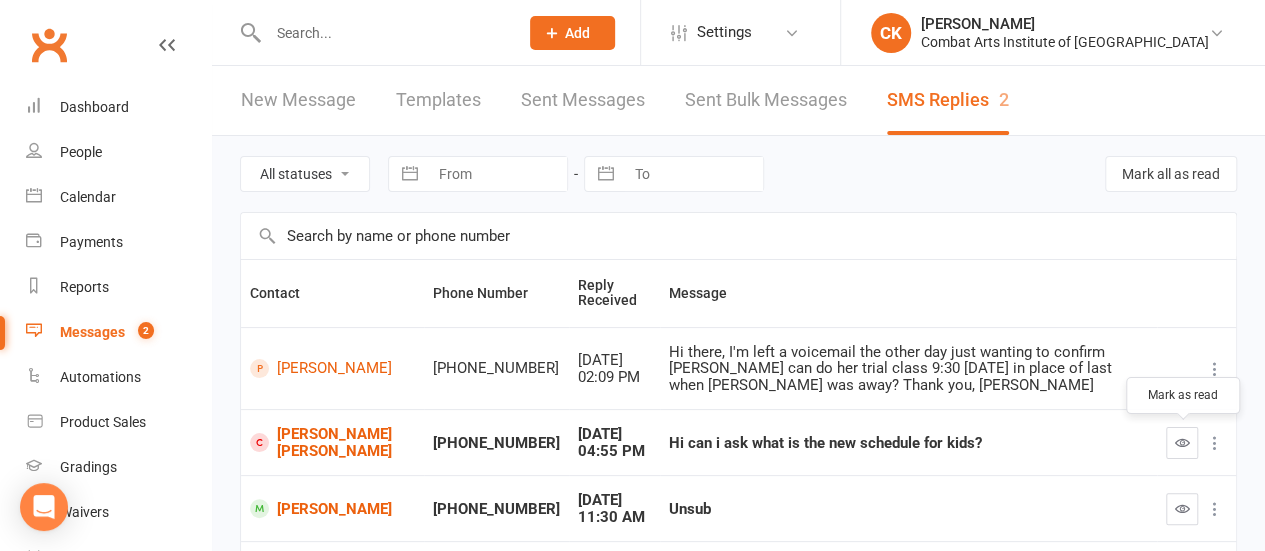 click at bounding box center [1182, 442] 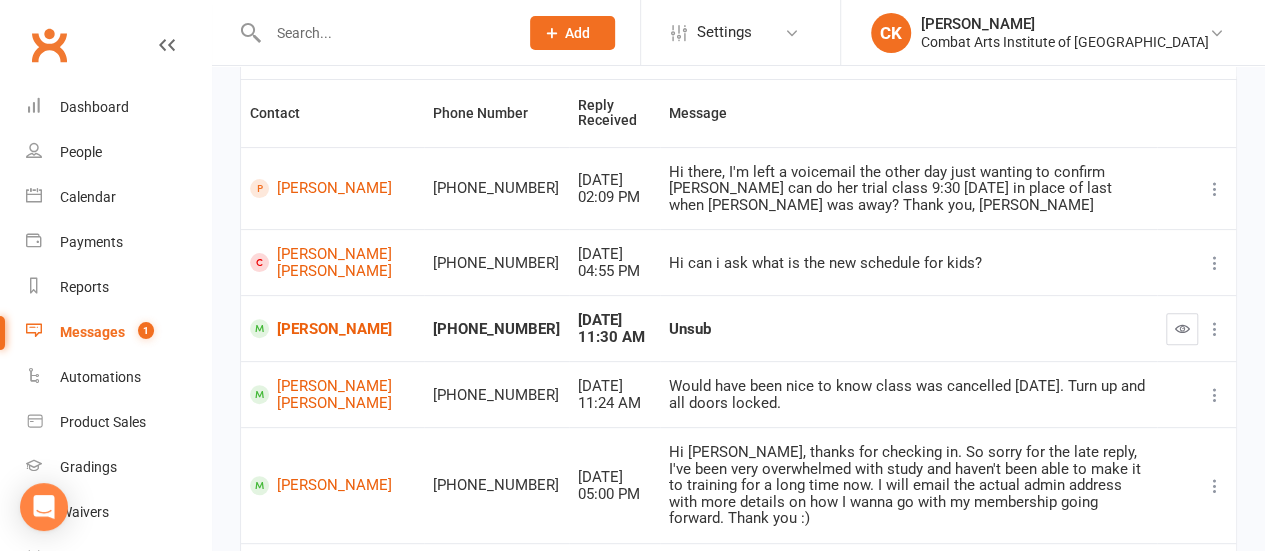 scroll, scrollTop: 200, scrollLeft: 0, axis: vertical 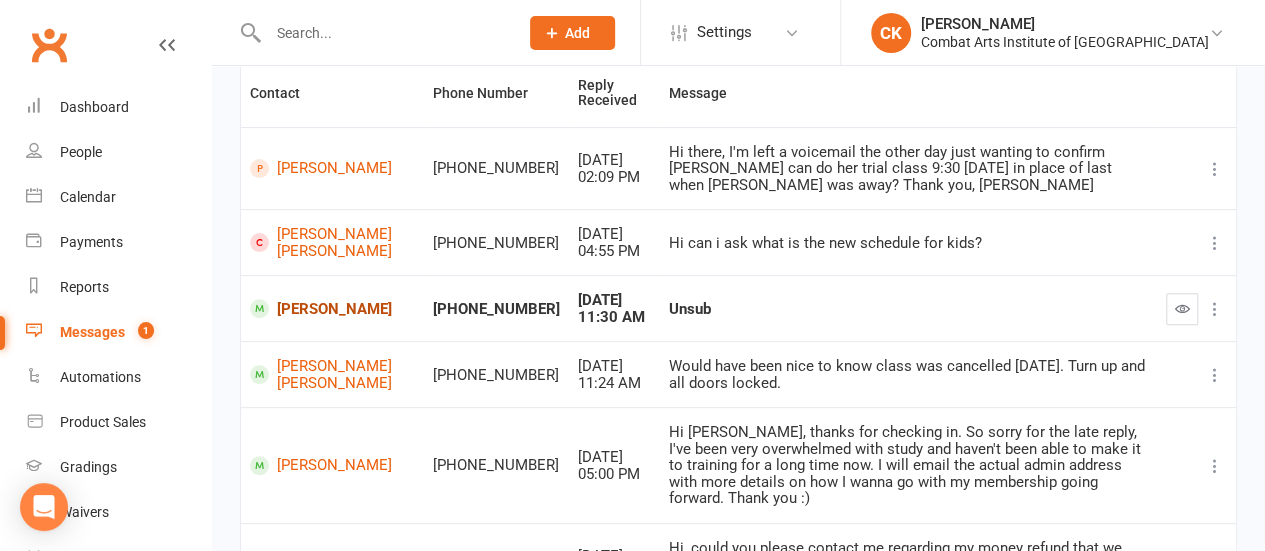 click on "[PERSON_NAME]" at bounding box center (332, 308) 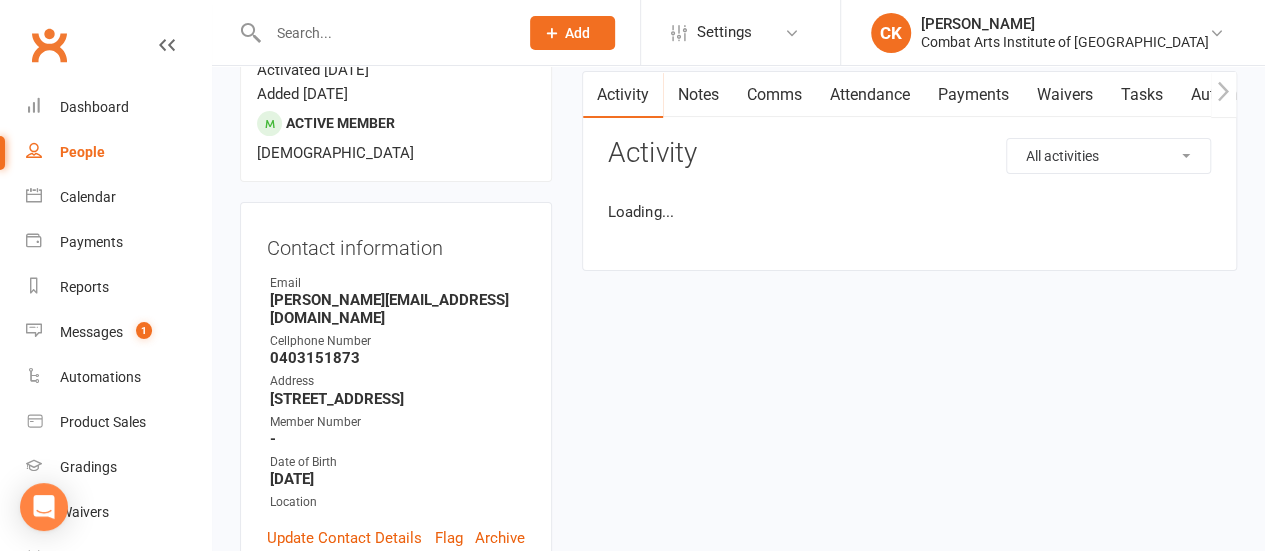 scroll, scrollTop: 0, scrollLeft: 0, axis: both 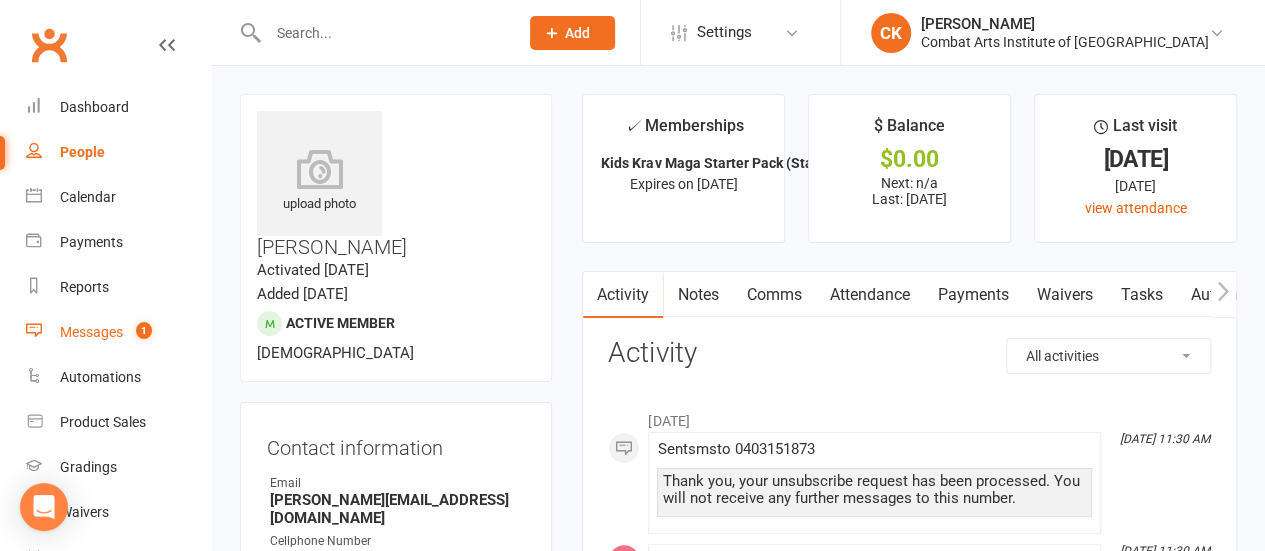click on "Messages" at bounding box center [91, 332] 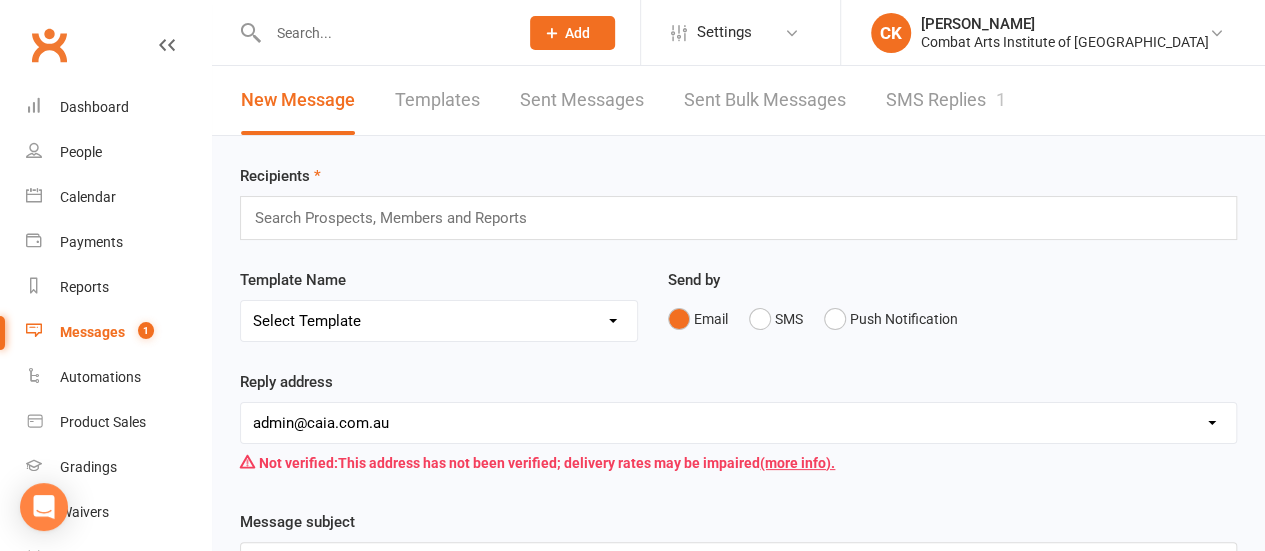 click on "SMS Replies  1" at bounding box center (946, 100) 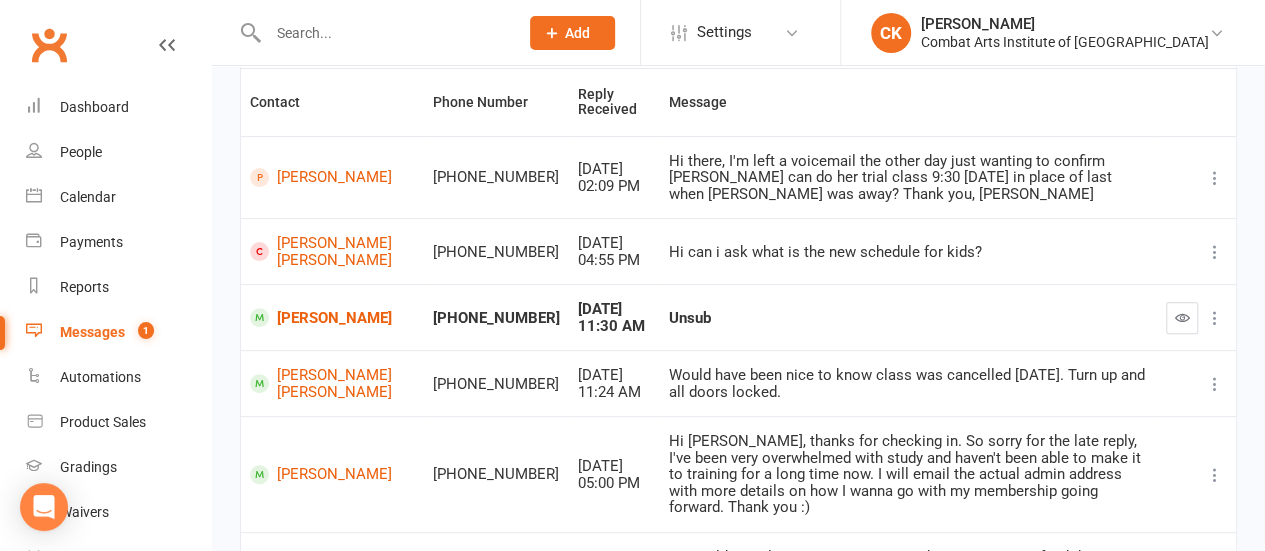 scroll, scrollTop: 200, scrollLeft: 0, axis: vertical 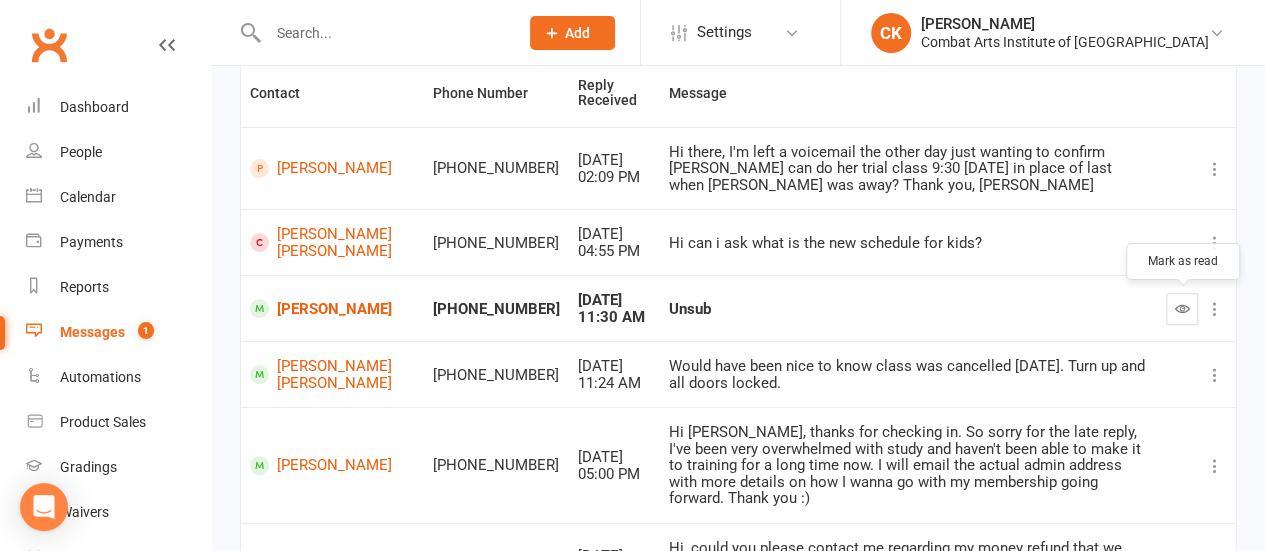 click at bounding box center [1182, 308] 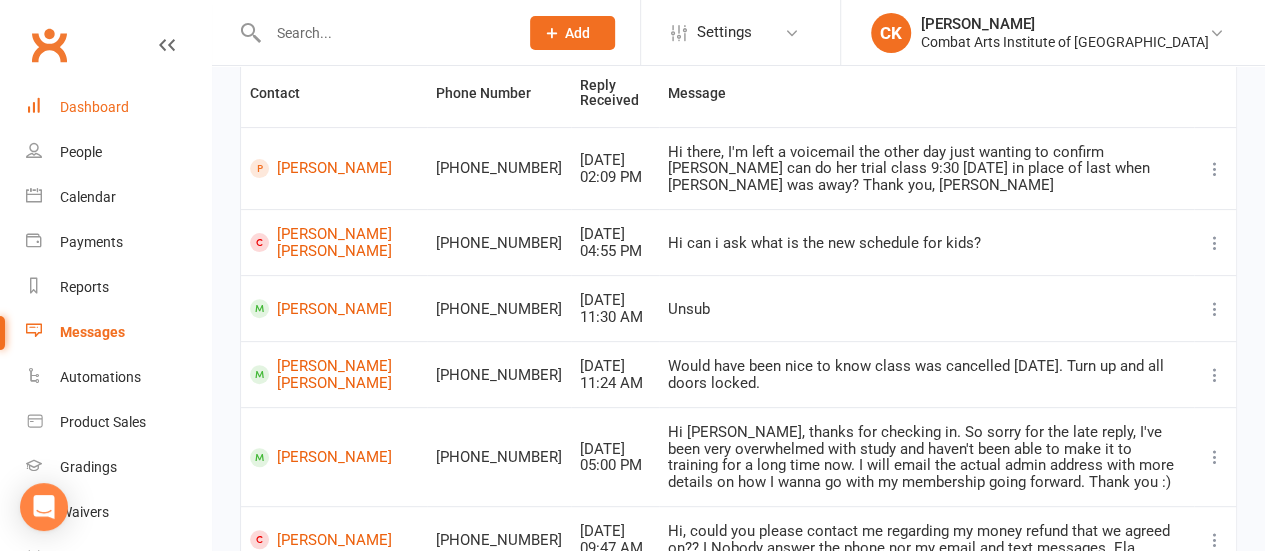 click on "Dashboard" at bounding box center [94, 107] 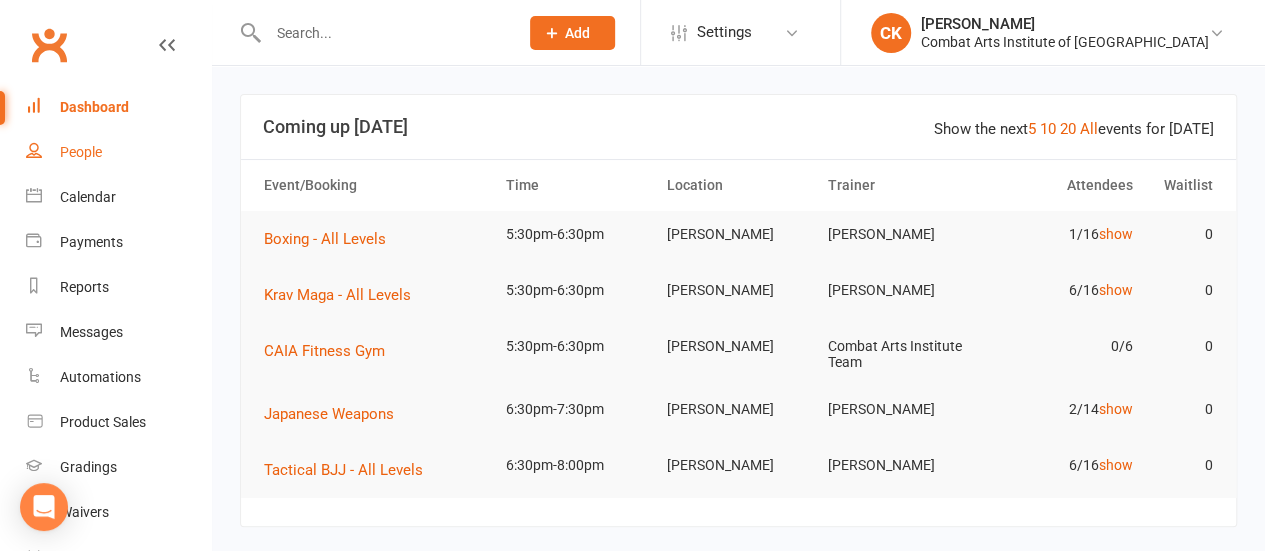 click on "People" at bounding box center (81, 152) 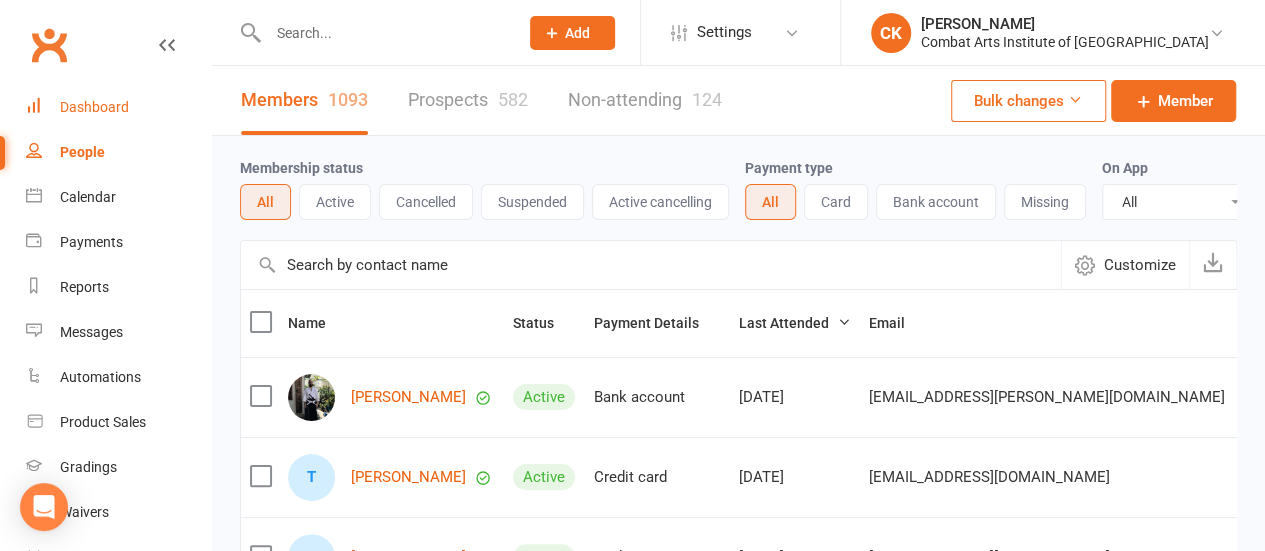 click on "Dashboard" at bounding box center (94, 107) 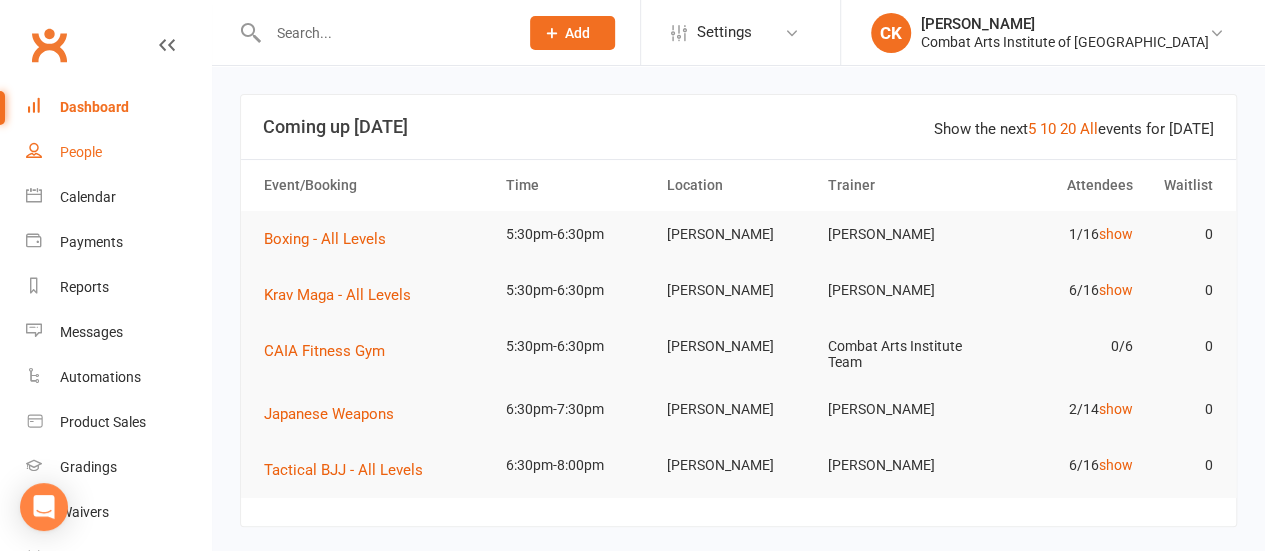 click on "People" at bounding box center (81, 152) 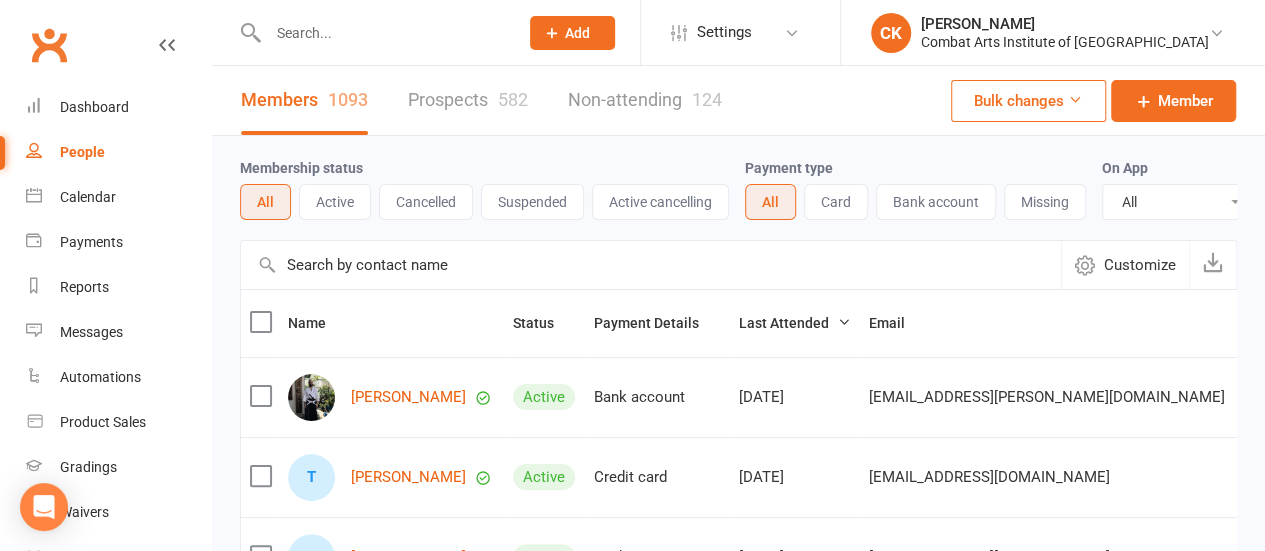 click at bounding box center (383, 33) 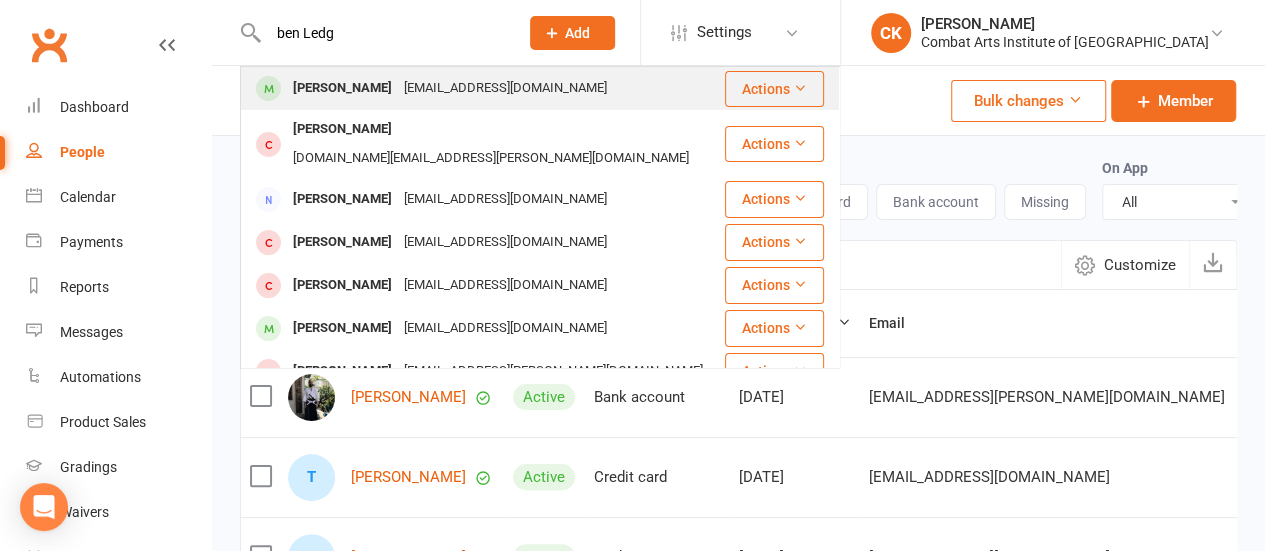 type on "ben Ledg" 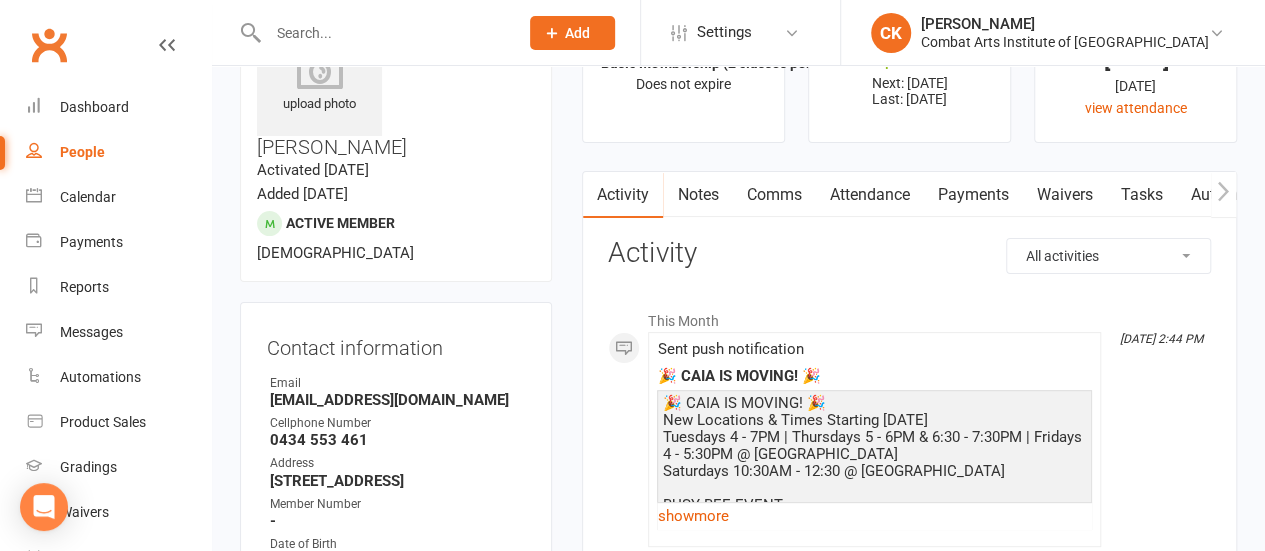 scroll, scrollTop: 0, scrollLeft: 0, axis: both 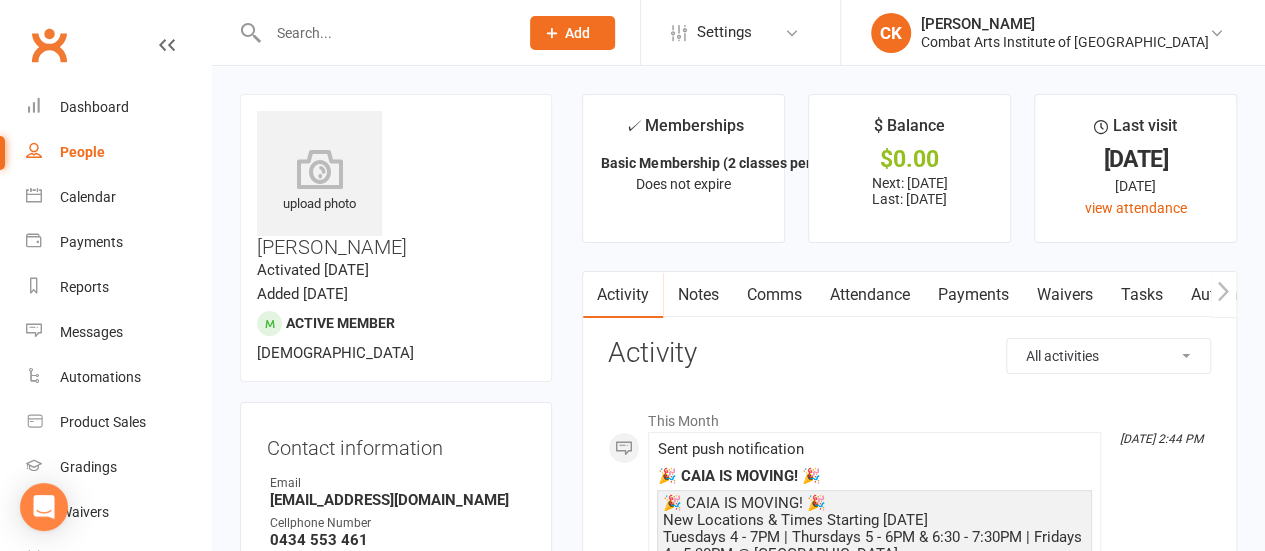 click on "Notes" at bounding box center (697, 295) 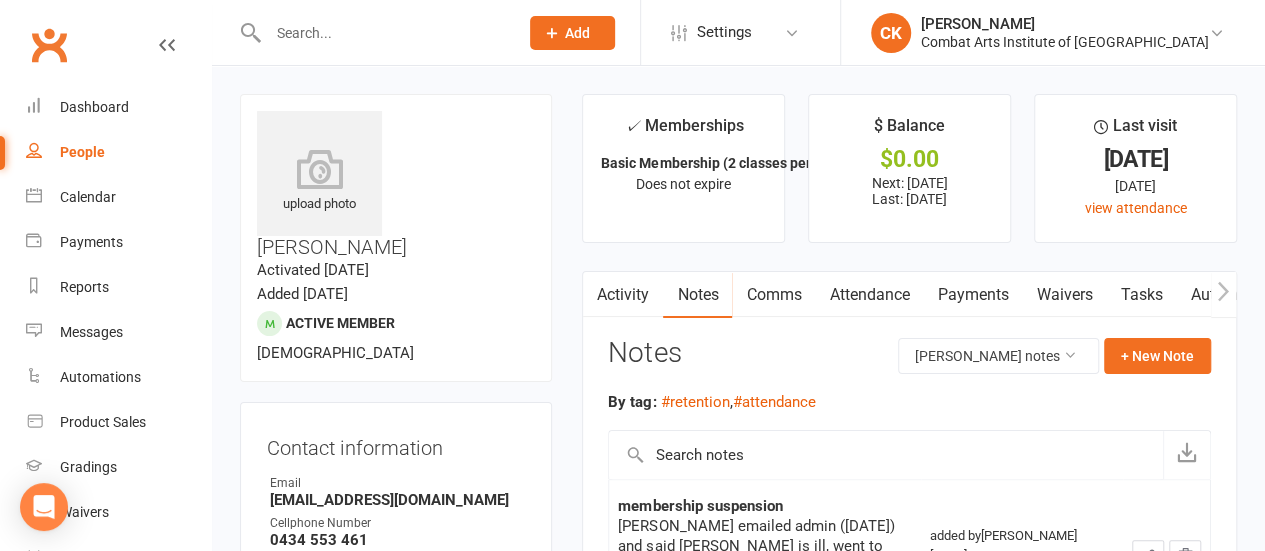 click on "Attendance" at bounding box center (869, 295) 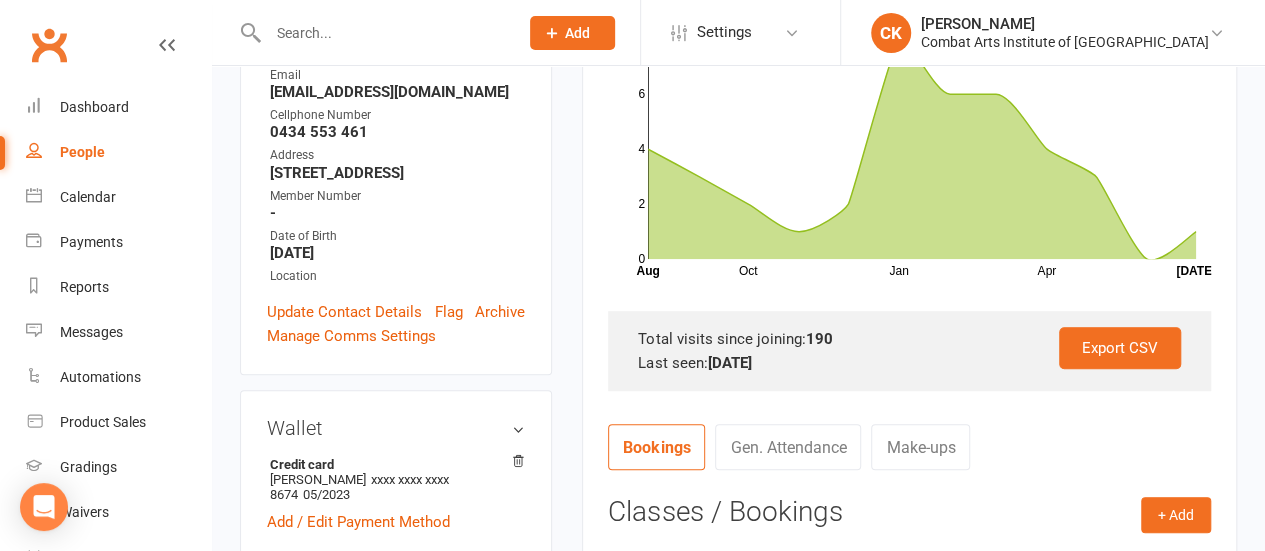 scroll, scrollTop: 400, scrollLeft: 0, axis: vertical 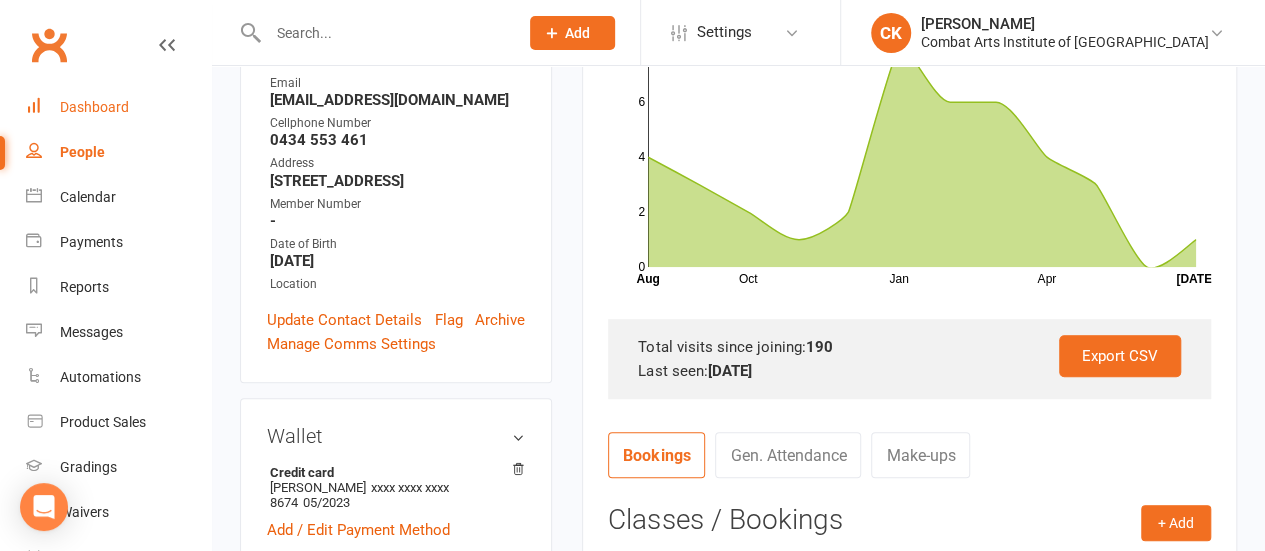 click on "Dashboard" at bounding box center (94, 107) 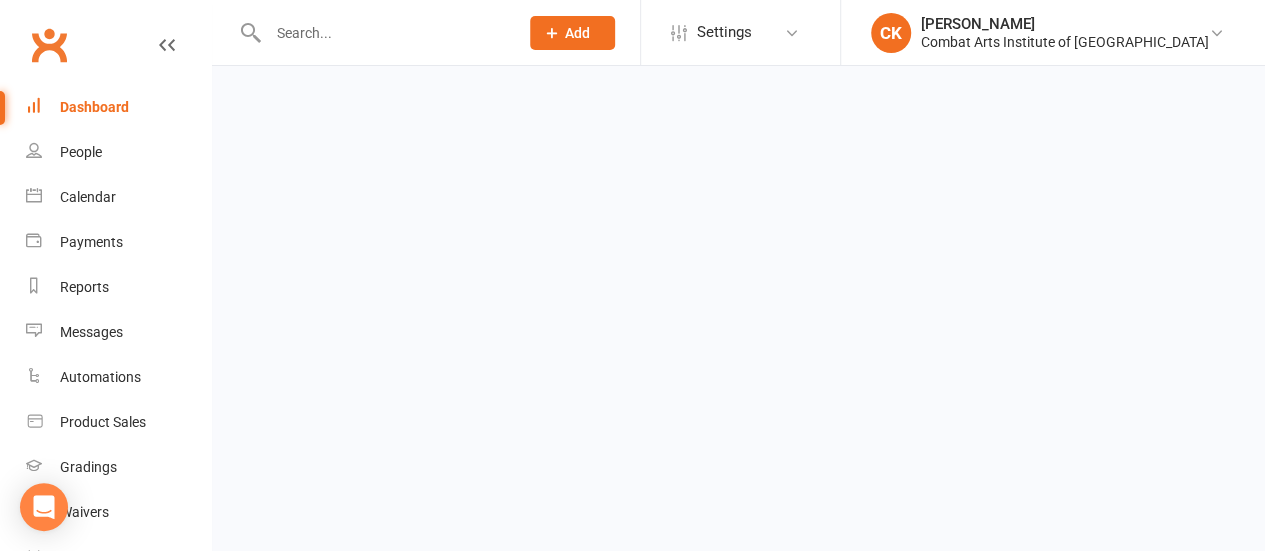 scroll, scrollTop: 0, scrollLeft: 0, axis: both 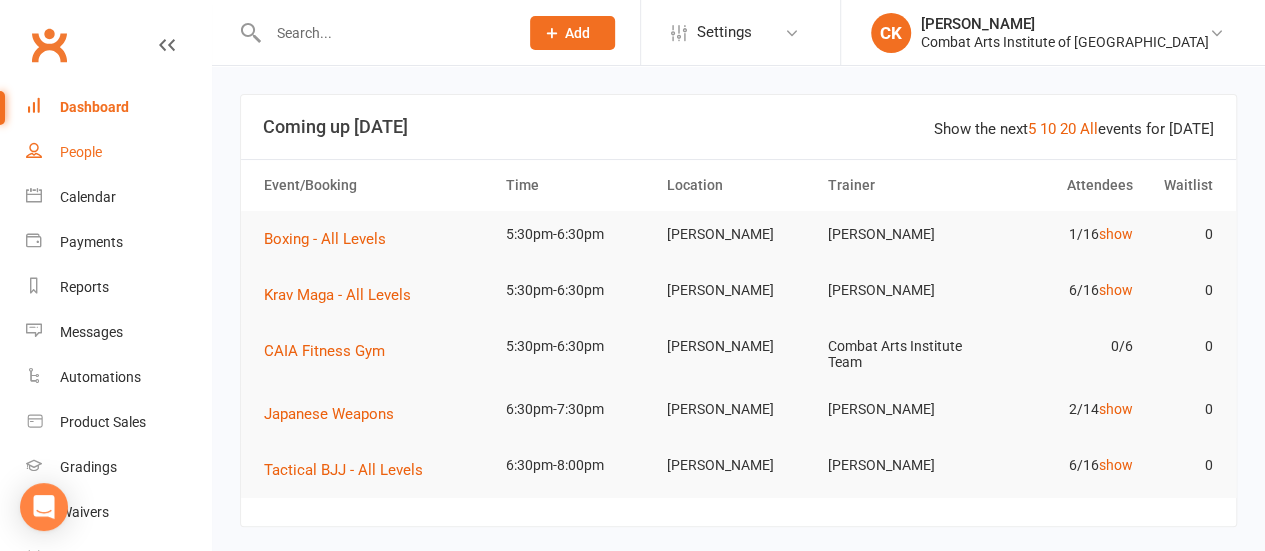 click on "People" at bounding box center (81, 152) 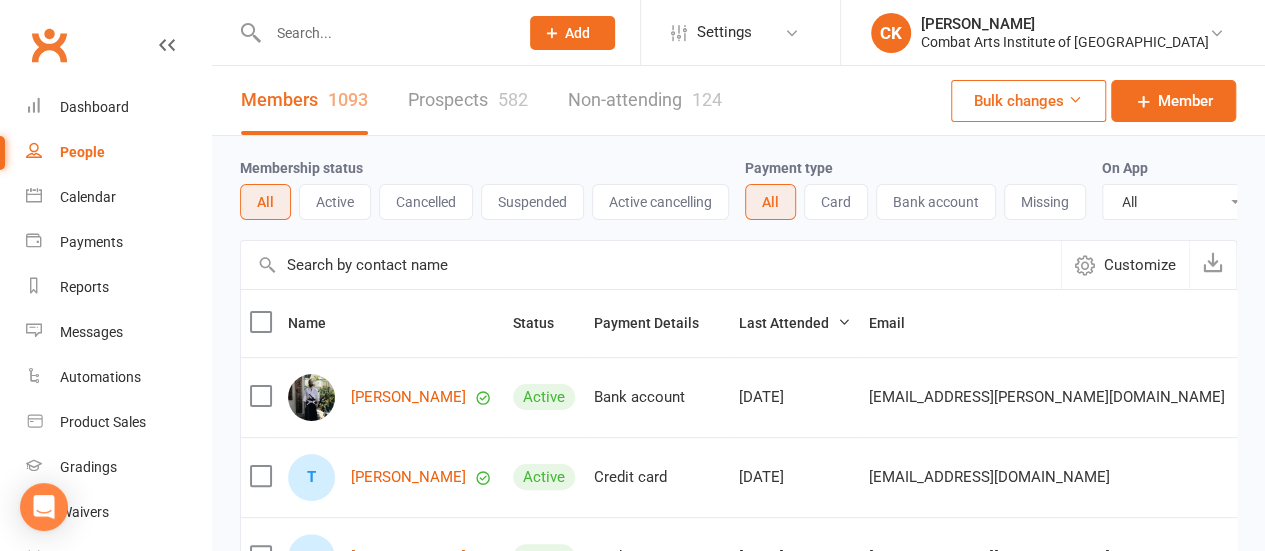 click at bounding box center [383, 33] 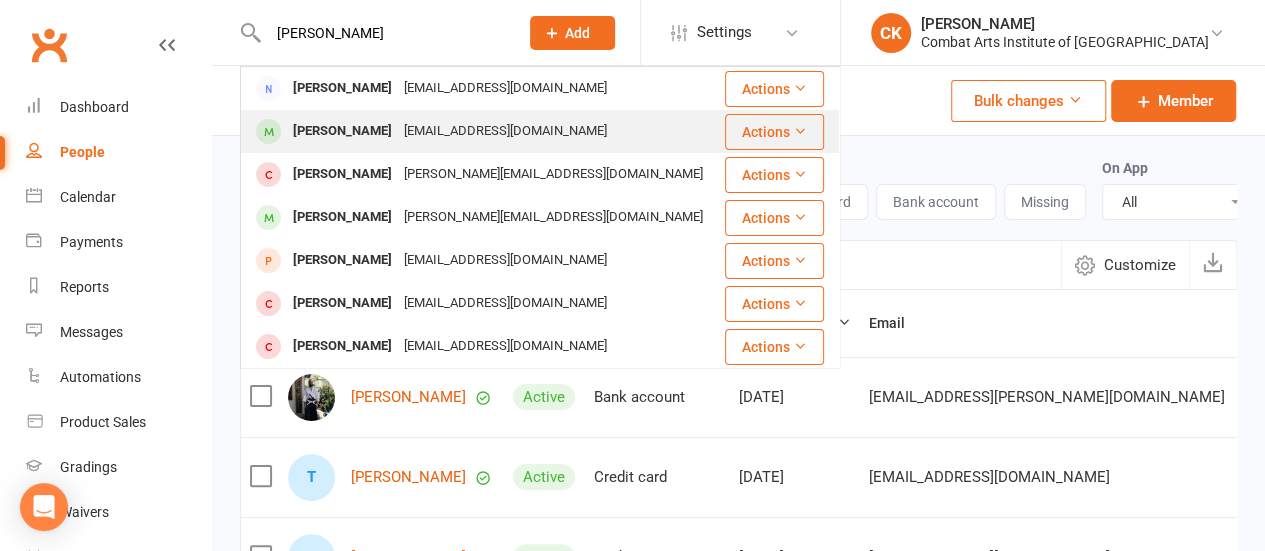 type on "[PERSON_NAME]" 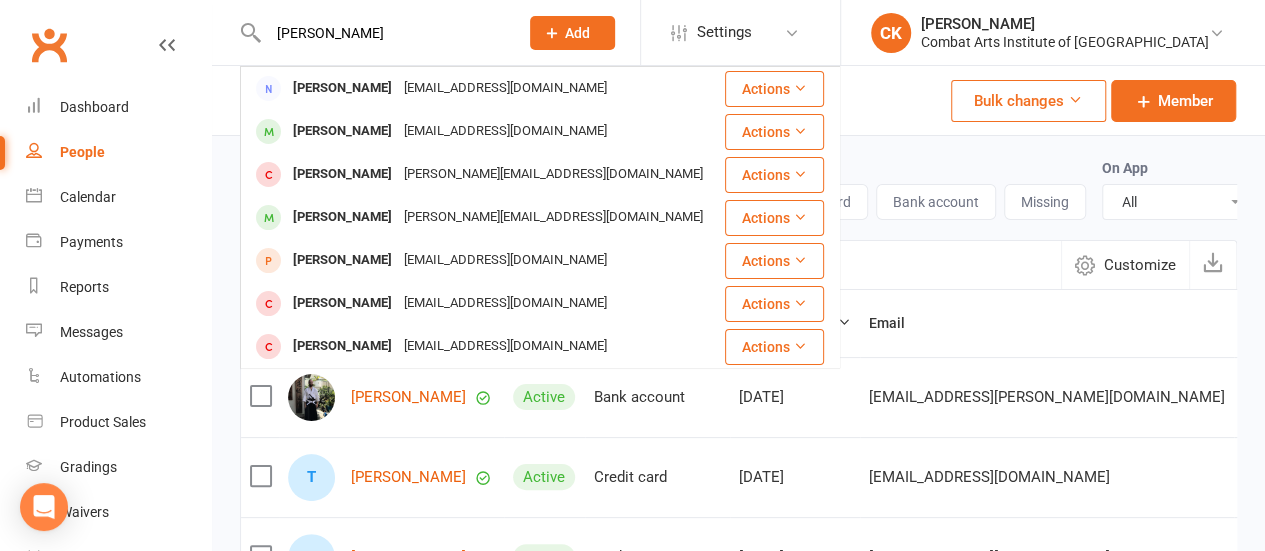 click on "[PERSON_NAME]" at bounding box center [342, 131] 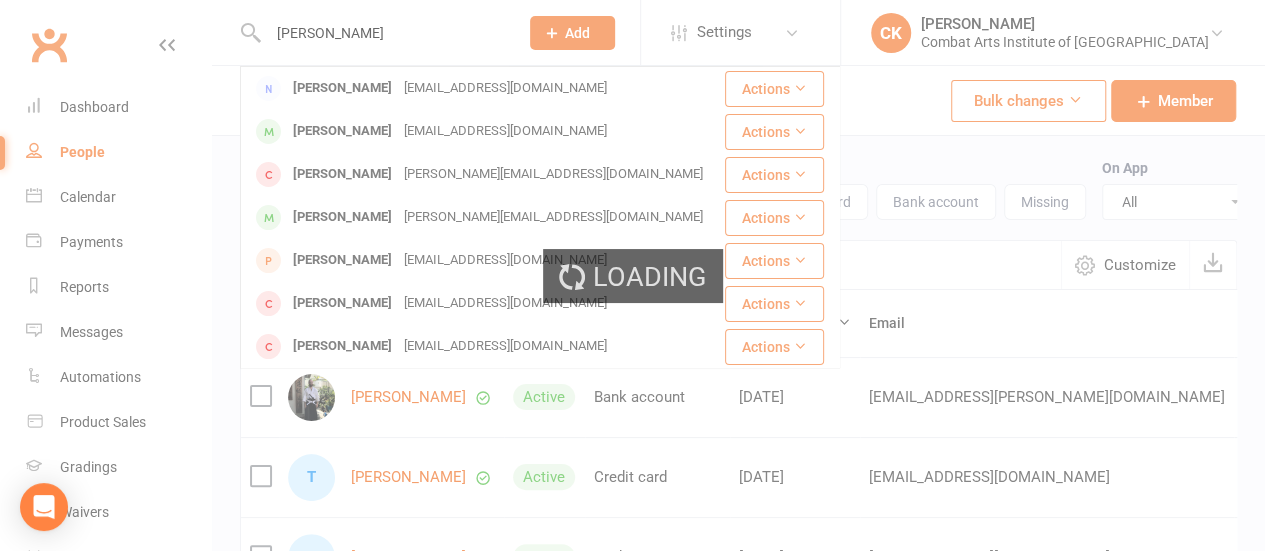 type 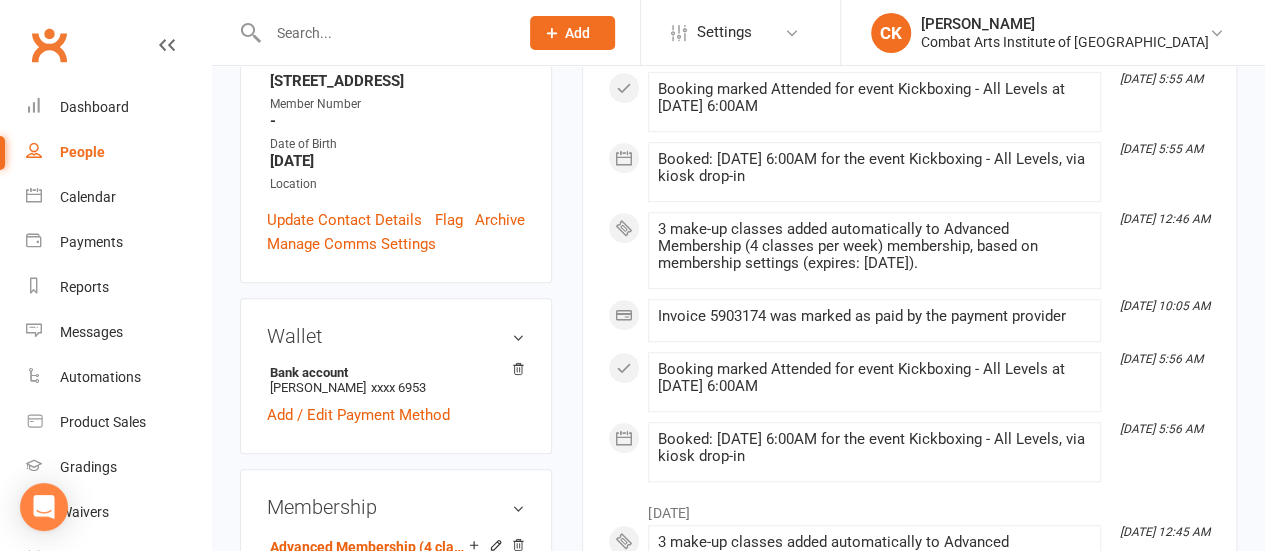scroll, scrollTop: 0, scrollLeft: 0, axis: both 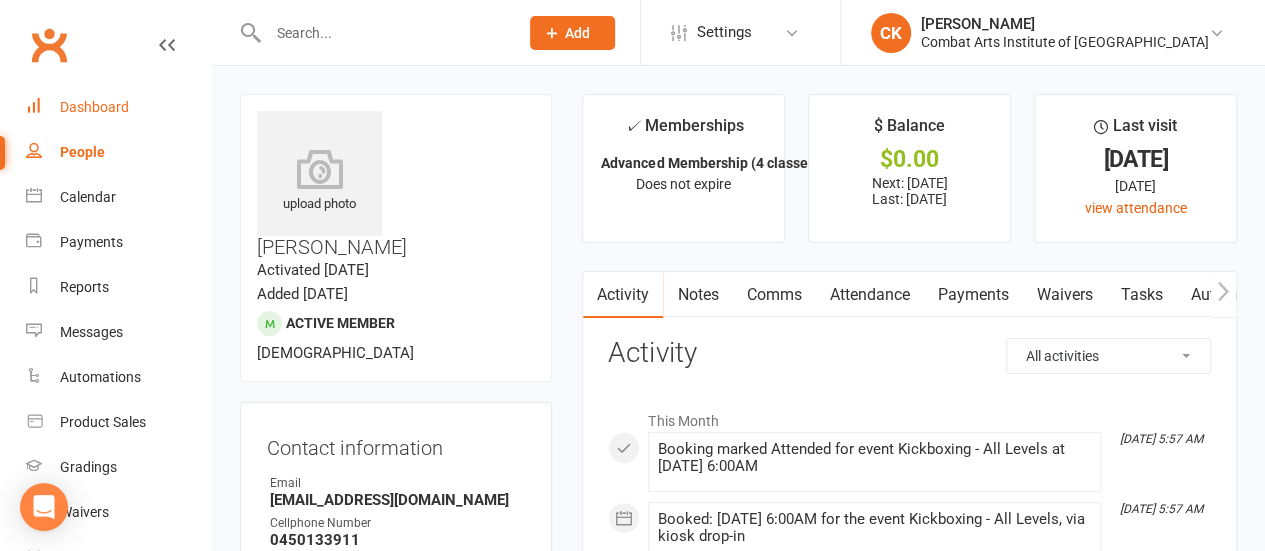 click on "Dashboard" at bounding box center [94, 107] 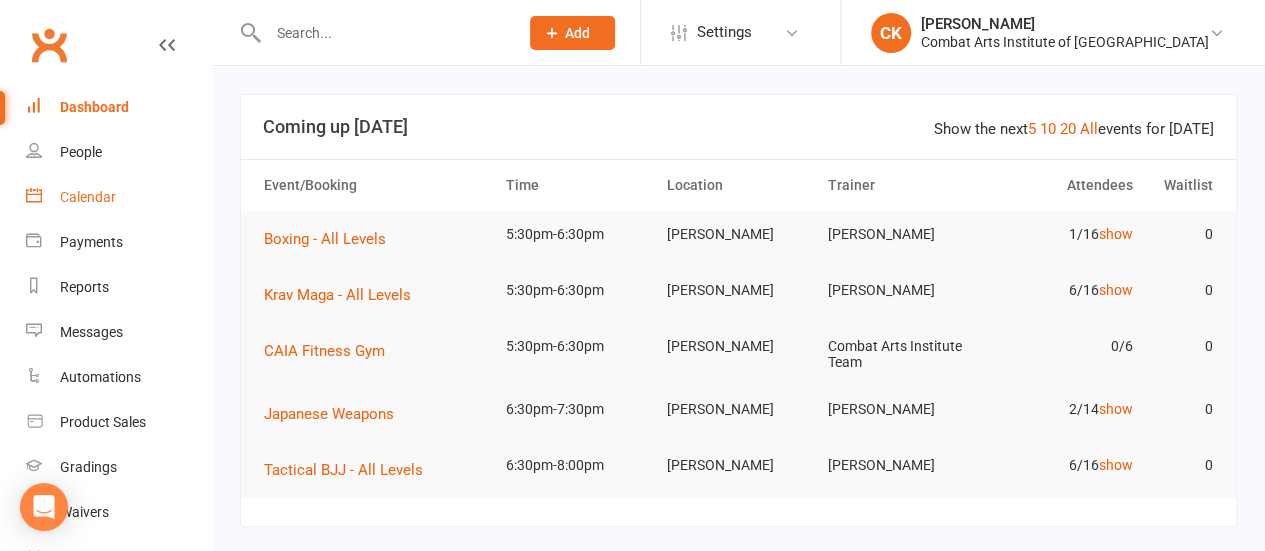 click on "Calendar" at bounding box center (88, 197) 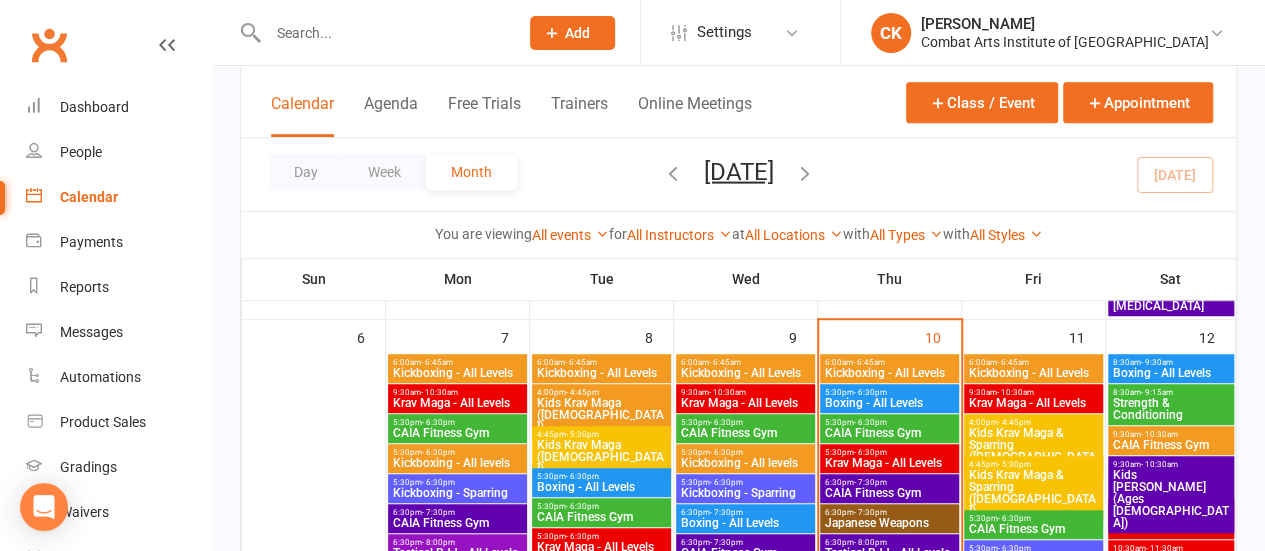 scroll, scrollTop: 500, scrollLeft: 0, axis: vertical 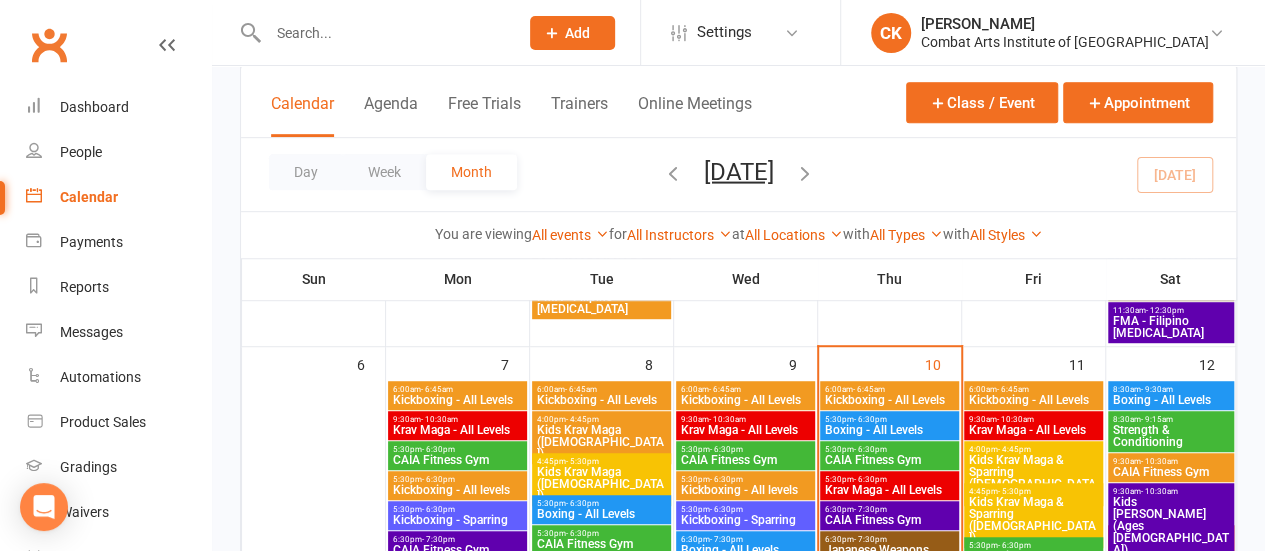 click on "6:00am  - 6:45am" at bounding box center [745, 389] 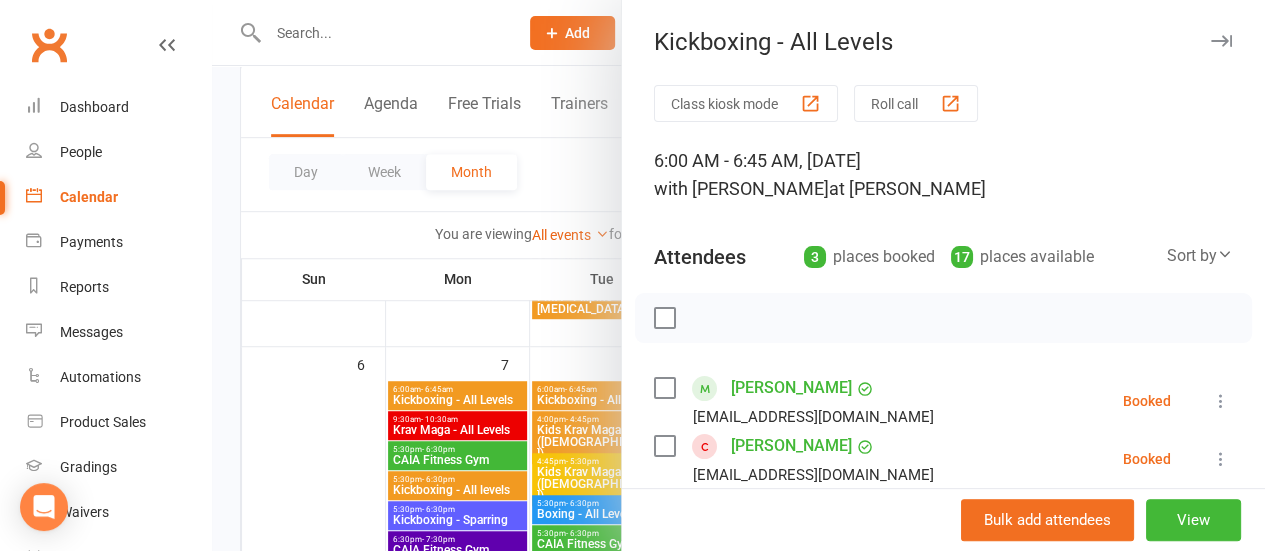click at bounding box center (1221, 401) 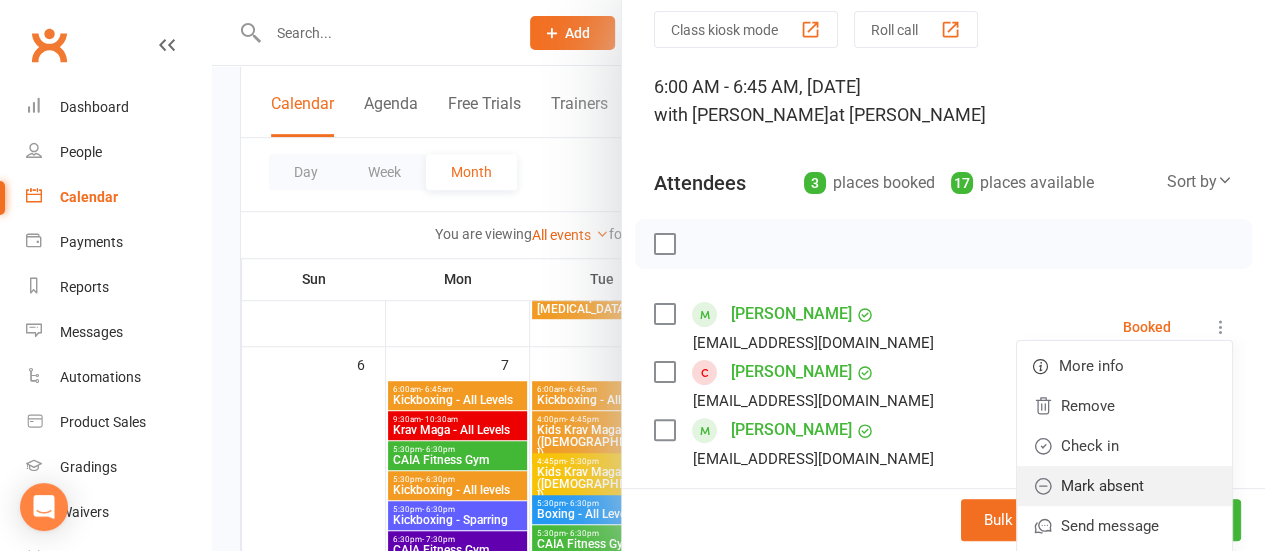 scroll, scrollTop: 100, scrollLeft: 0, axis: vertical 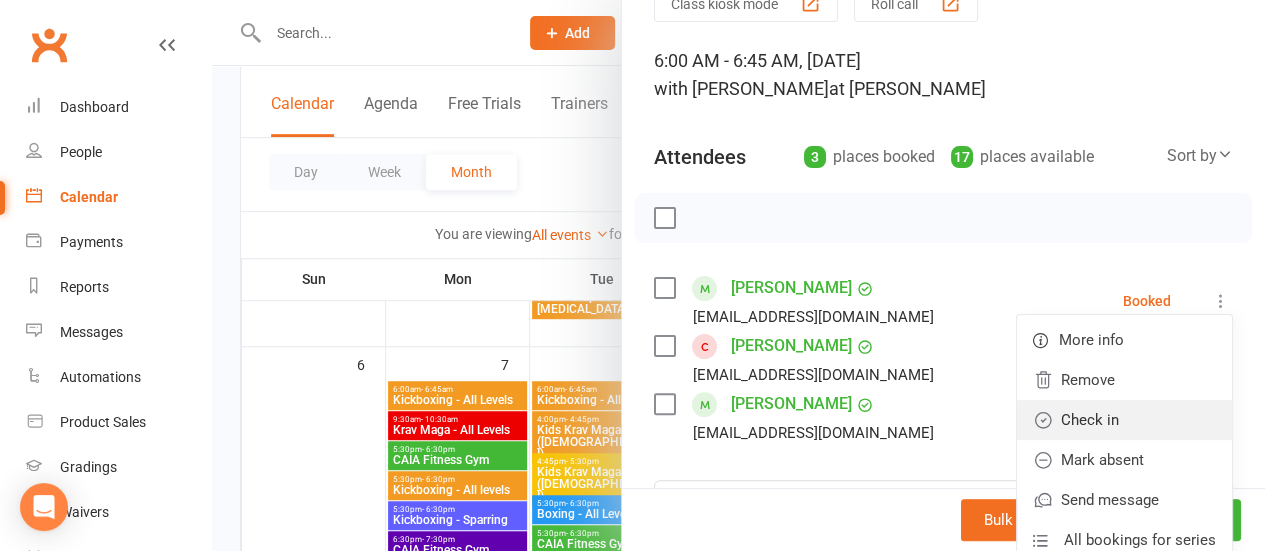 click on "Check in" at bounding box center (1124, 420) 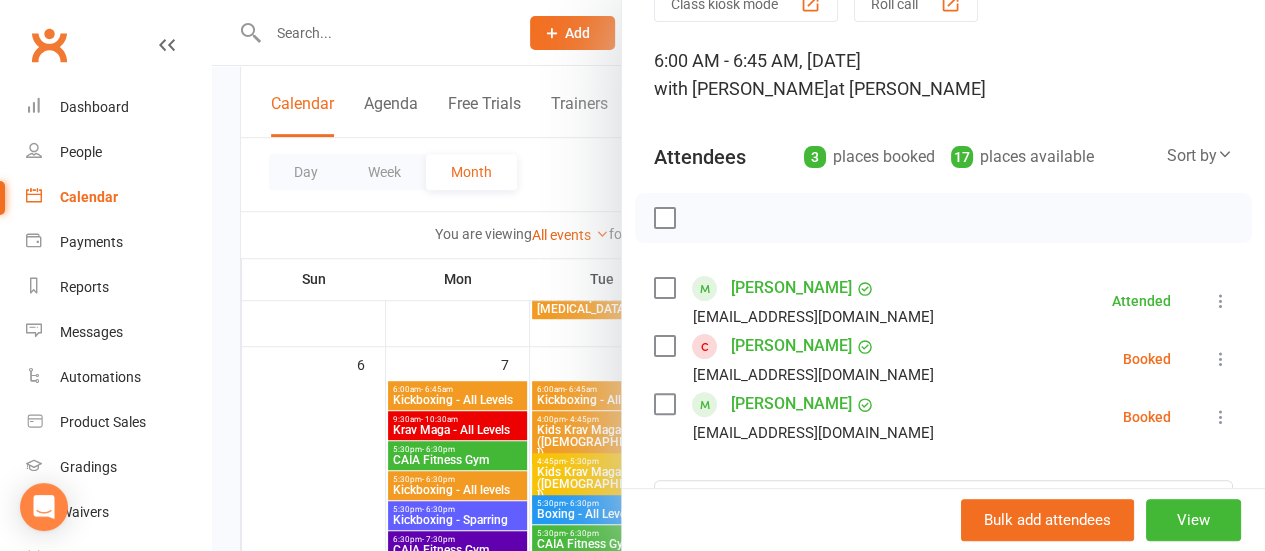 click at bounding box center [1221, 359] 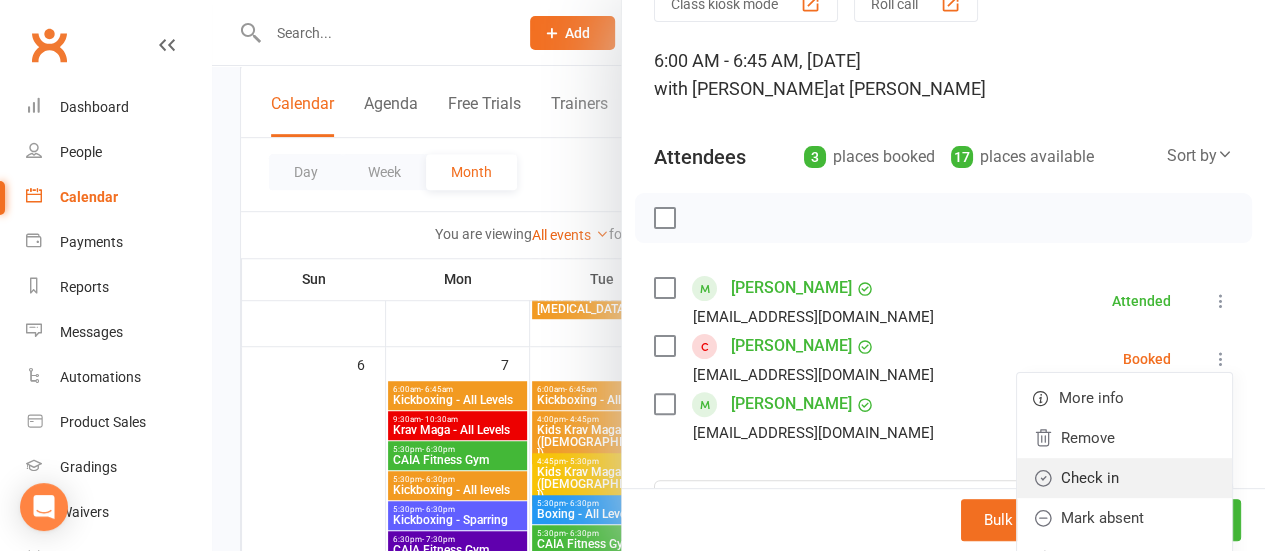 click on "Check in" at bounding box center (1124, 478) 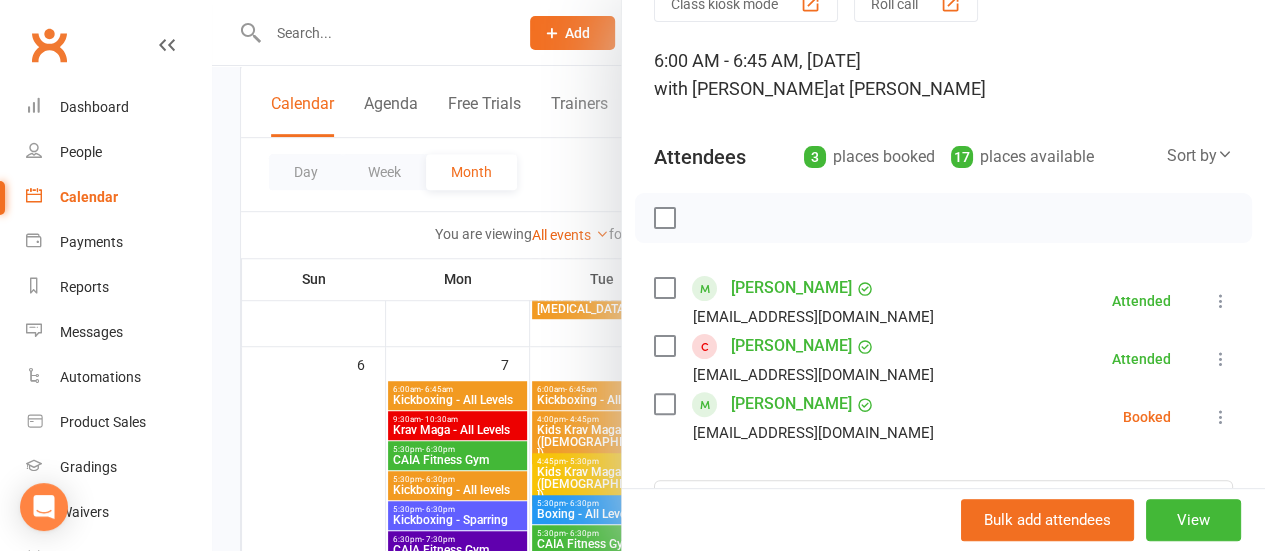 click at bounding box center (1221, 417) 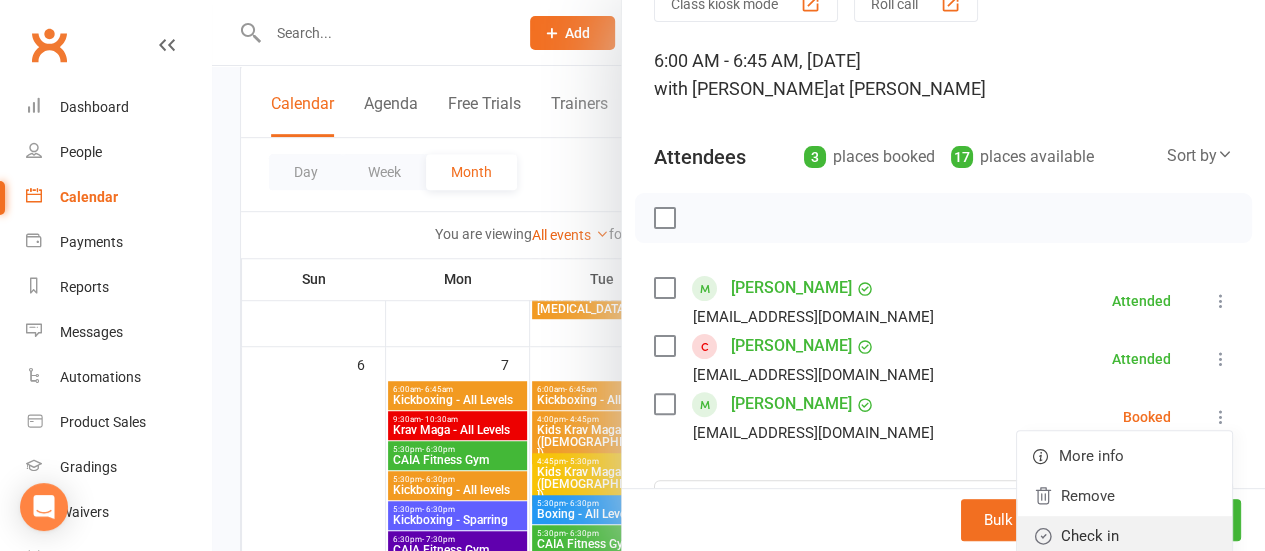 click on "Check in" at bounding box center (1124, 536) 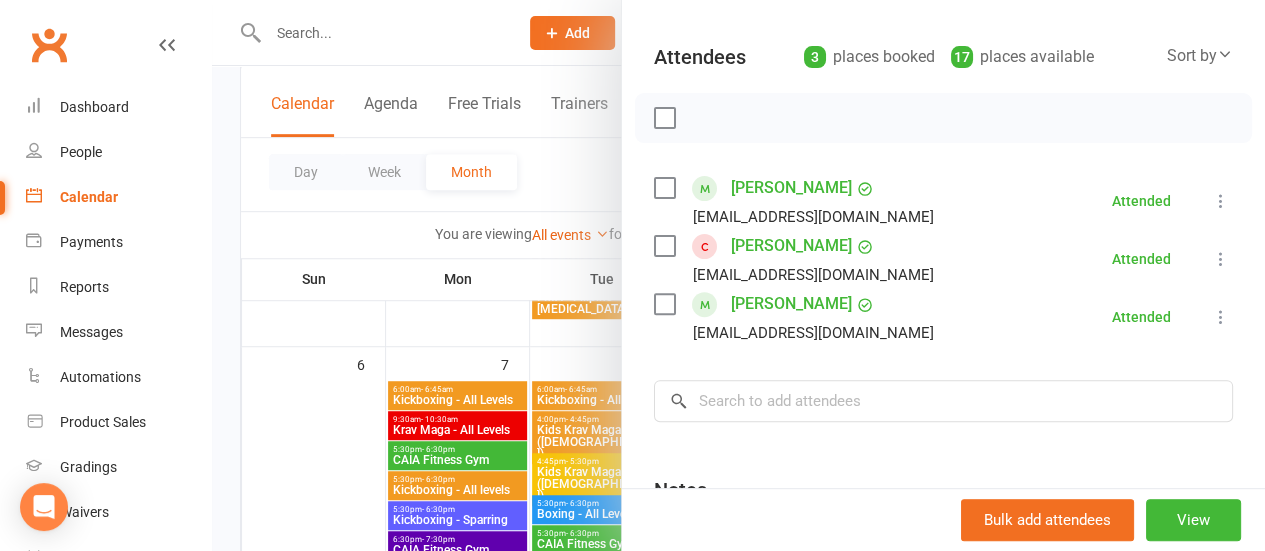 scroll, scrollTop: 300, scrollLeft: 0, axis: vertical 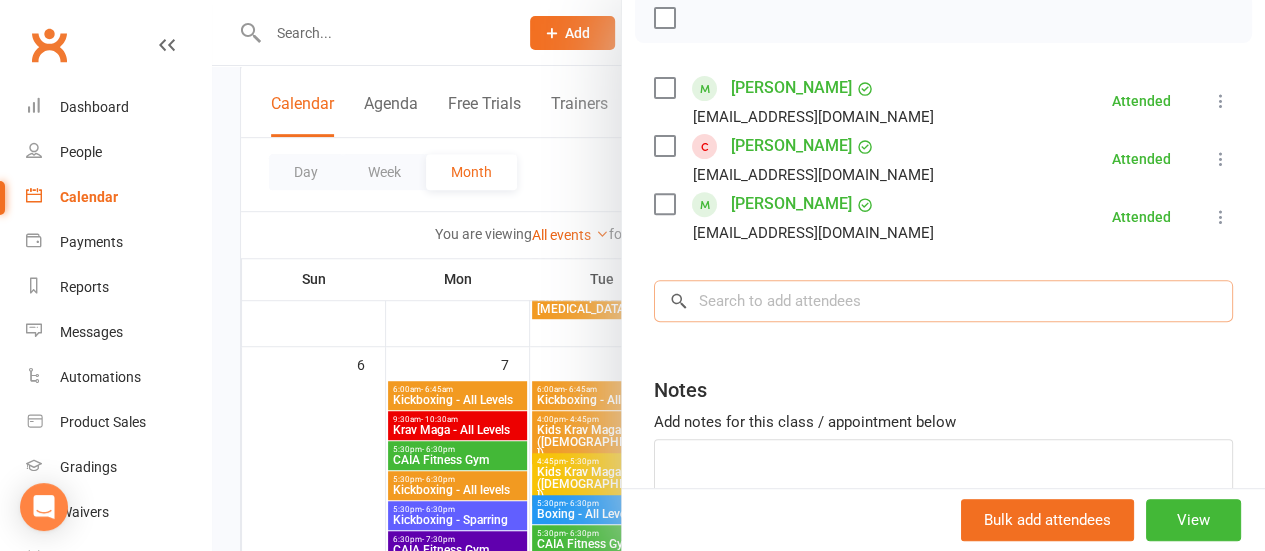 click at bounding box center (943, 301) 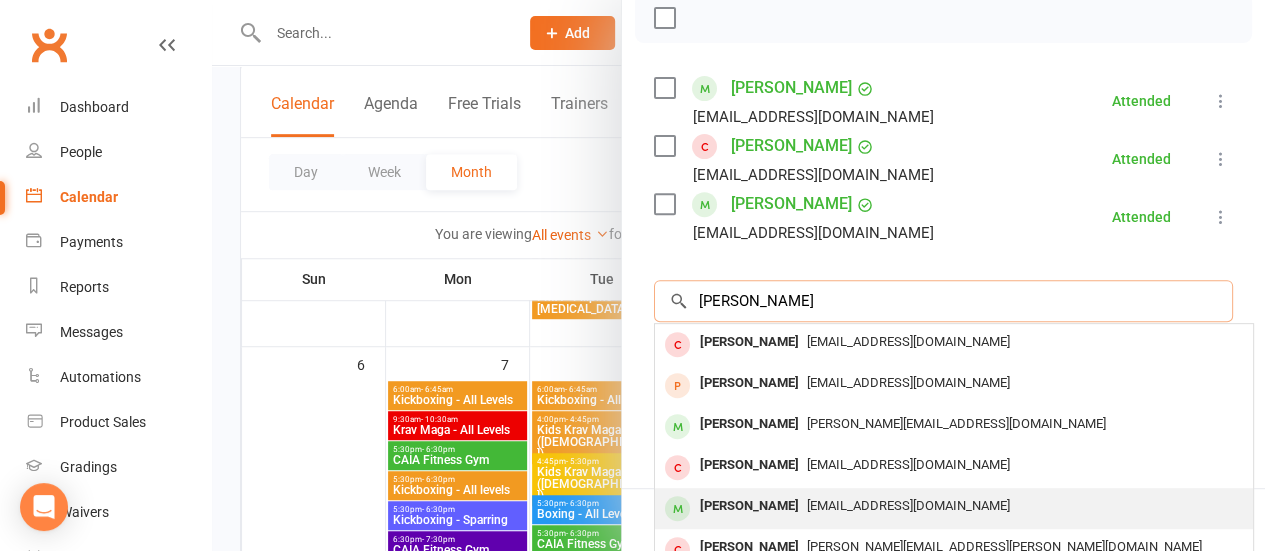 type on "[PERSON_NAME]" 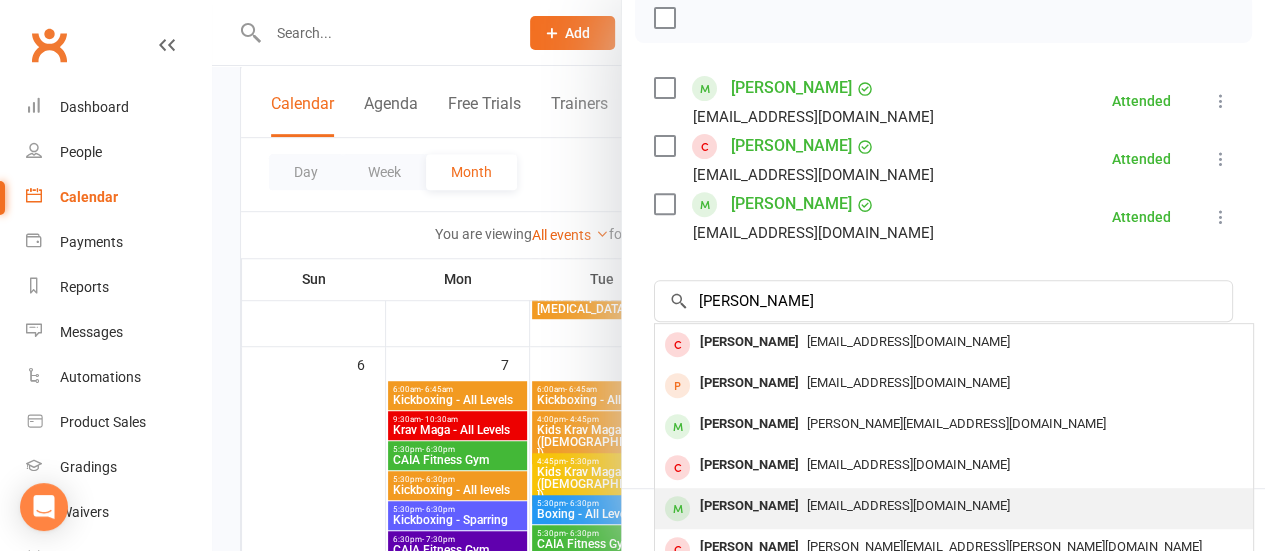 click on "[PERSON_NAME]" at bounding box center [749, 506] 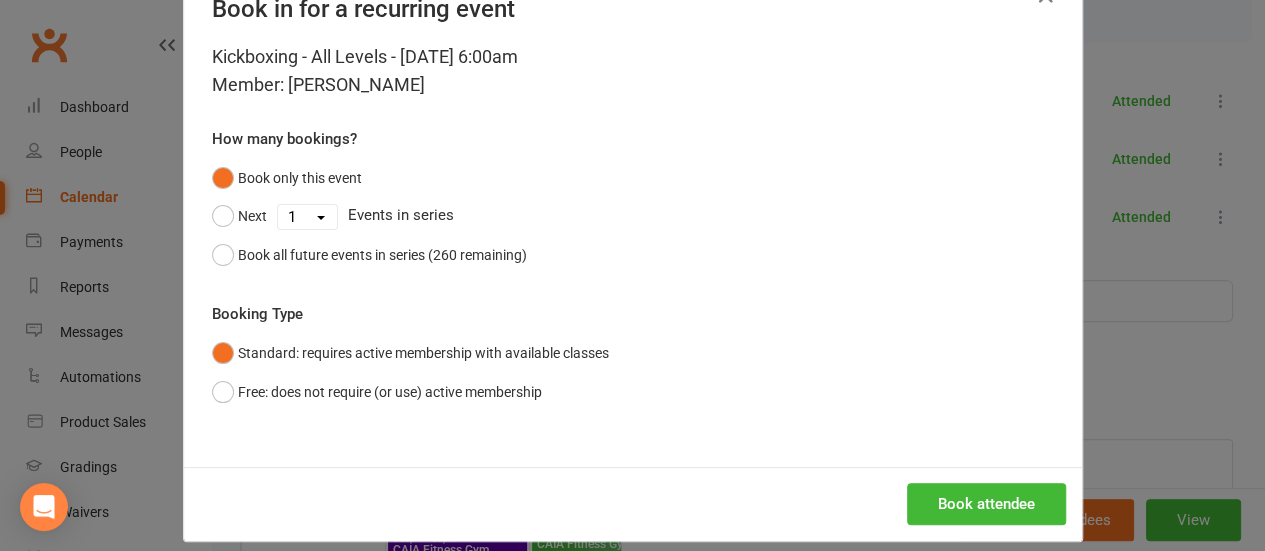 scroll, scrollTop: 82, scrollLeft: 0, axis: vertical 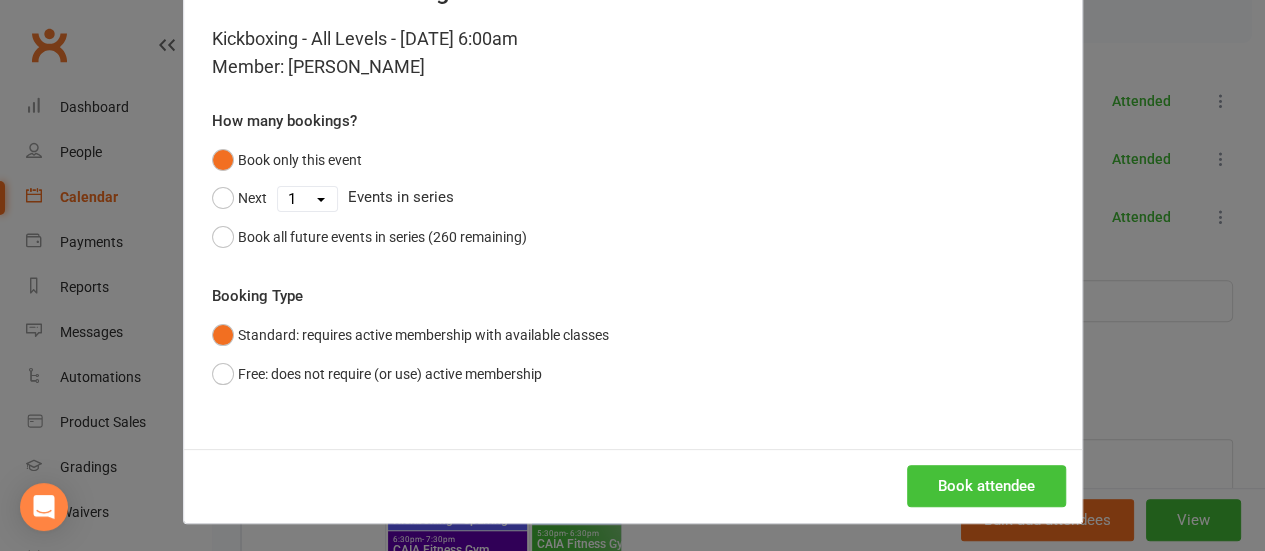 click on "Book attendee" at bounding box center [986, 486] 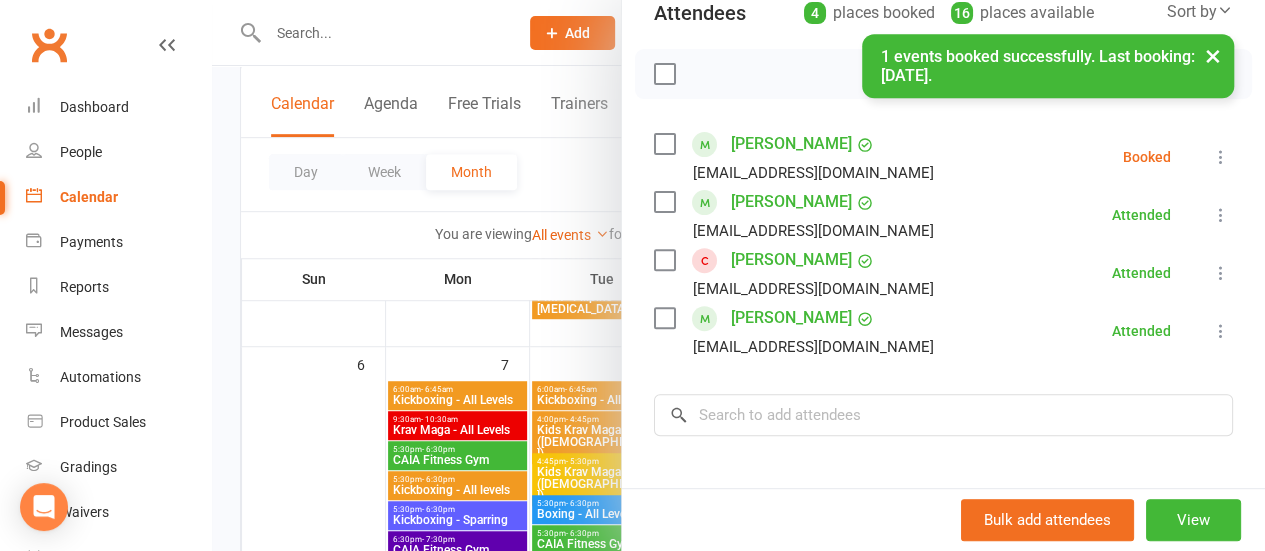 scroll, scrollTop: 200, scrollLeft: 0, axis: vertical 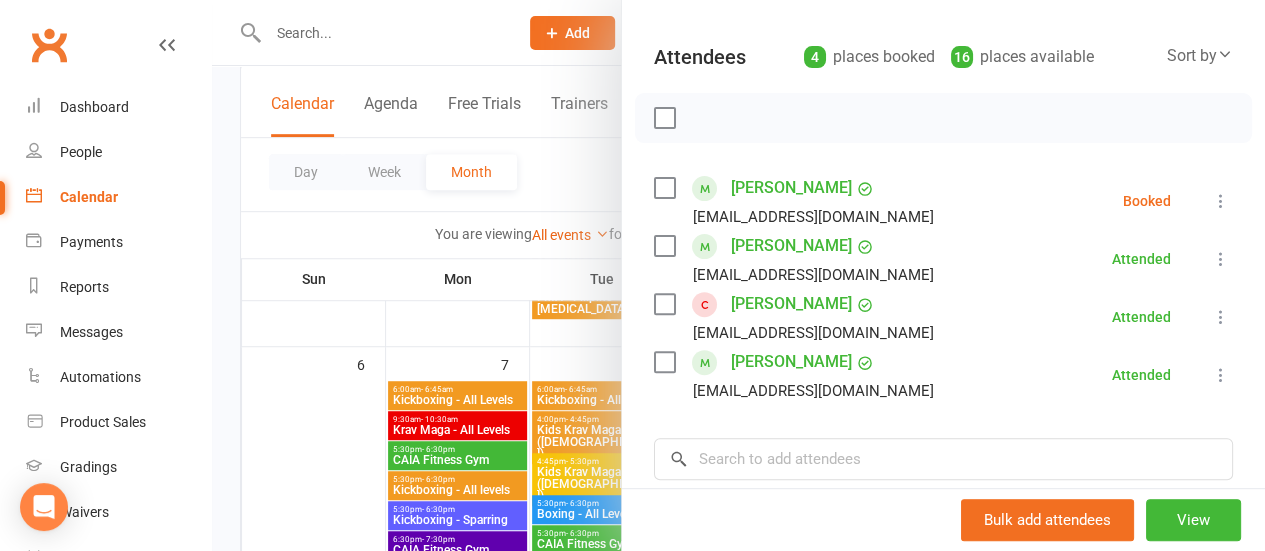 click at bounding box center (1221, 201) 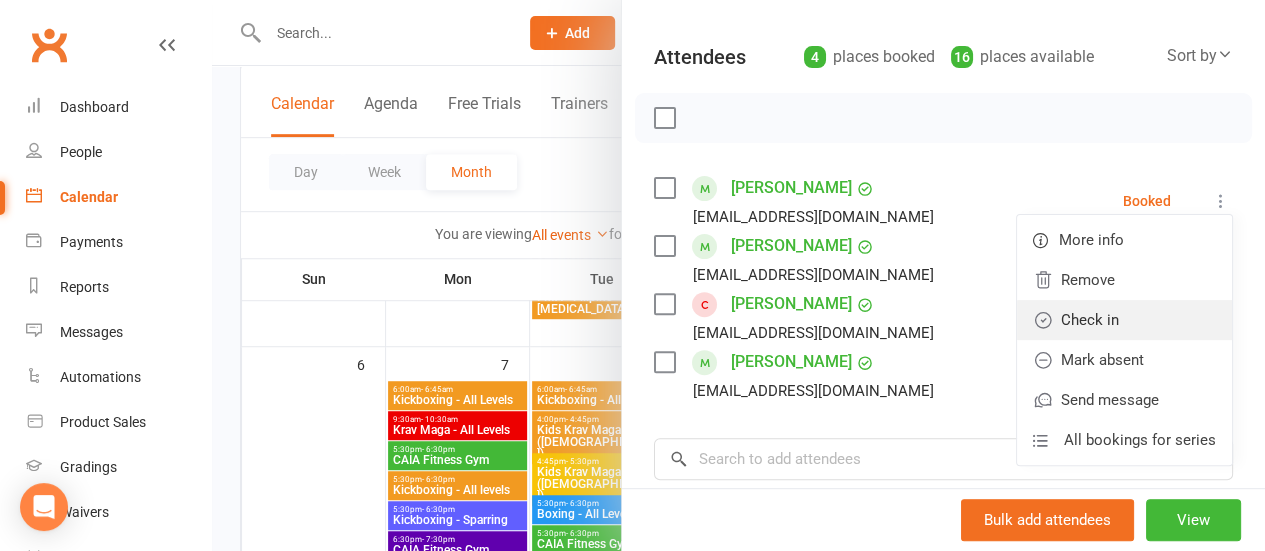 click on "Check in" at bounding box center (1124, 320) 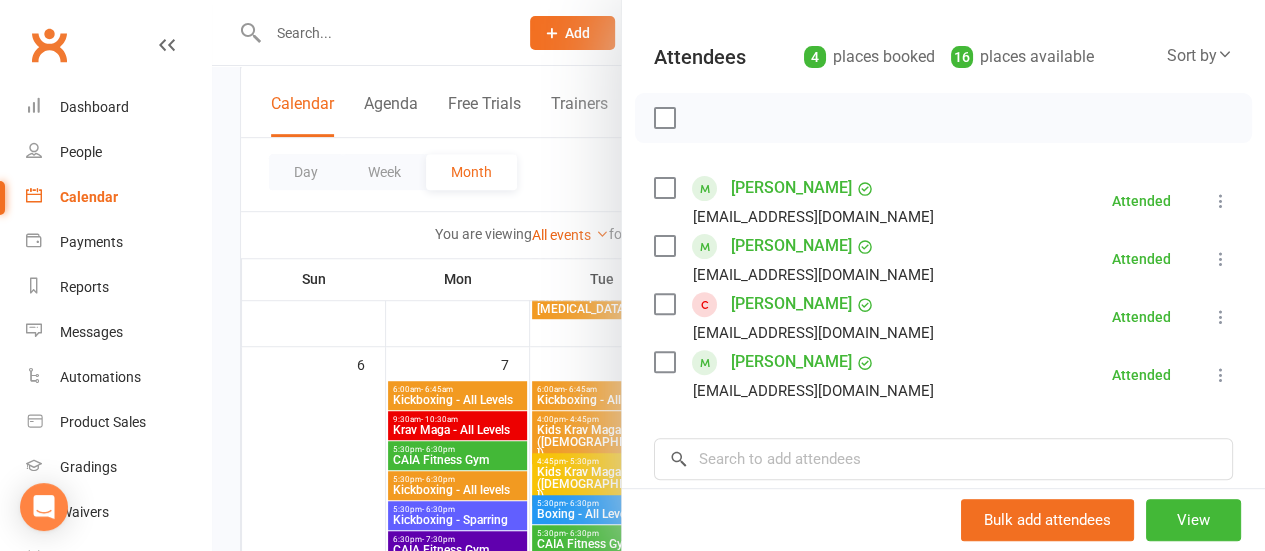 click at bounding box center (1221, 317) 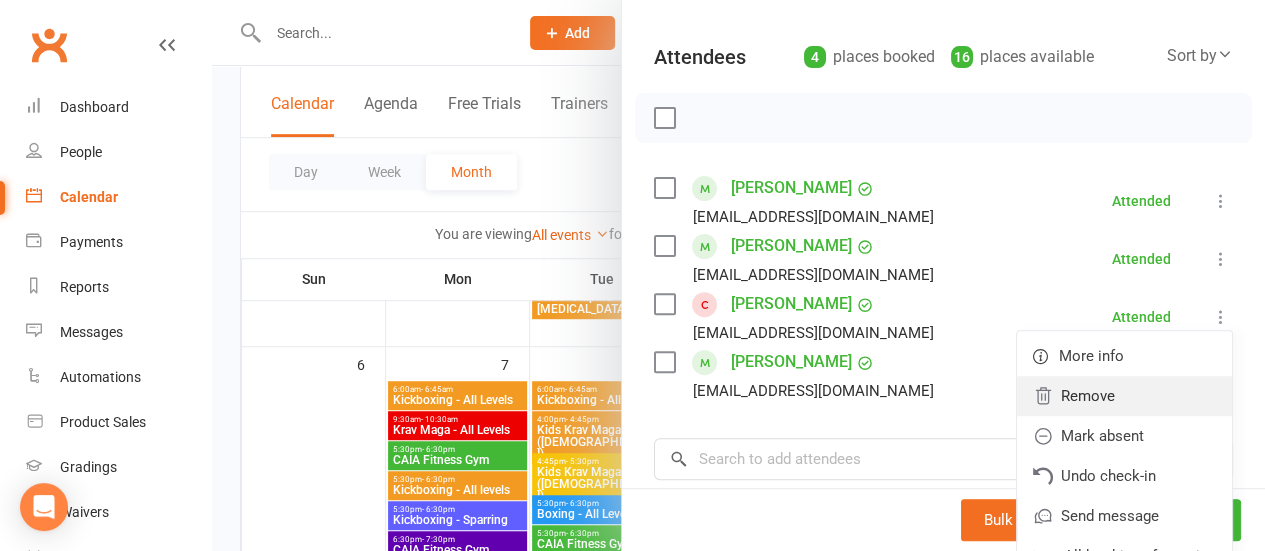 click on "Remove" at bounding box center (1124, 396) 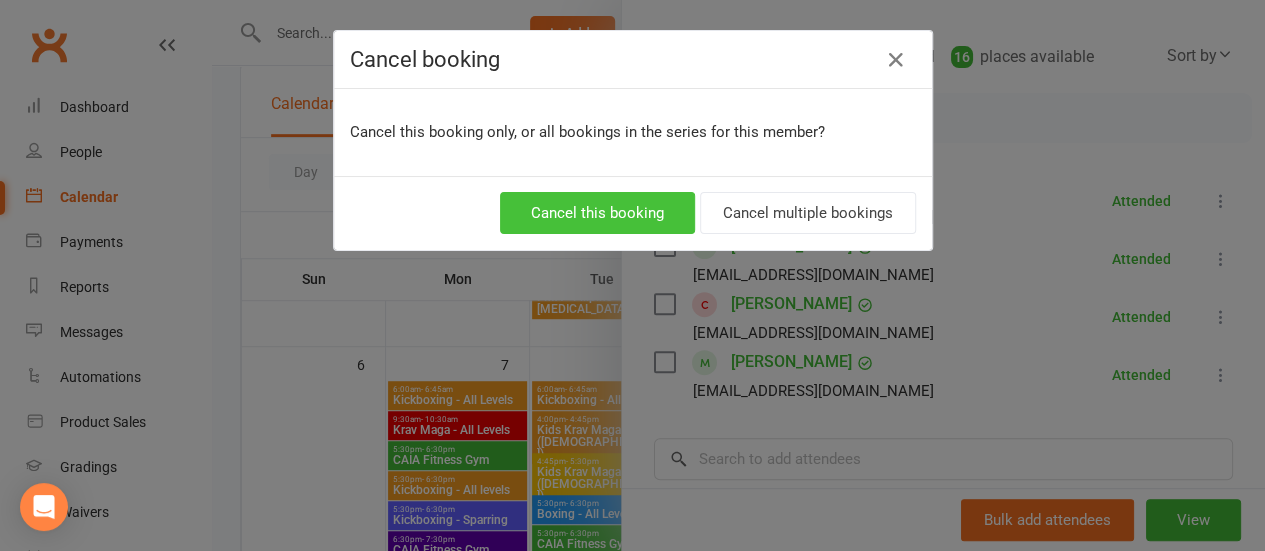click on "Cancel this booking" at bounding box center (597, 213) 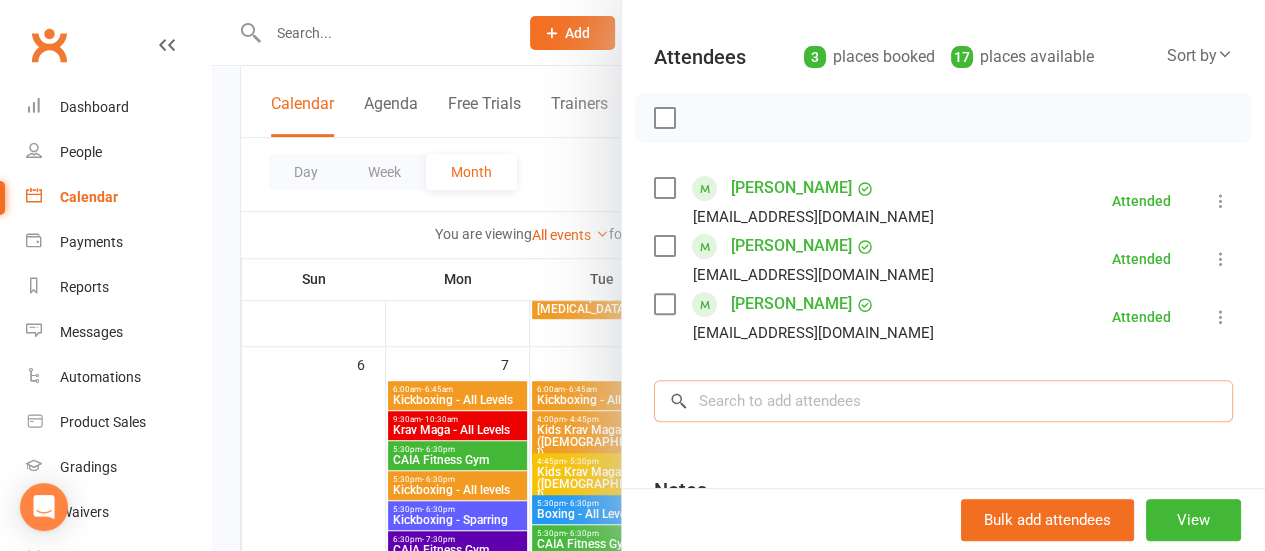 click at bounding box center (943, 401) 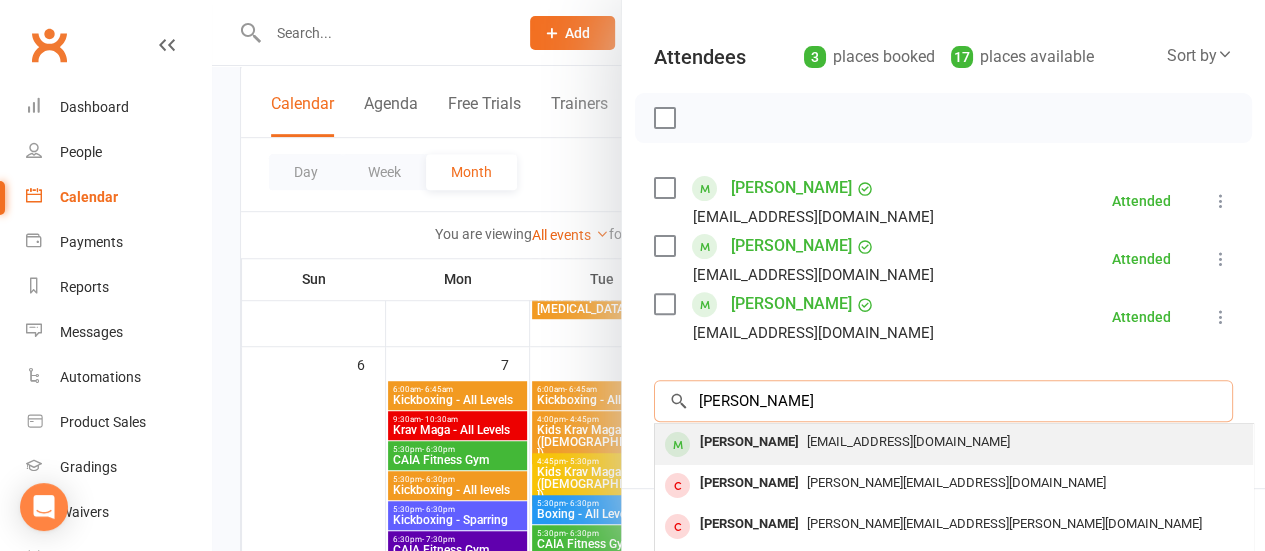 type on "[PERSON_NAME]" 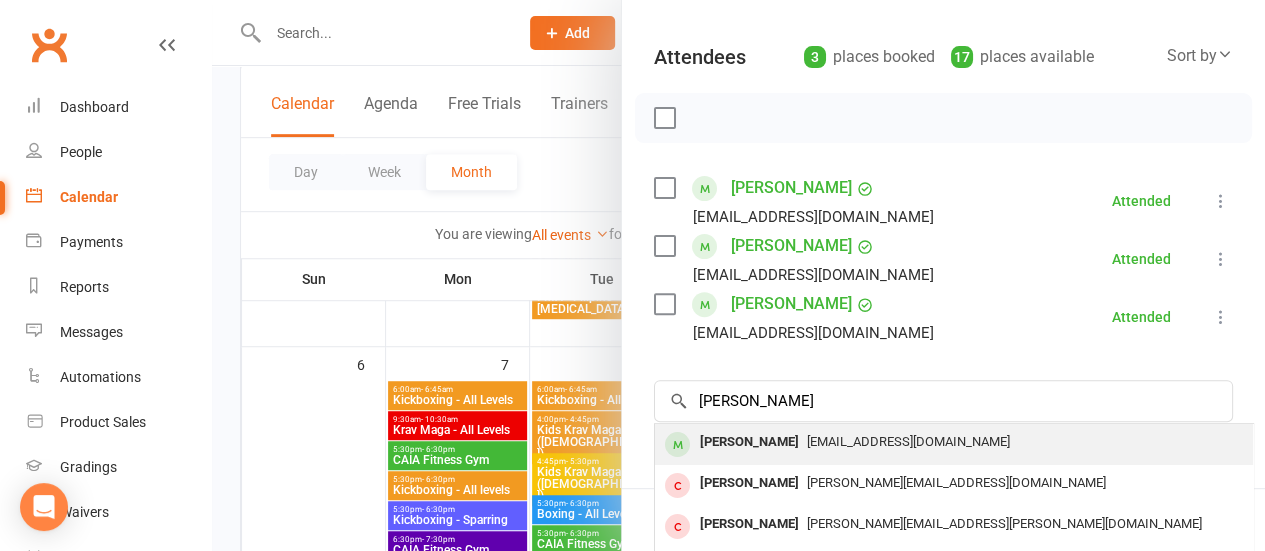click on "[EMAIL_ADDRESS][DOMAIN_NAME]" at bounding box center (908, 441) 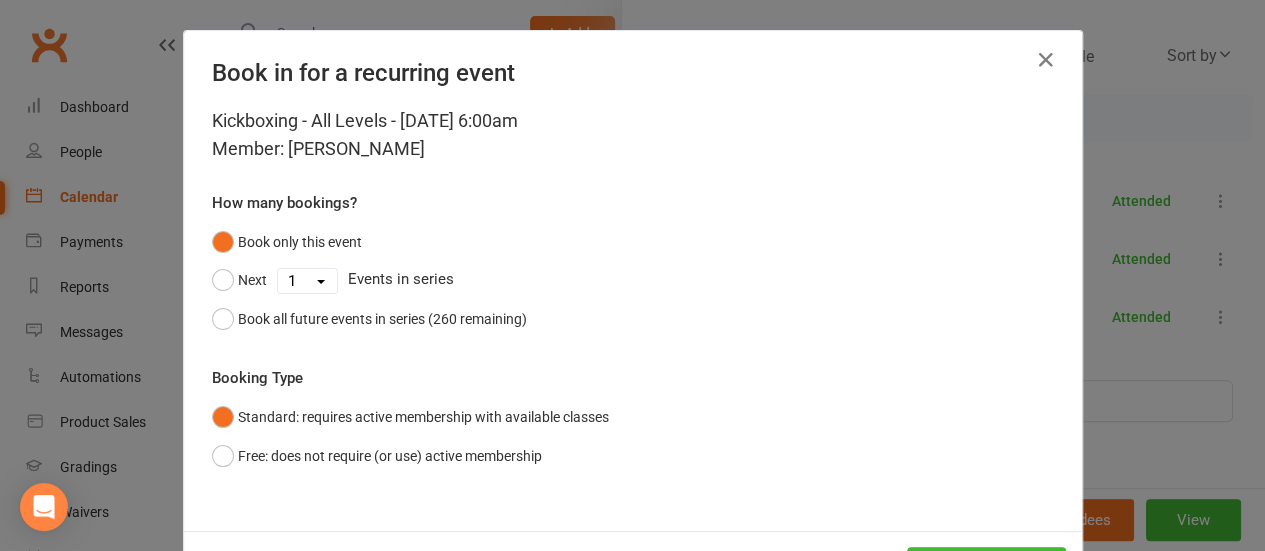 scroll, scrollTop: 82, scrollLeft: 0, axis: vertical 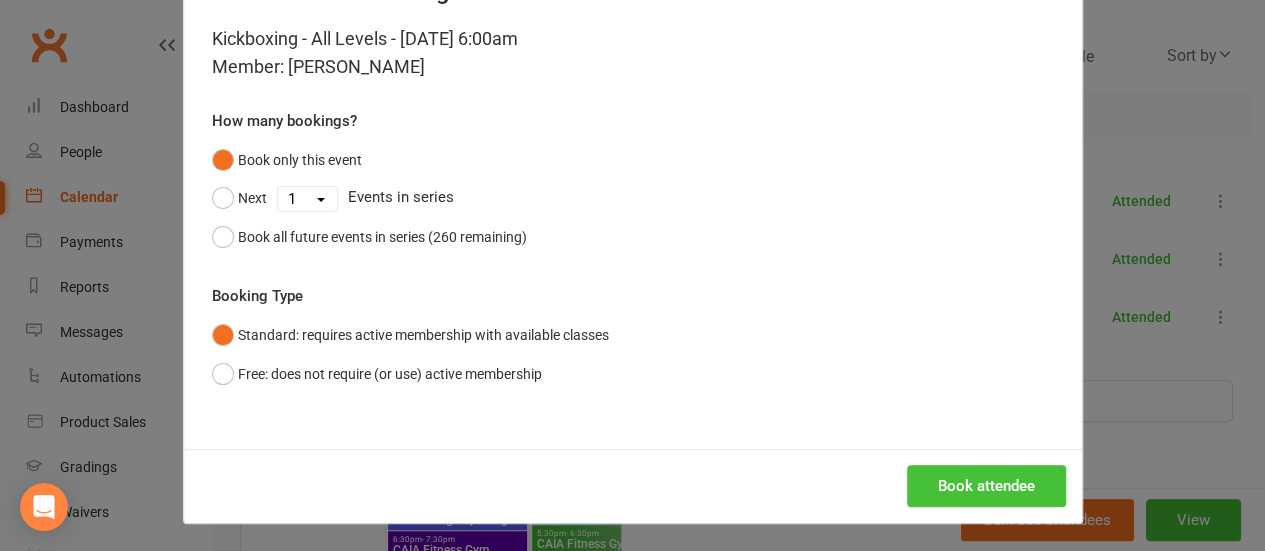 click on "Book attendee" at bounding box center [986, 486] 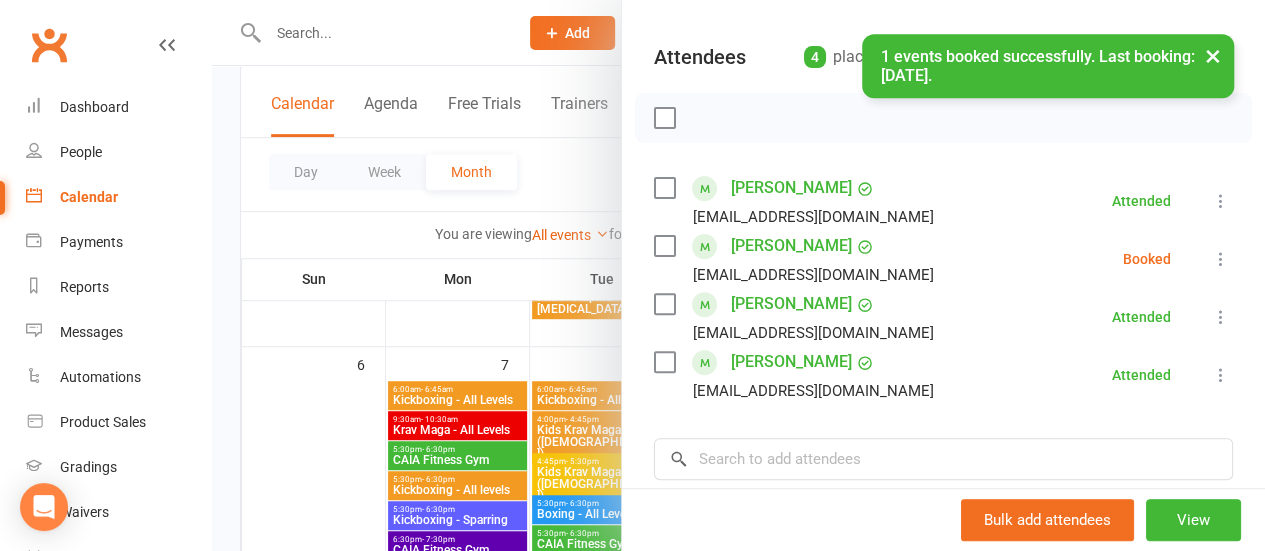 click at bounding box center (1221, 259) 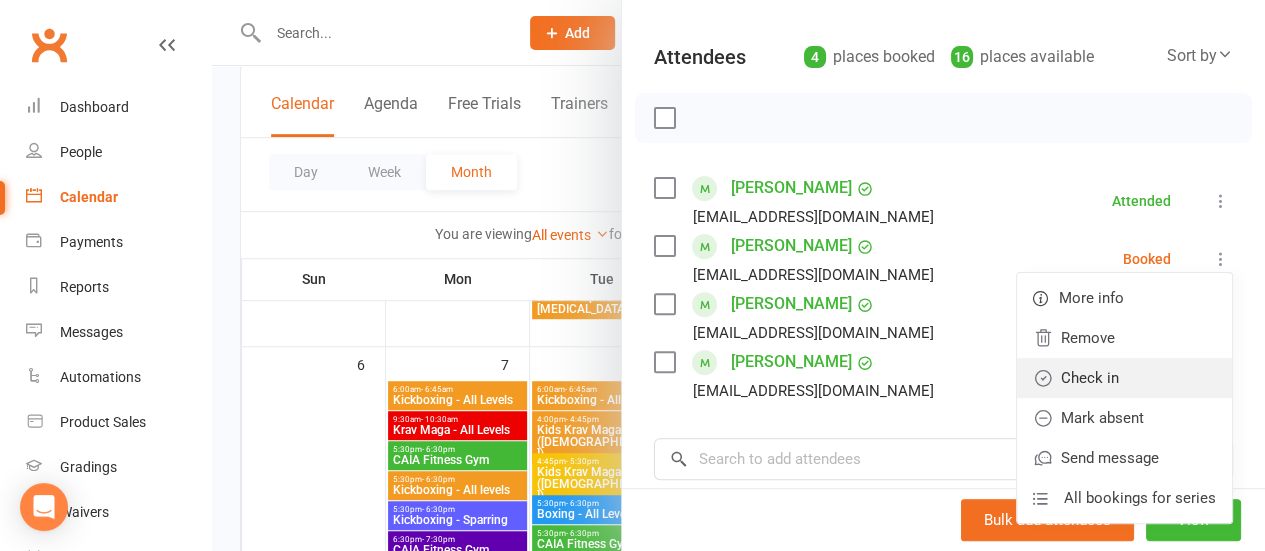 click on "Check in" at bounding box center [1124, 378] 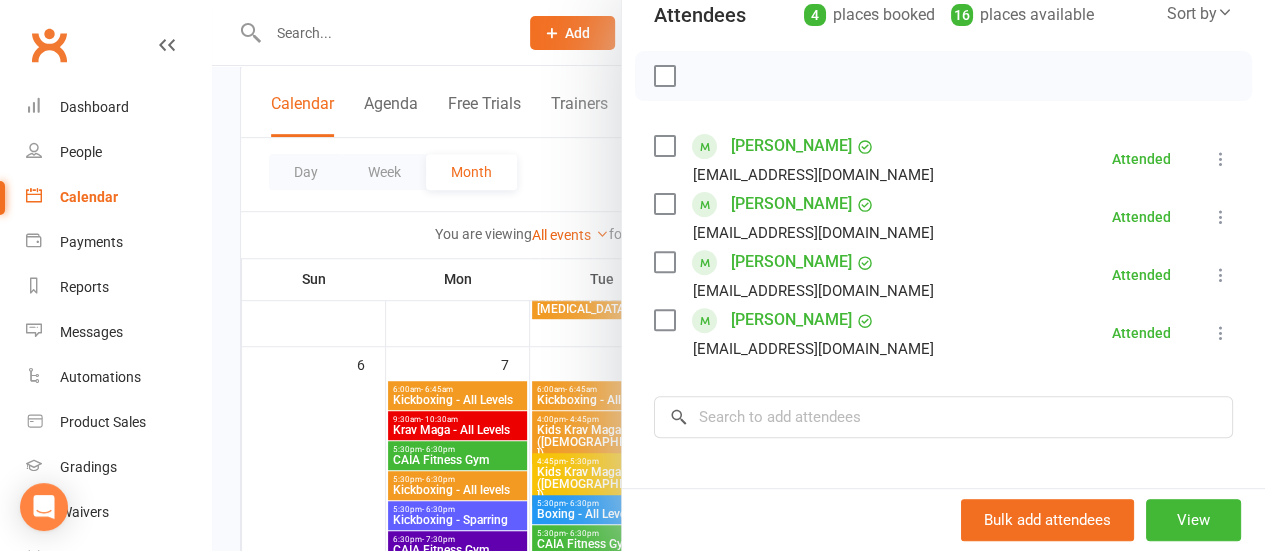 scroll, scrollTop: 72, scrollLeft: 0, axis: vertical 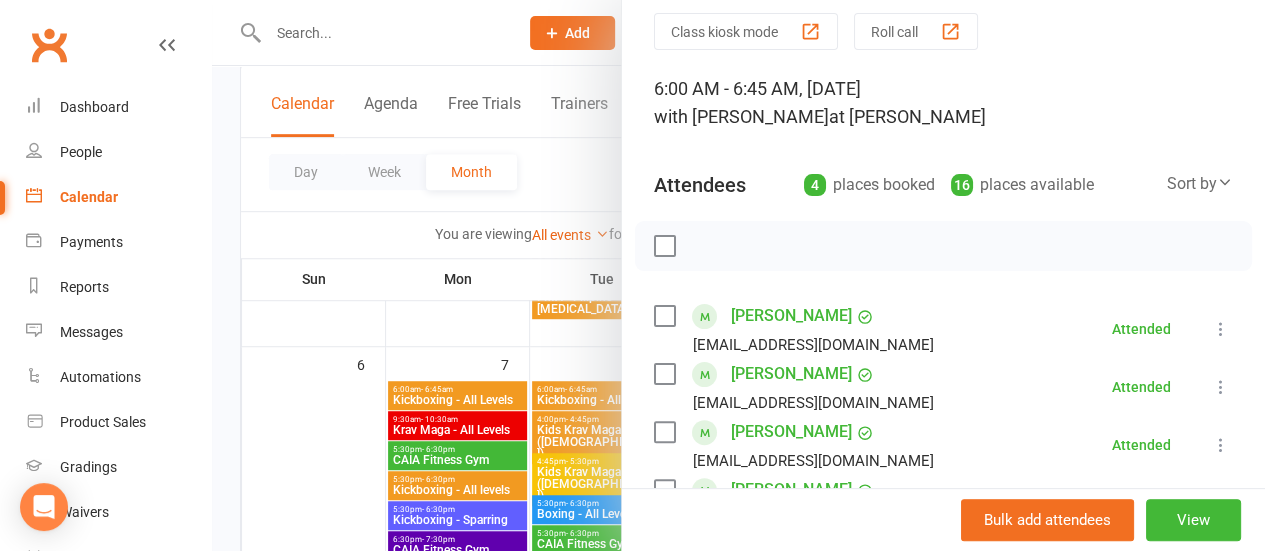 click at bounding box center (738, 275) 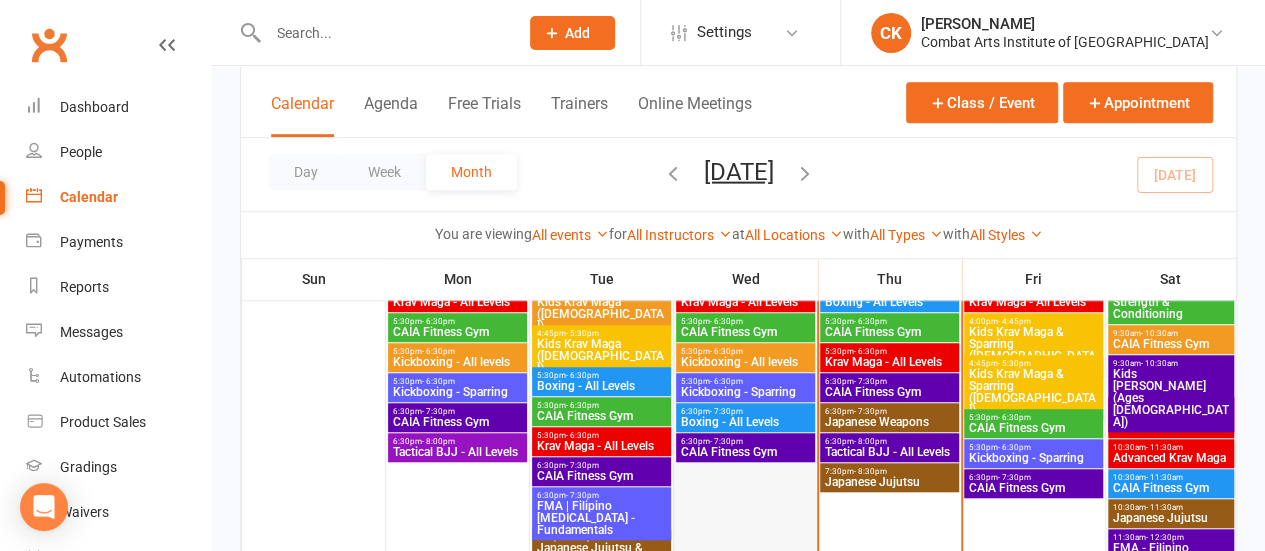 scroll, scrollTop: 600, scrollLeft: 0, axis: vertical 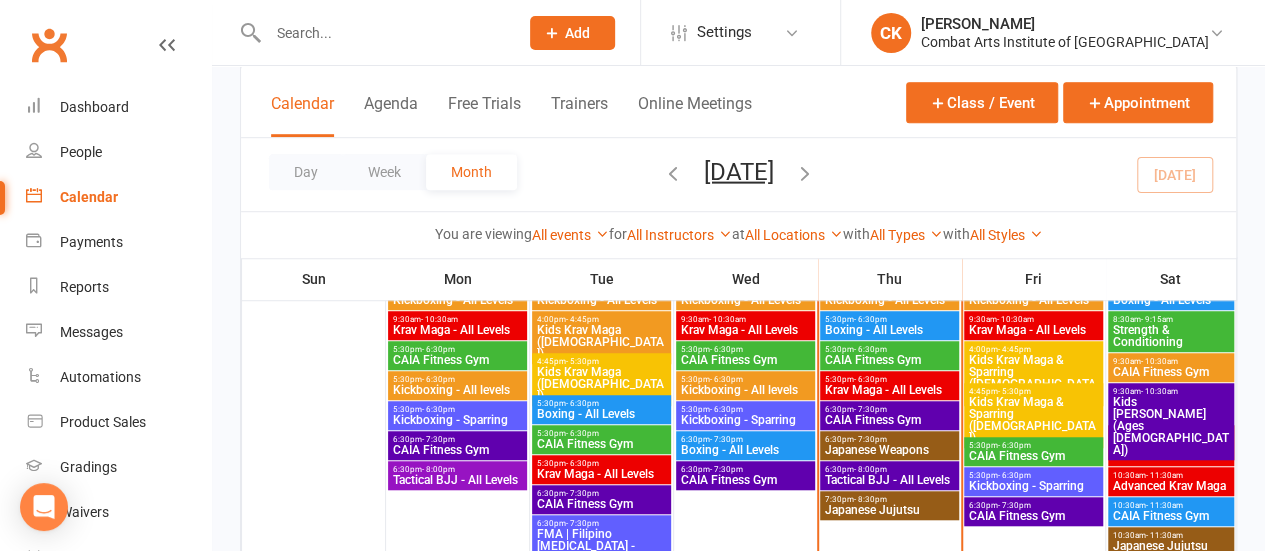 click on "Krav Maga - All Levels" at bounding box center [745, 330] 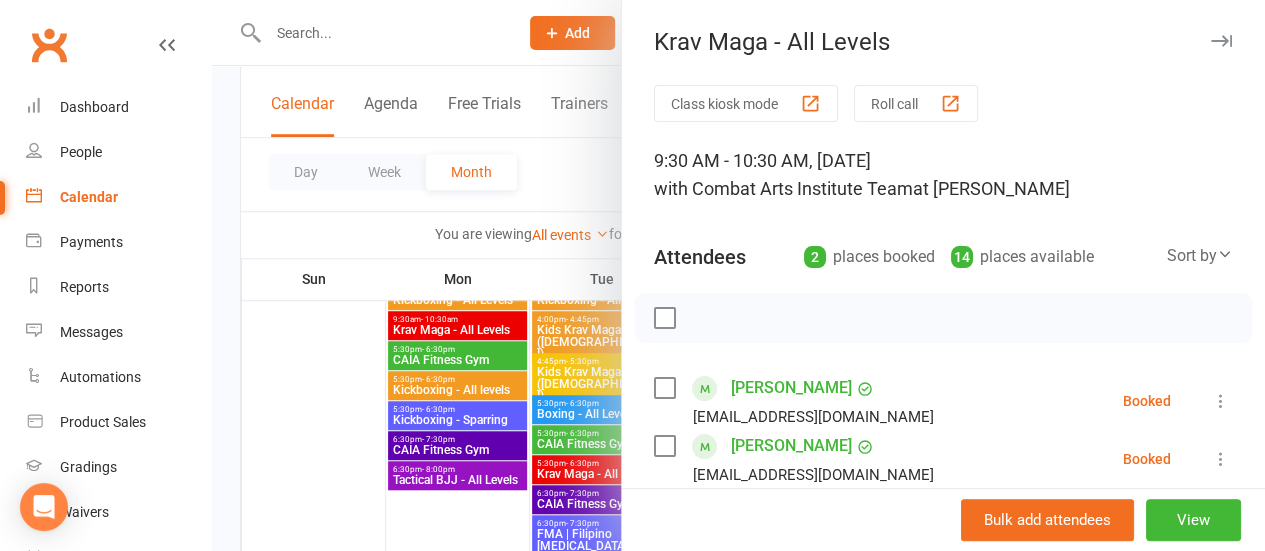 click at bounding box center (1221, 401) 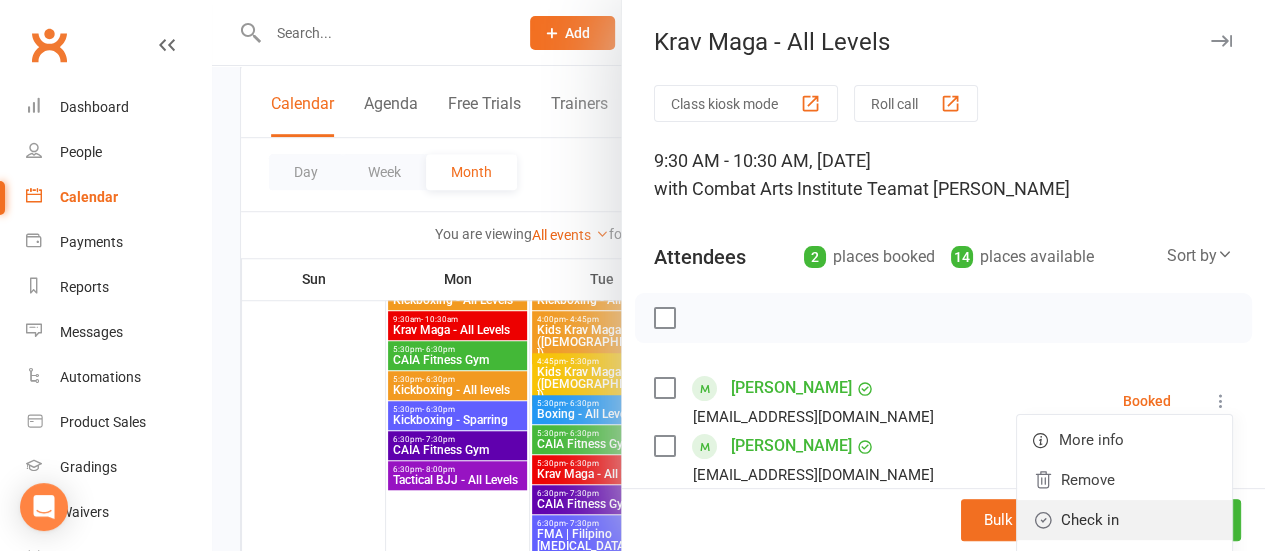 click on "Check in" at bounding box center [1124, 520] 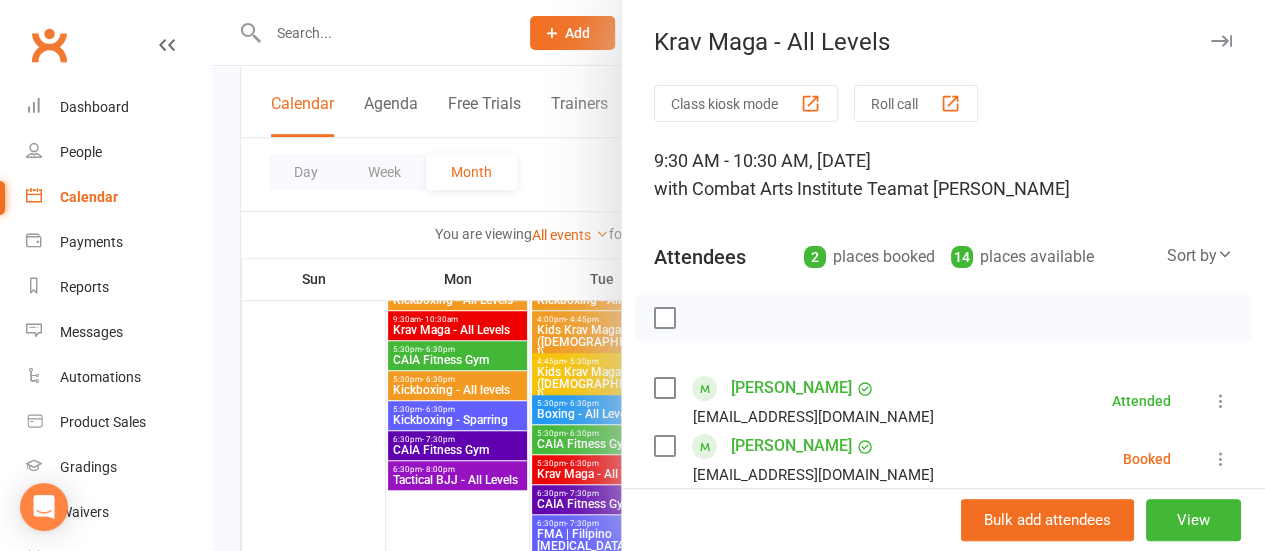 click at bounding box center [1221, 459] 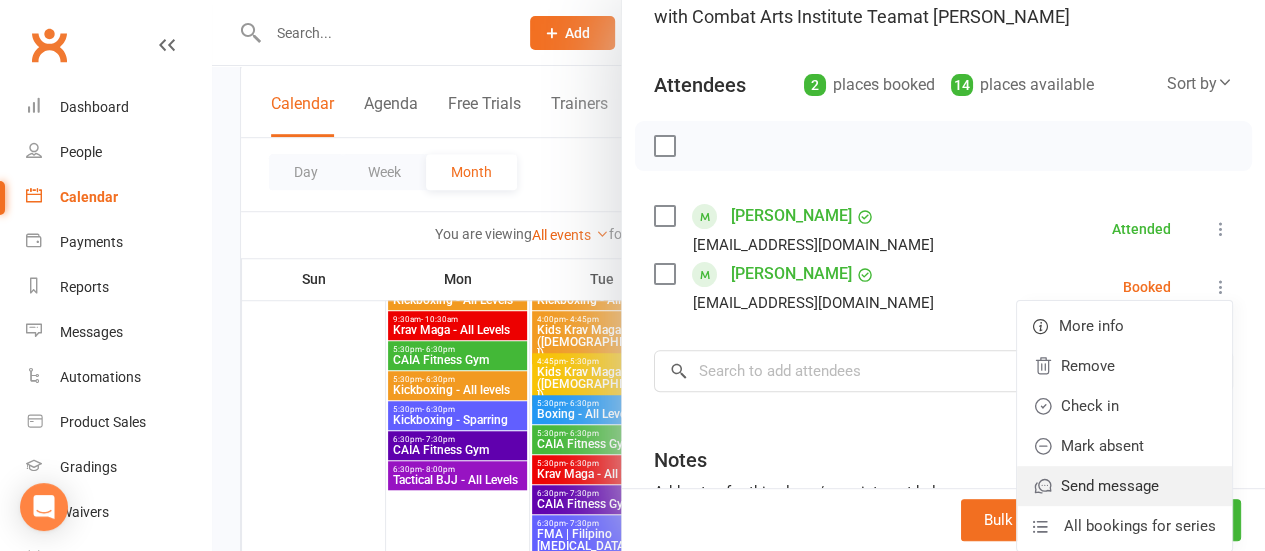 scroll, scrollTop: 200, scrollLeft: 0, axis: vertical 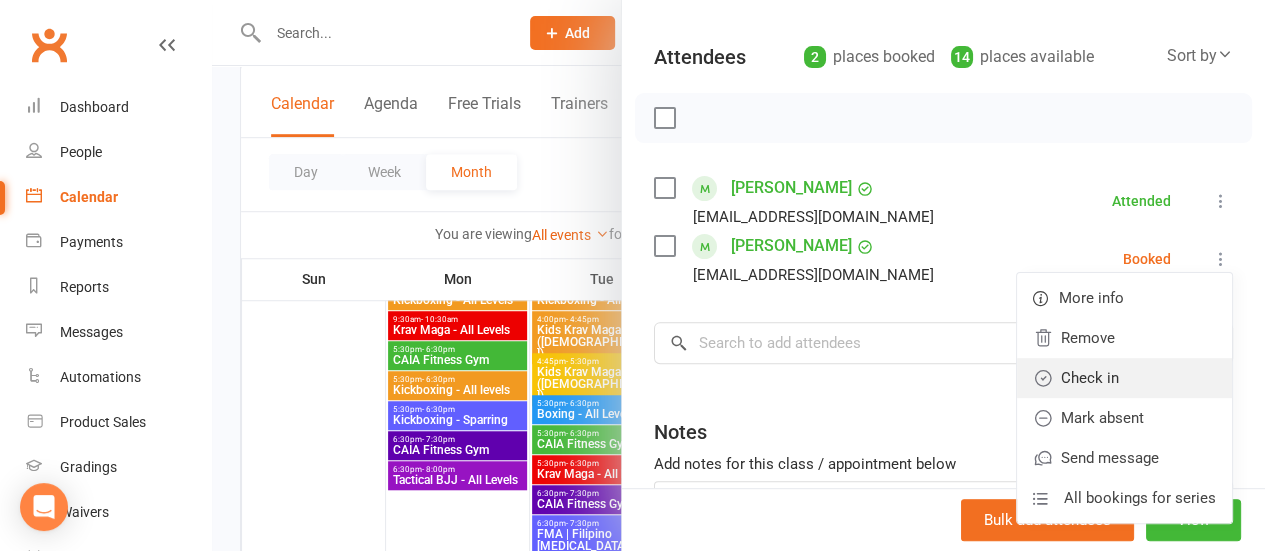 click on "Check in" at bounding box center (1124, 378) 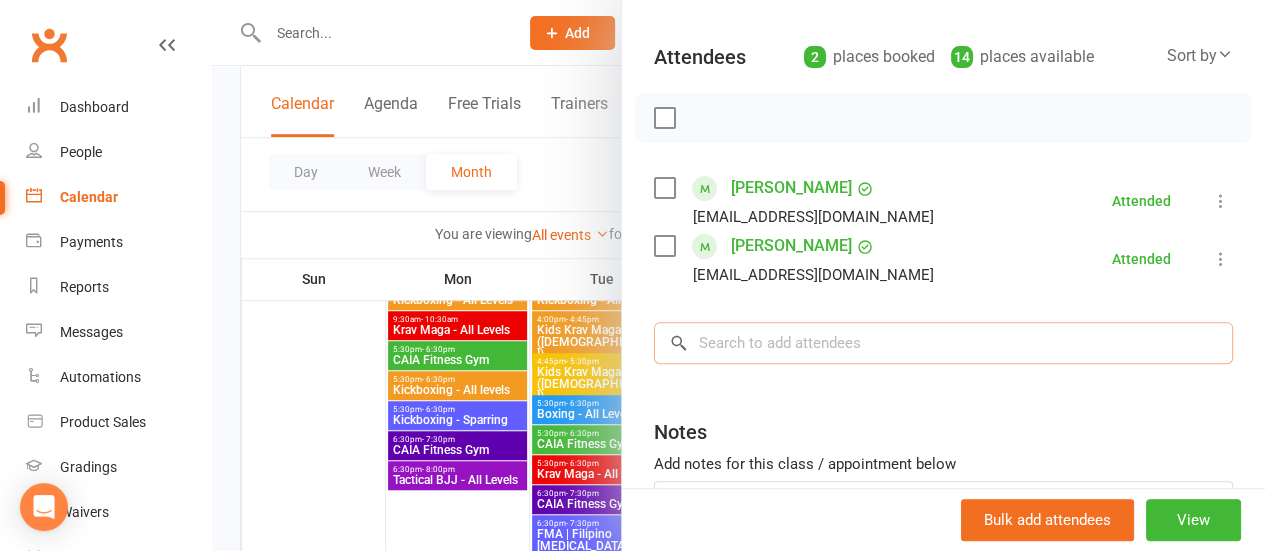 click at bounding box center (943, 343) 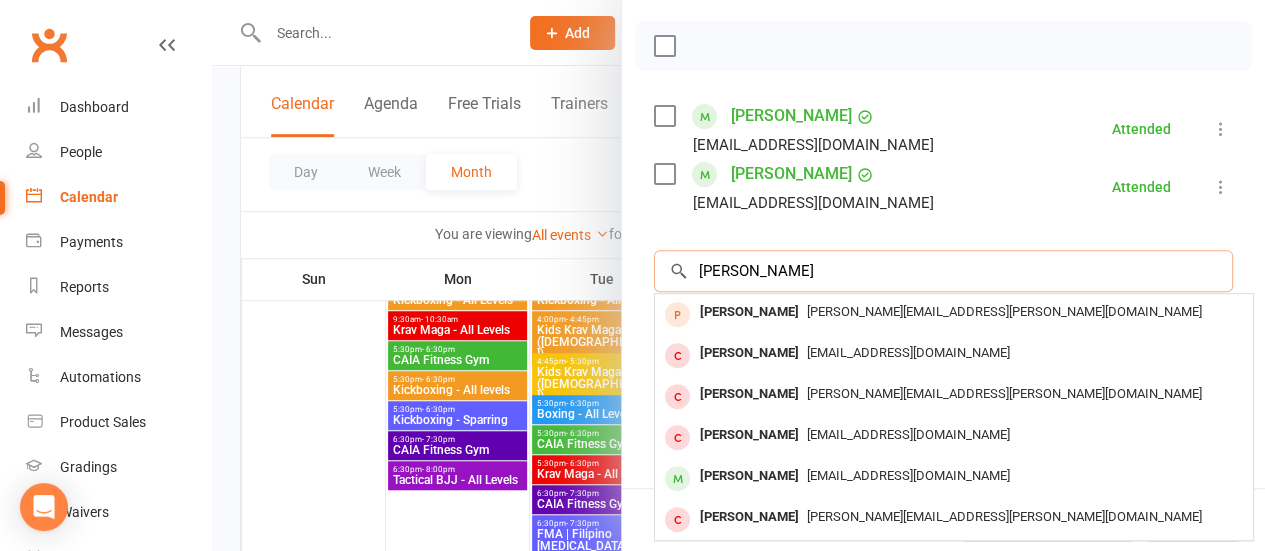 scroll, scrollTop: 300, scrollLeft: 0, axis: vertical 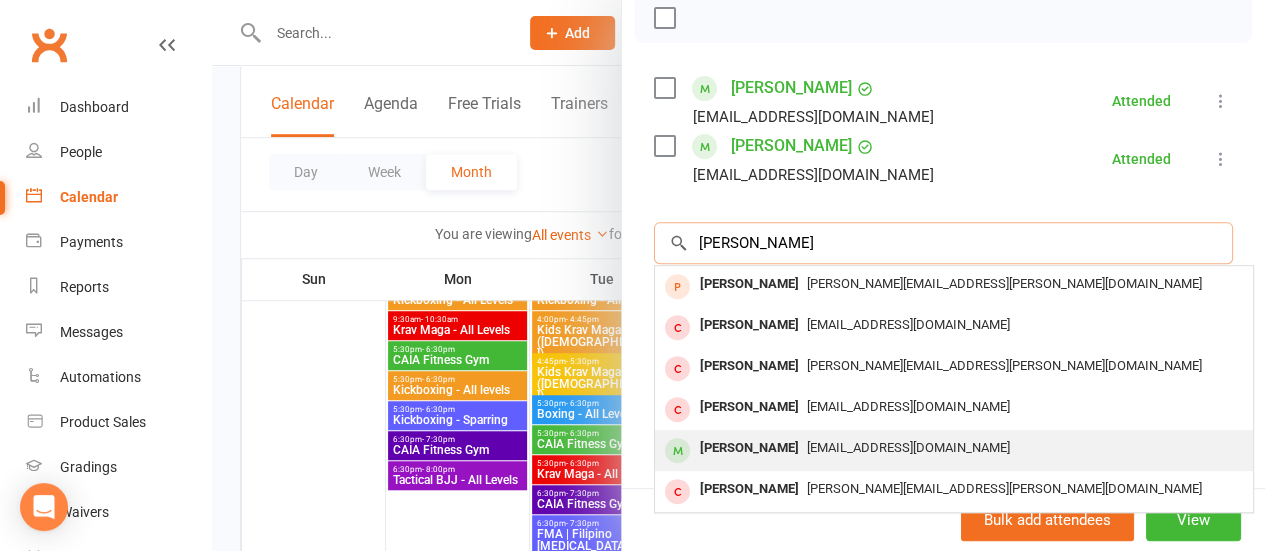 type on "[PERSON_NAME]" 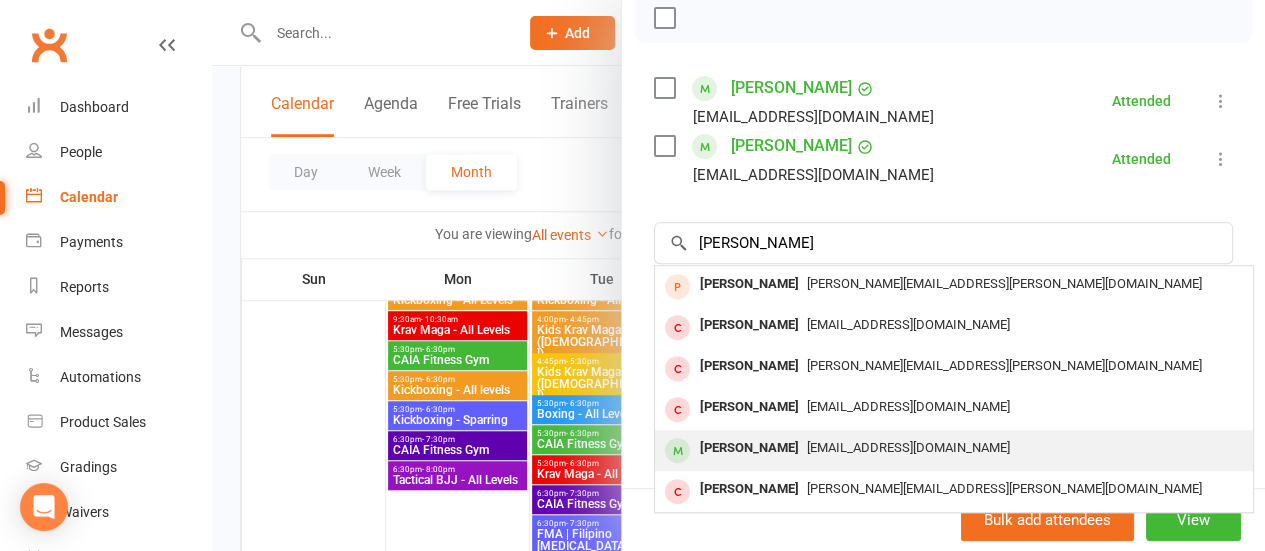 click on "[PERSON_NAME]" at bounding box center [749, 448] 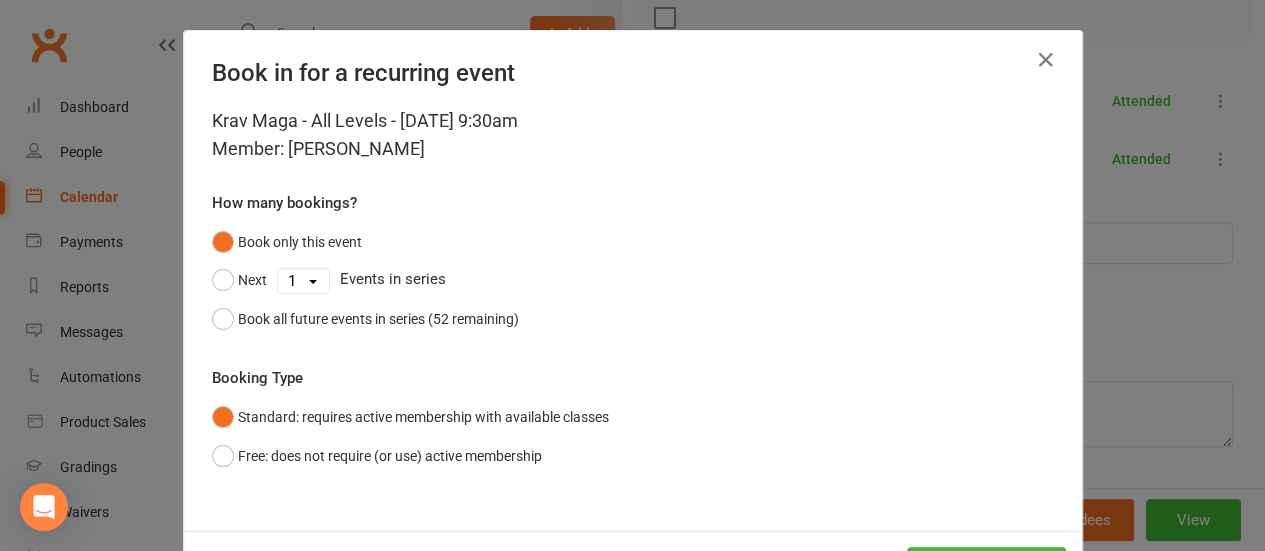 scroll, scrollTop: 82, scrollLeft: 0, axis: vertical 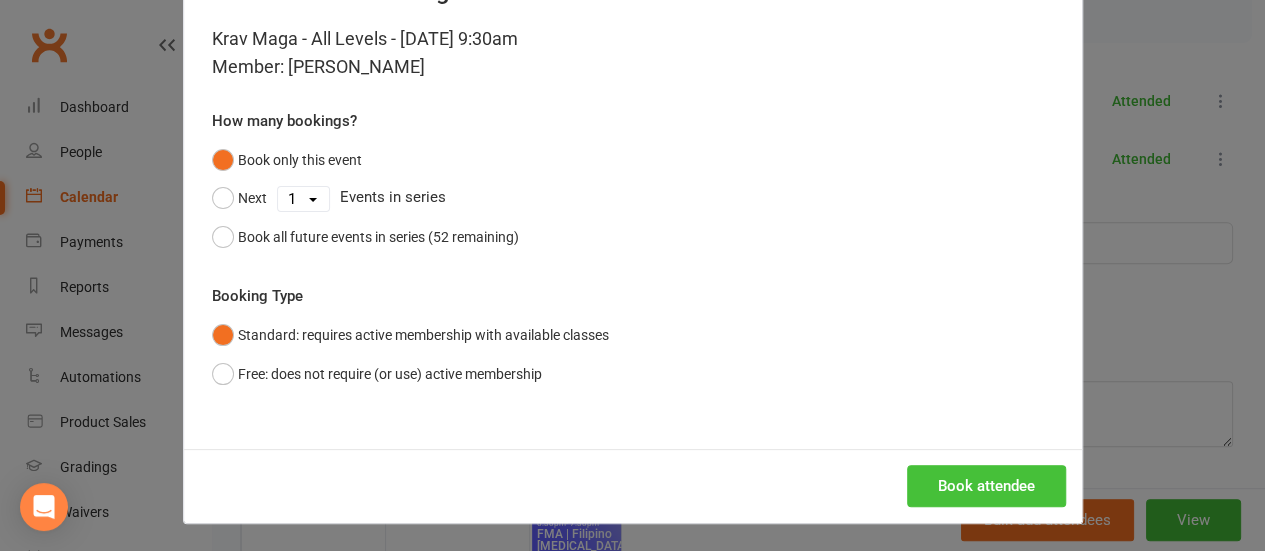 click on "Book attendee" at bounding box center (986, 486) 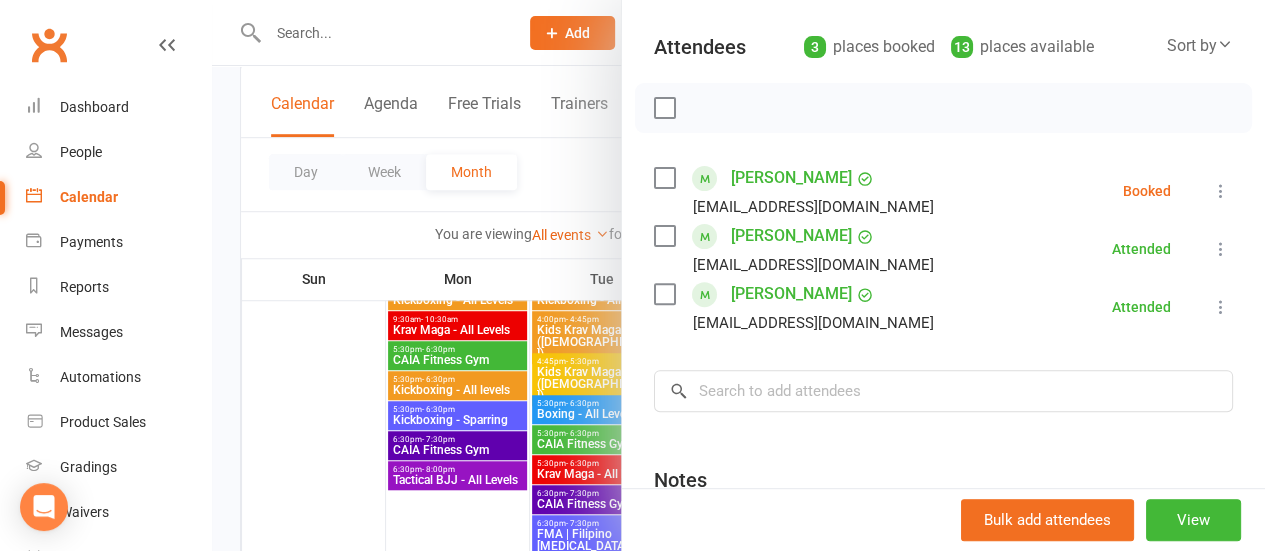 scroll, scrollTop: 100, scrollLeft: 0, axis: vertical 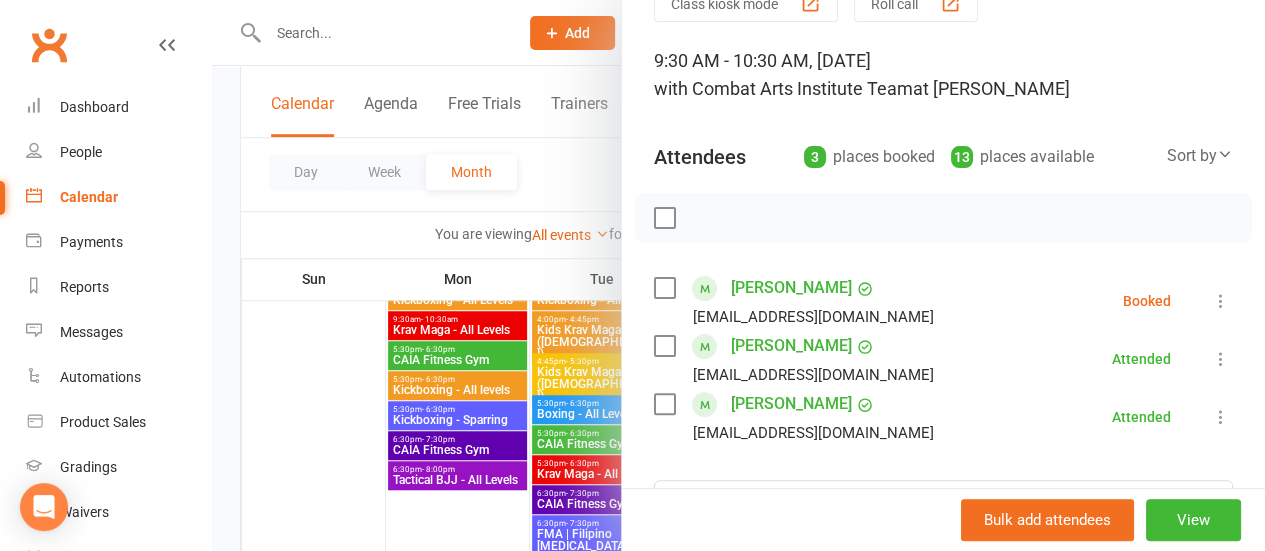 click at bounding box center (1221, 301) 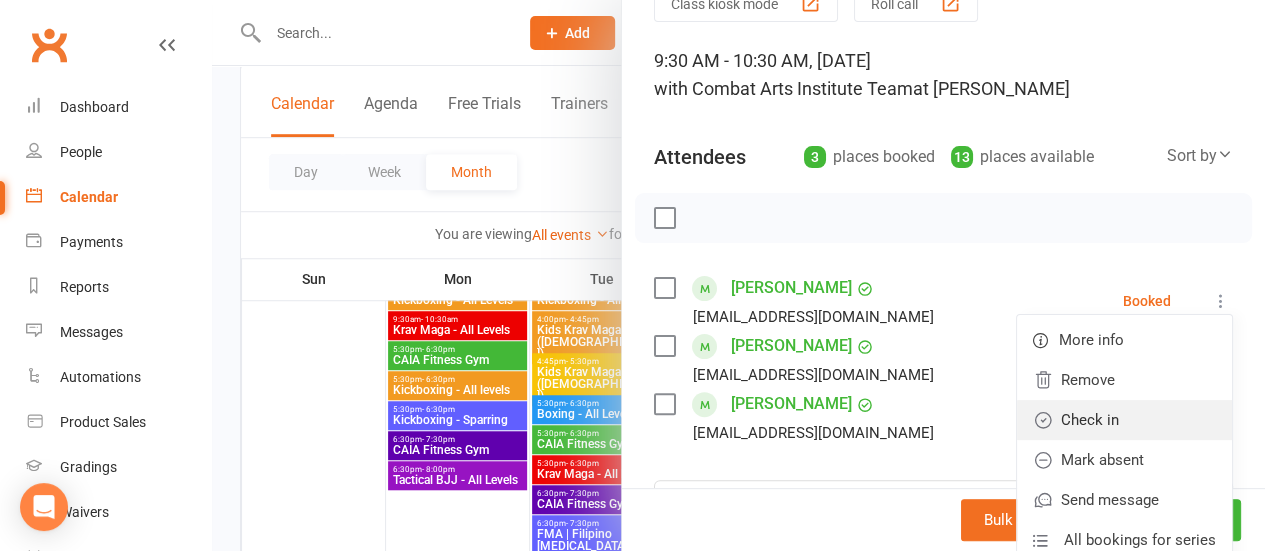 click on "Check in" at bounding box center [1124, 420] 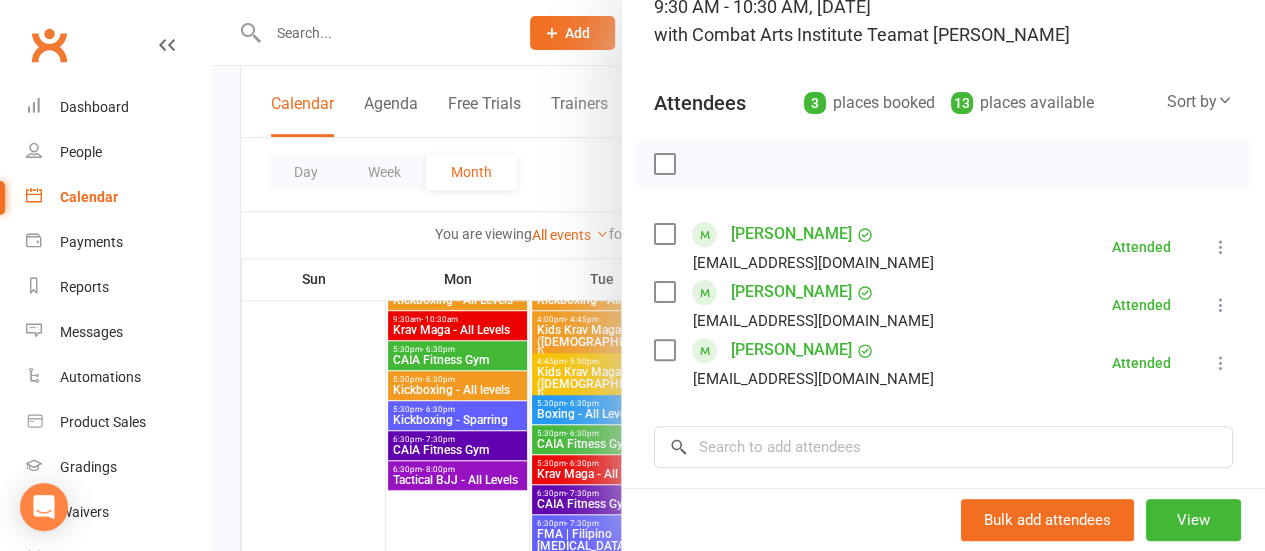 scroll, scrollTop: 200, scrollLeft: 0, axis: vertical 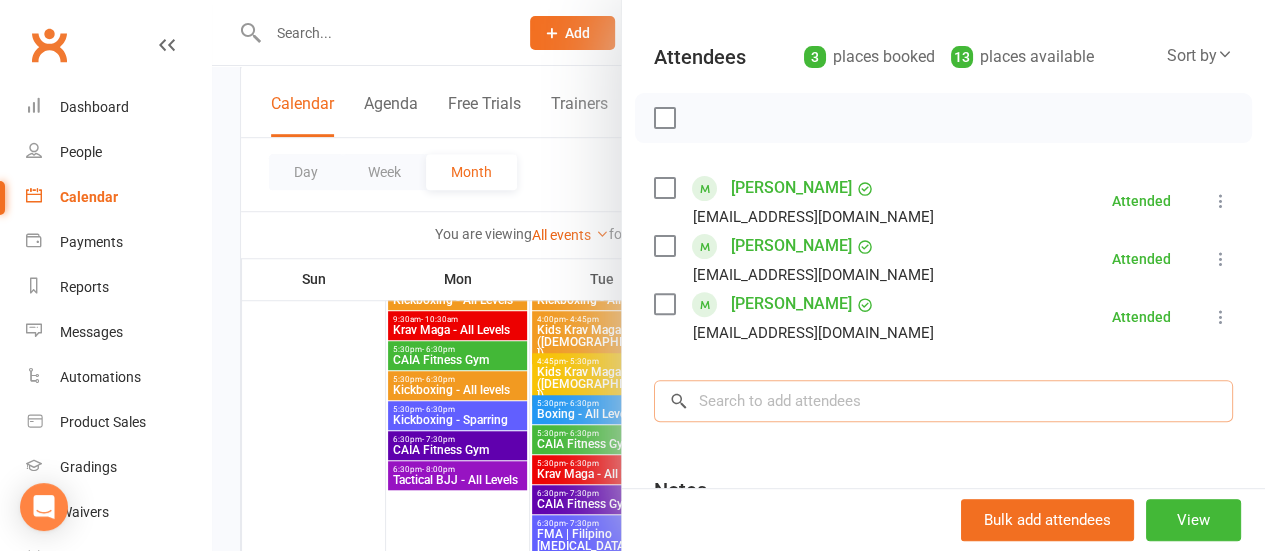 click at bounding box center (943, 401) 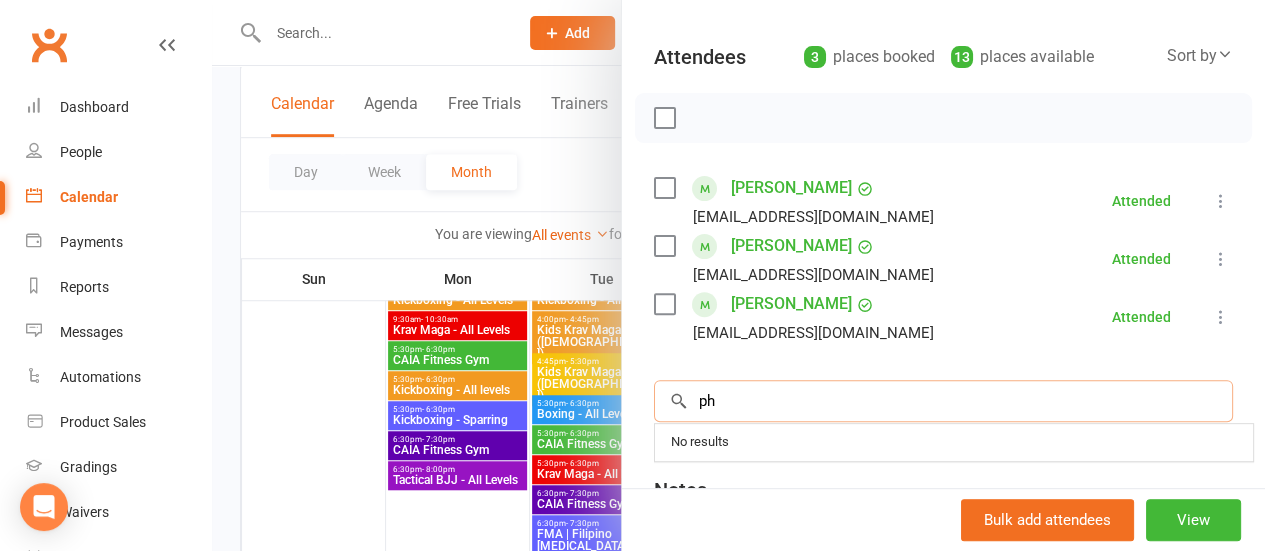 type on "p" 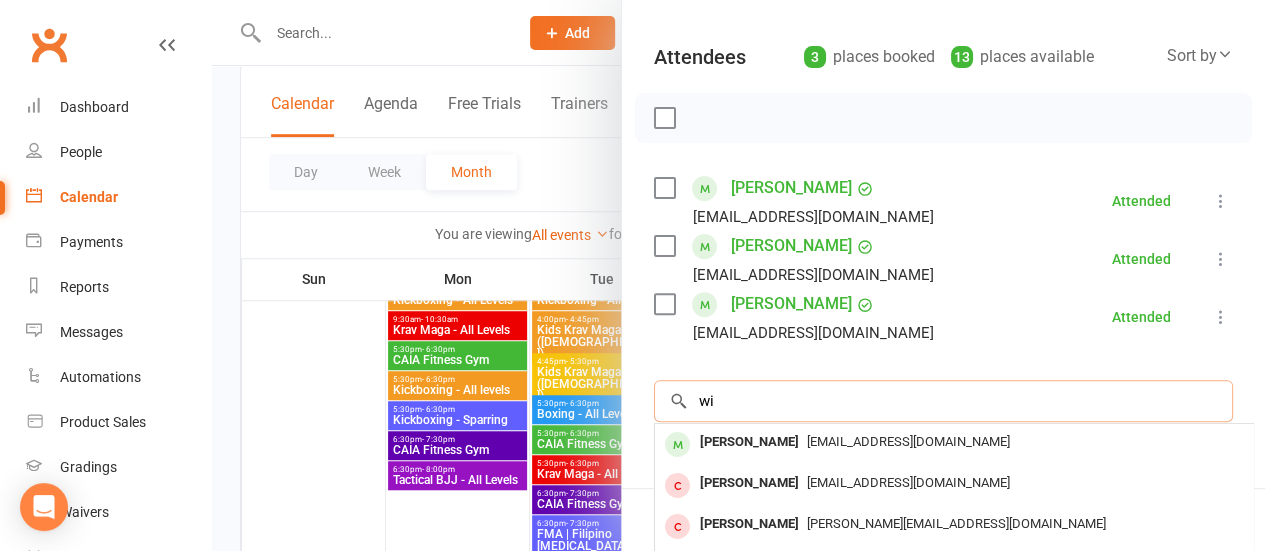 type on "w" 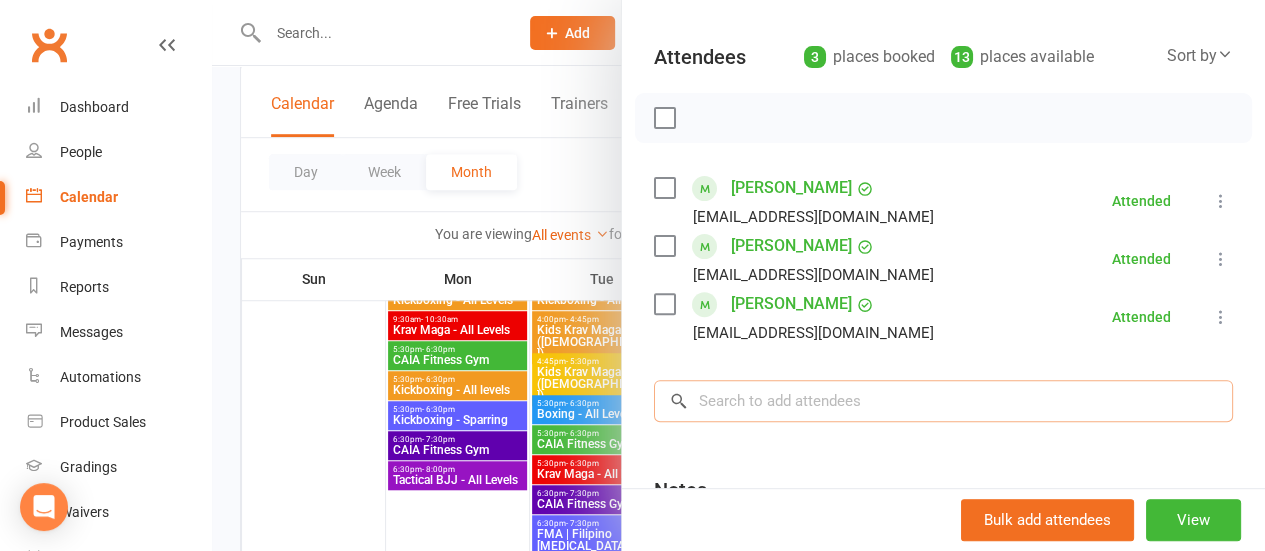 click at bounding box center (943, 401) 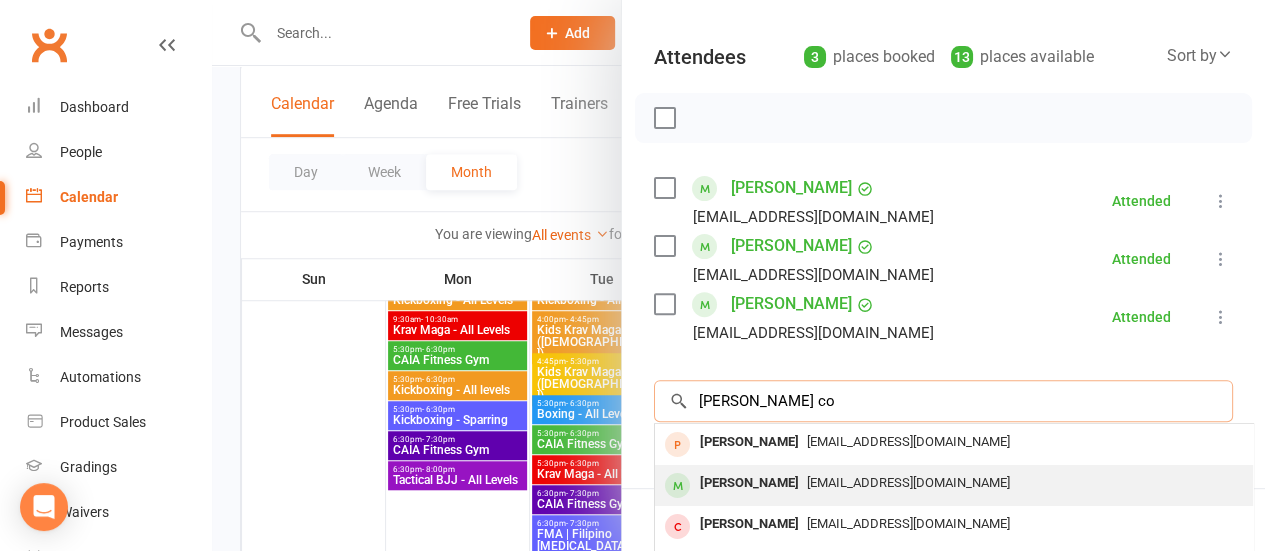 type on "[PERSON_NAME] co" 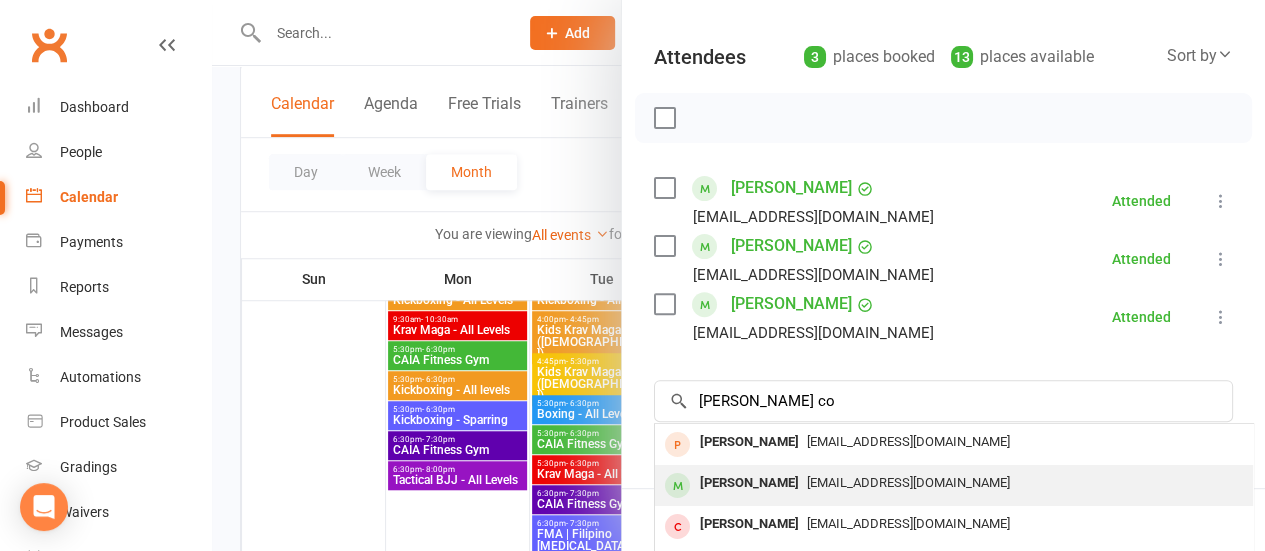 click on "[PERSON_NAME]" at bounding box center (749, 483) 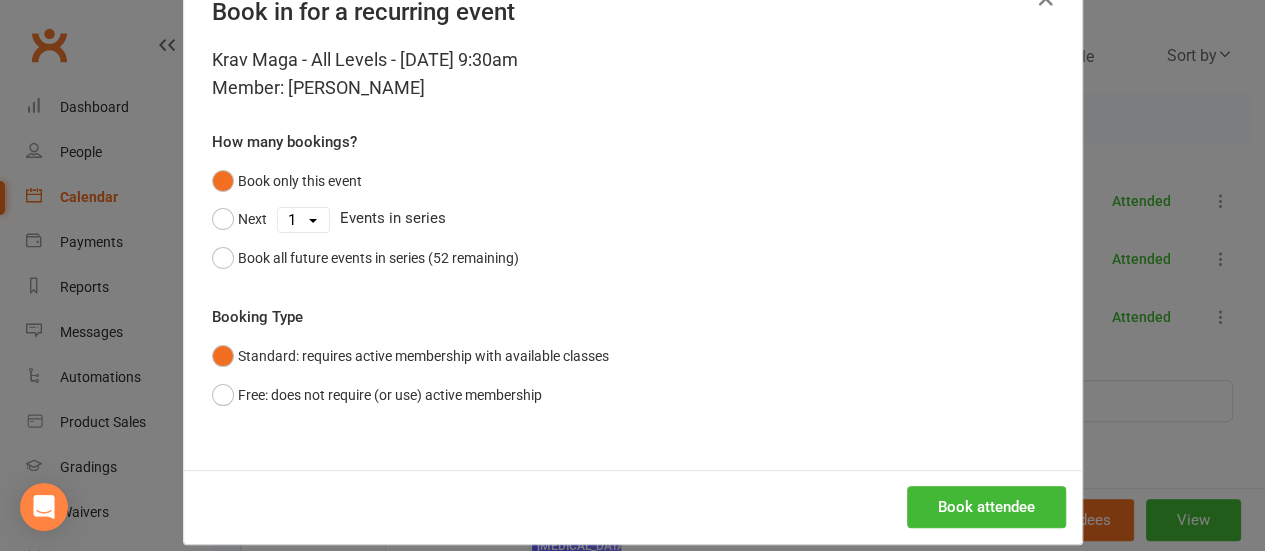 scroll, scrollTop: 82, scrollLeft: 0, axis: vertical 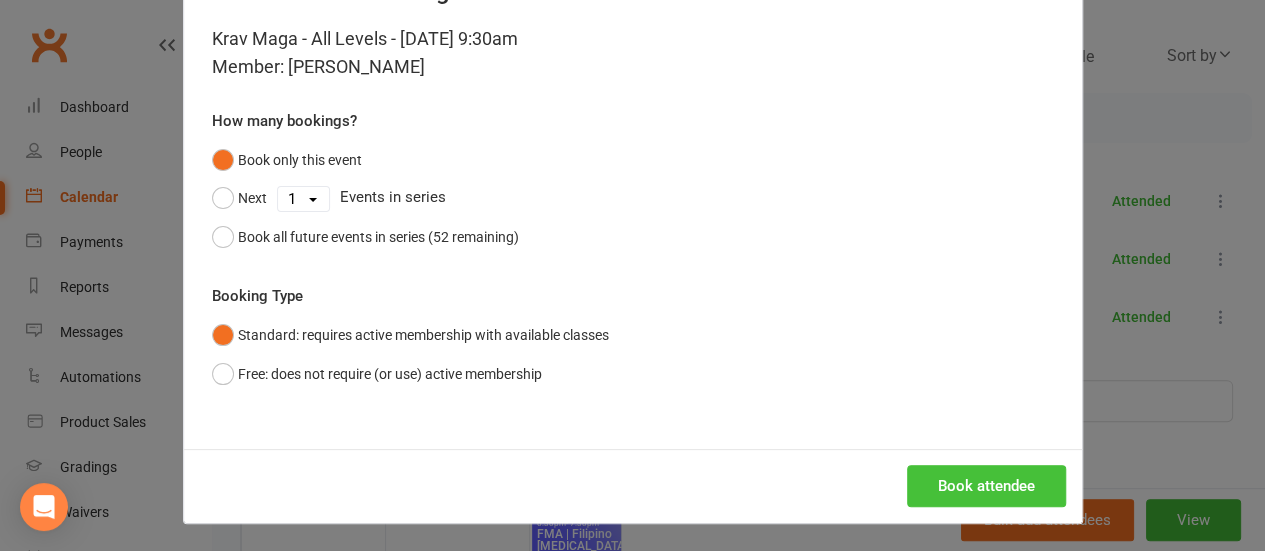 click on "Book attendee" at bounding box center [986, 486] 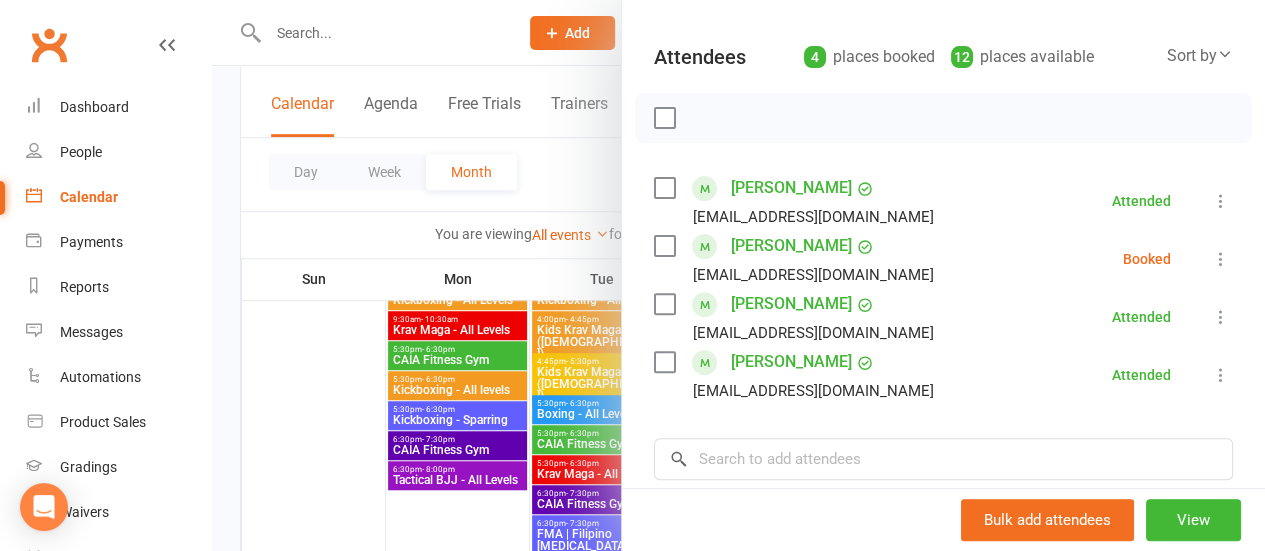 click at bounding box center (1221, 259) 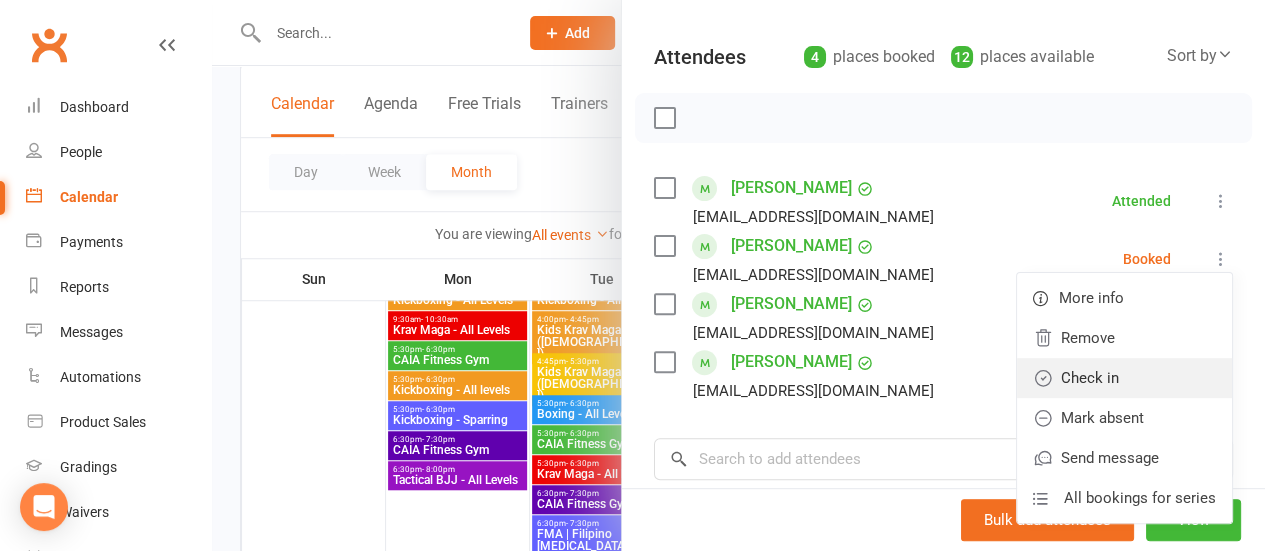click on "Check in" at bounding box center (1124, 378) 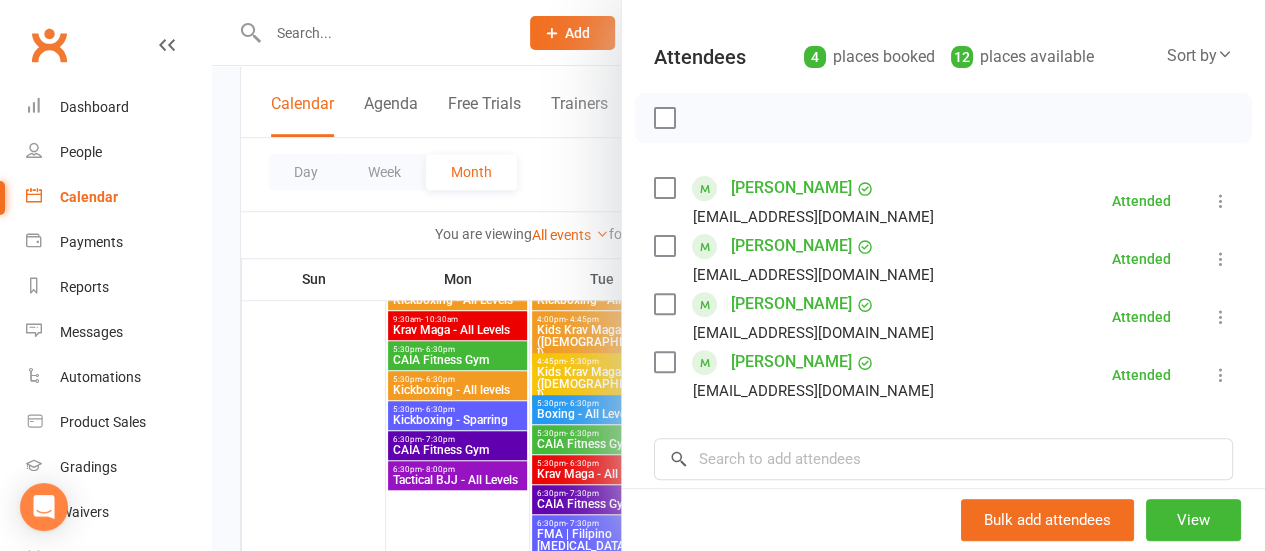 click at bounding box center (738, 275) 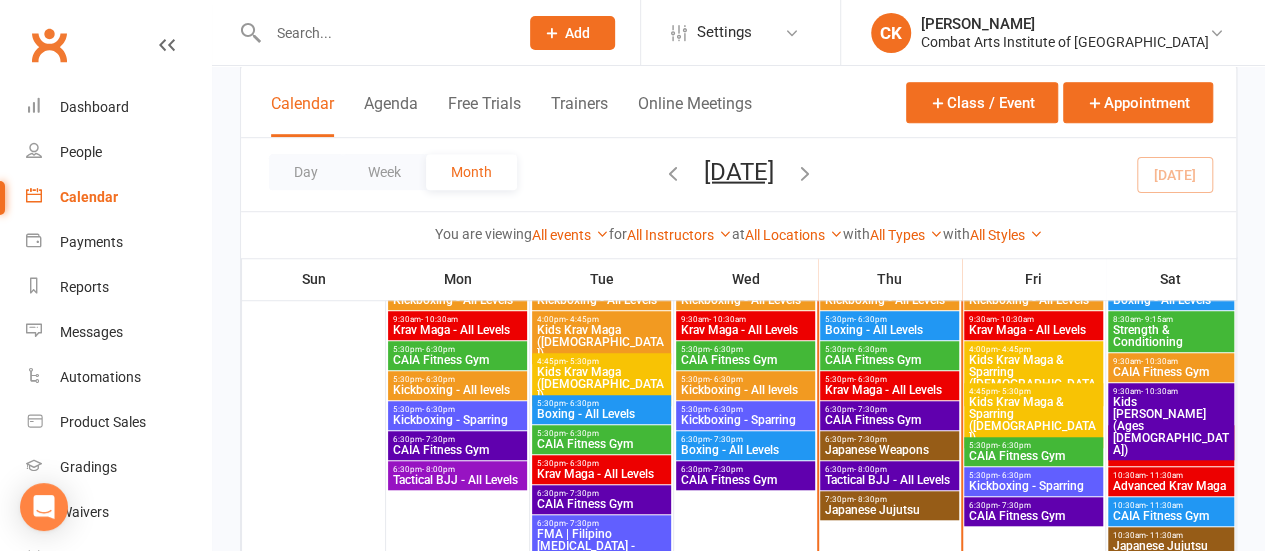 click on "5:30pm  - 6:30pm" at bounding box center [745, 379] 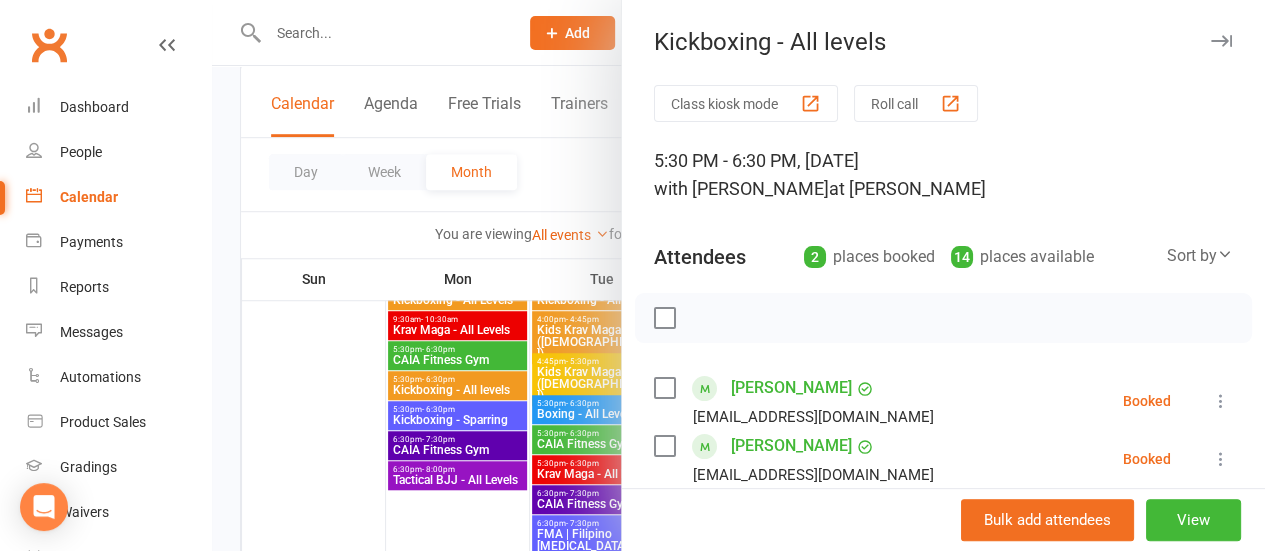 click at bounding box center (1221, 401) 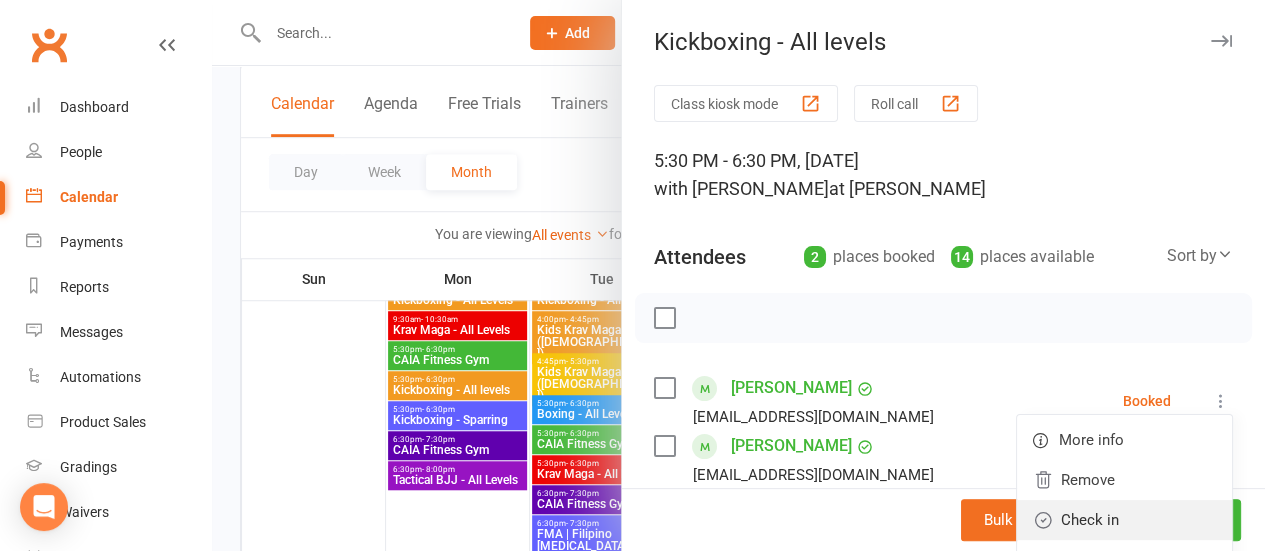 click on "Check in" at bounding box center (1124, 520) 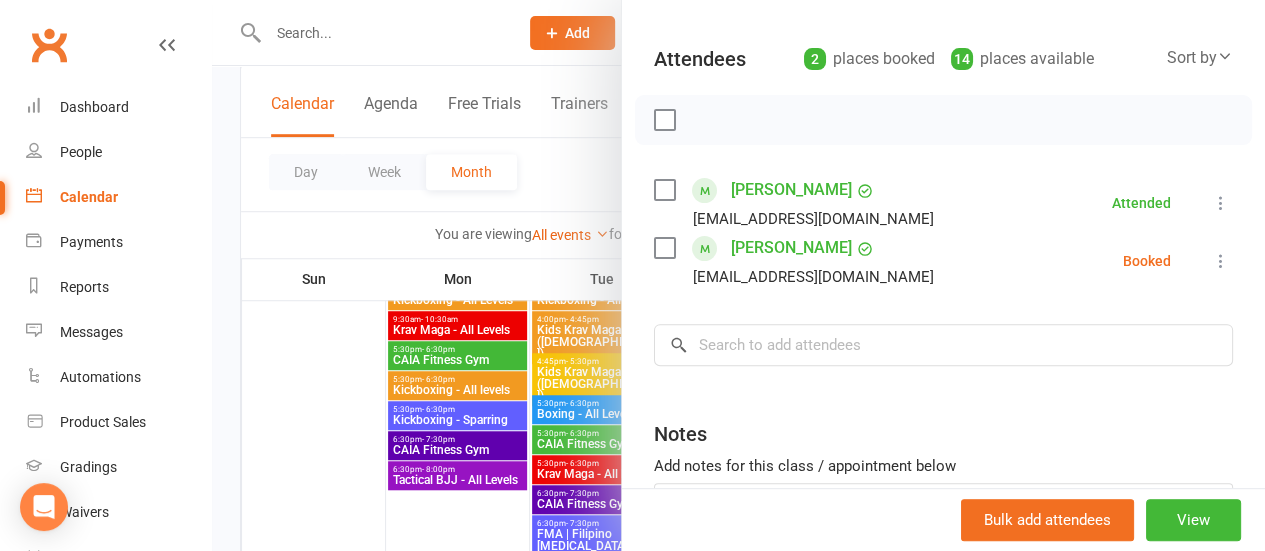 scroll, scrollTop: 200, scrollLeft: 0, axis: vertical 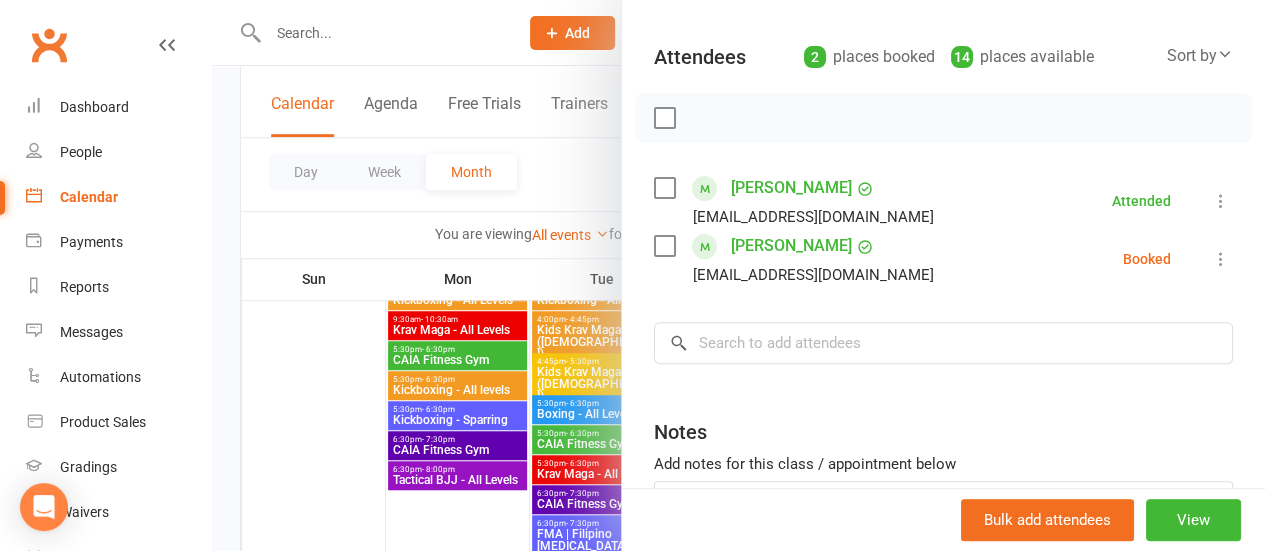 click at bounding box center (1221, 259) 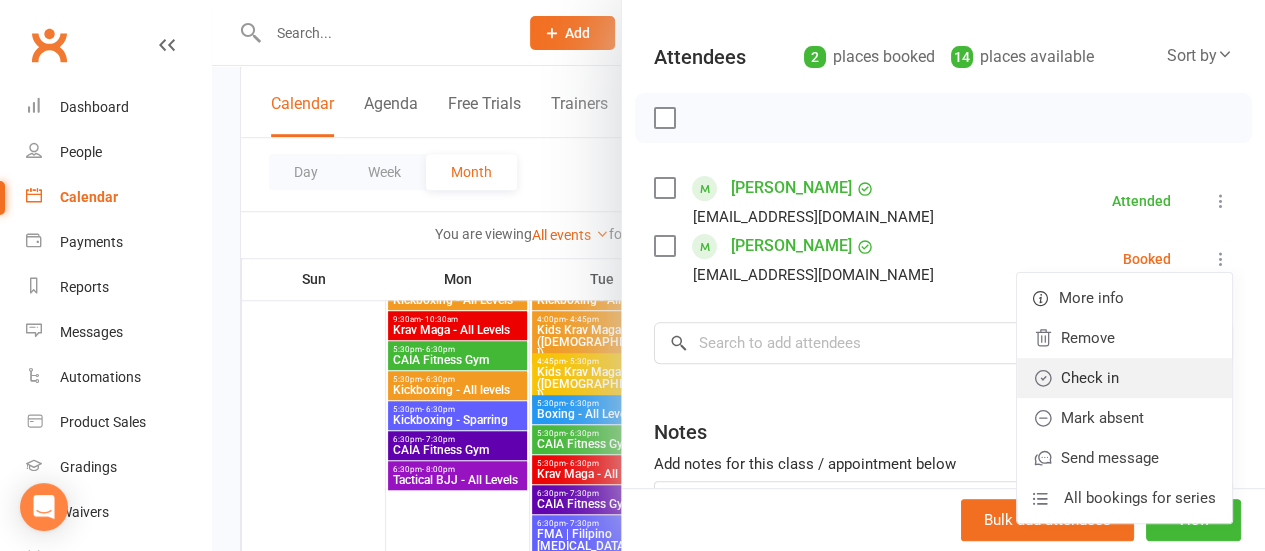 click on "Check in" at bounding box center (1124, 378) 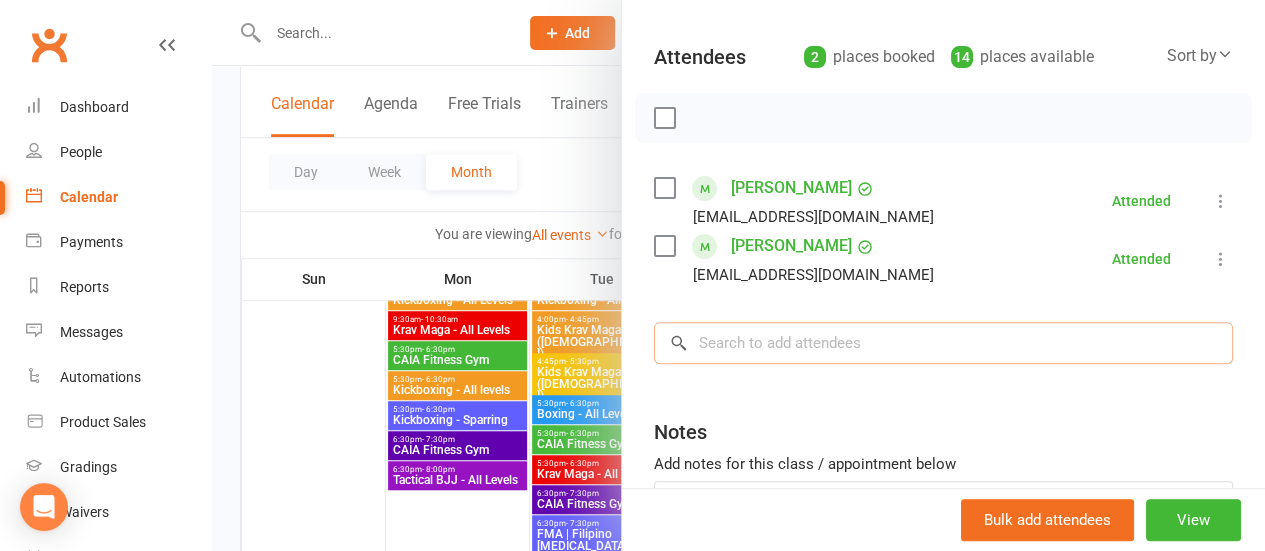 click at bounding box center (943, 343) 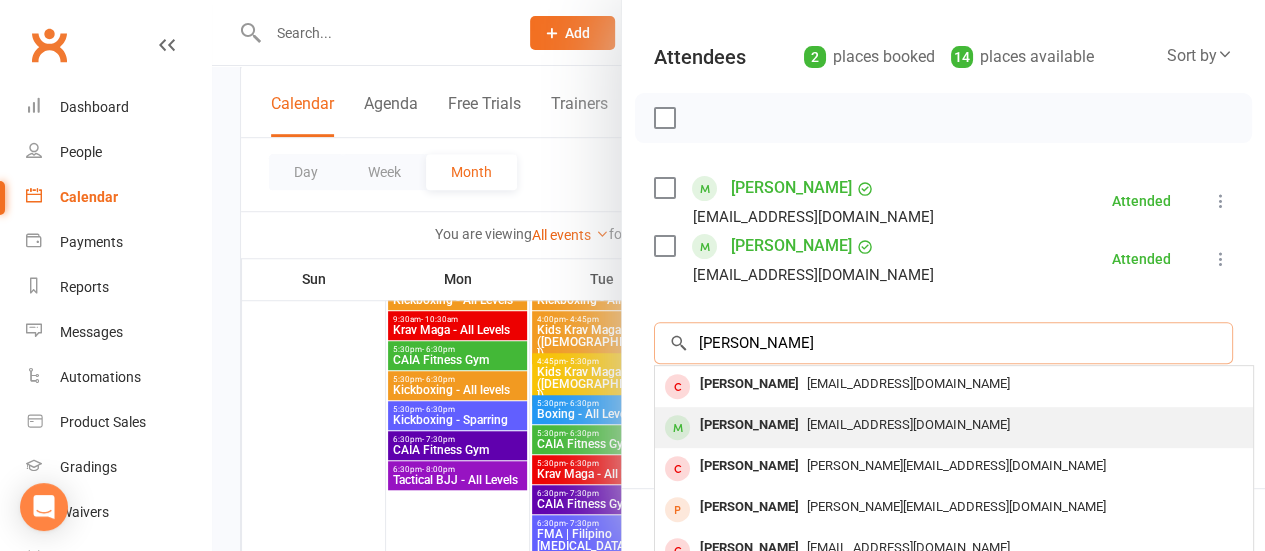 type on "[PERSON_NAME]" 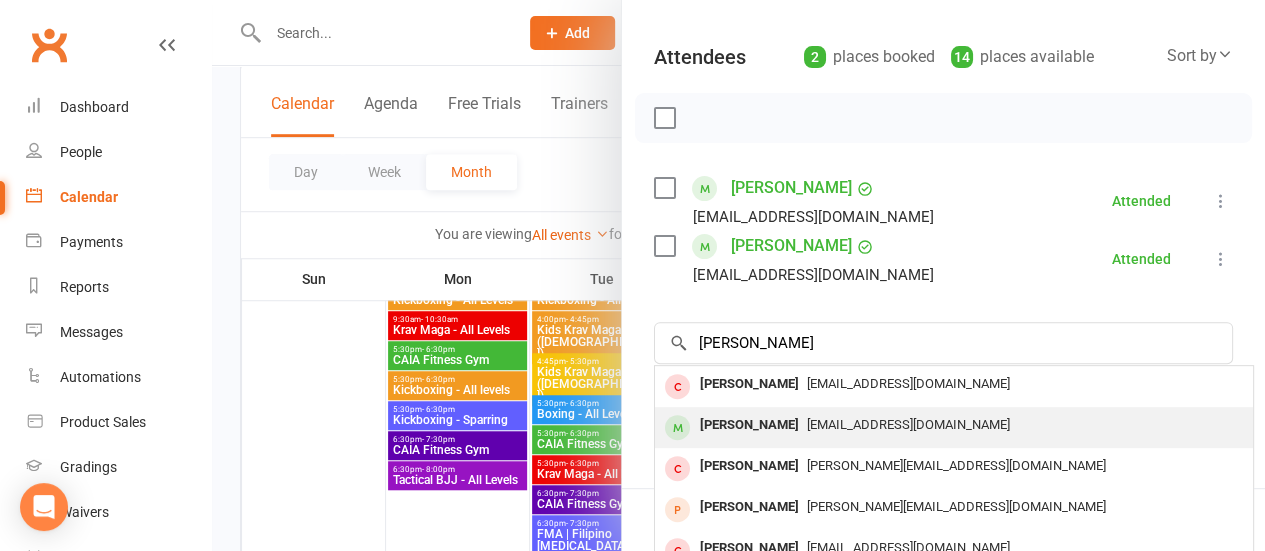 click on "[PERSON_NAME]" at bounding box center (749, 425) 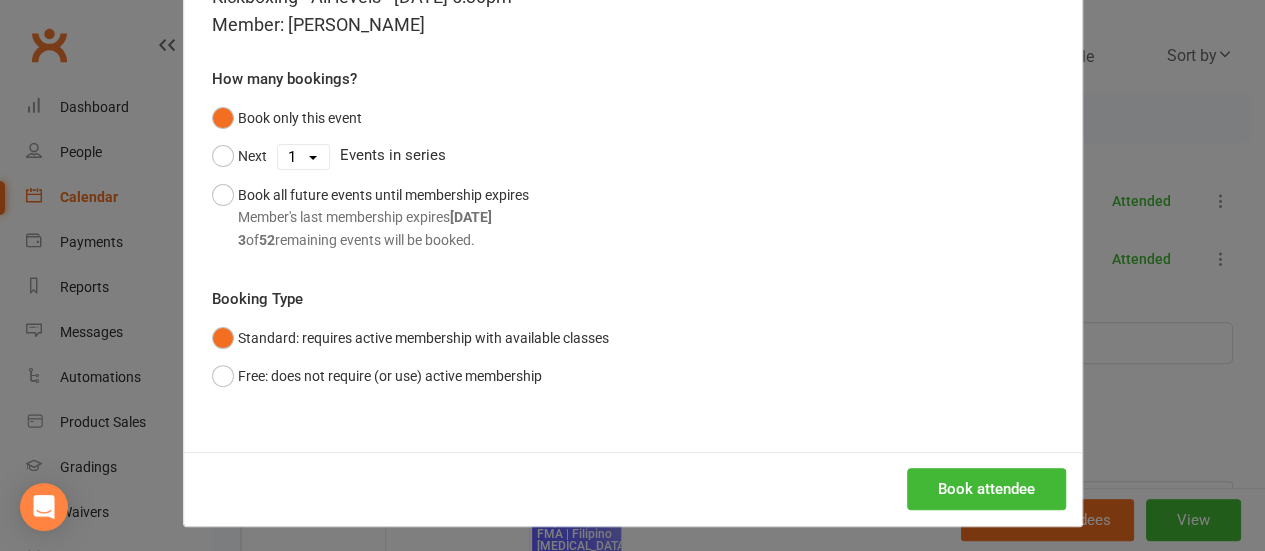 scroll, scrollTop: 128, scrollLeft: 0, axis: vertical 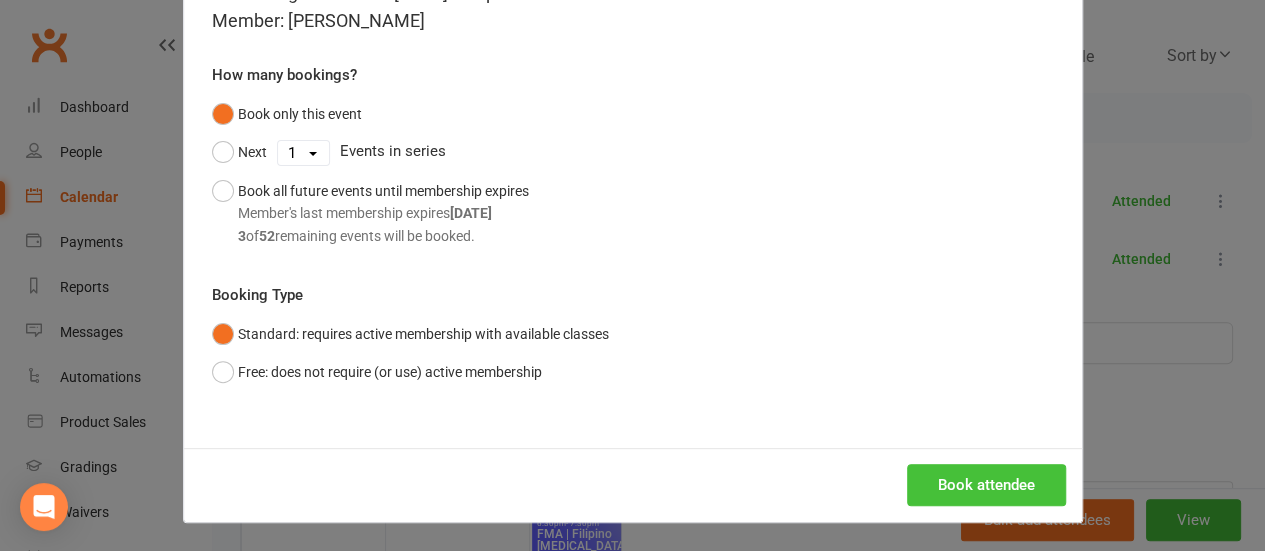 click on "Book attendee" at bounding box center (986, 485) 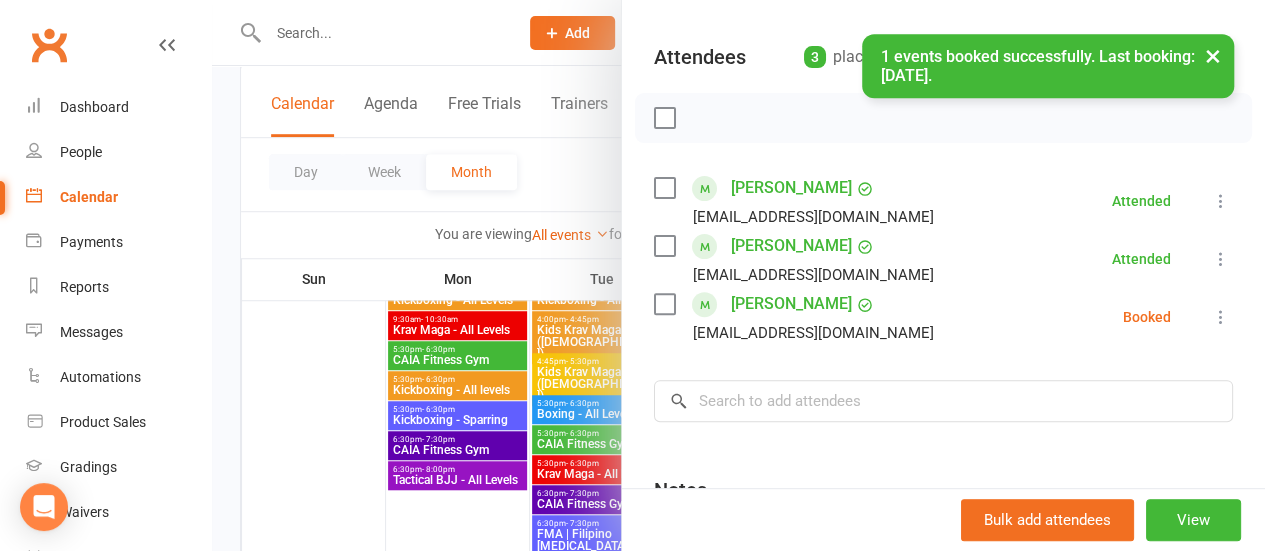 click at bounding box center (1221, 317) 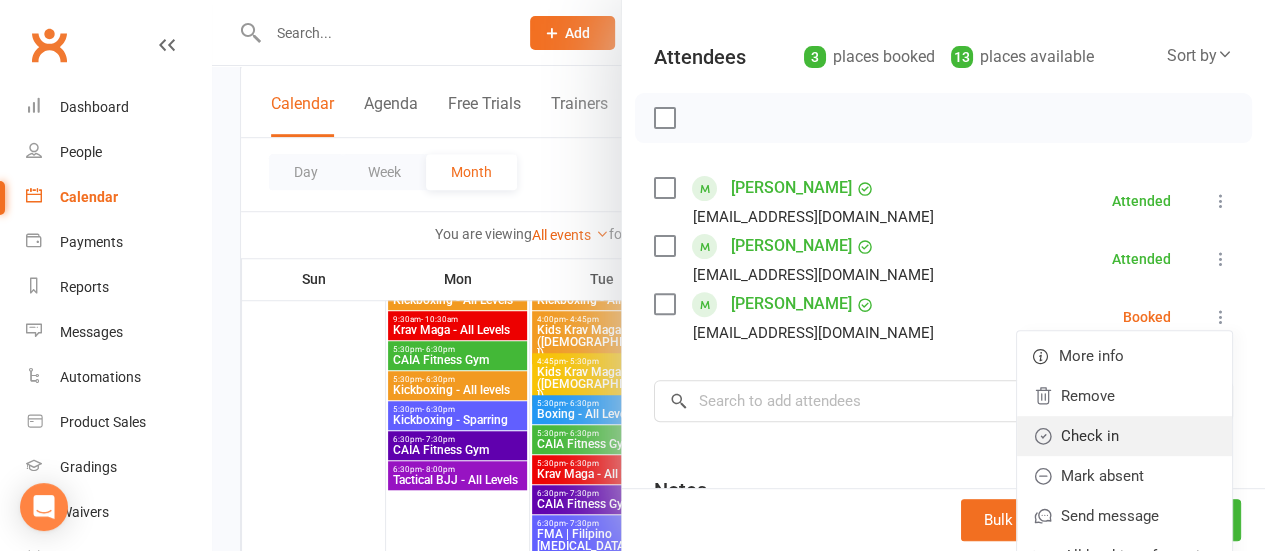 click on "Check in" at bounding box center (1124, 436) 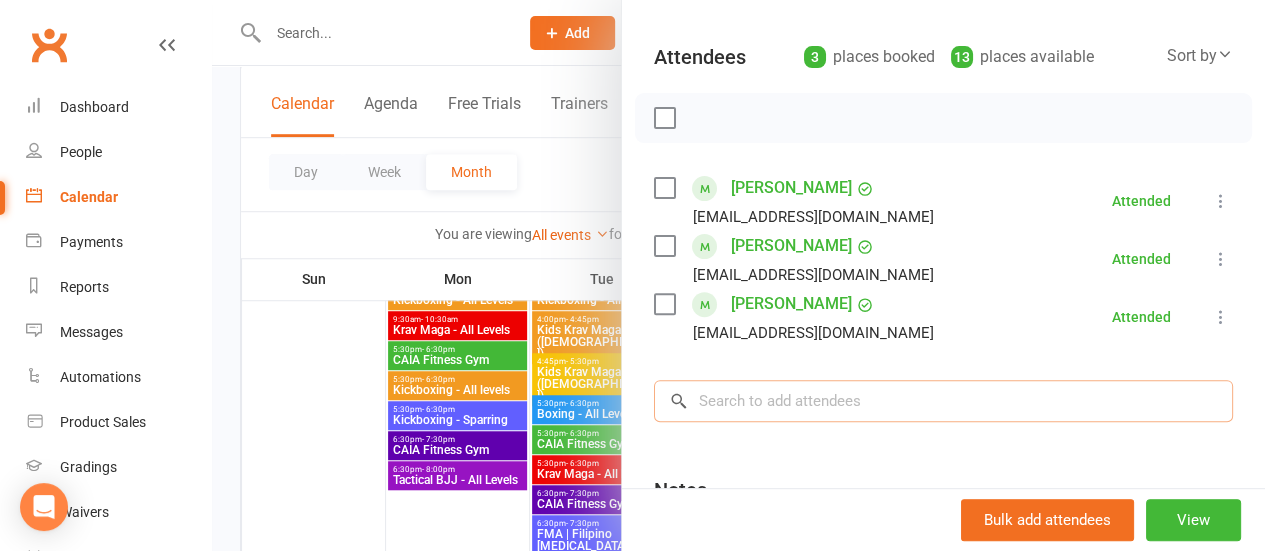 click at bounding box center [943, 401] 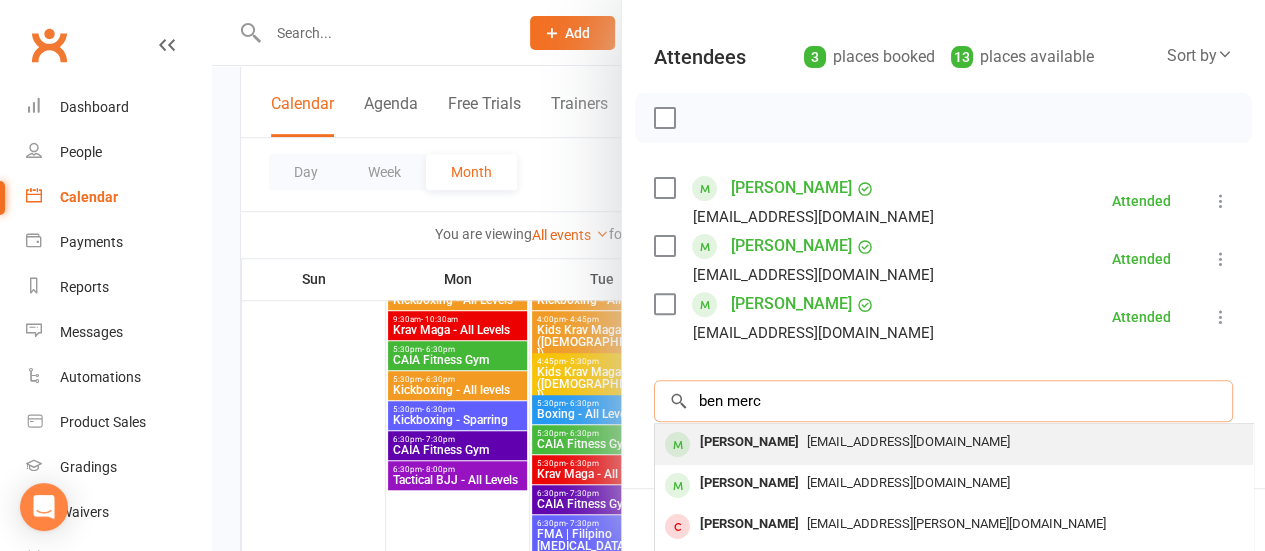 type on "ben merc" 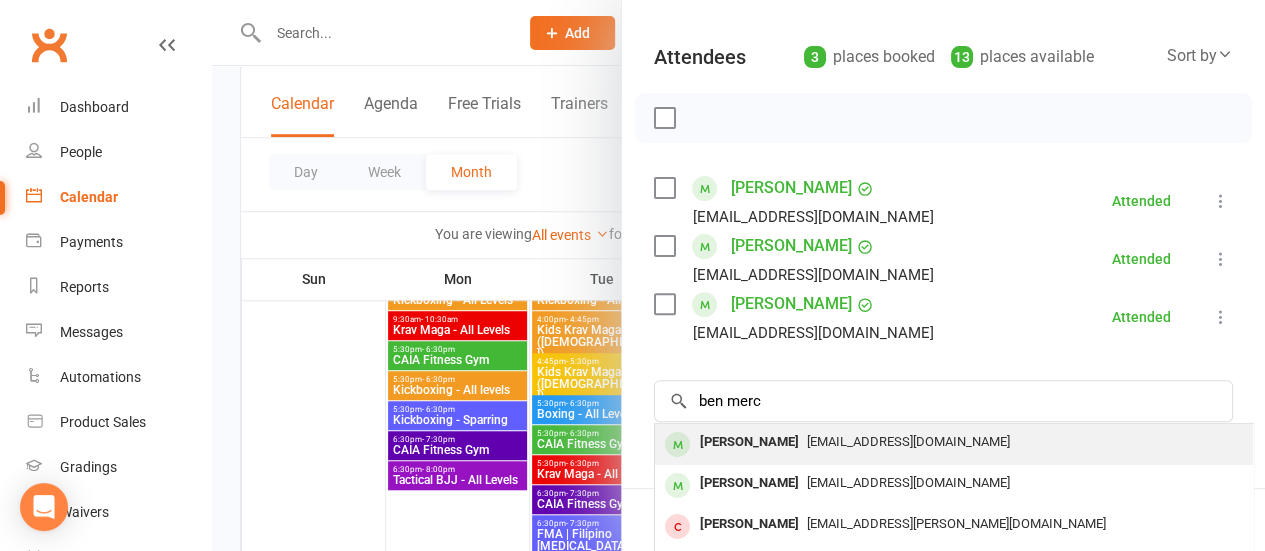 click on "[PERSON_NAME]" at bounding box center [749, 442] 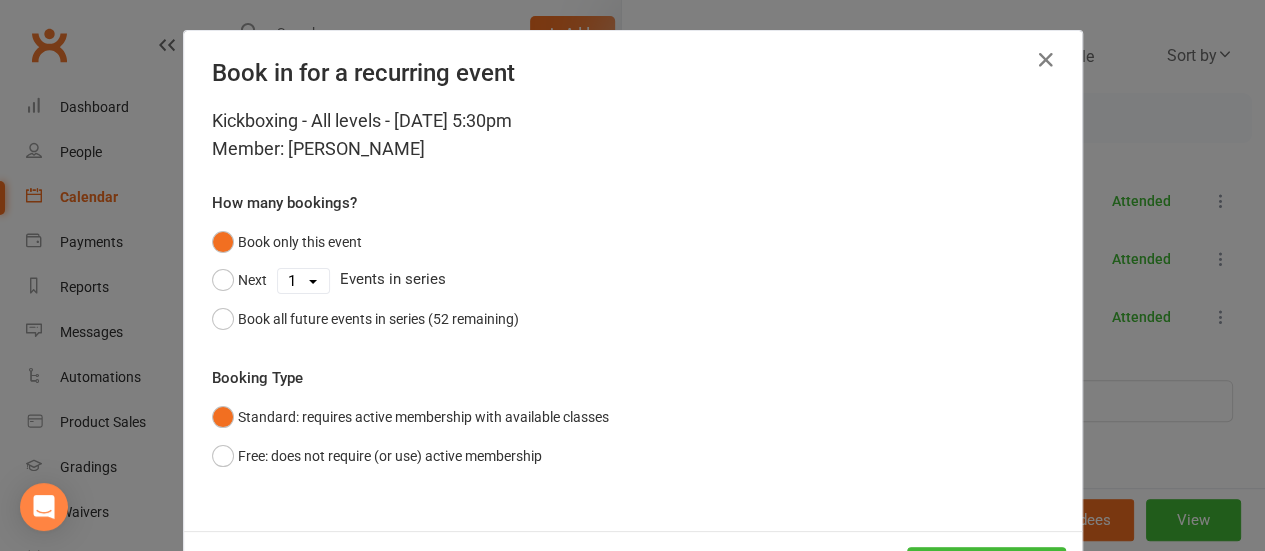 scroll, scrollTop: 82, scrollLeft: 0, axis: vertical 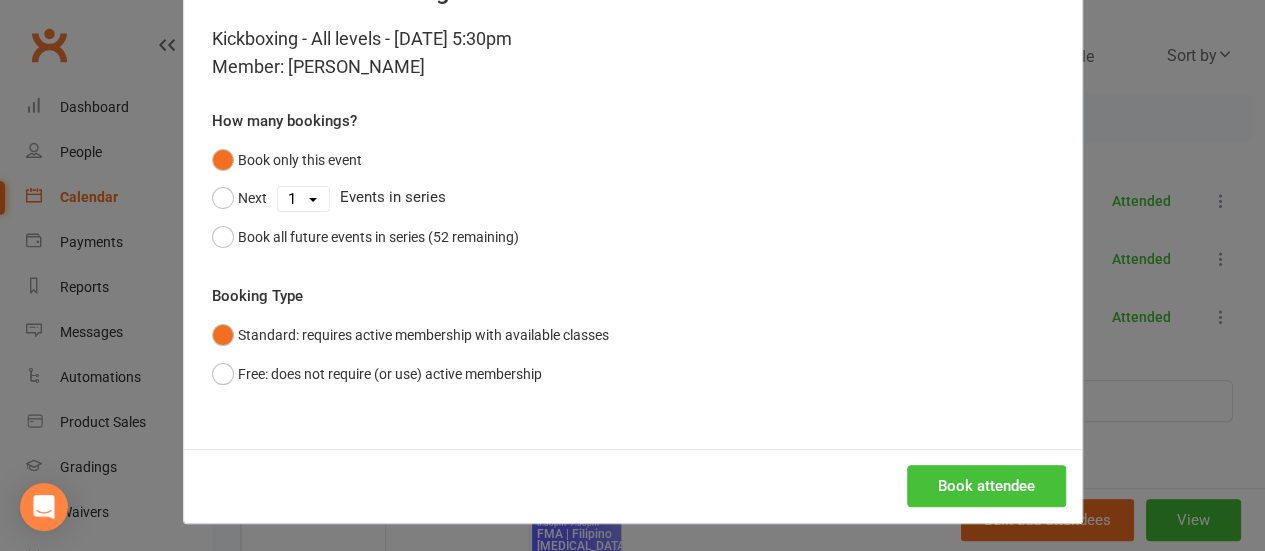 click on "Book attendee" at bounding box center (986, 486) 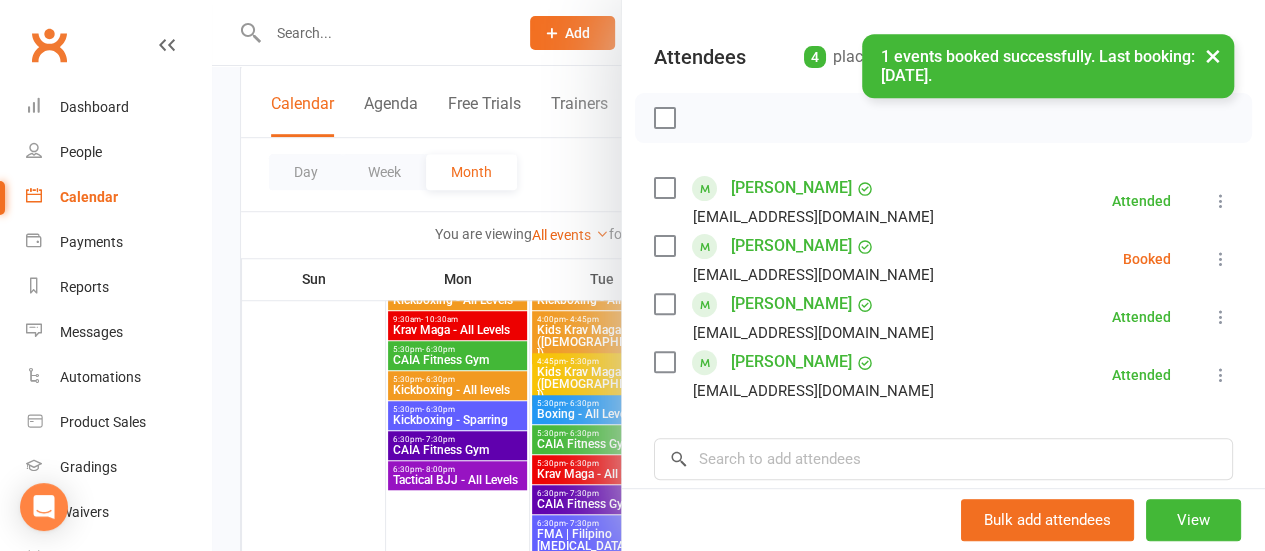click at bounding box center (1221, 259) 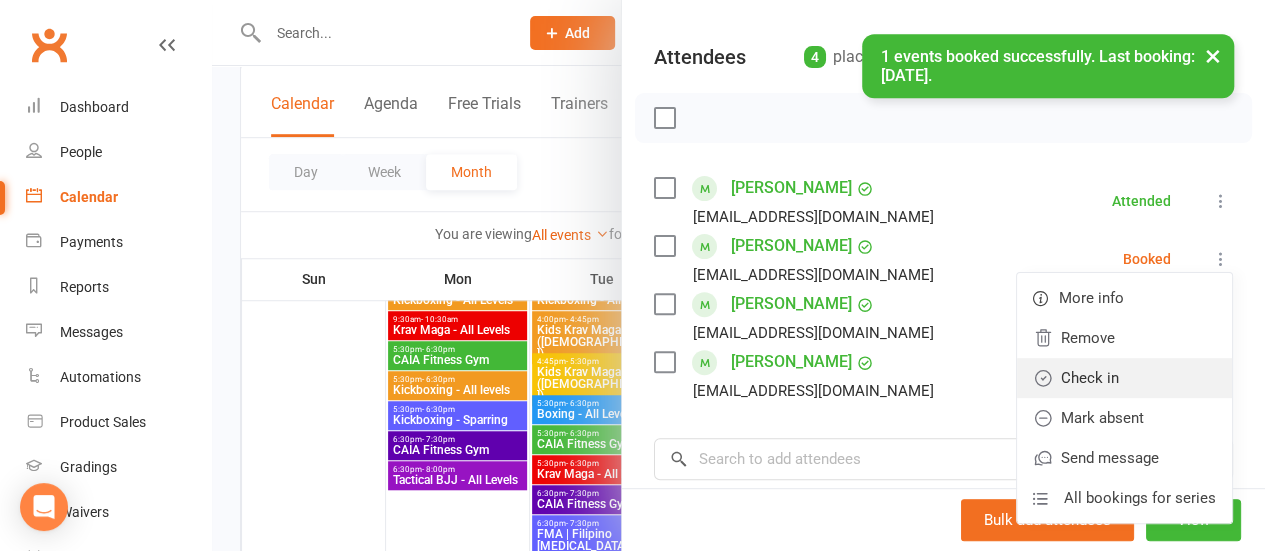 click on "Check in" at bounding box center [1124, 378] 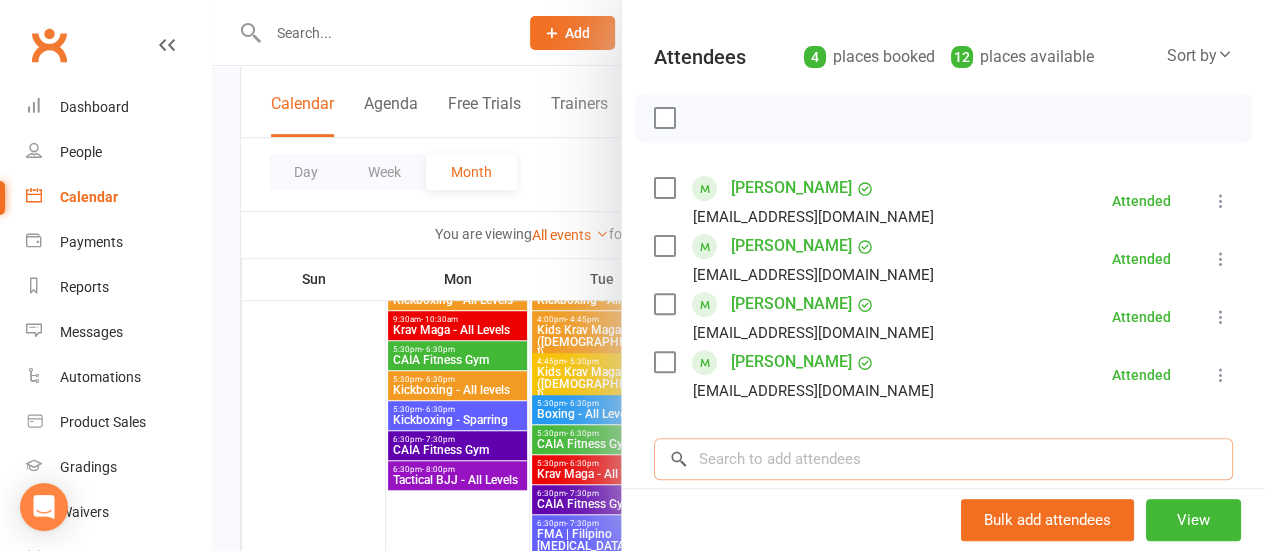 click at bounding box center (943, 459) 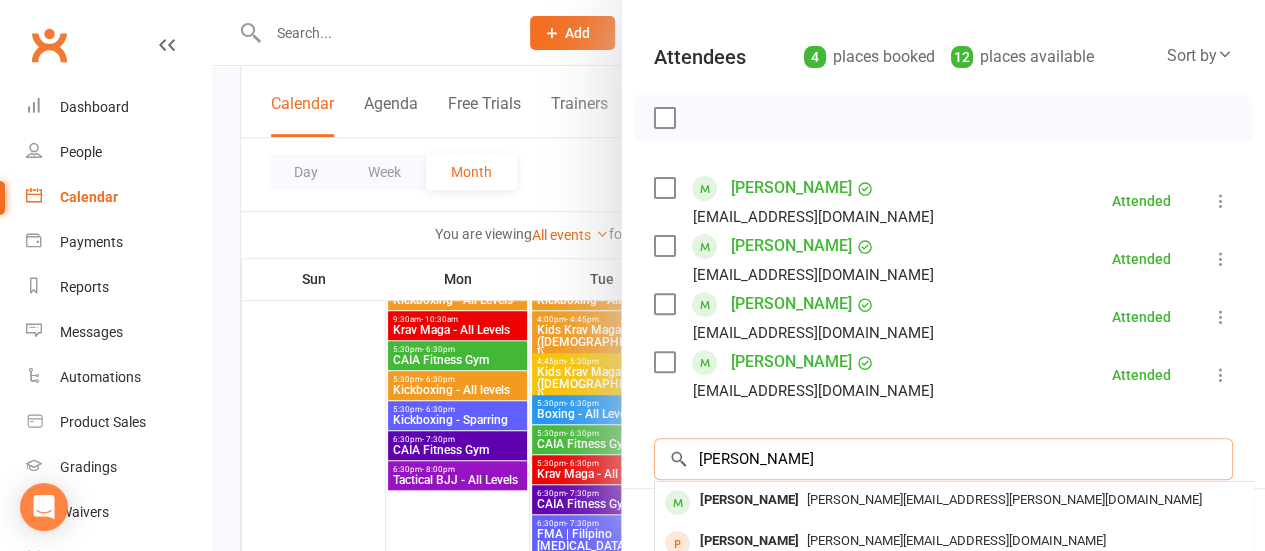 scroll, scrollTop: 300, scrollLeft: 0, axis: vertical 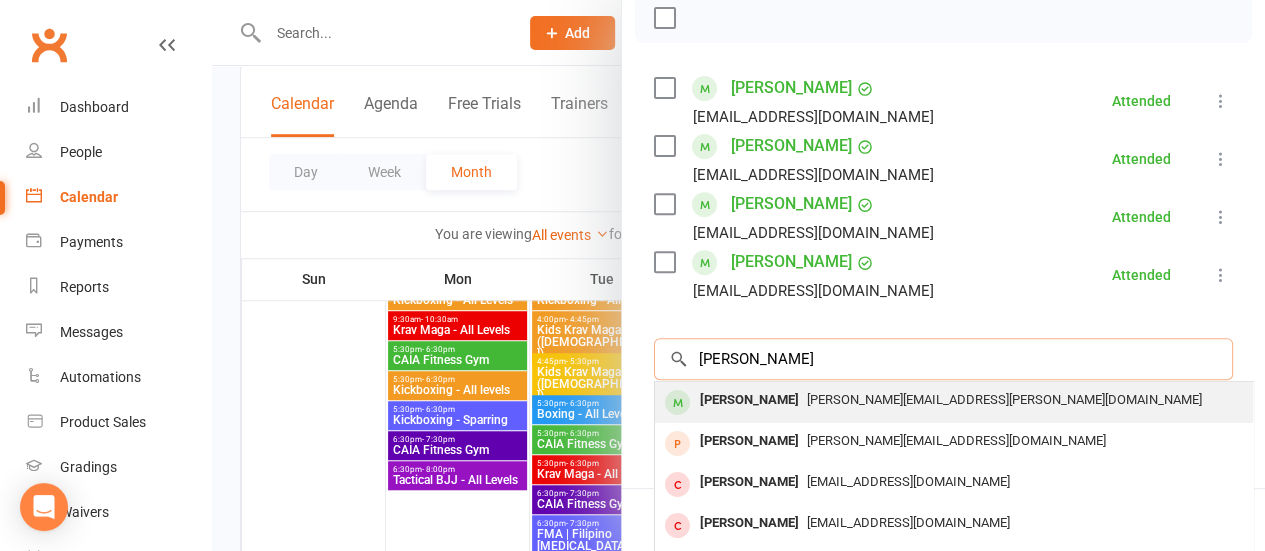 type on "[PERSON_NAME]" 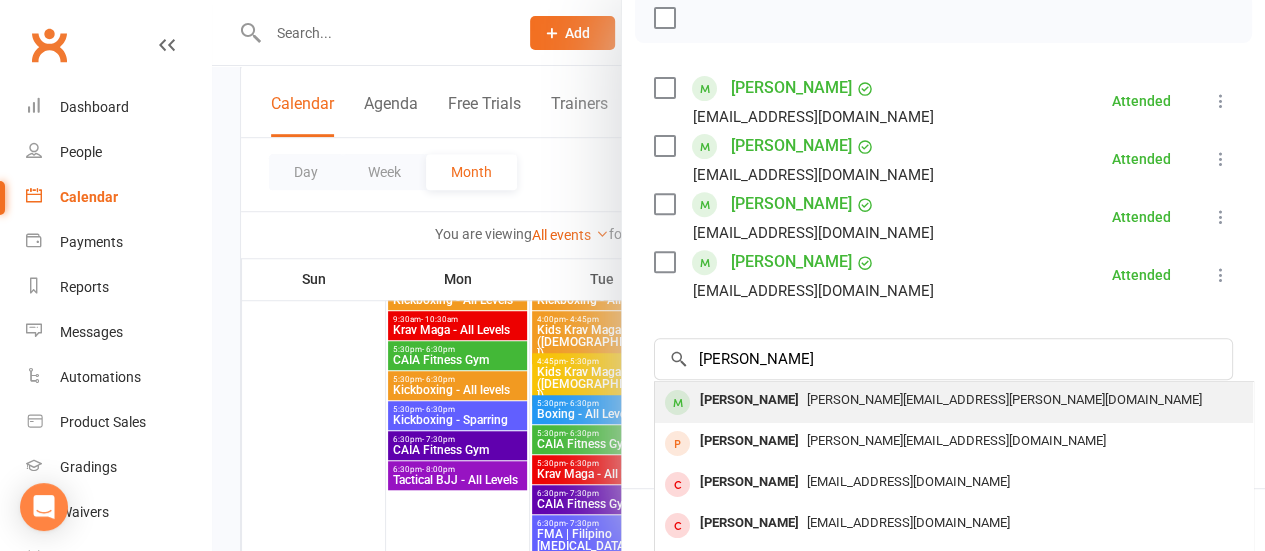 click on "[PERSON_NAME]" at bounding box center (749, 400) 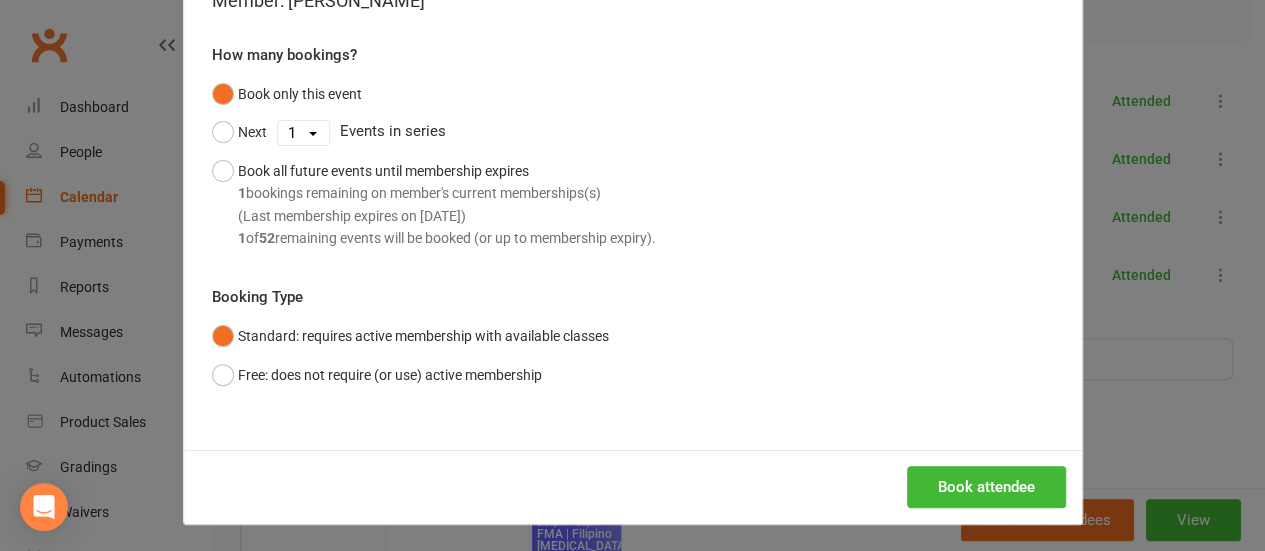 scroll, scrollTop: 150, scrollLeft: 0, axis: vertical 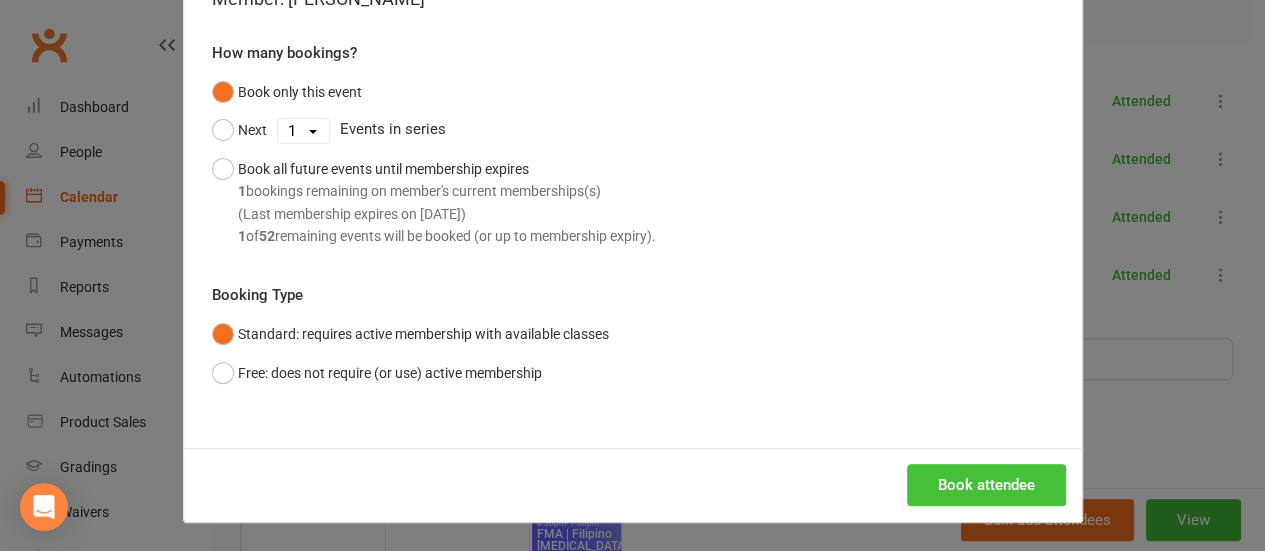 click on "Book attendee" at bounding box center (986, 485) 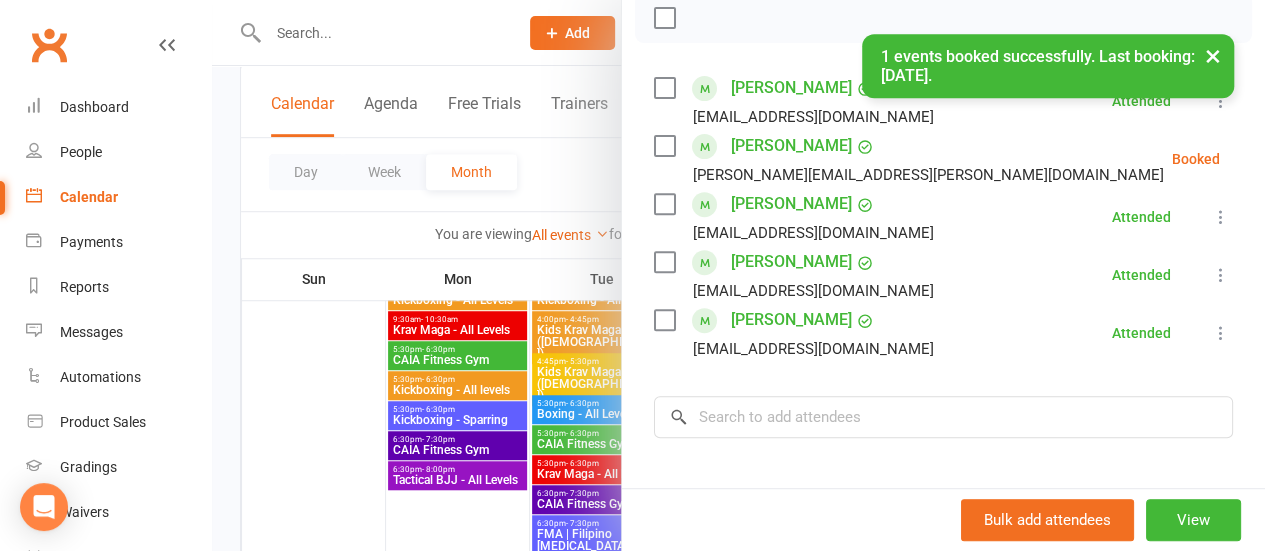 click at bounding box center (1270, 159) 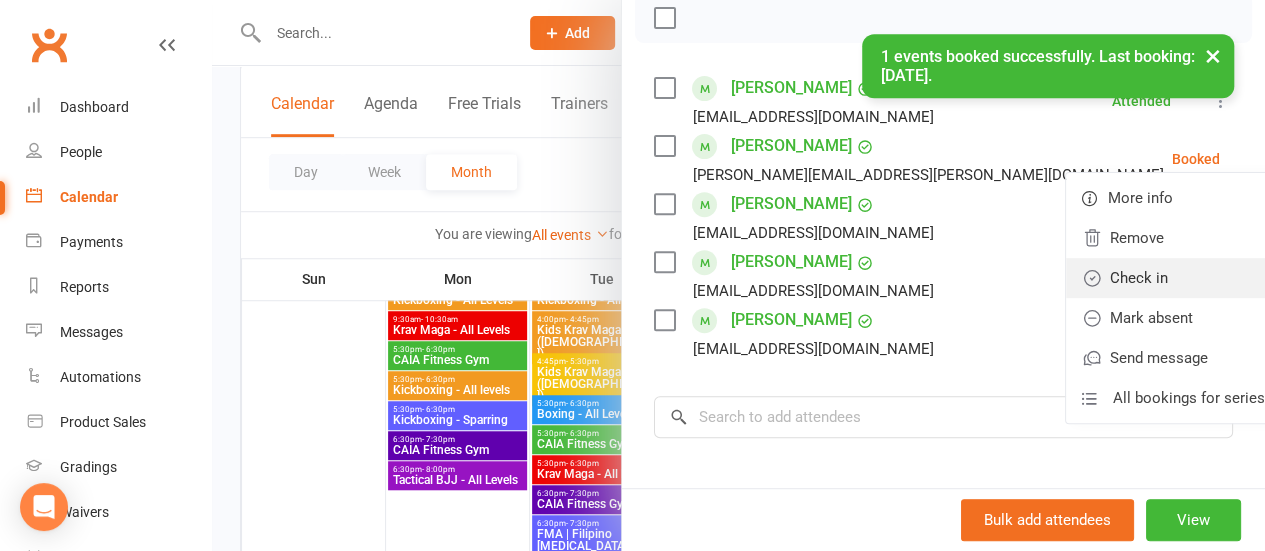 click on "Check in" at bounding box center (1173, 278) 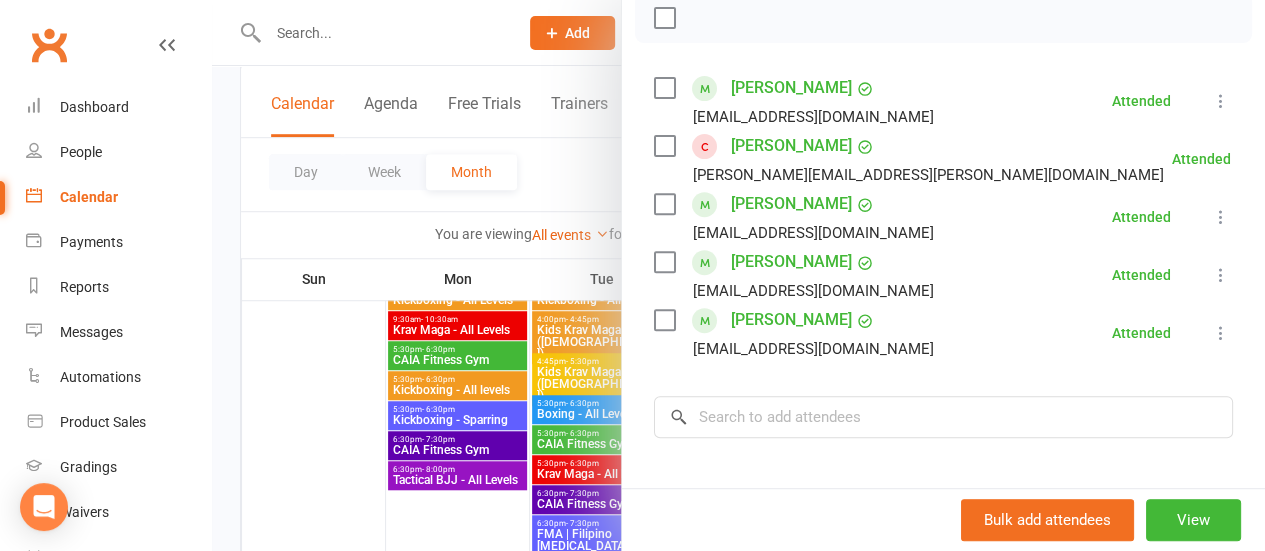 click at bounding box center (704, 146) 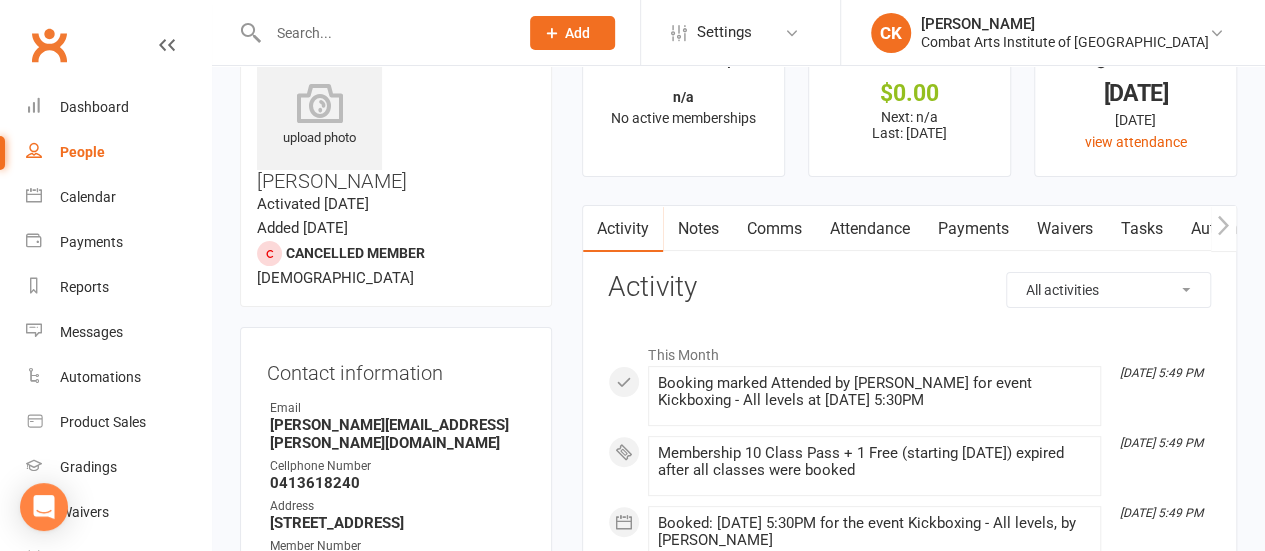 scroll, scrollTop: 0, scrollLeft: 0, axis: both 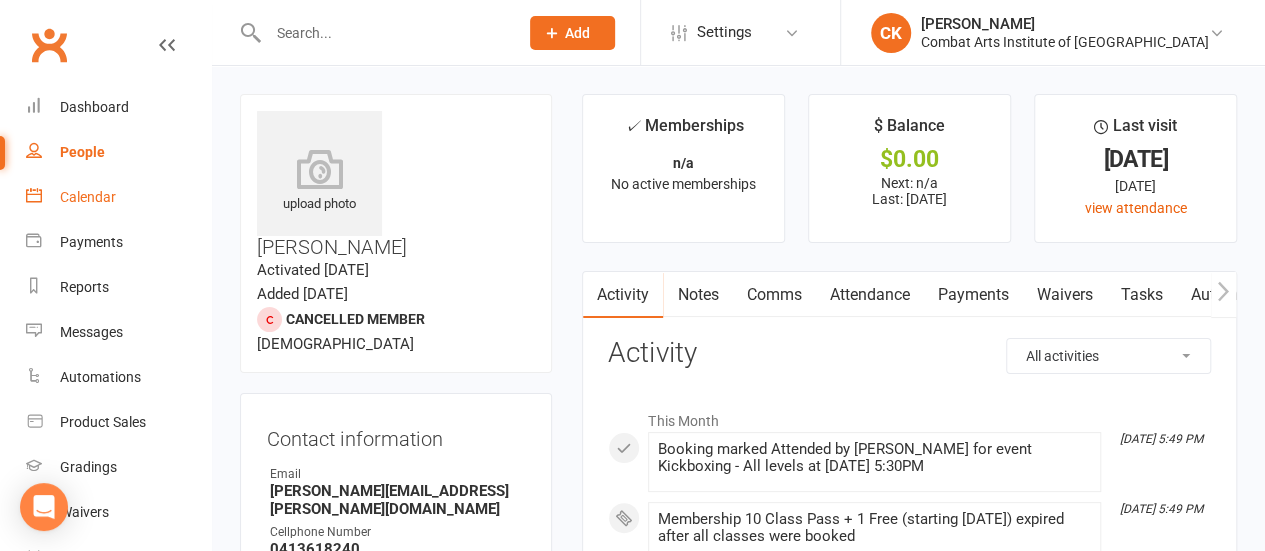 click on "Calendar" at bounding box center [88, 197] 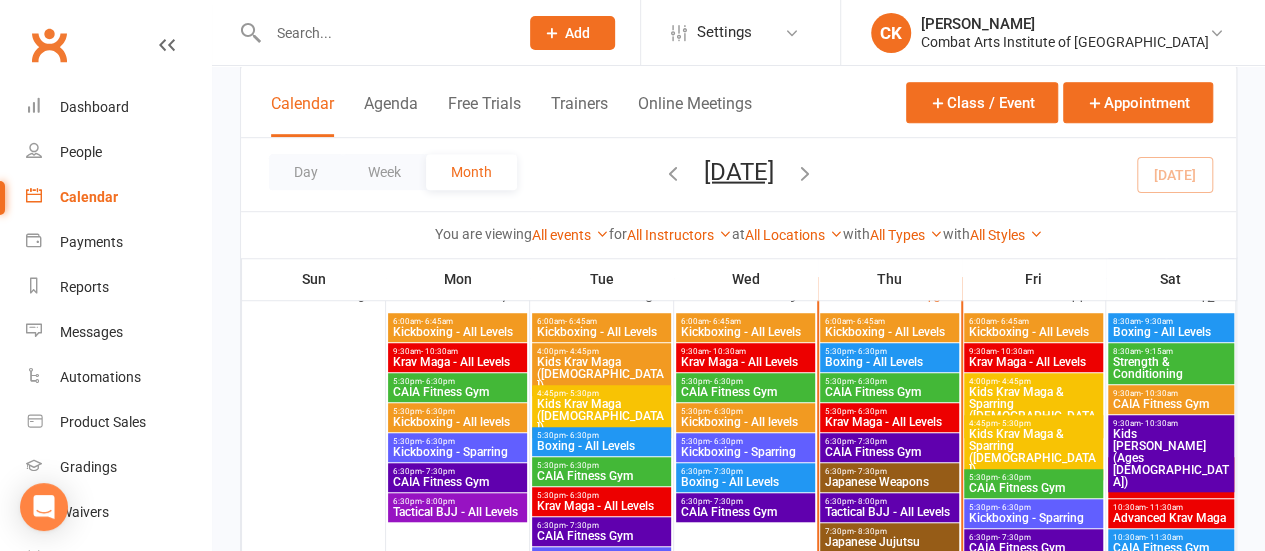 scroll, scrollTop: 600, scrollLeft: 0, axis: vertical 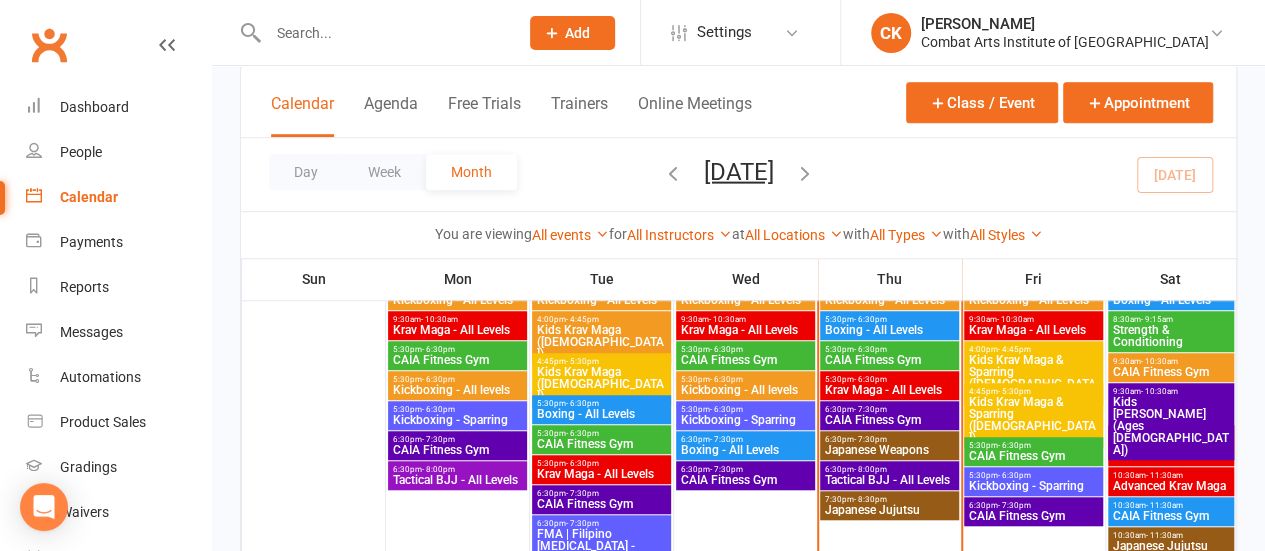 click on "- 6:30pm" at bounding box center (726, 409) 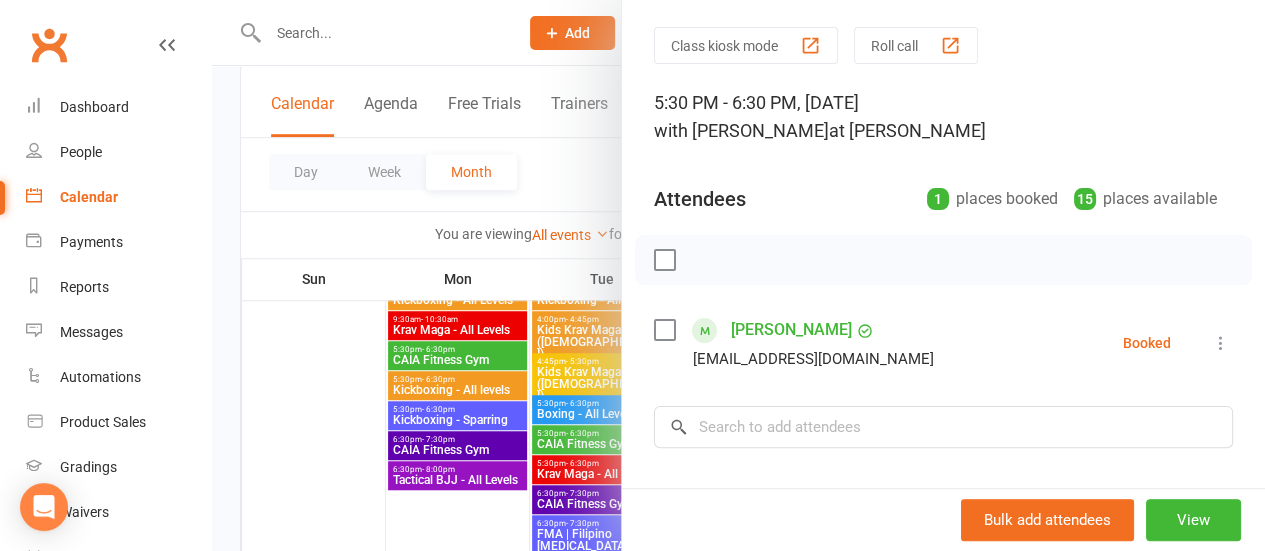 scroll, scrollTop: 100, scrollLeft: 0, axis: vertical 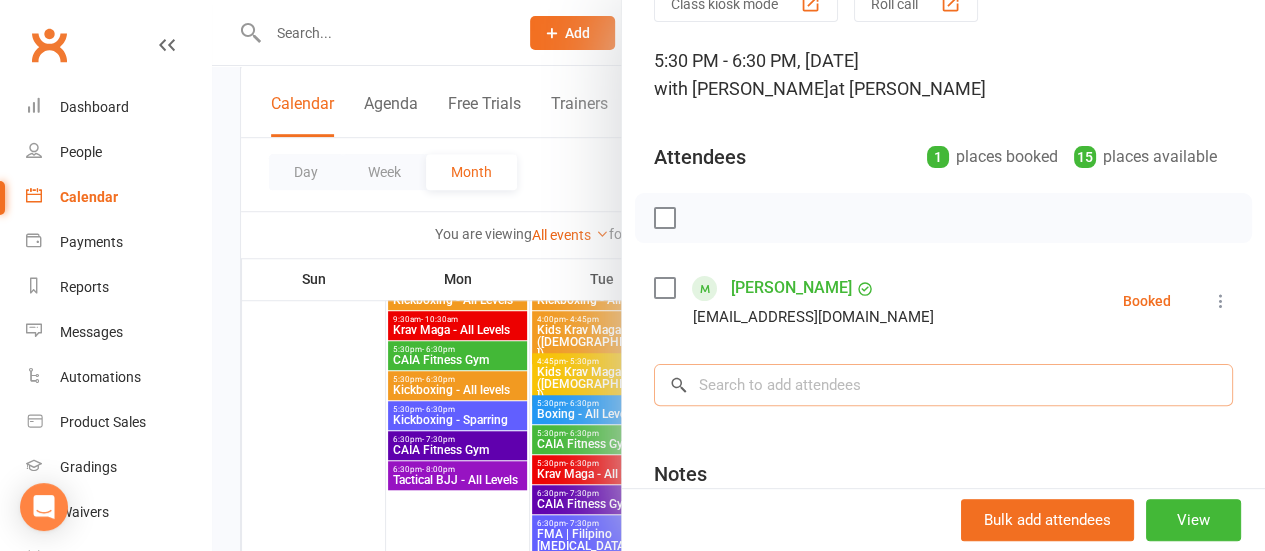 click at bounding box center (943, 385) 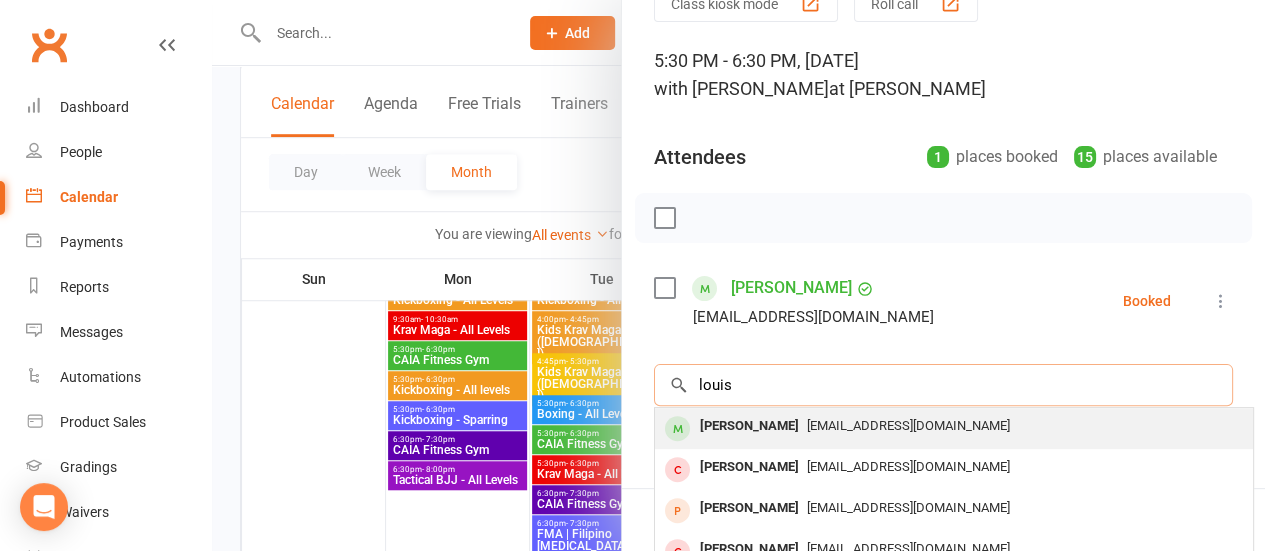 type on "louis" 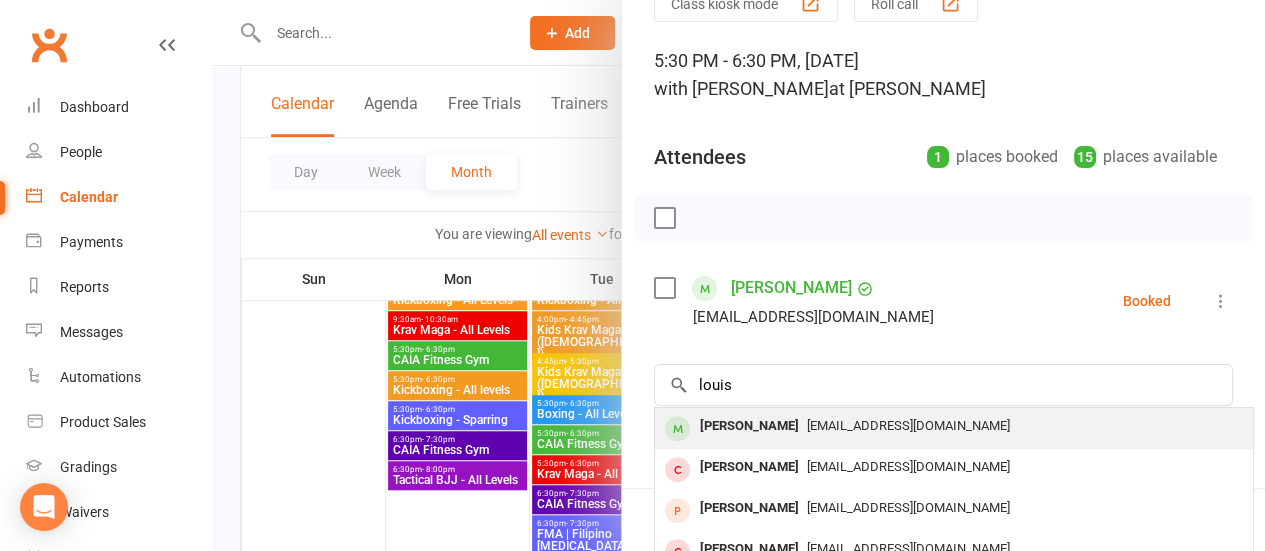 click on "[PERSON_NAME]" at bounding box center [749, 426] 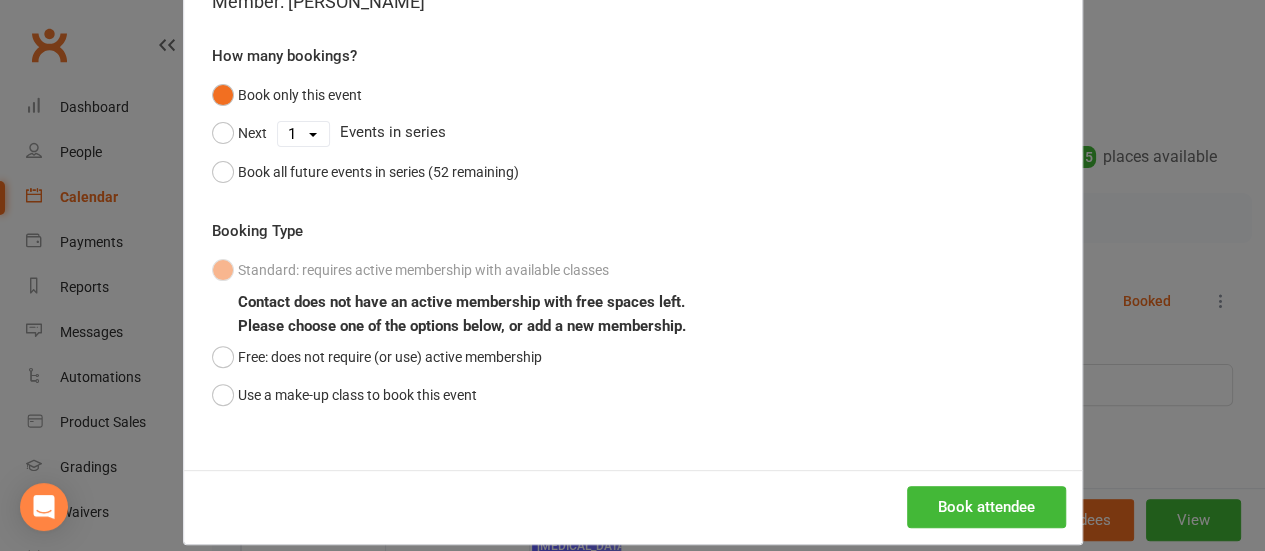 scroll, scrollTop: 169, scrollLeft: 0, axis: vertical 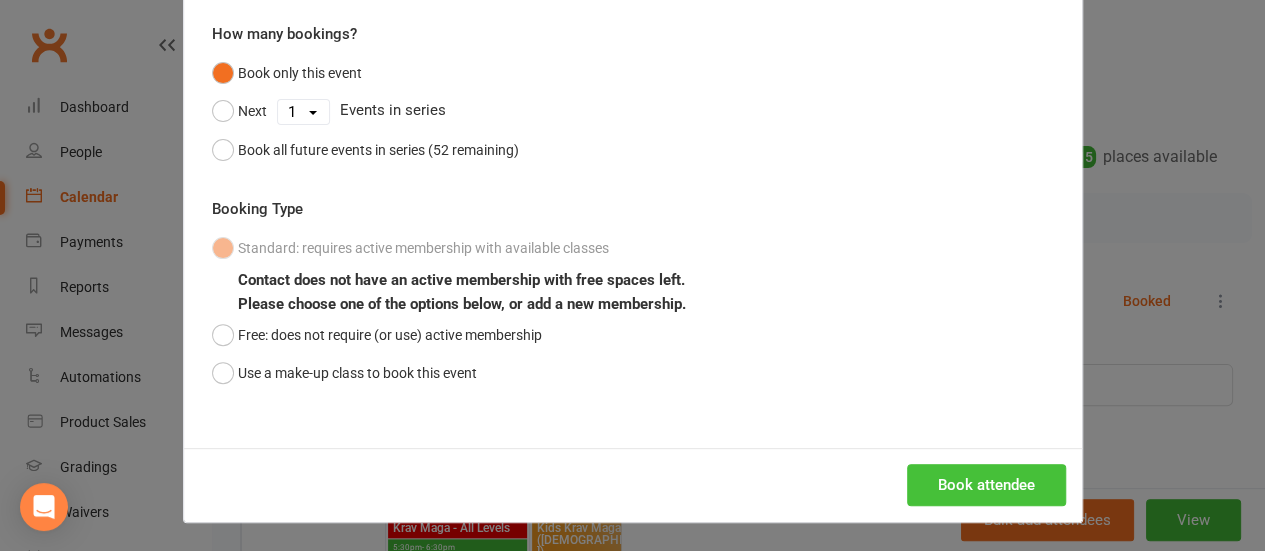 click on "Book attendee" at bounding box center [986, 485] 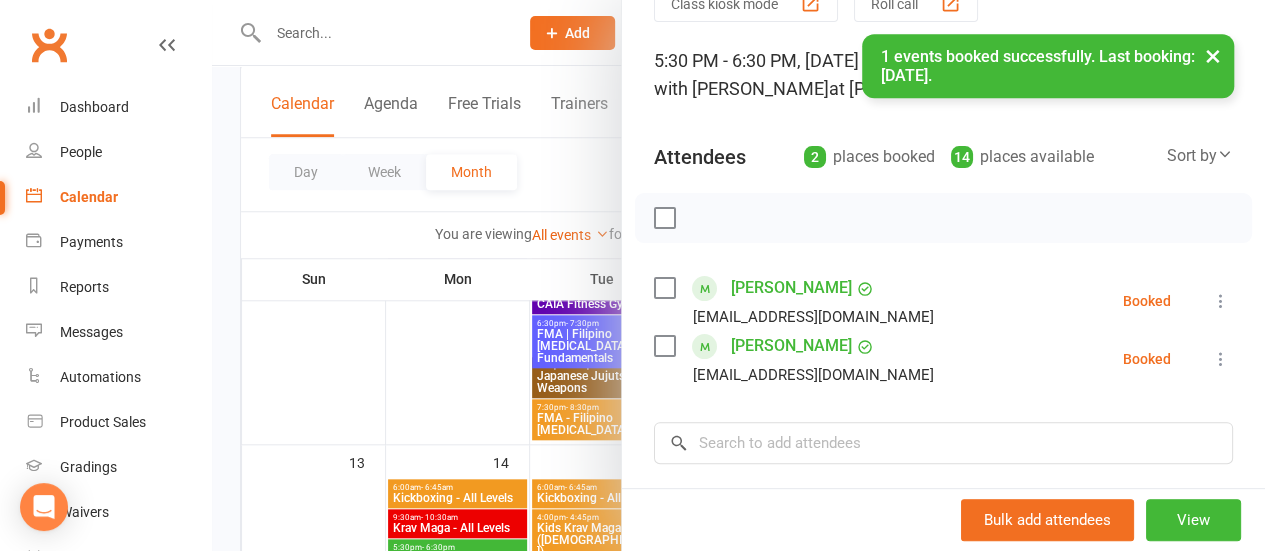 click at bounding box center (1221, 301) 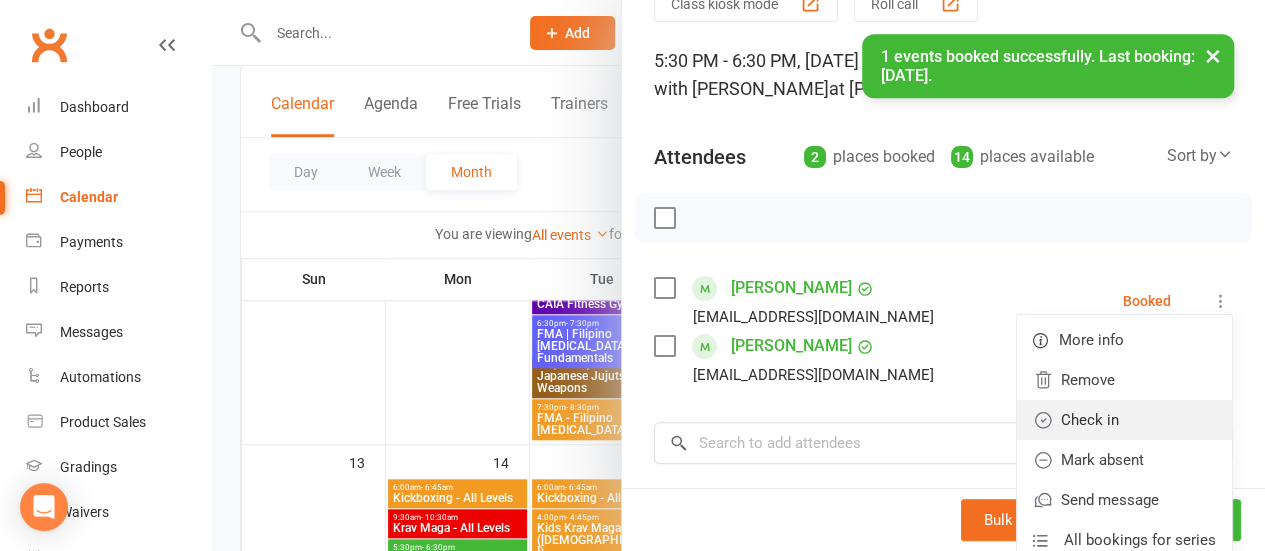 click on "Check in" at bounding box center [1124, 420] 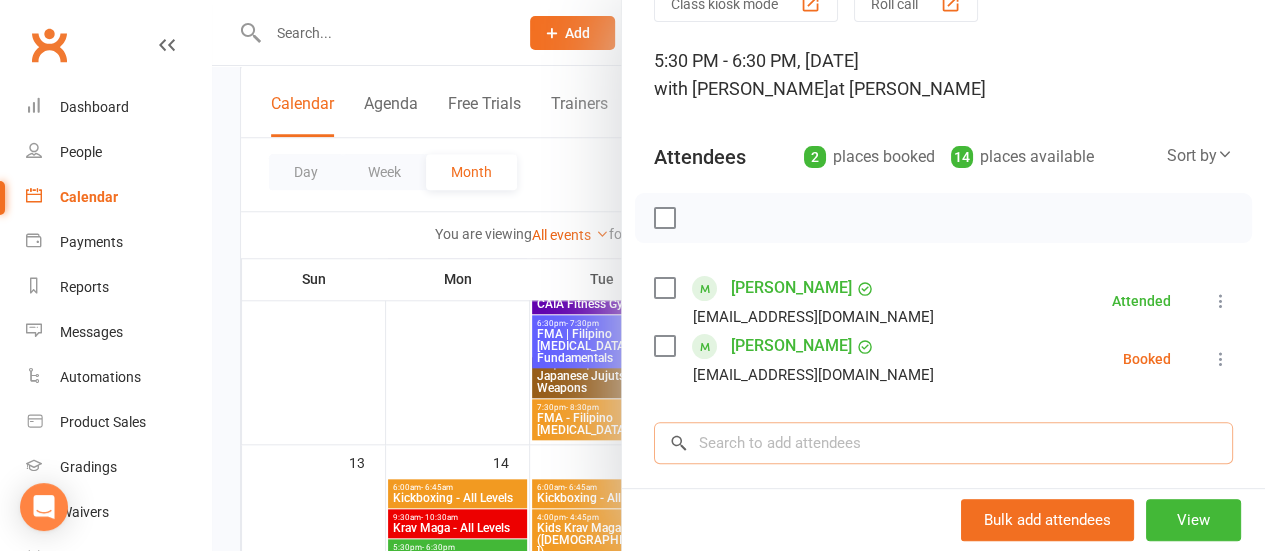 click at bounding box center (943, 443) 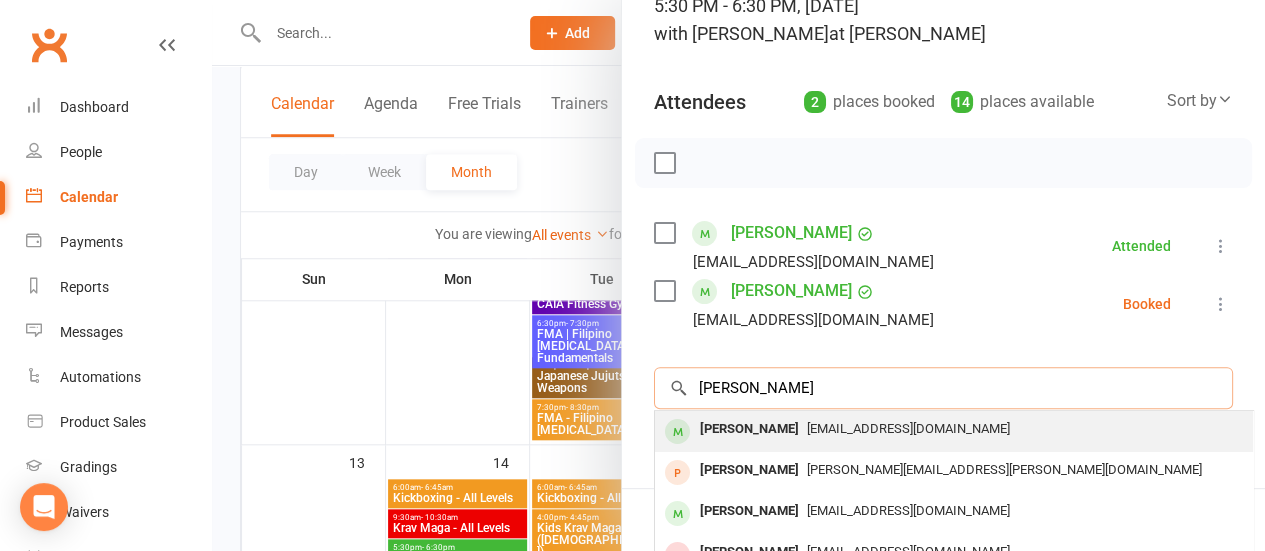 scroll, scrollTop: 200, scrollLeft: 0, axis: vertical 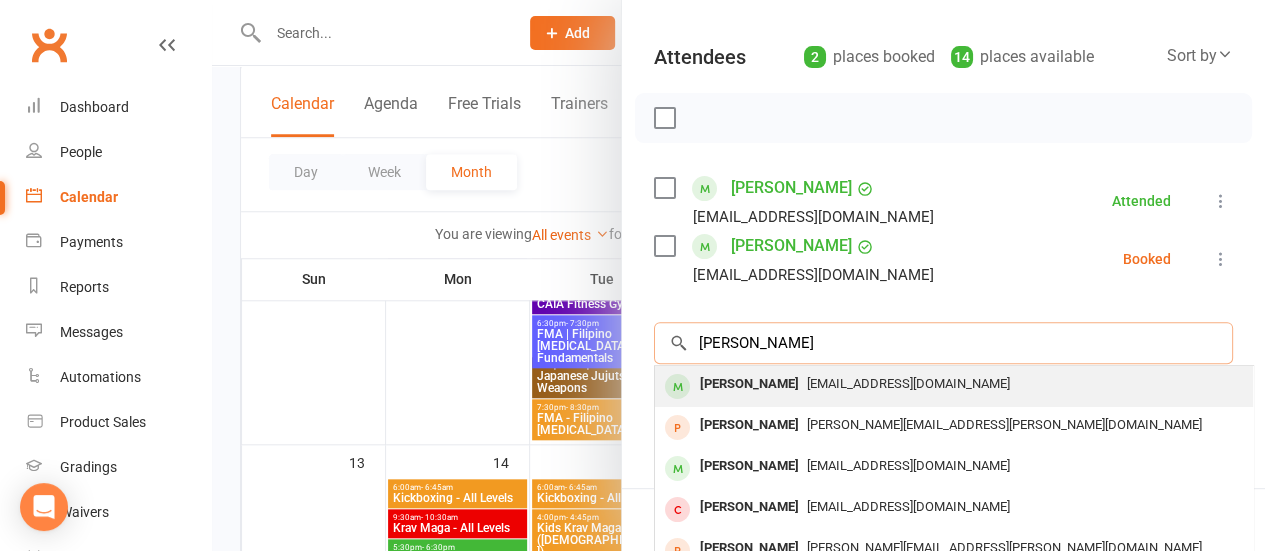 type on "[PERSON_NAME]" 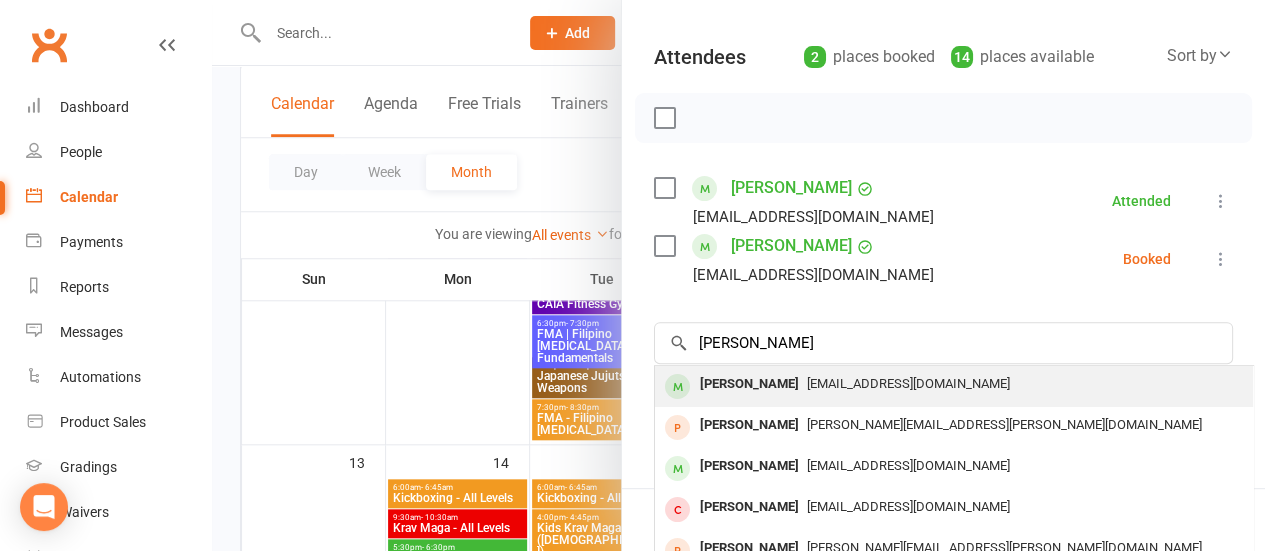 click on "[PERSON_NAME]" at bounding box center [749, 384] 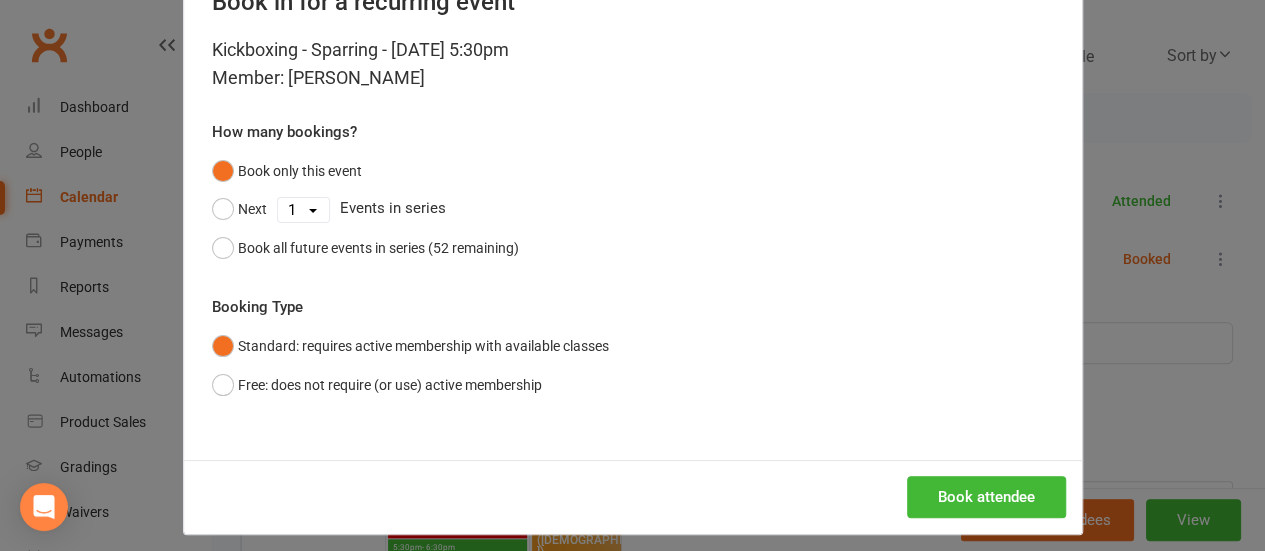 scroll, scrollTop: 82, scrollLeft: 0, axis: vertical 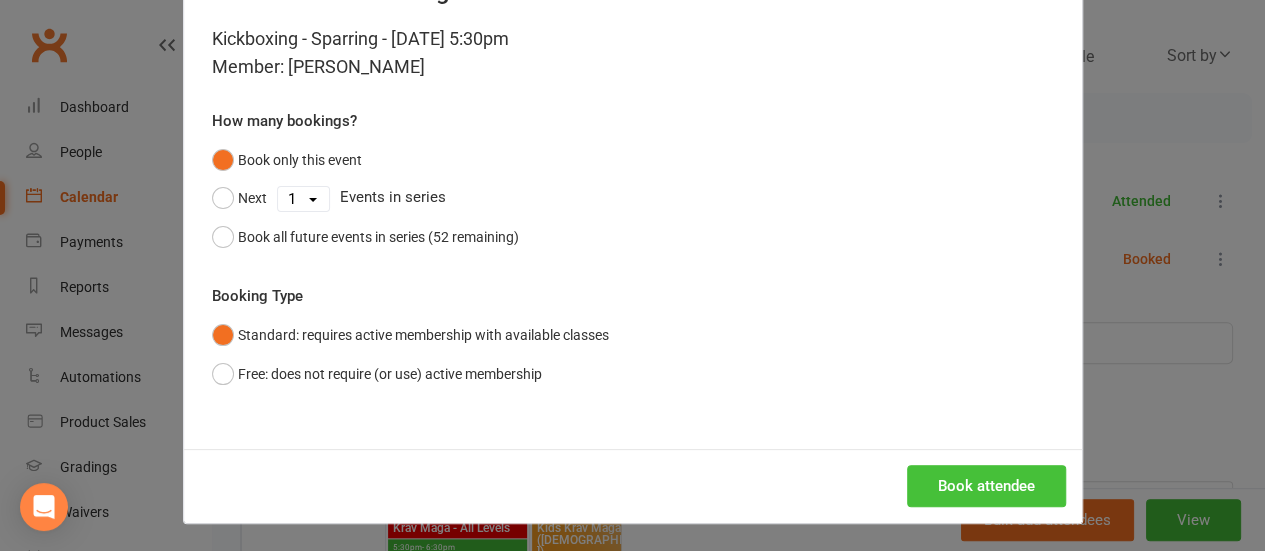 click on "Book attendee" at bounding box center [986, 486] 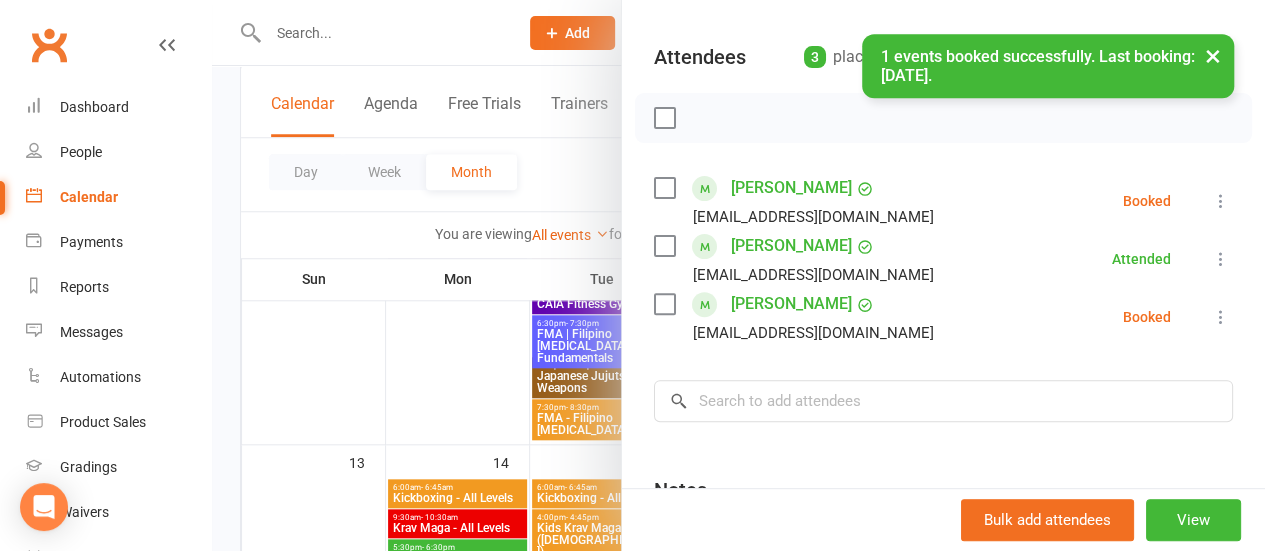 click at bounding box center [1221, 201] 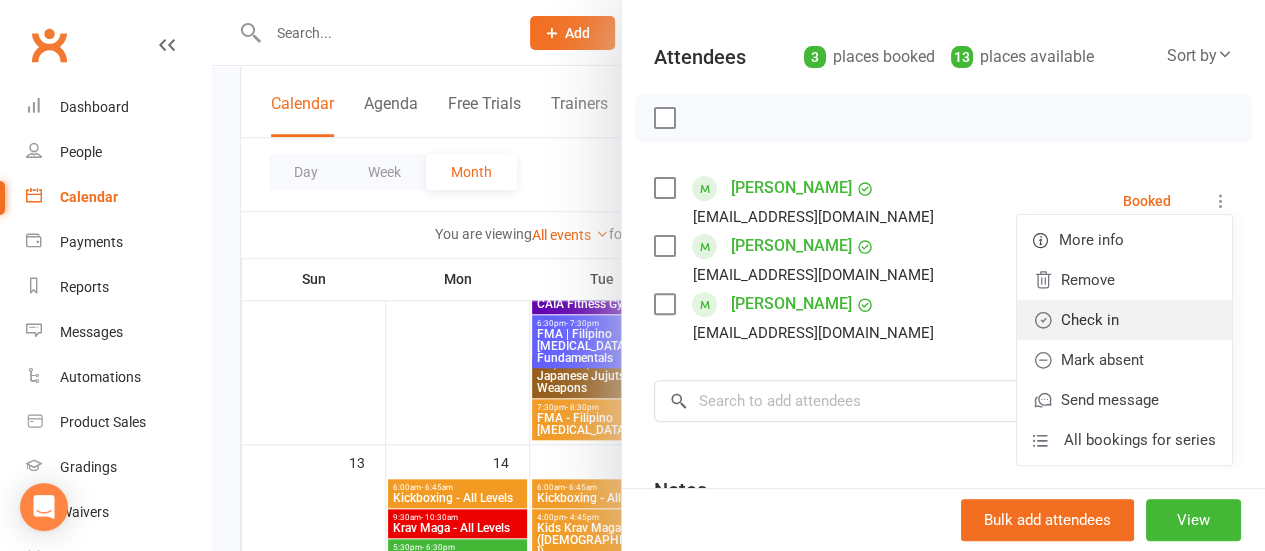 click on "Check in" at bounding box center (1124, 320) 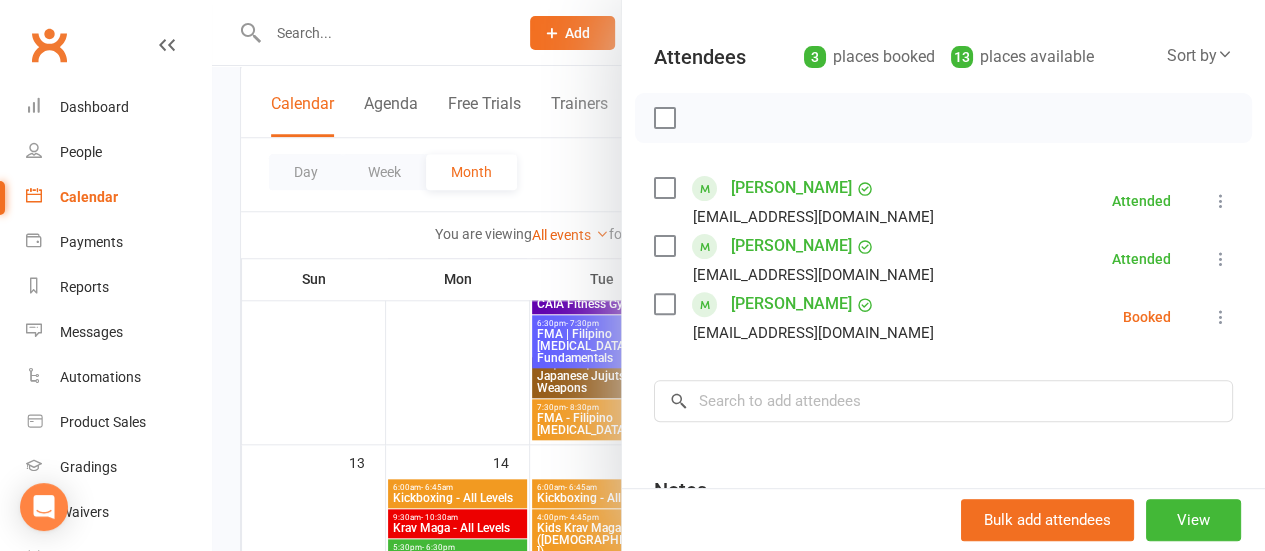 click at bounding box center (1221, 317) 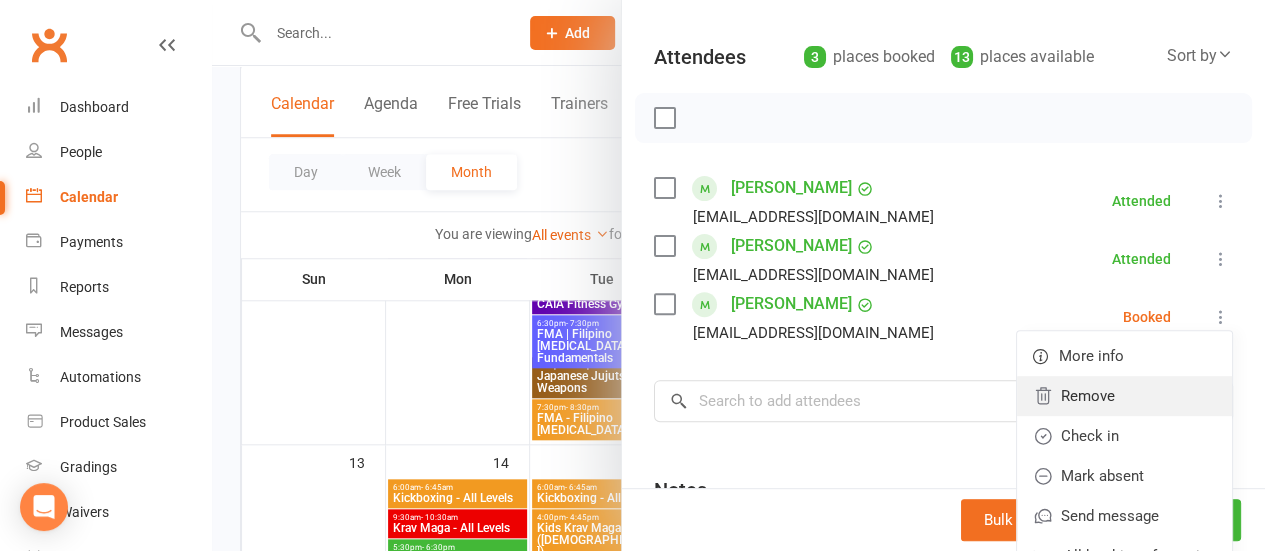 click on "Remove" at bounding box center [1124, 396] 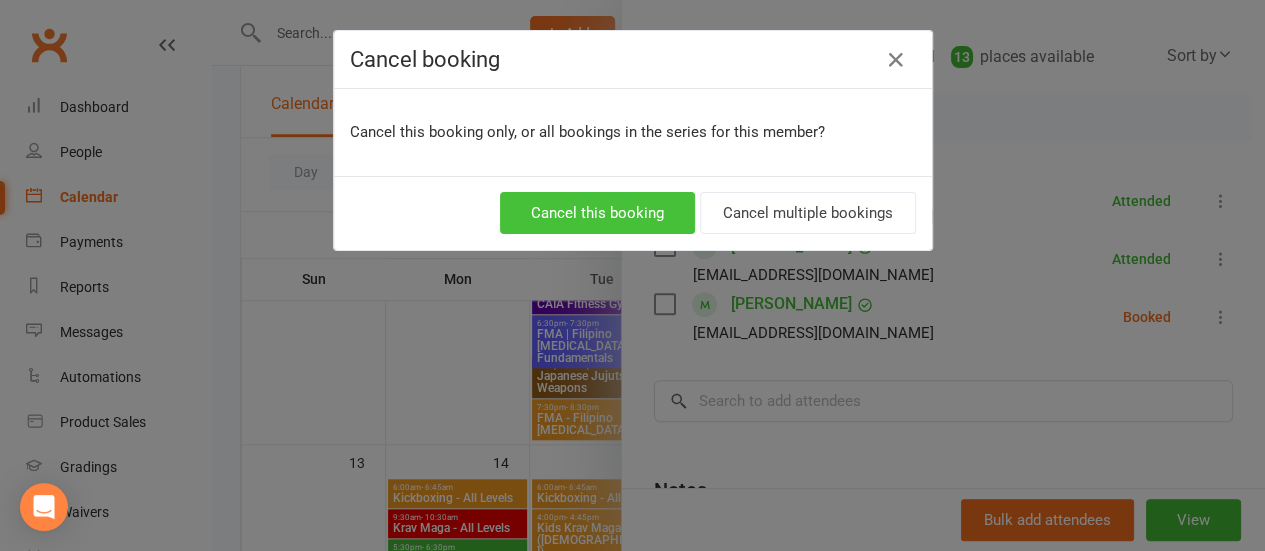 click on "Cancel this booking" at bounding box center (597, 213) 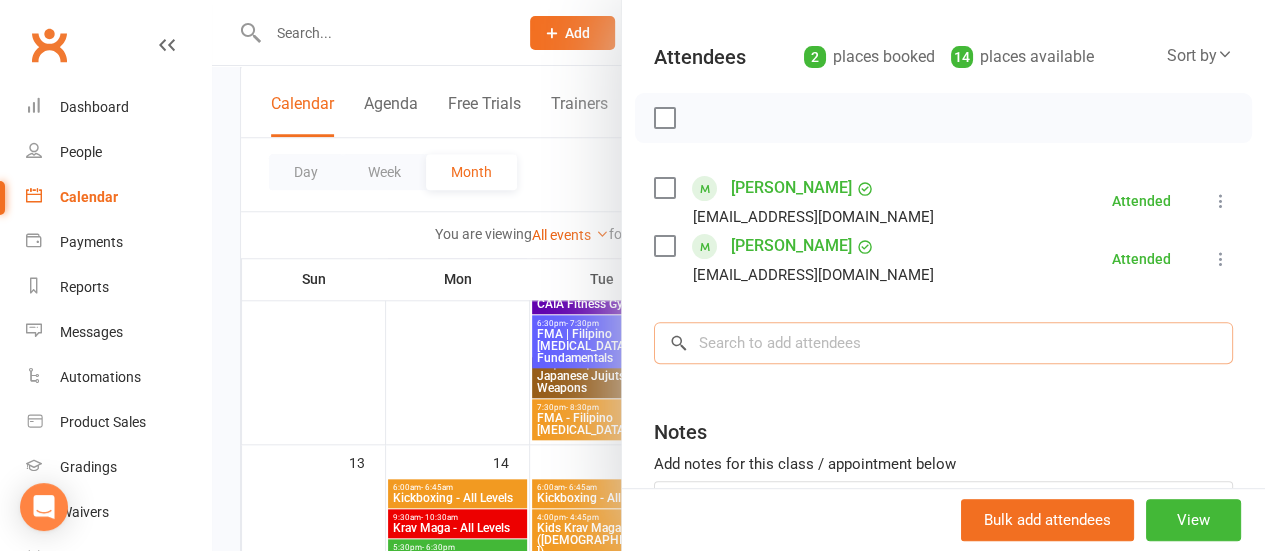 click at bounding box center (943, 343) 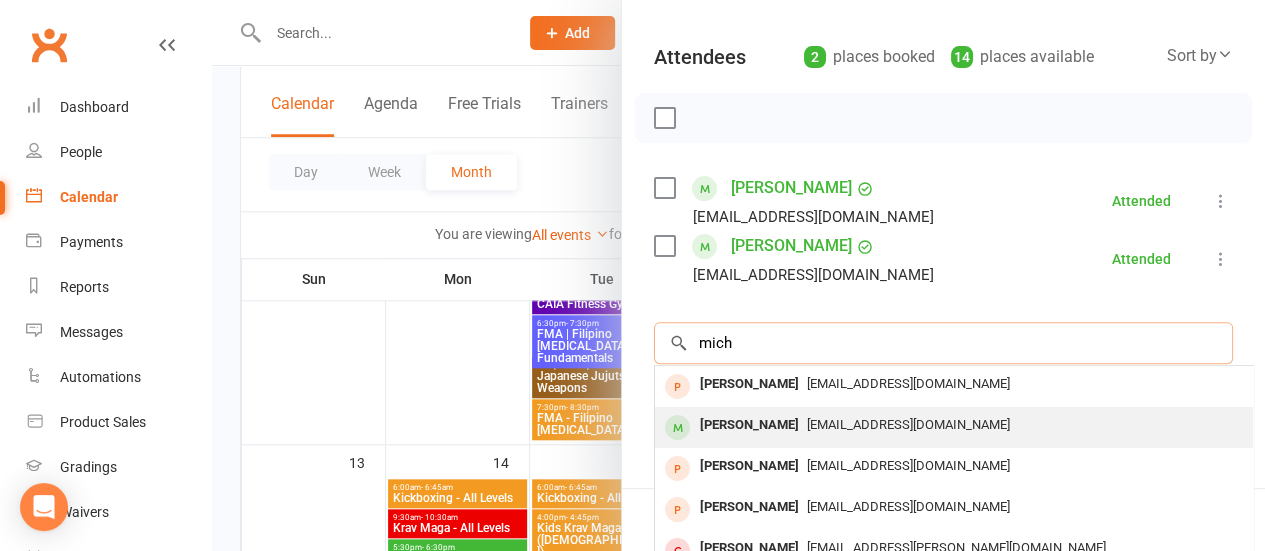 type on "mich" 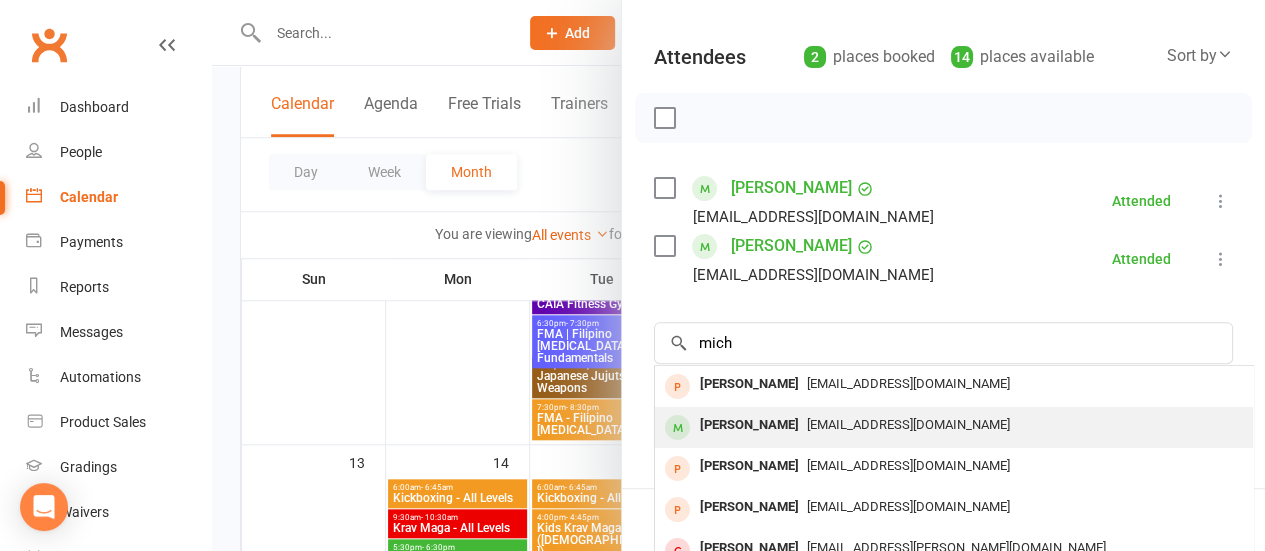 click on "[PERSON_NAME]" at bounding box center (749, 425) 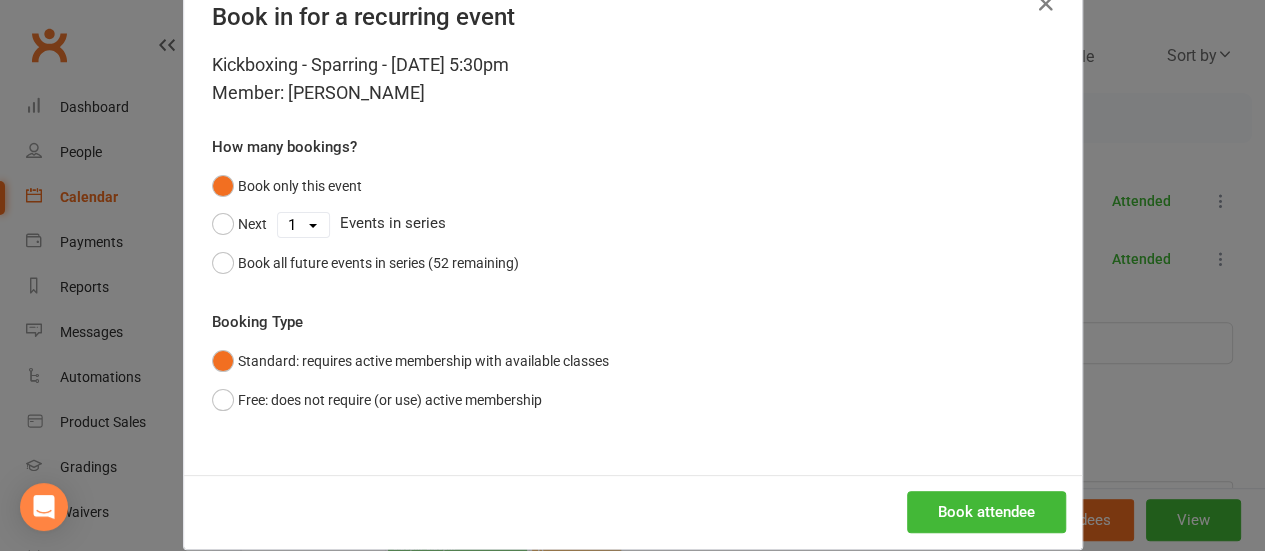 scroll, scrollTop: 82, scrollLeft: 0, axis: vertical 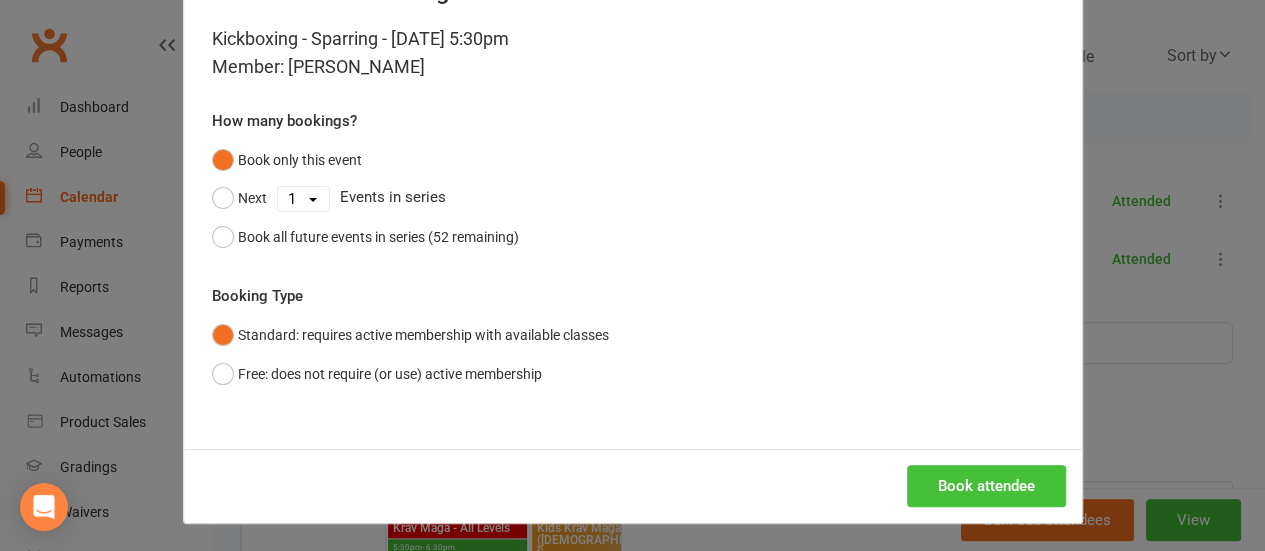 click on "Book attendee" at bounding box center [986, 486] 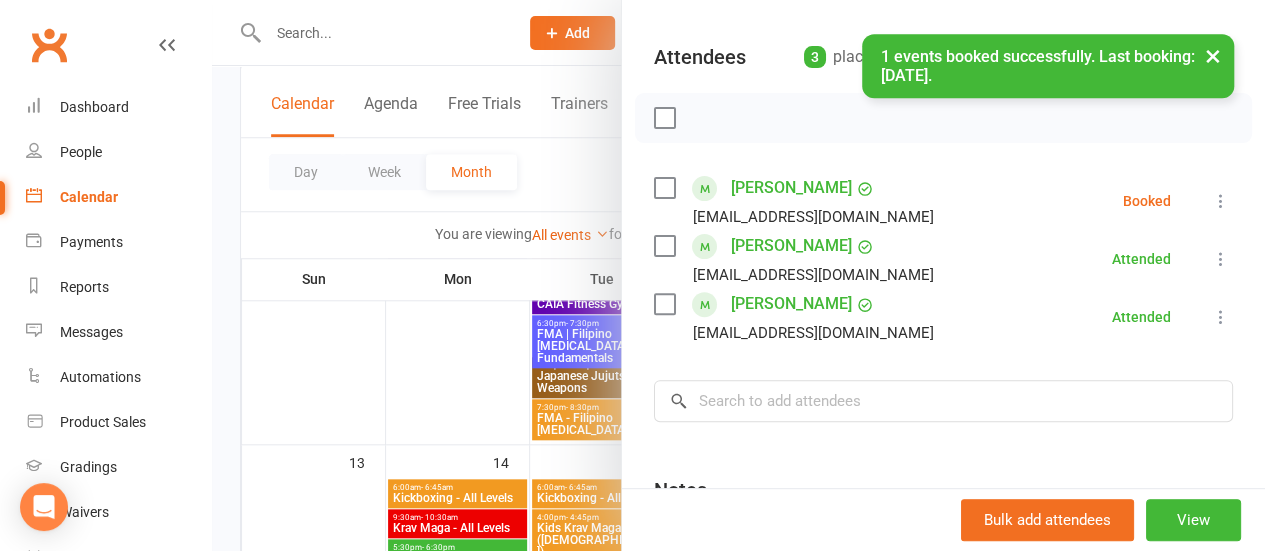 click at bounding box center (1221, 201) 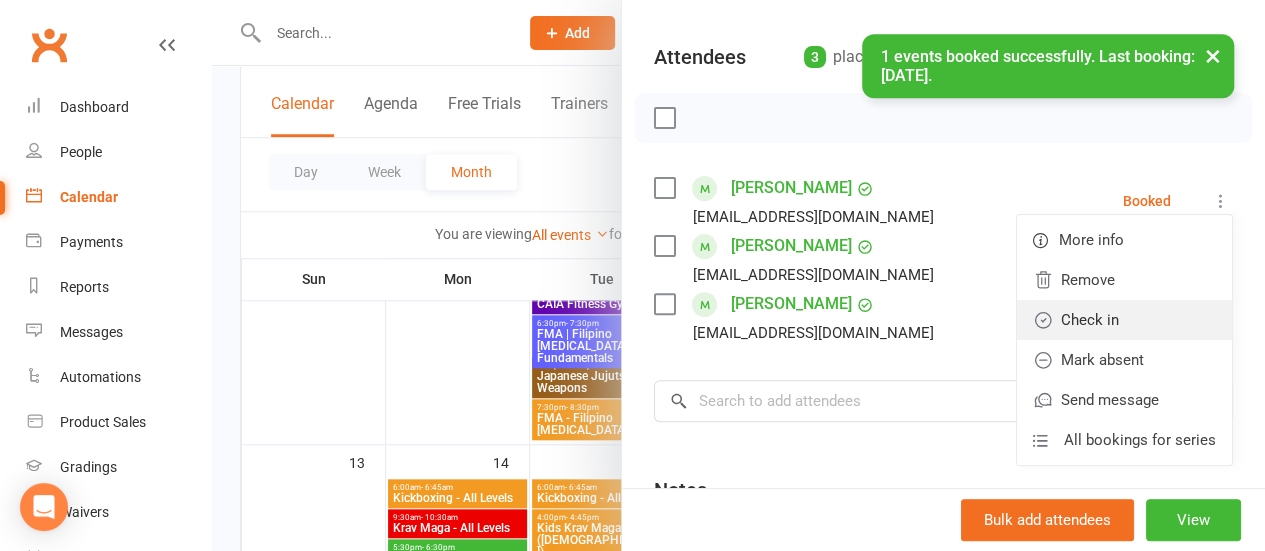 click on "Check in" at bounding box center [1124, 320] 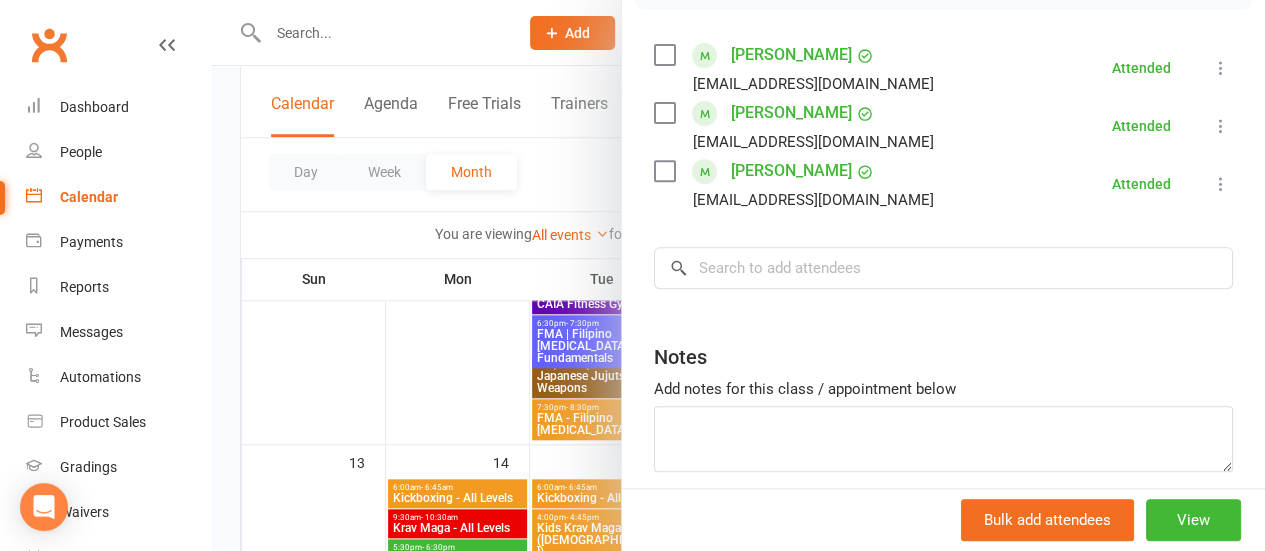 scroll, scrollTop: 314, scrollLeft: 0, axis: vertical 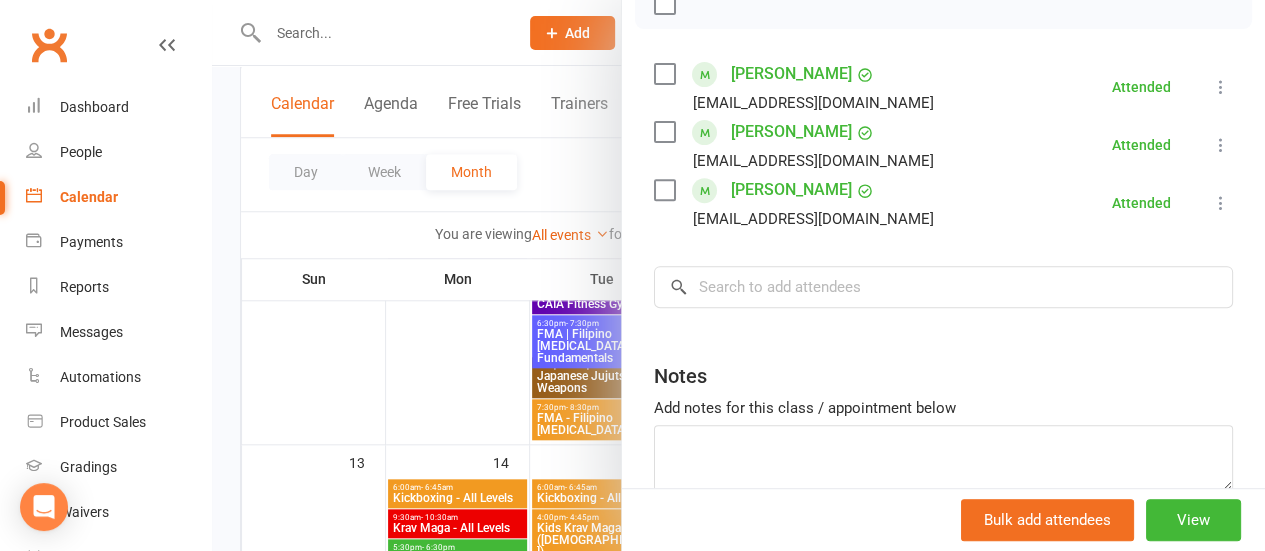 click at bounding box center (738, 275) 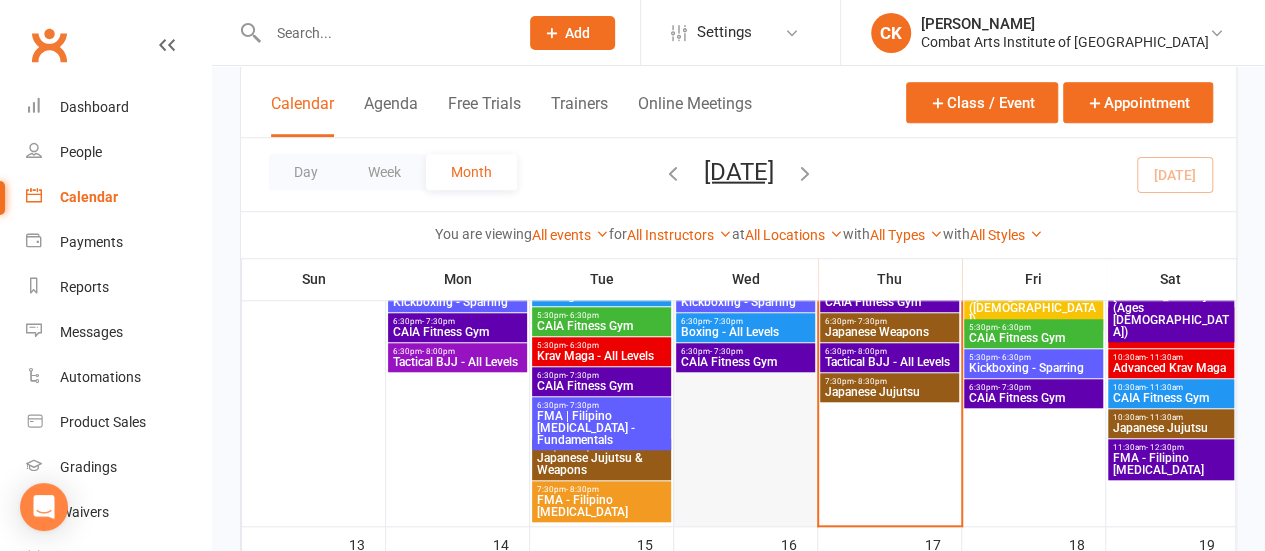scroll, scrollTop: 600, scrollLeft: 0, axis: vertical 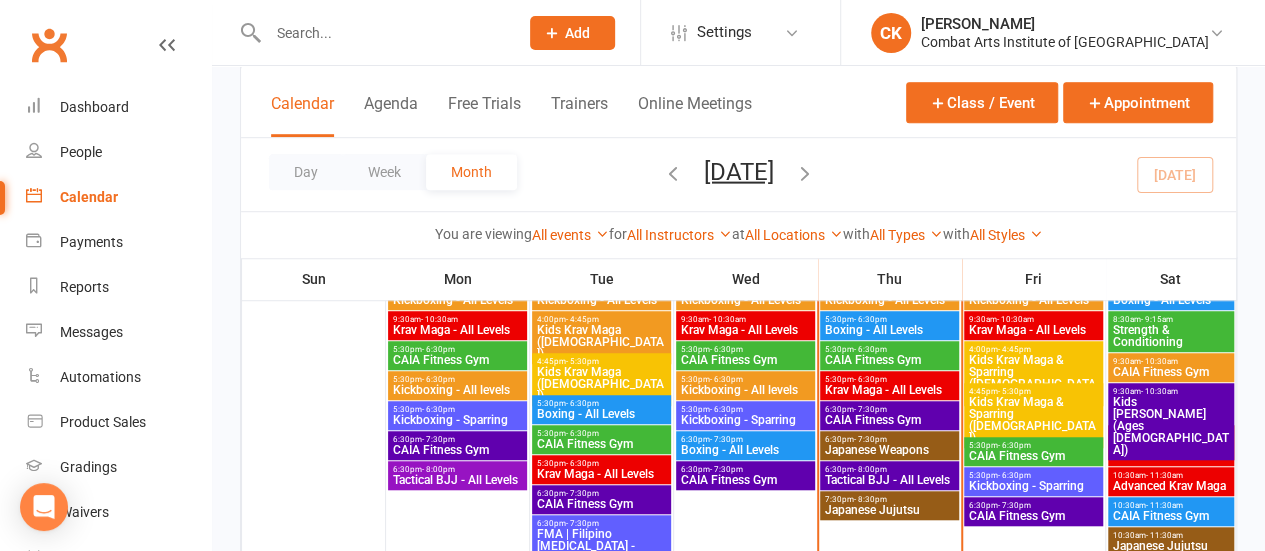 click on "6:30pm  - 7:30pm" at bounding box center [745, 439] 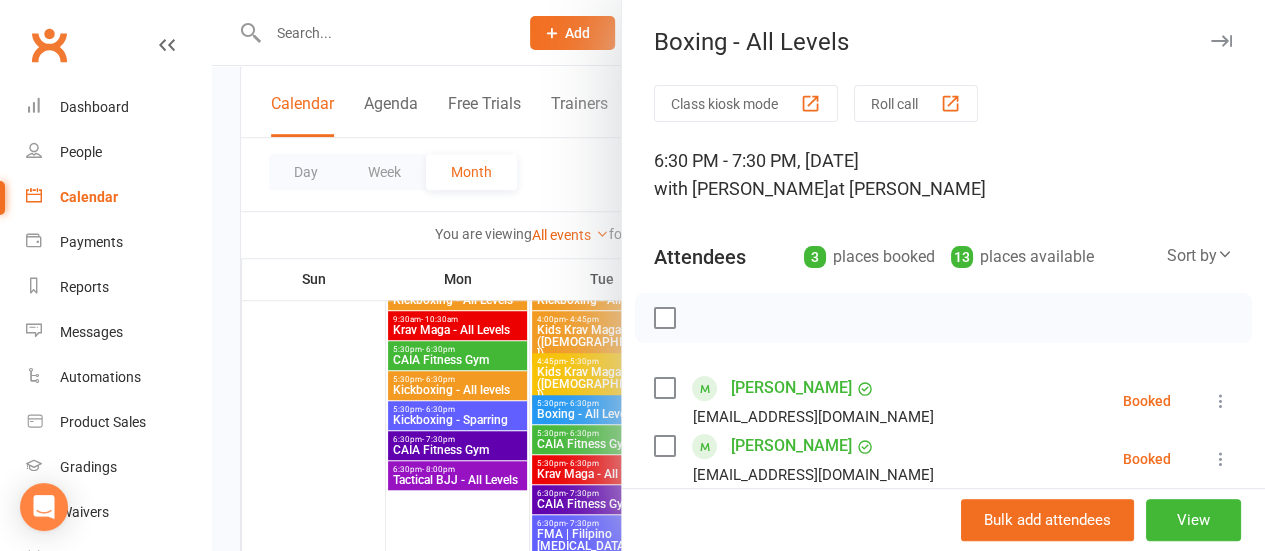 click at bounding box center [1221, 401] 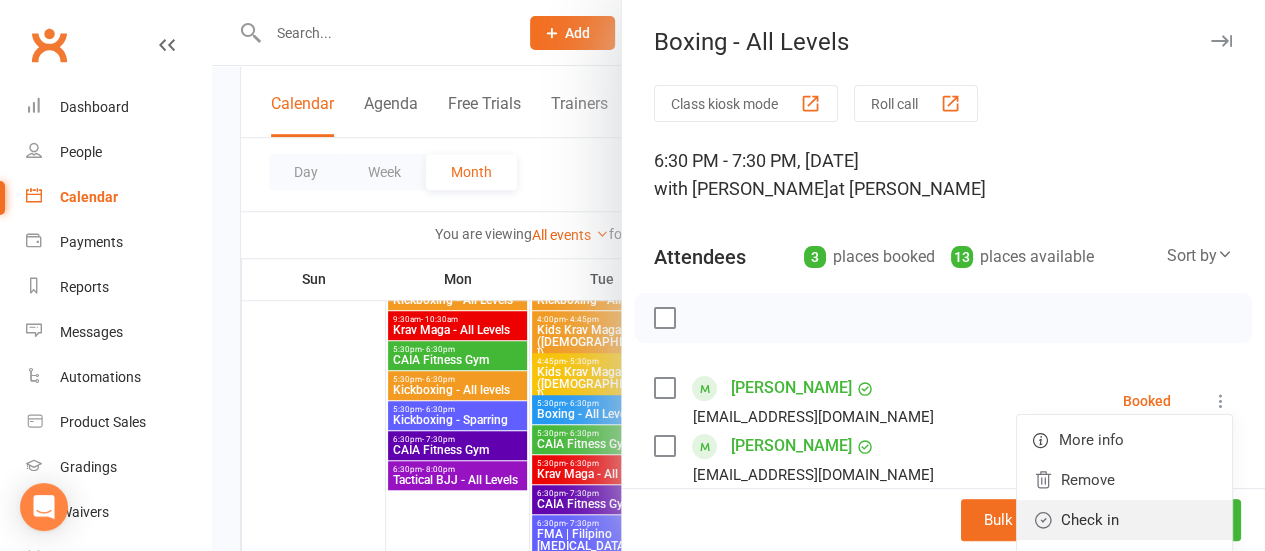 click on "Check in" at bounding box center (1124, 520) 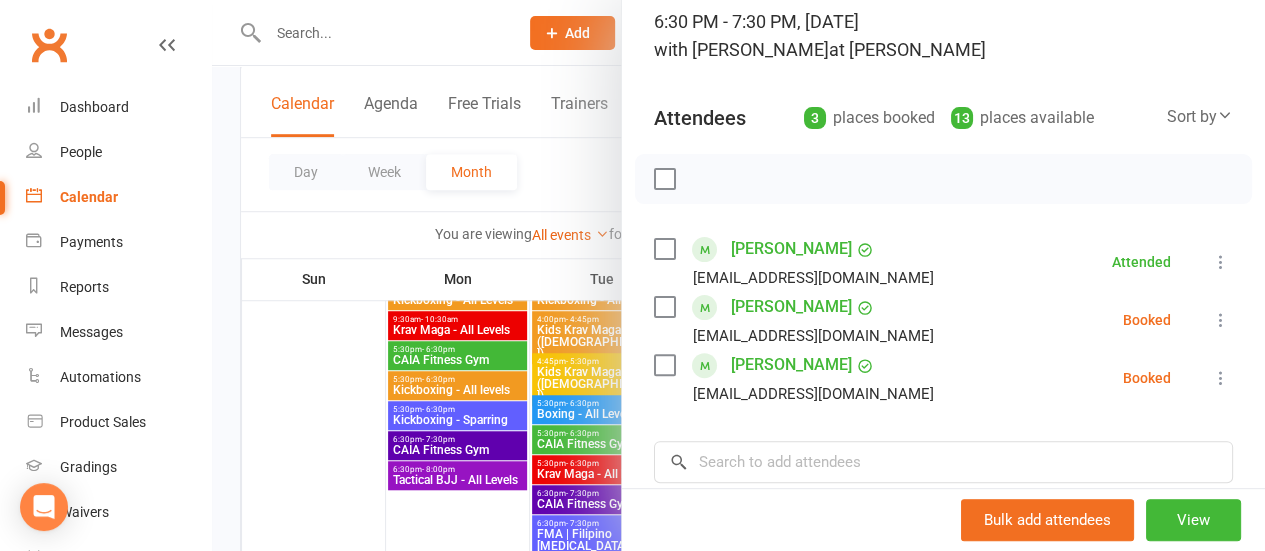 scroll, scrollTop: 200, scrollLeft: 0, axis: vertical 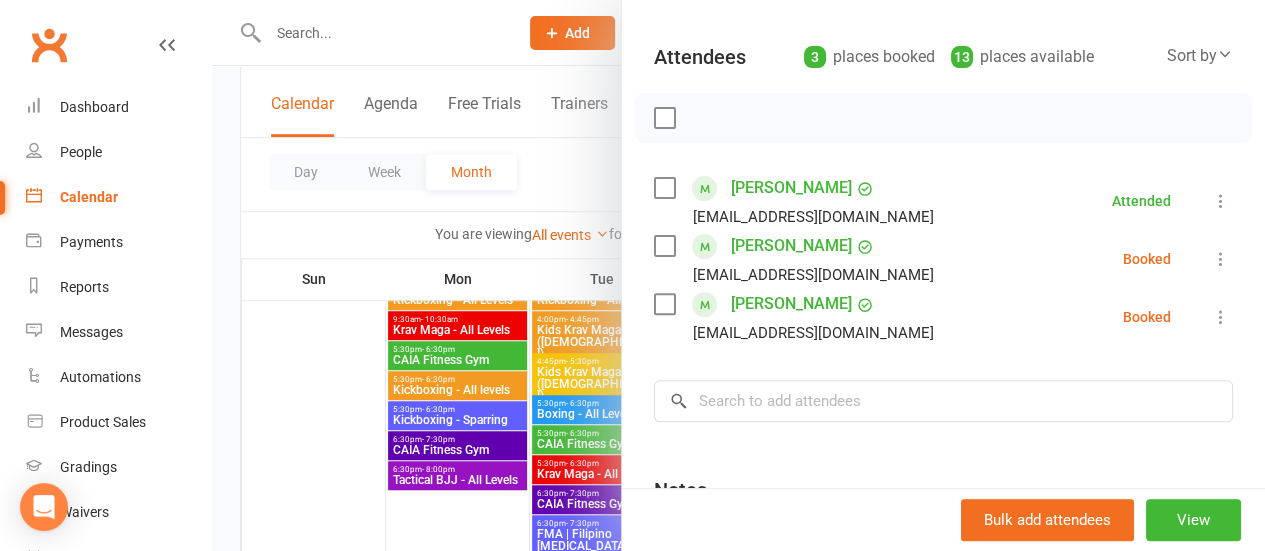 click at bounding box center (1221, 259) 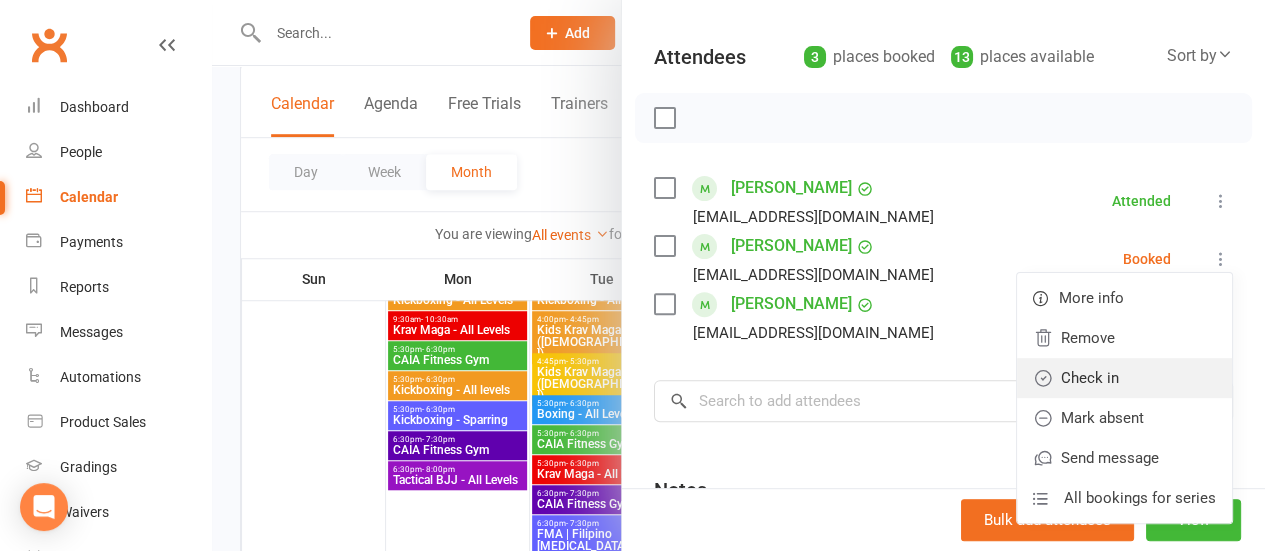 click on "Check in" at bounding box center [1124, 378] 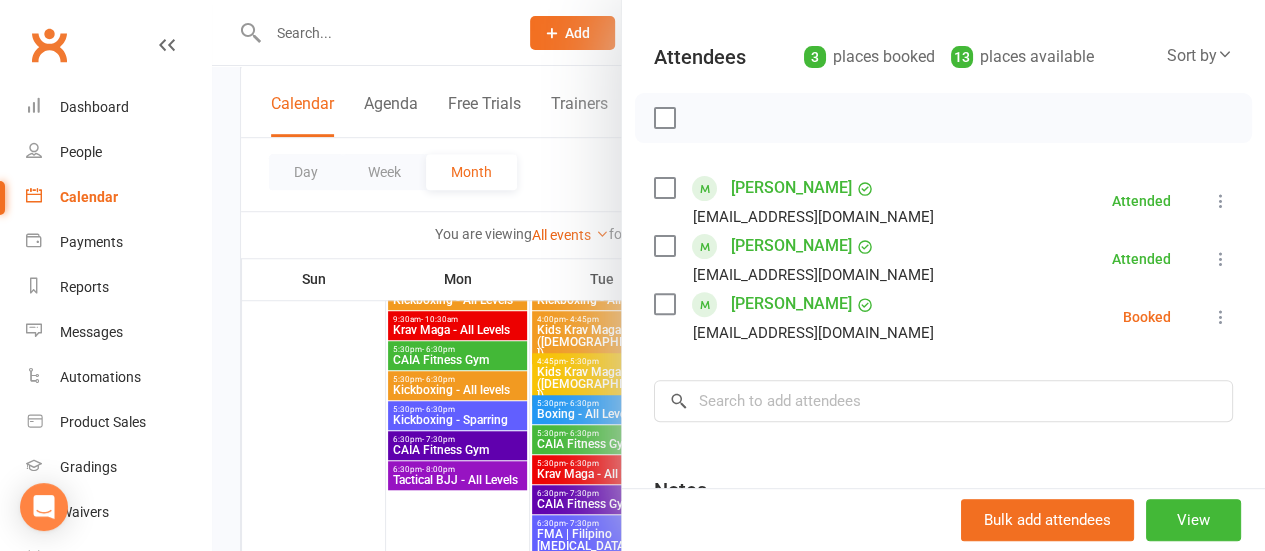 click at bounding box center (1221, 317) 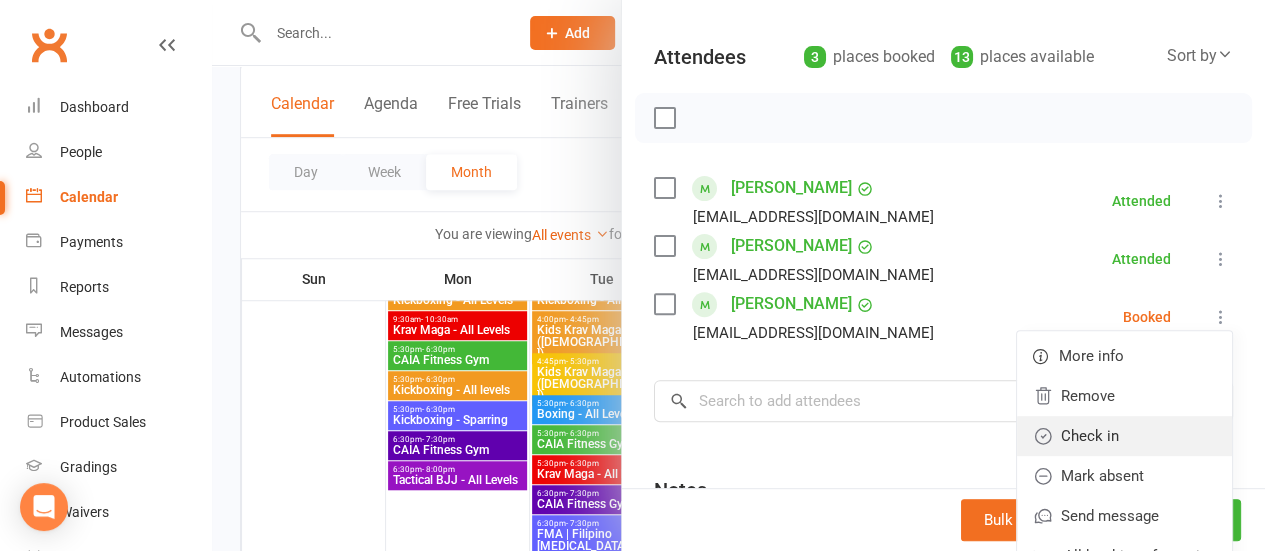 click on "Check in" at bounding box center (1124, 436) 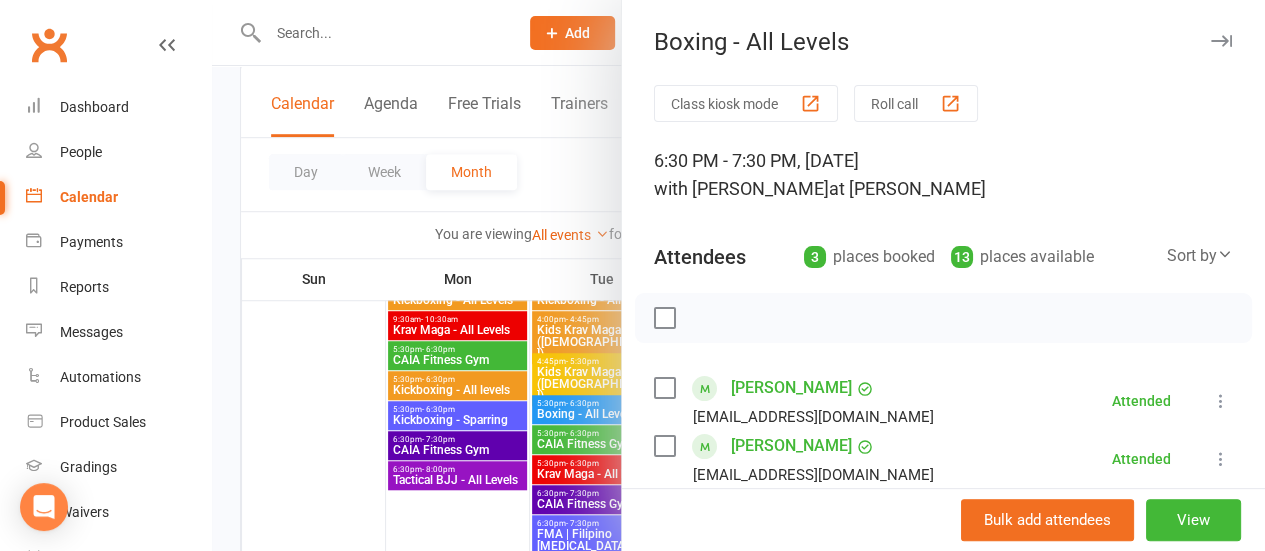 scroll, scrollTop: 0, scrollLeft: 0, axis: both 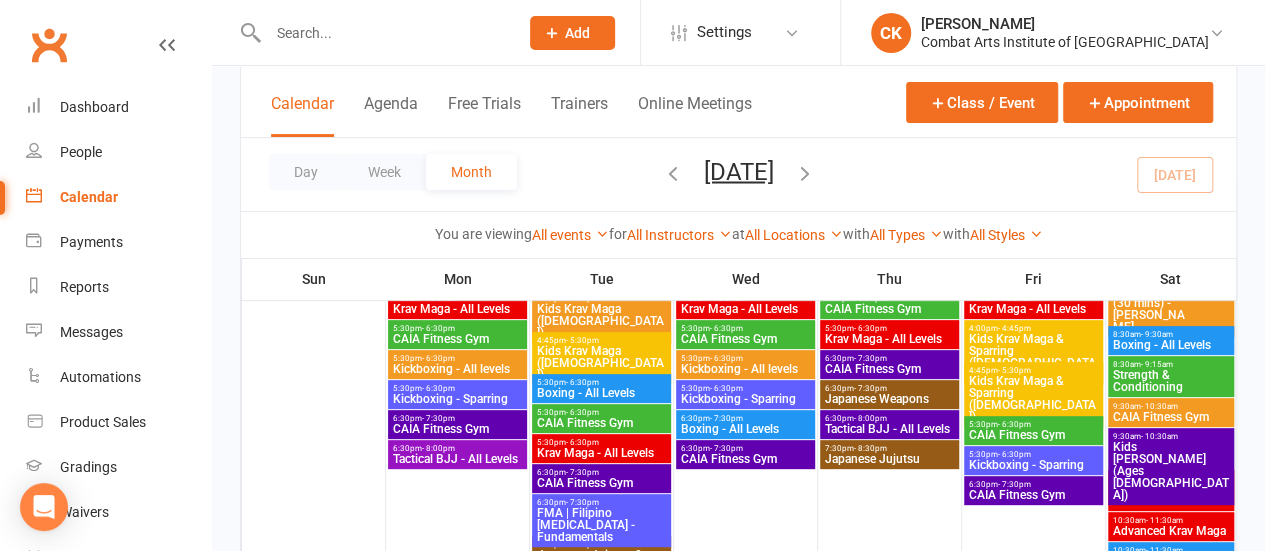 click on "Strength & Conditioning" at bounding box center [1171, 381] 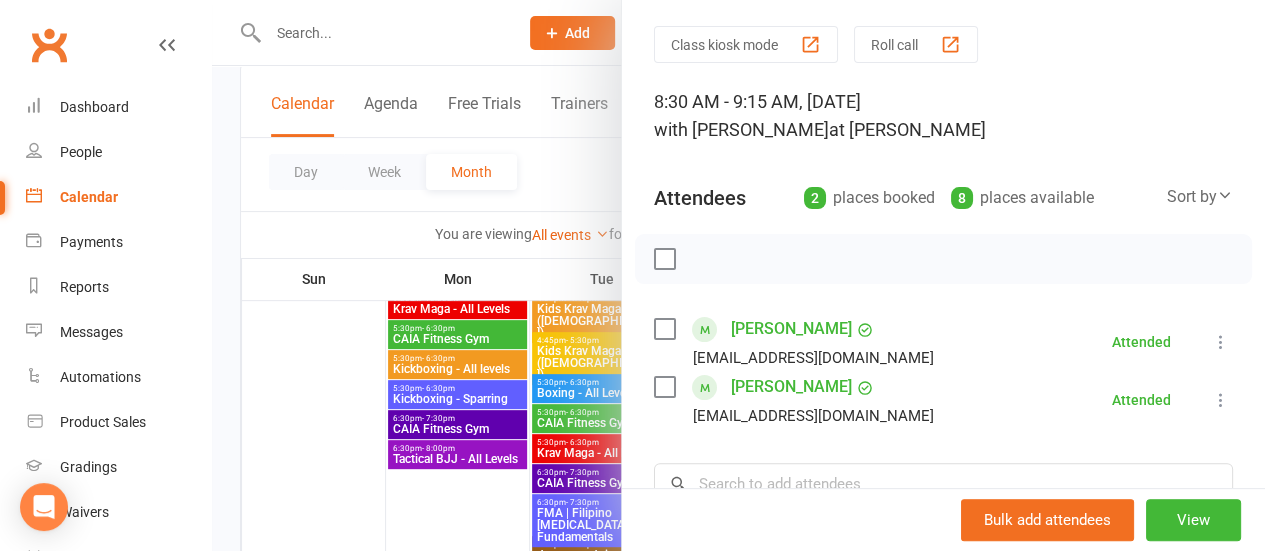 scroll, scrollTop: 100, scrollLeft: 0, axis: vertical 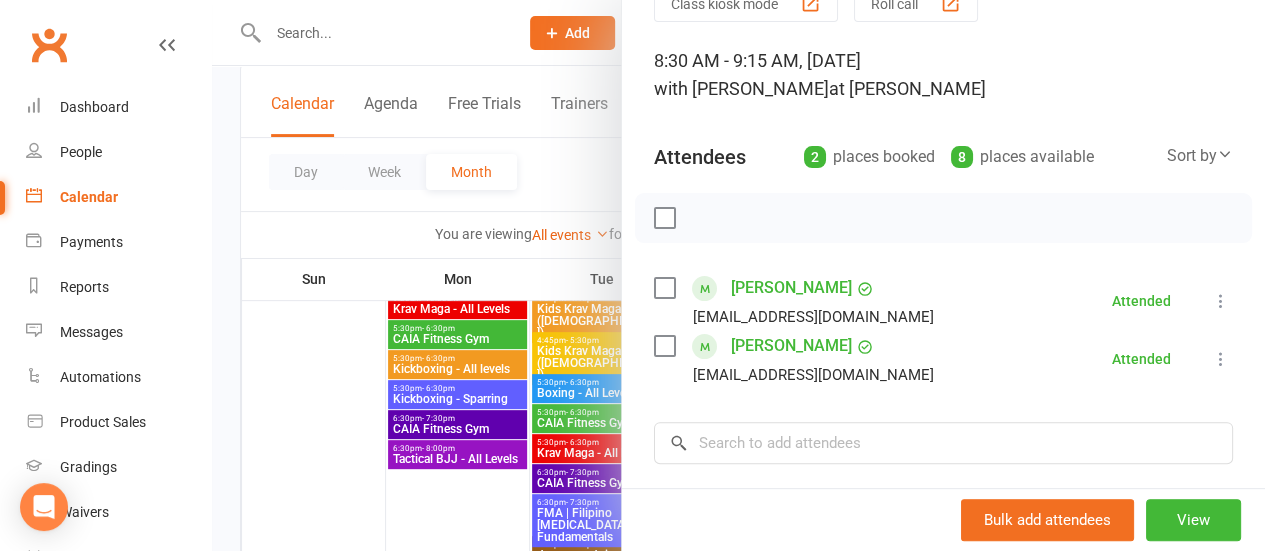 click at bounding box center [738, 275] 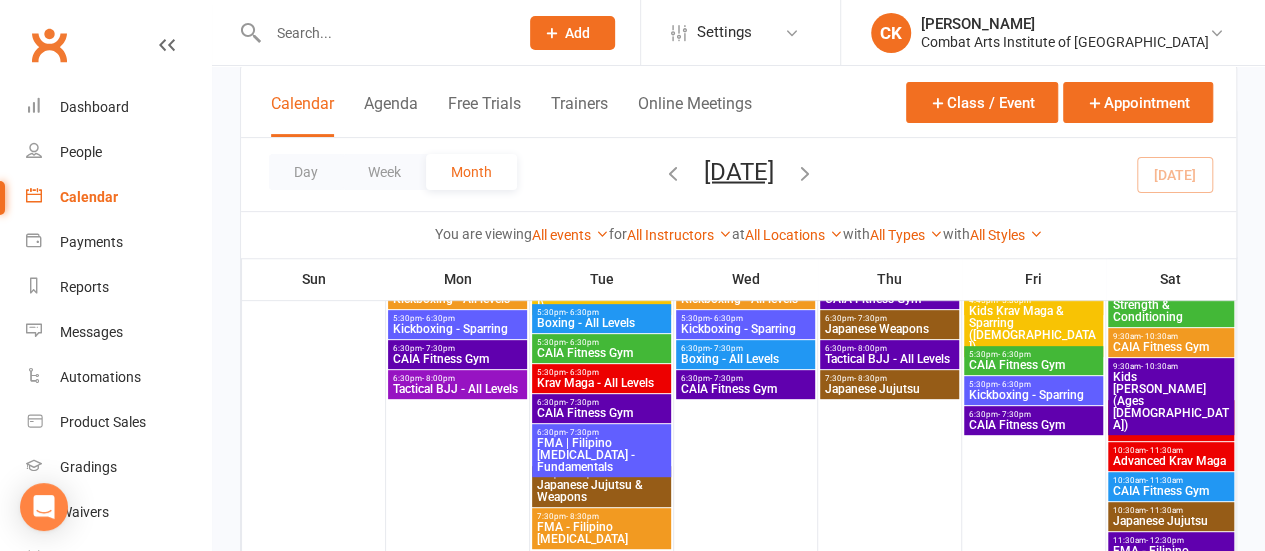scroll, scrollTop: 300, scrollLeft: 0, axis: vertical 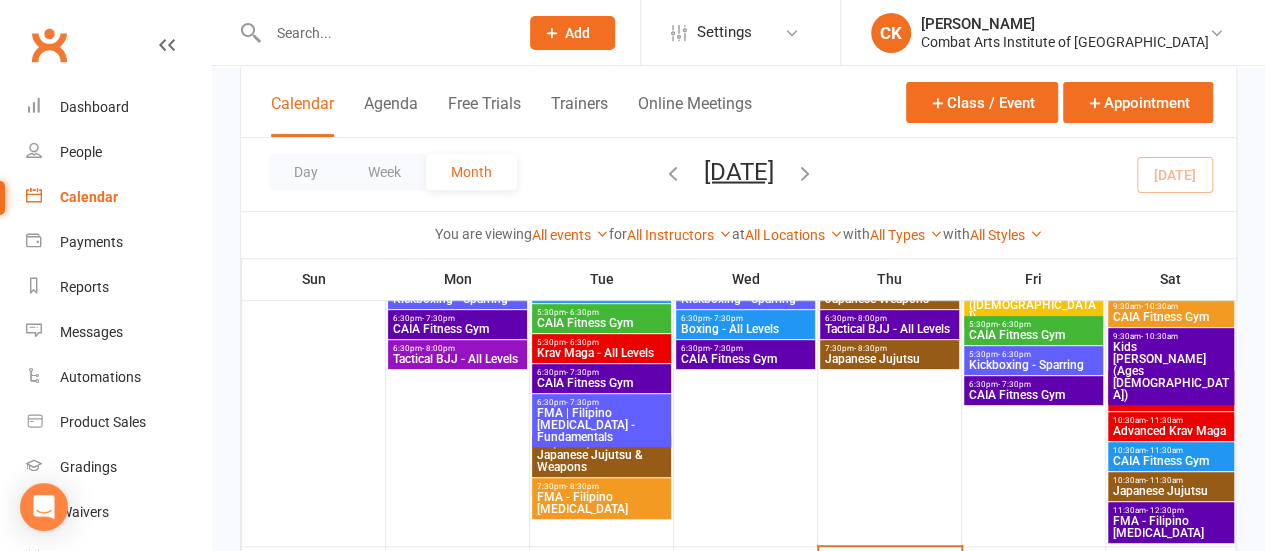 click on "FMA - Filipino [MEDICAL_DATA]" at bounding box center (1171, 527) 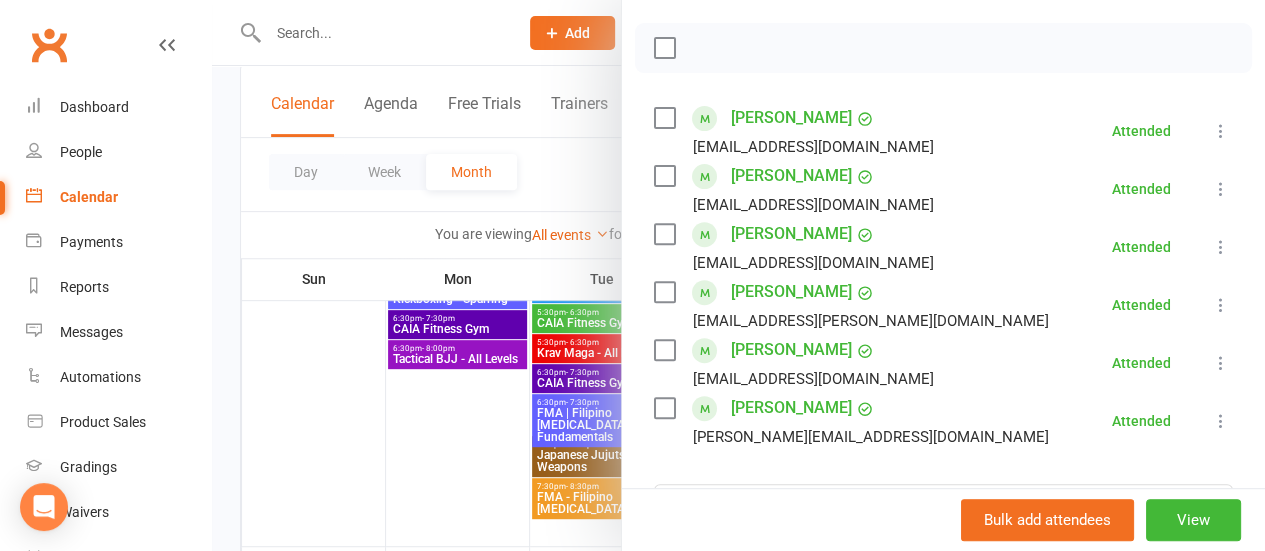 scroll, scrollTop: 300, scrollLeft: 0, axis: vertical 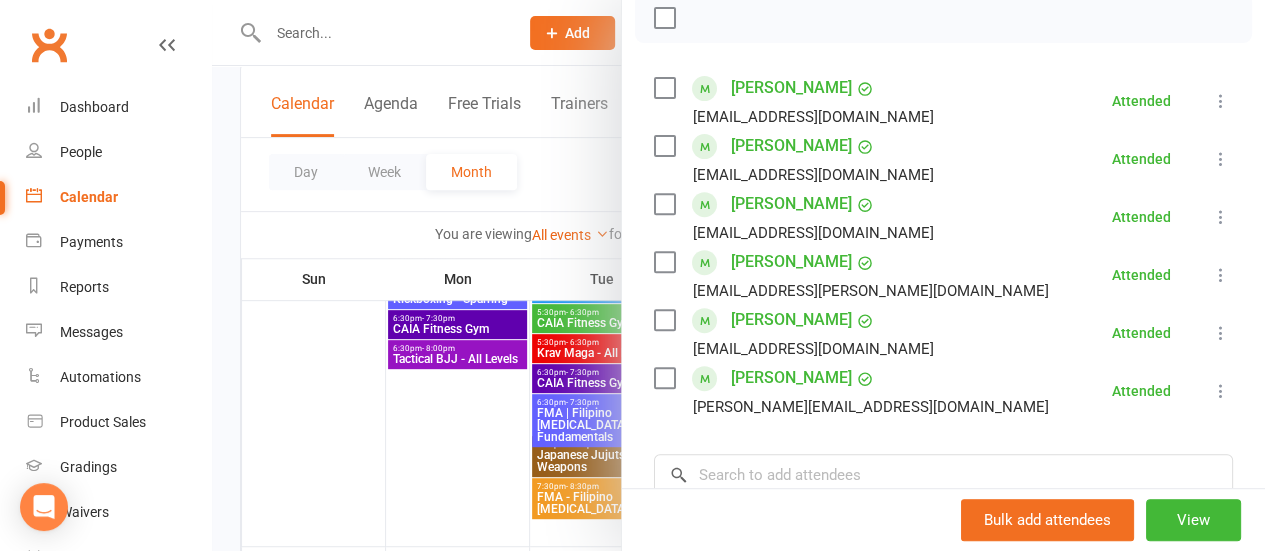click at bounding box center [738, 275] 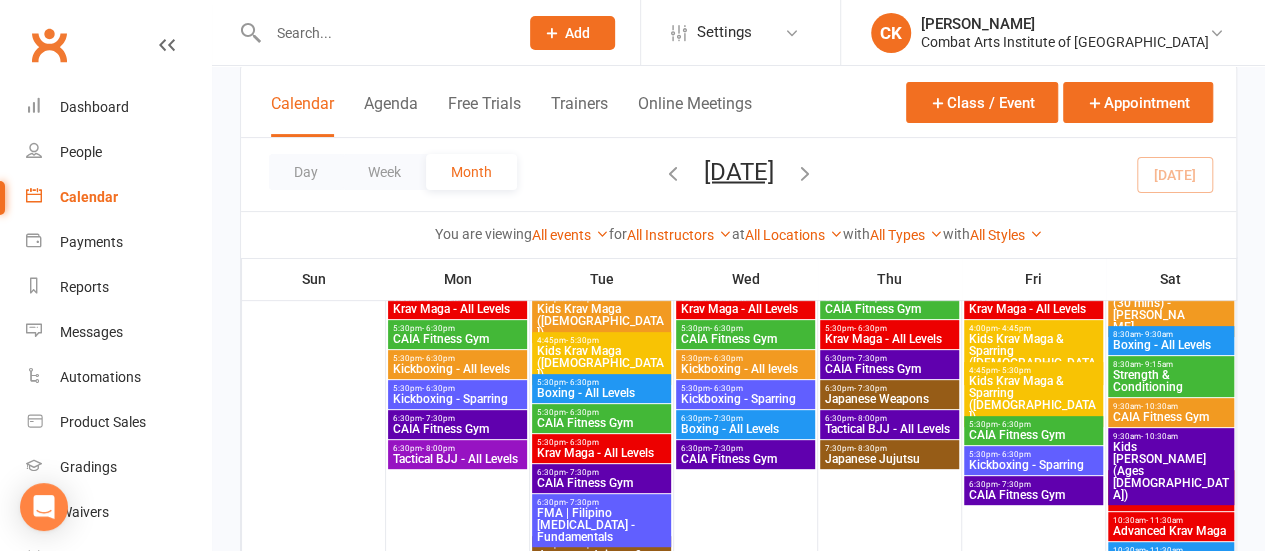 scroll, scrollTop: 100, scrollLeft: 0, axis: vertical 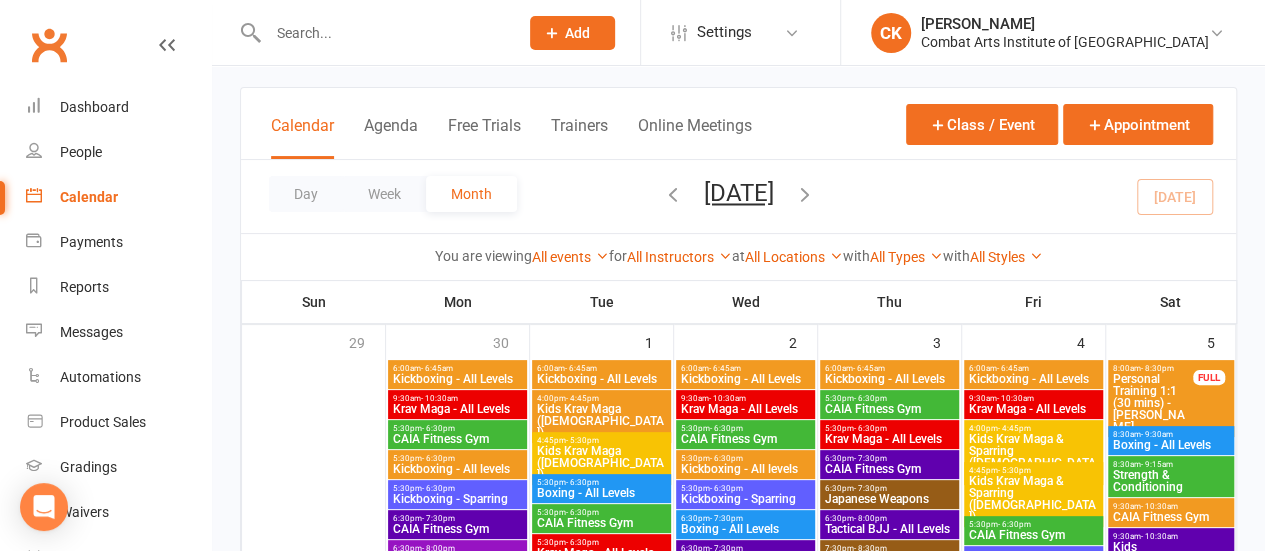 click on "Boxing - All Levels" at bounding box center [1171, 445] 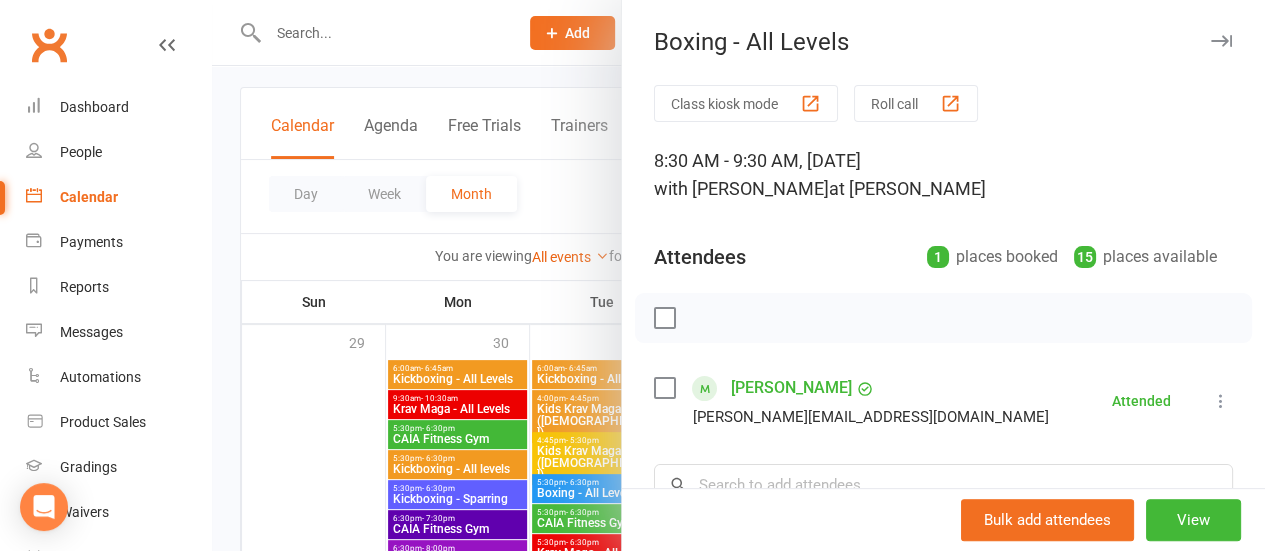 click at bounding box center (738, 275) 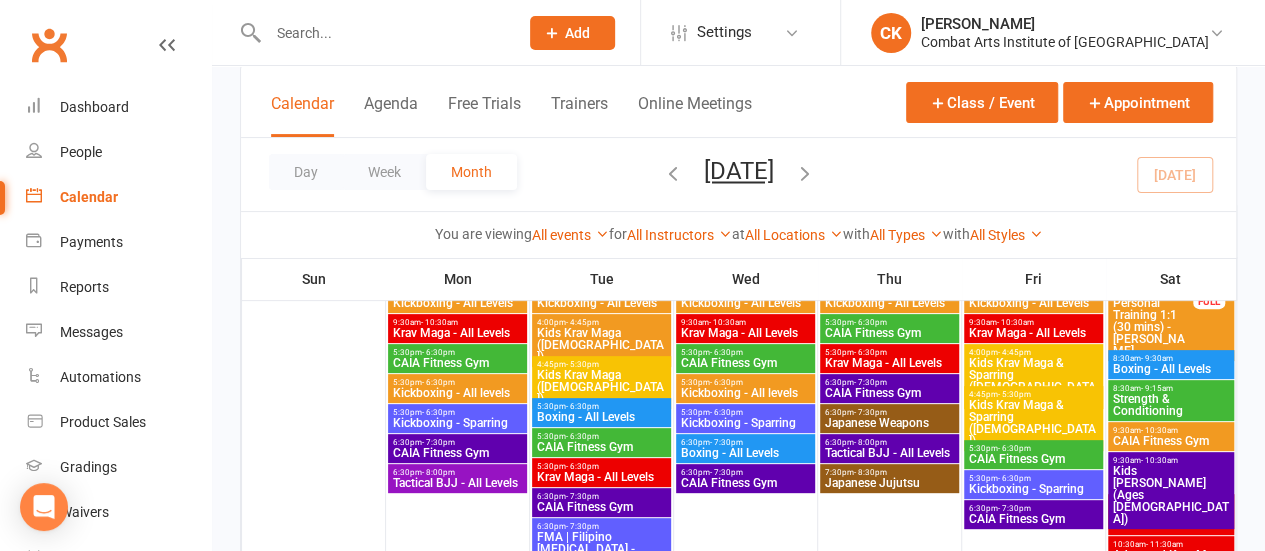 scroll, scrollTop: 200, scrollLeft: 0, axis: vertical 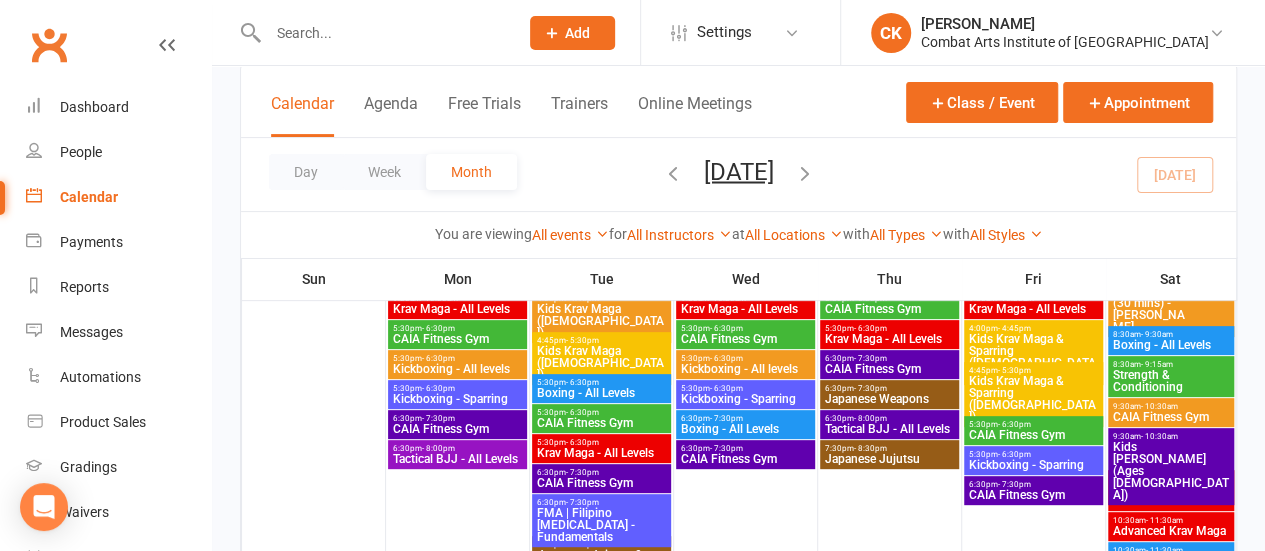 click on "Kids [PERSON_NAME] (Ages [DEMOGRAPHIC_DATA])" at bounding box center [1171, 471] 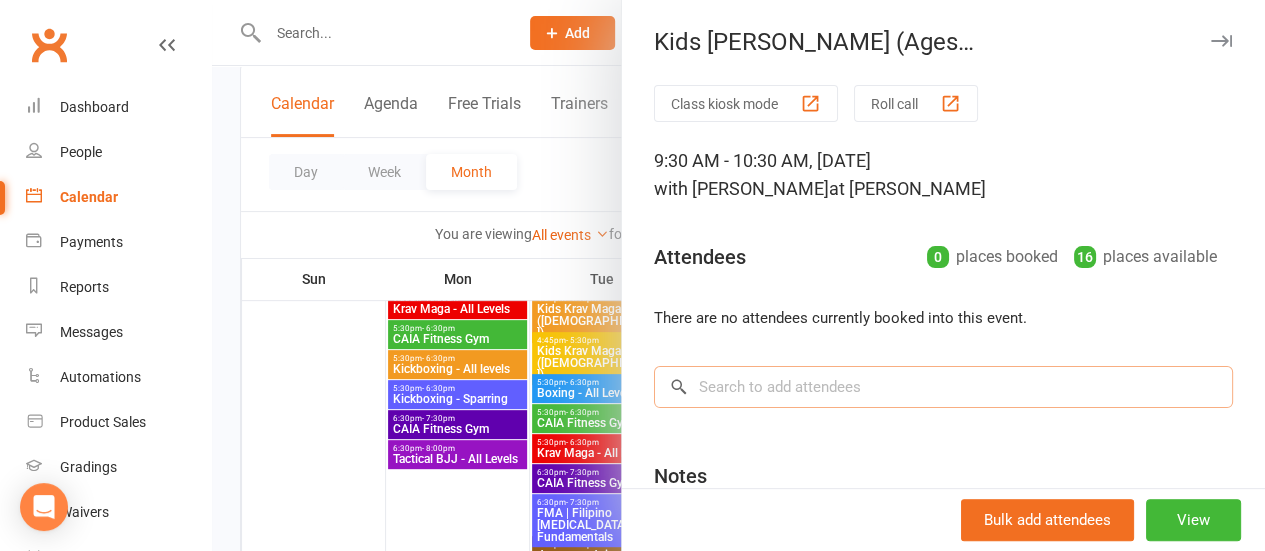 click at bounding box center [943, 387] 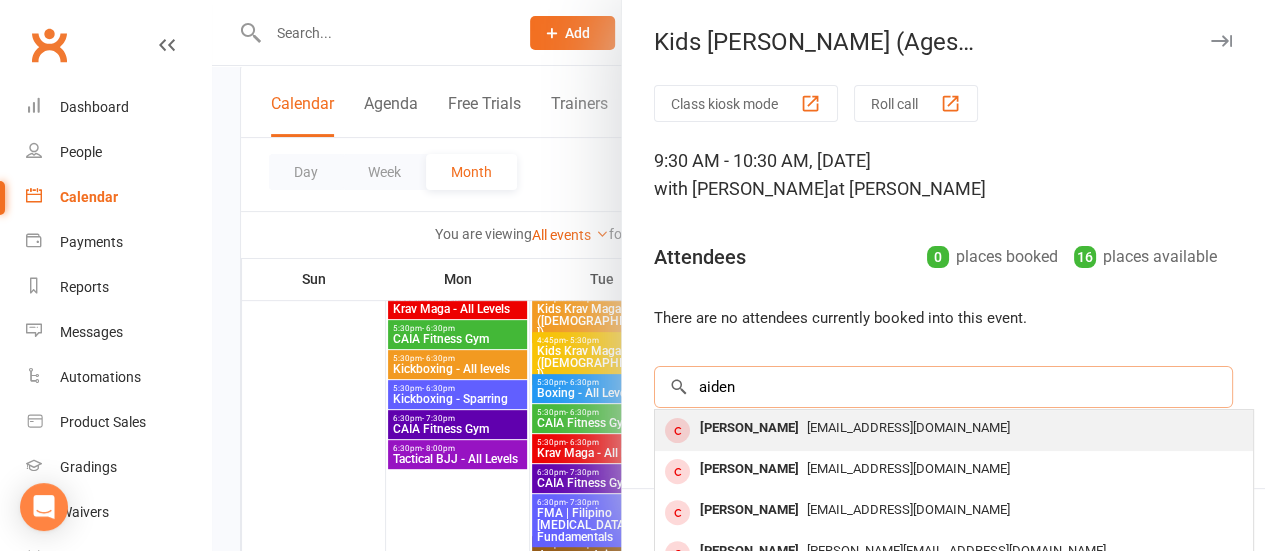 type on "aiden" 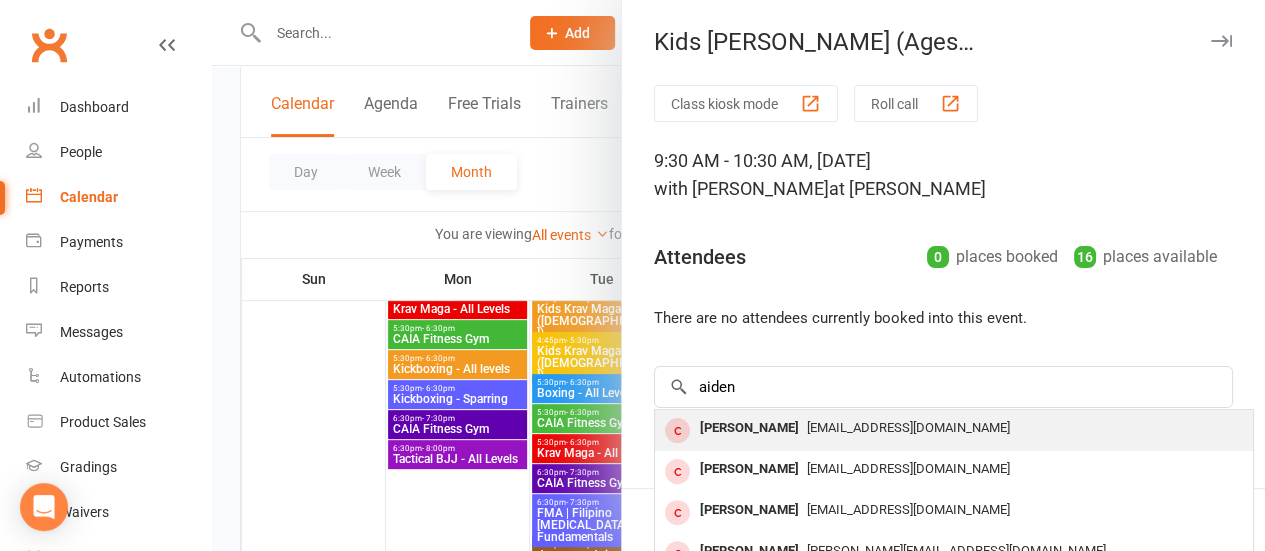 click on "[EMAIL_ADDRESS][DOMAIN_NAME]" at bounding box center (908, 427) 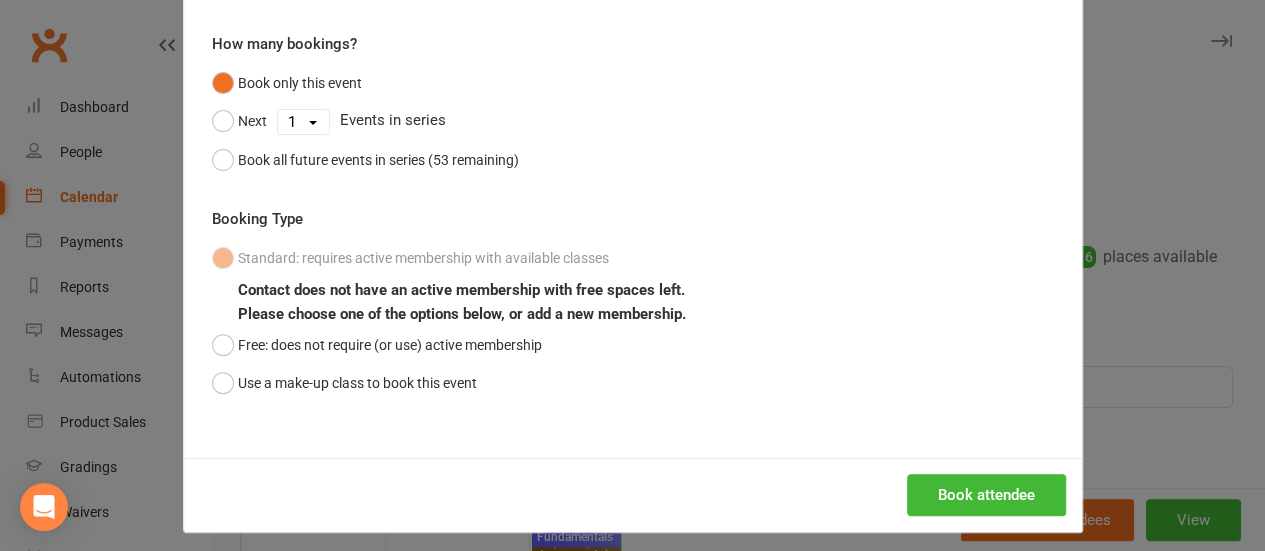 scroll, scrollTop: 169, scrollLeft: 0, axis: vertical 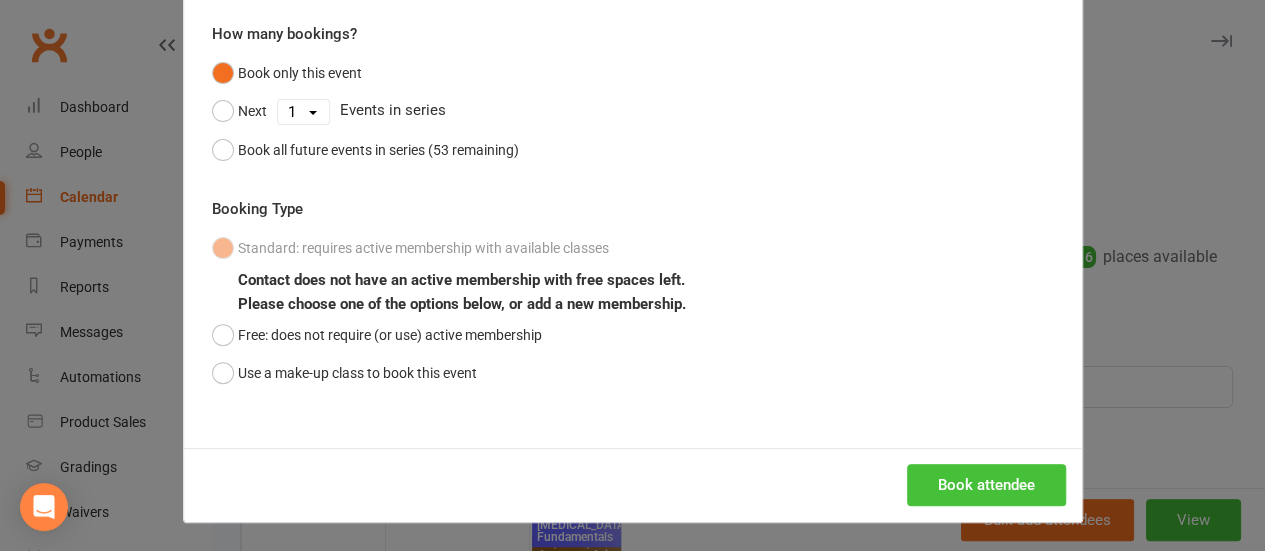 click on "Book attendee" at bounding box center (986, 485) 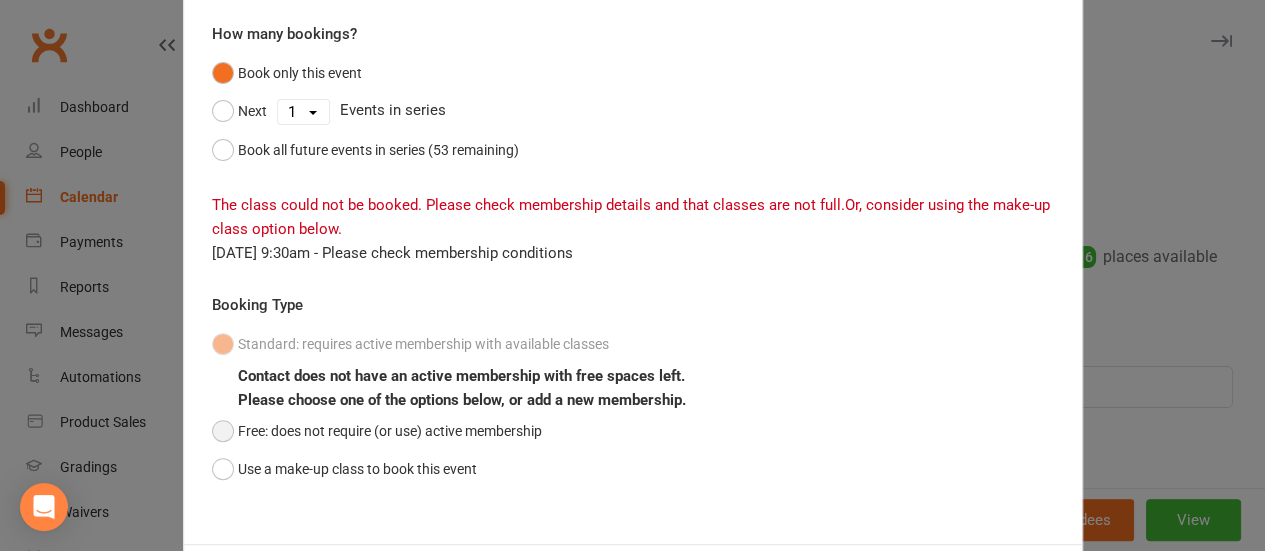 click on "Free: does not require (or use) active membership" at bounding box center (377, 431) 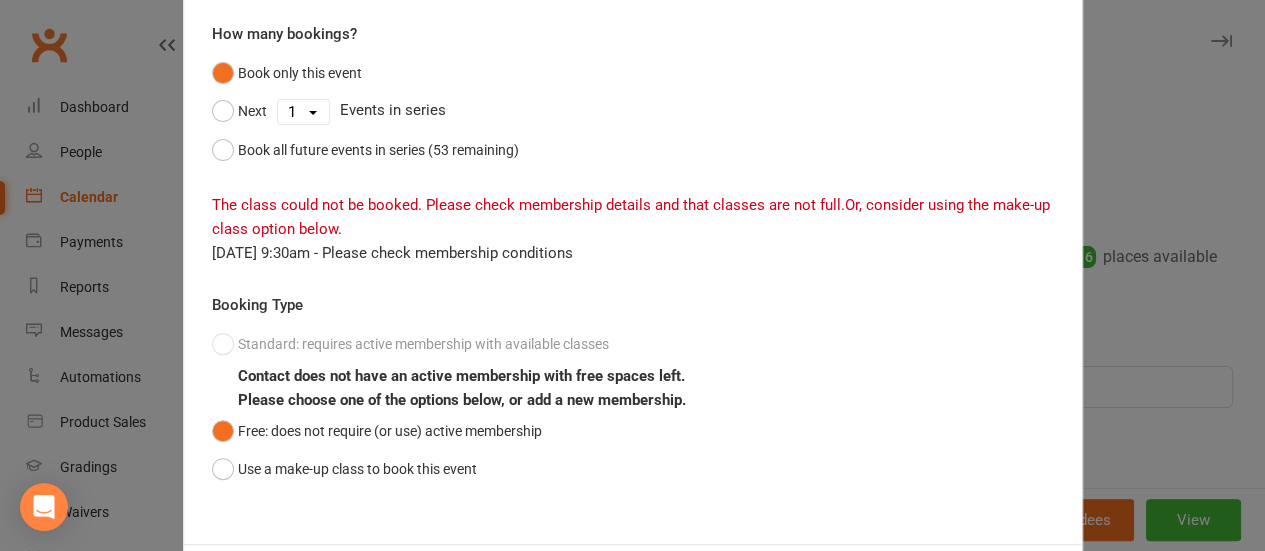 click on "Book in for a recurring event Kids Krav Maga (Ages [DEMOGRAPHIC_DATA]) - [DATE] 9:30am Member: [PERSON_NAME] How many bookings? Book only this event Next 1 2 3 4 5 6 7 8 9 10 11 12 13 14 15 16 17 18 19 20 21 22 23 24 25 26 27 28 29 30 31 32 33 34 35 36 37 38 39 40 41 42 43 44 45 46 47 48 49 50 51 52 53 Events in series Book all future events in series (53 remaining) The class could not be booked. Please check membership details and that classes are not full.  Or, consider using the make-up class option below. [DATE] 9:30am - Please check membership conditions Booking Type Standard: requires active membership with available classes Contact does not have an active membership with free spaces left. Please choose one of the options below, or add a new membership. Free: does not require (or use) active membership Use a make-up class to book this event Book attendee" at bounding box center (632, 275) 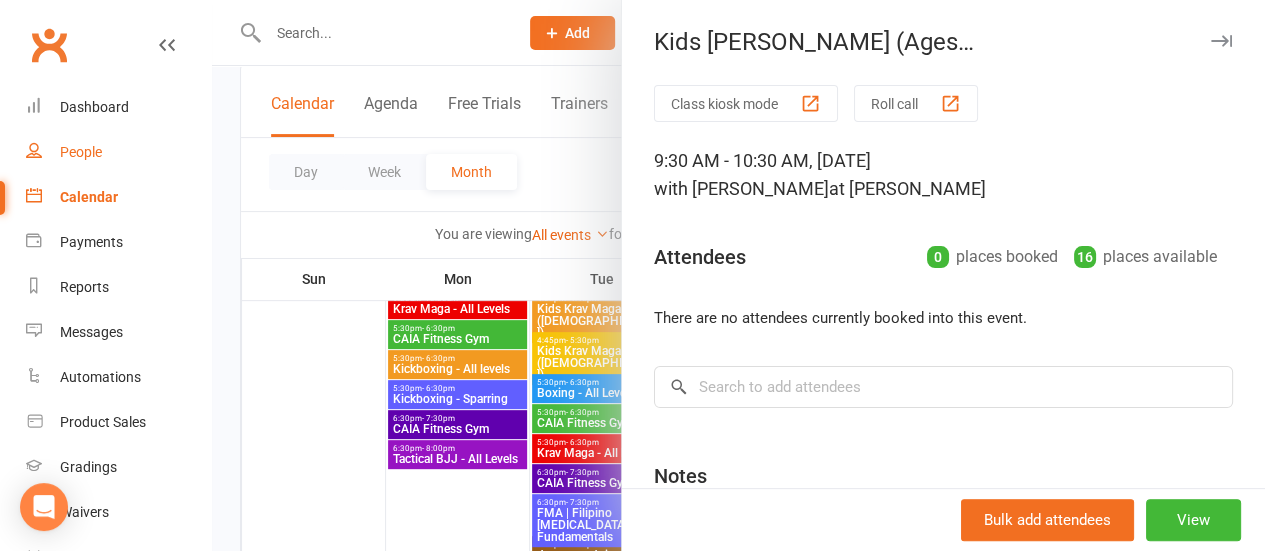 click on "People" at bounding box center [81, 152] 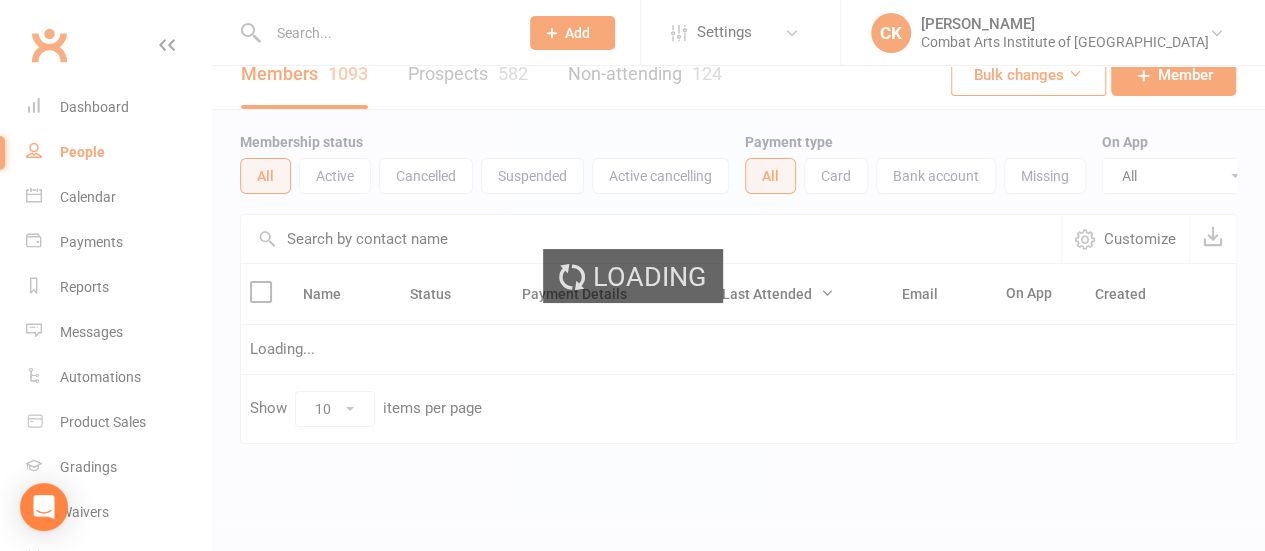 scroll, scrollTop: 0, scrollLeft: 0, axis: both 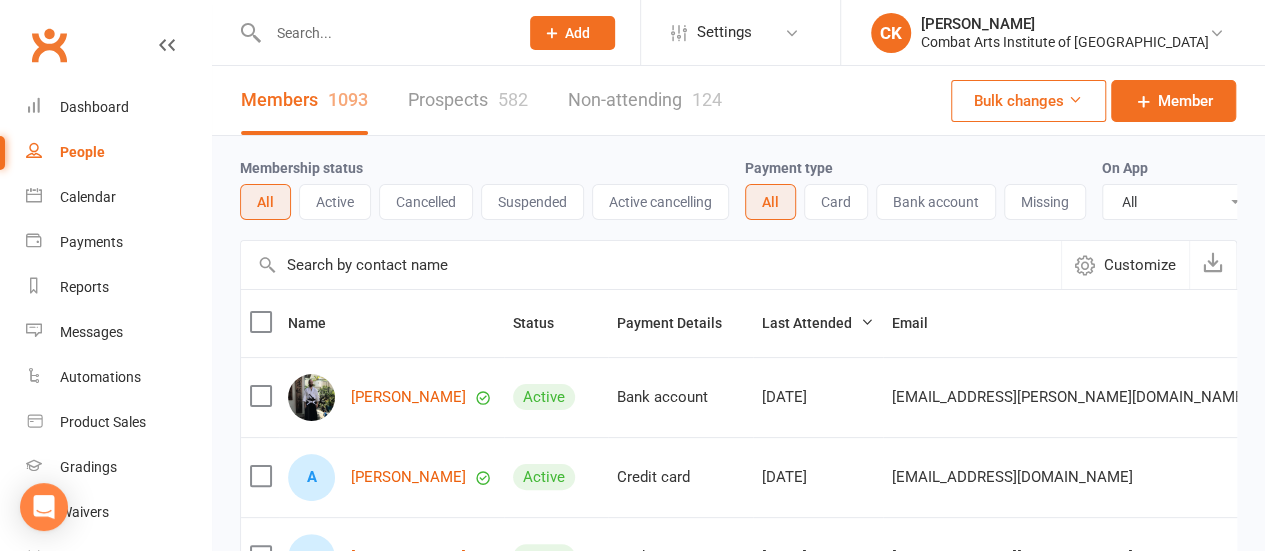 click at bounding box center (383, 33) 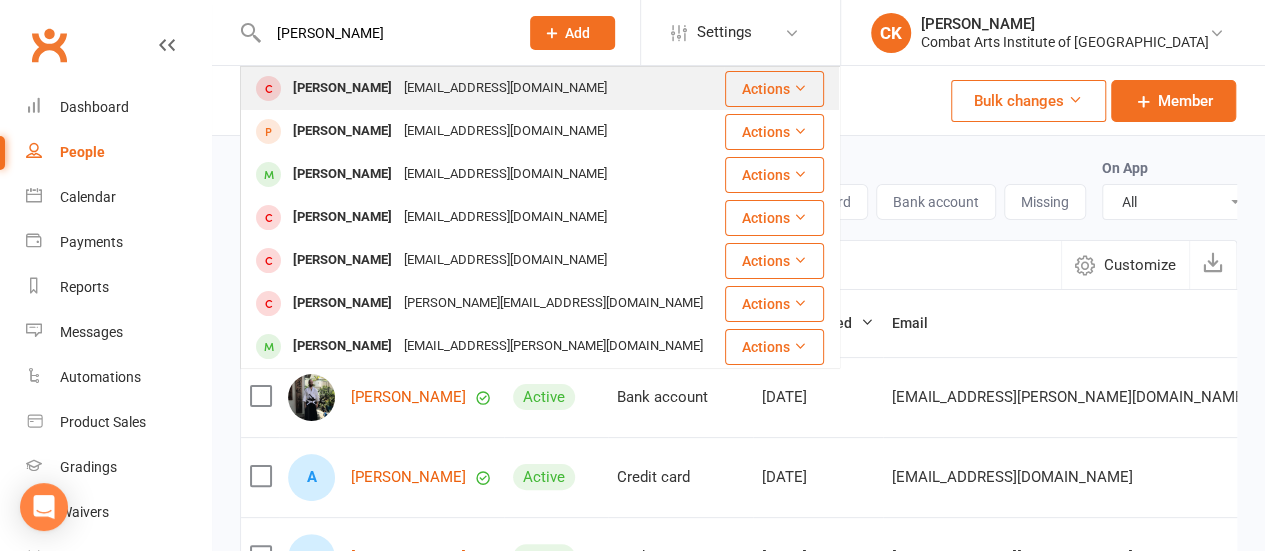 type on "[PERSON_NAME]" 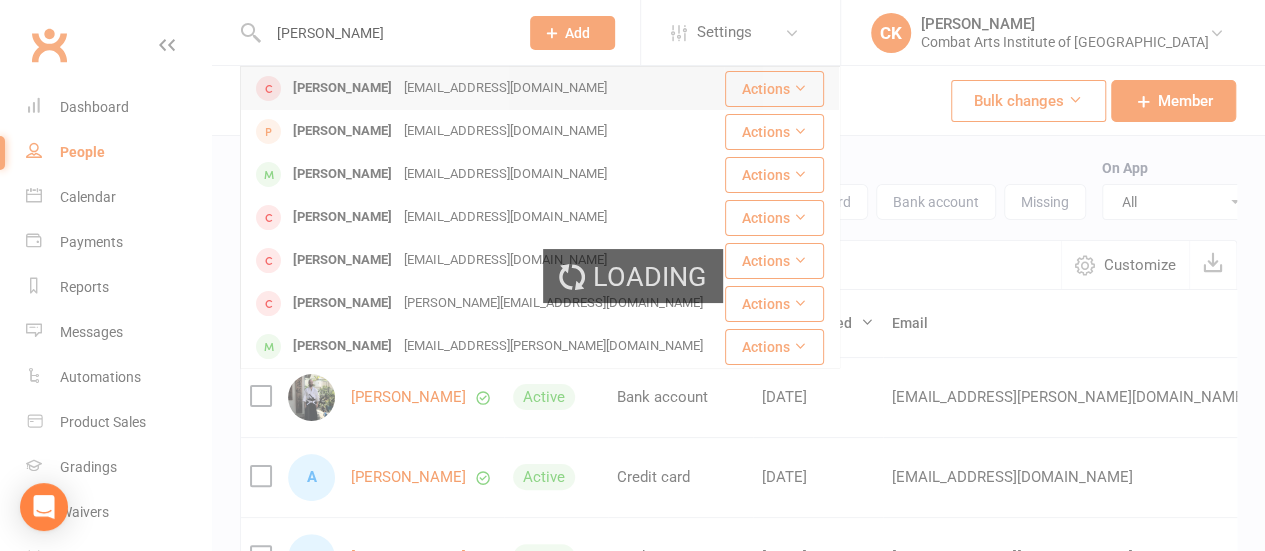 type 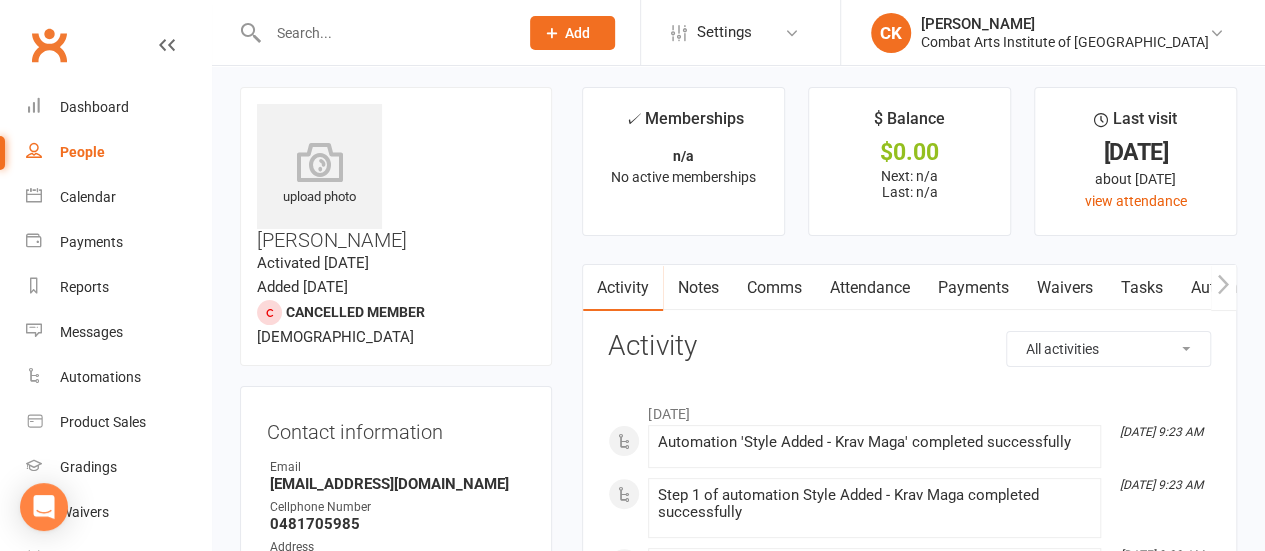 scroll, scrollTop: 0, scrollLeft: 0, axis: both 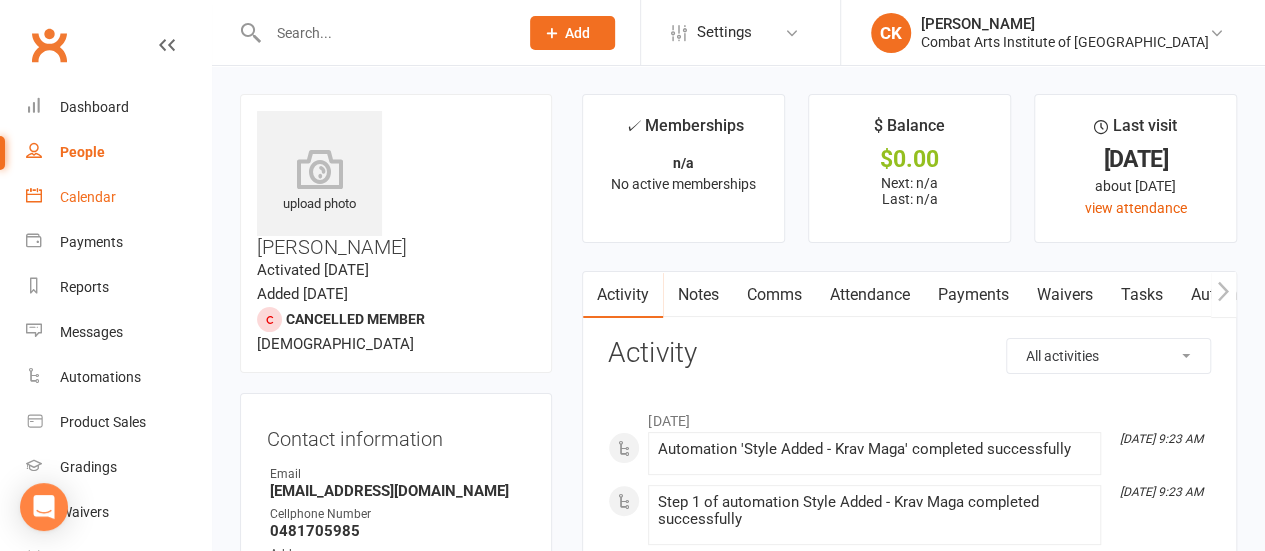 click on "Calendar" at bounding box center (88, 197) 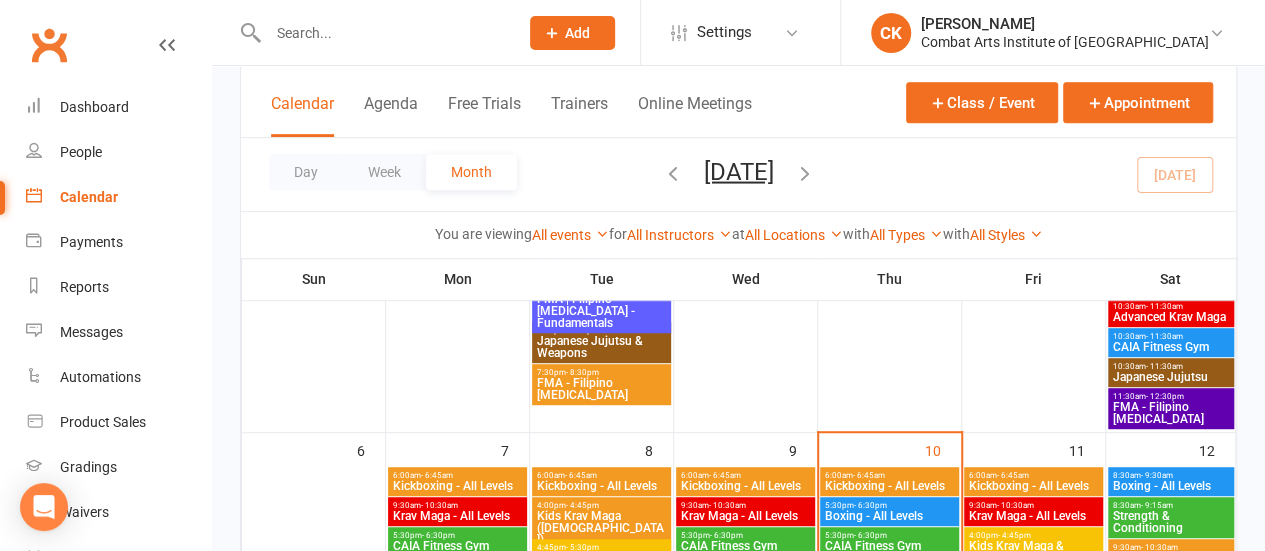 scroll, scrollTop: 300, scrollLeft: 0, axis: vertical 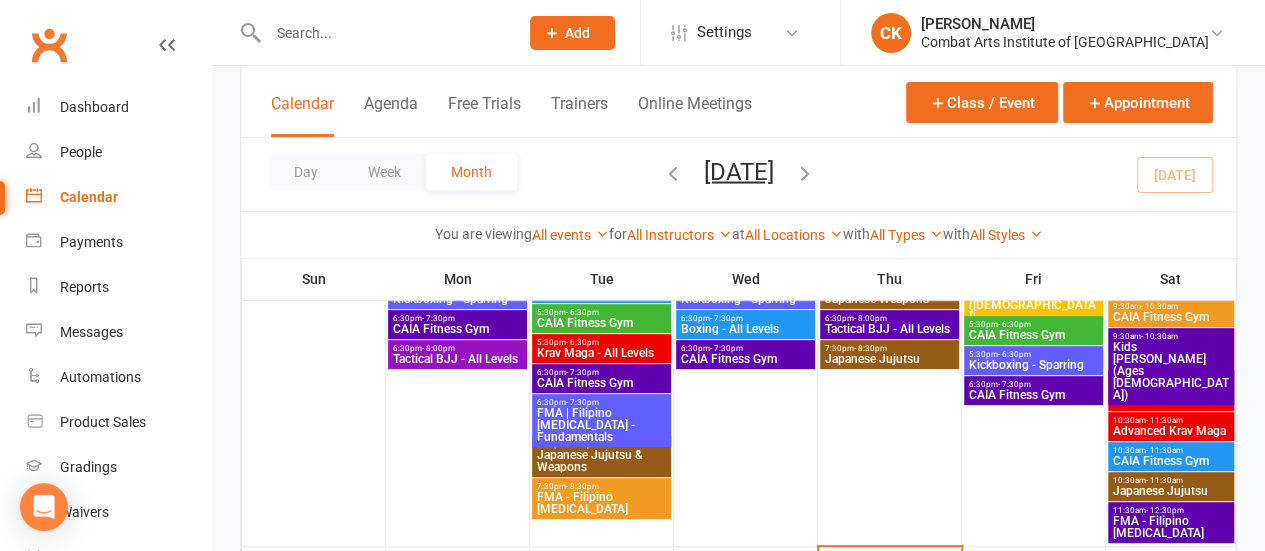 click on "10:30am  - 11:30am" at bounding box center [1171, 420] 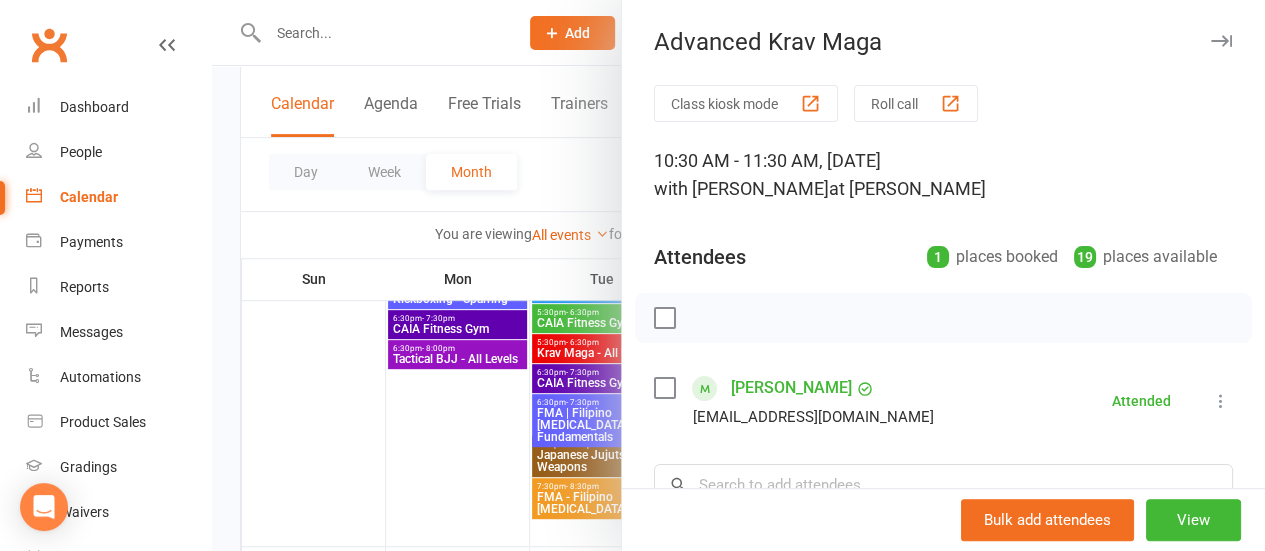 click at bounding box center [738, 275] 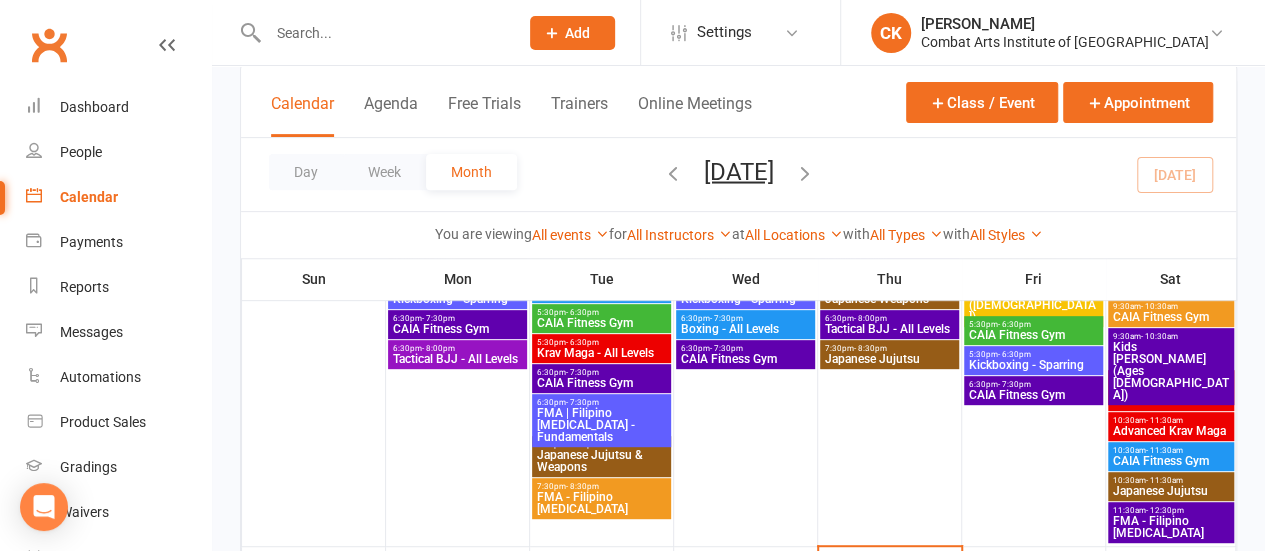 click on "Krav Maga - All Levels" at bounding box center [1171, 395] 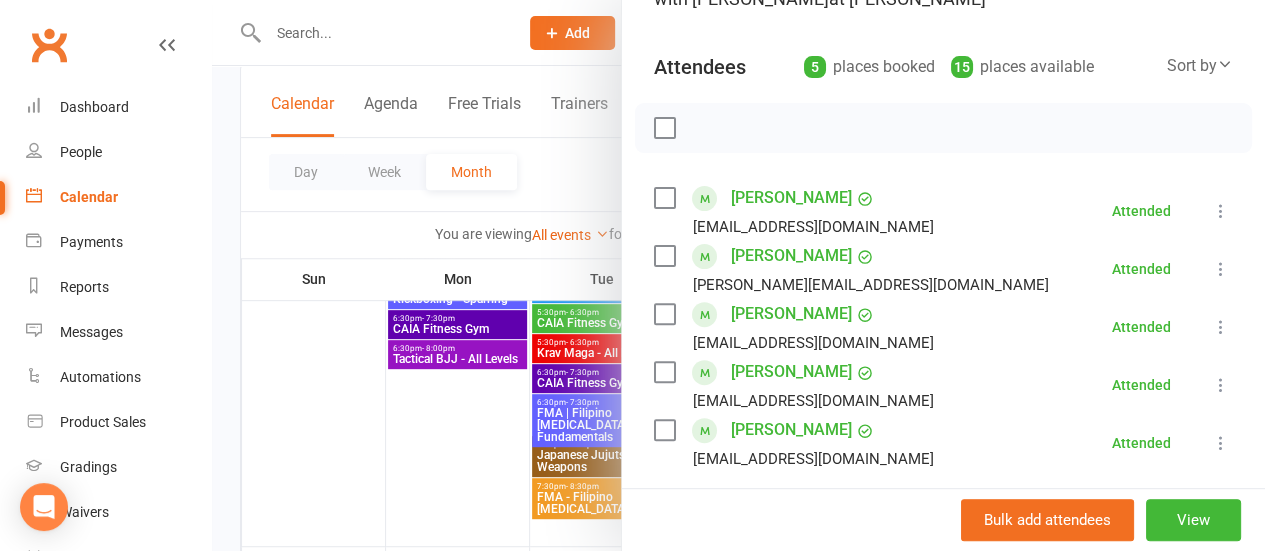 scroll, scrollTop: 200, scrollLeft: 0, axis: vertical 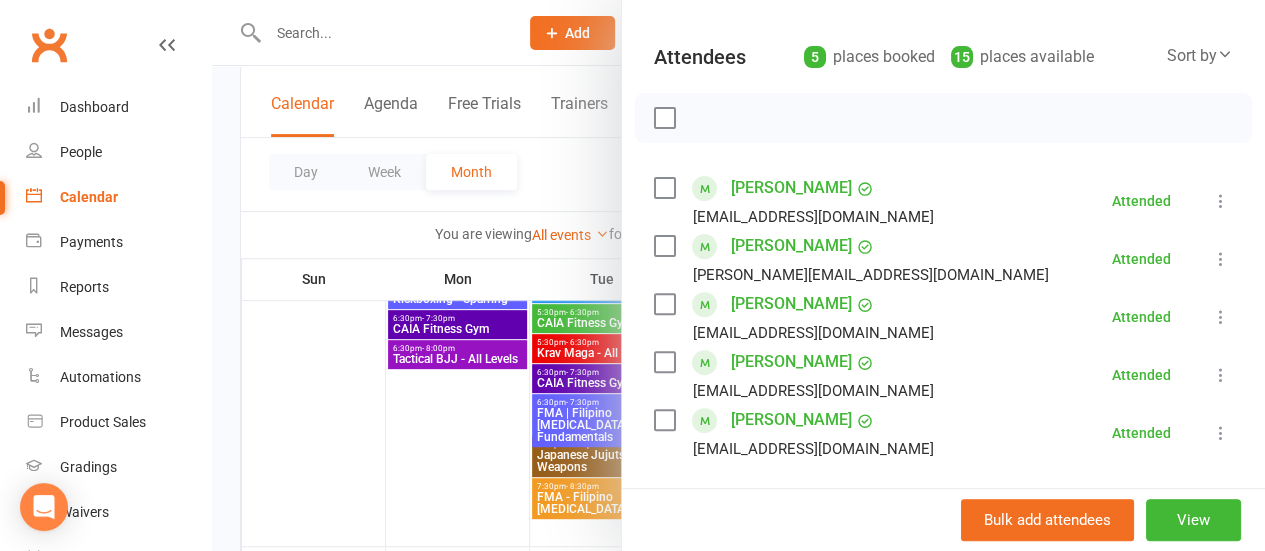 click at bounding box center (738, 275) 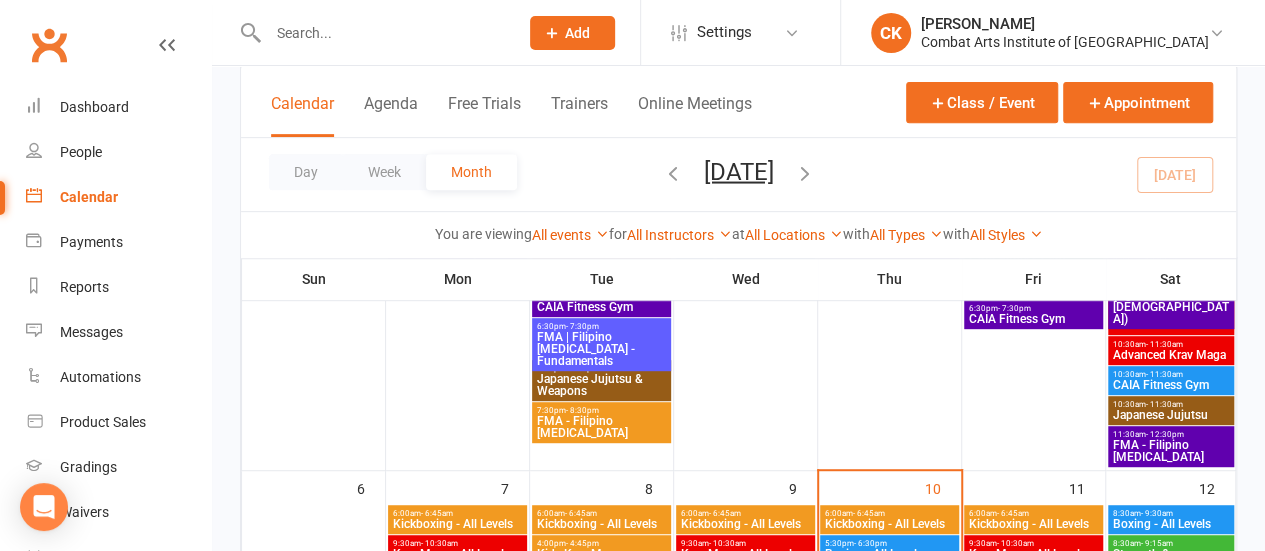 scroll, scrollTop: 400, scrollLeft: 0, axis: vertical 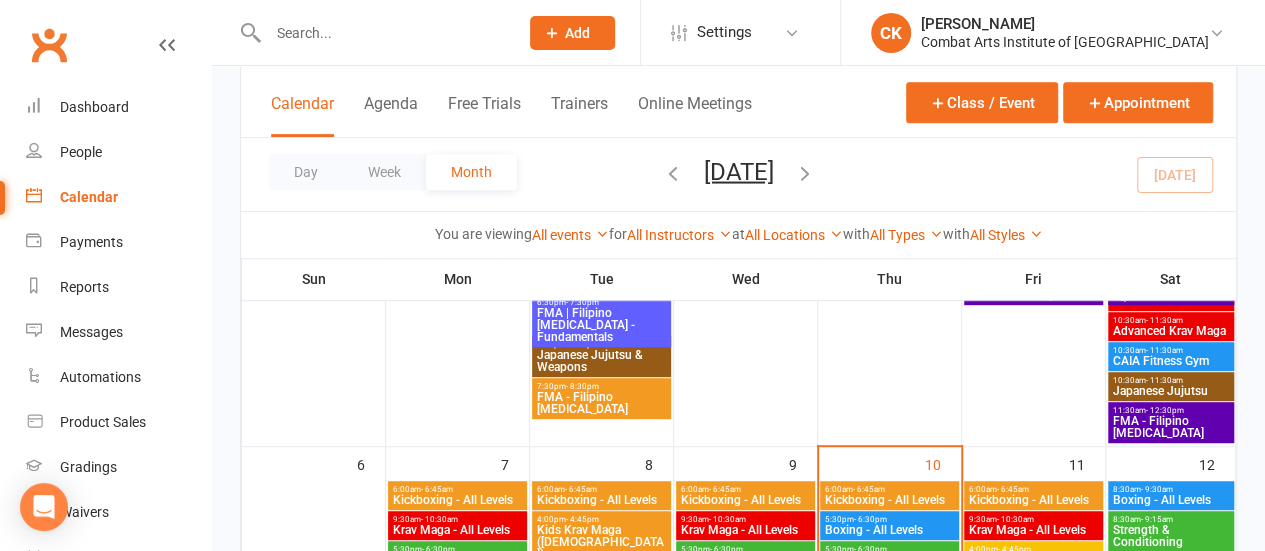 click on "Japanese Jujutsu" at bounding box center [1171, 391] 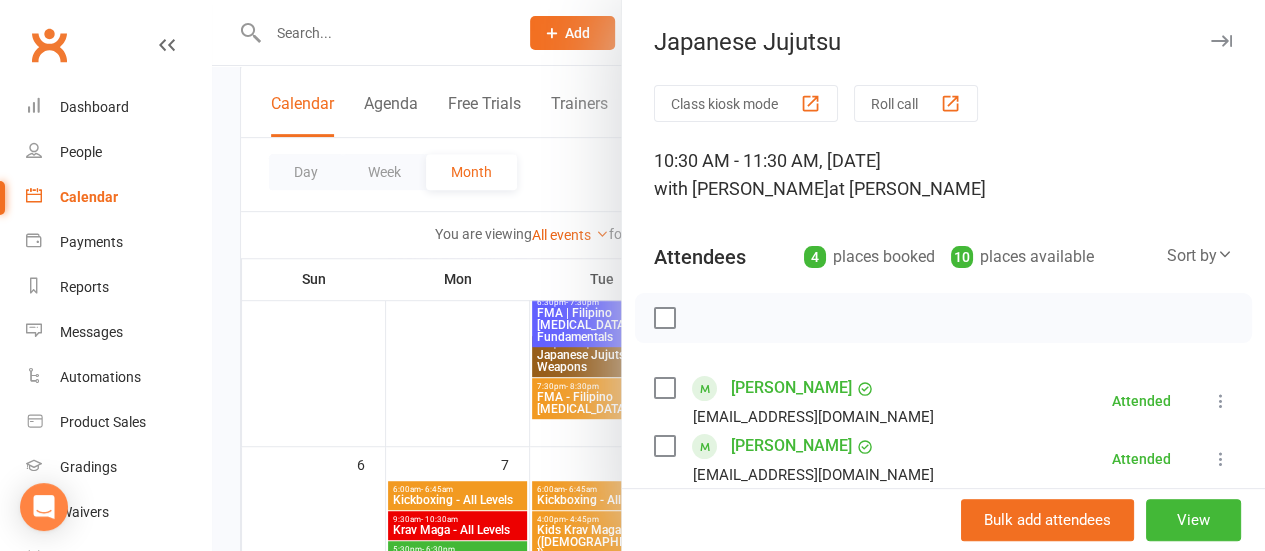 scroll, scrollTop: 200, scrollLeft: 0, axis: vertical 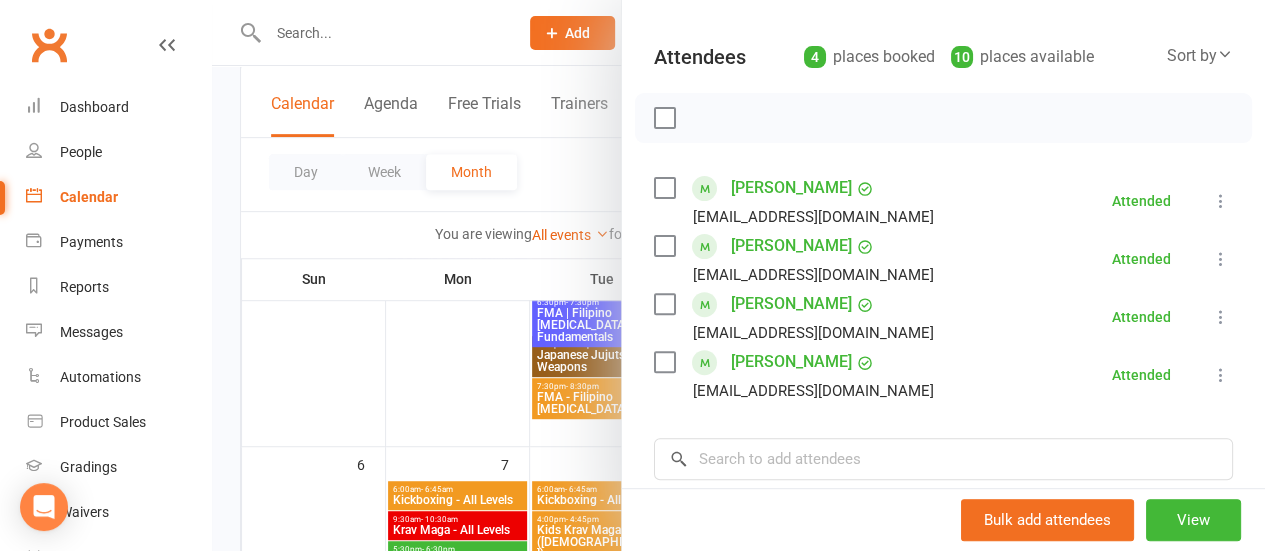 click at bounding box center [738, 275] 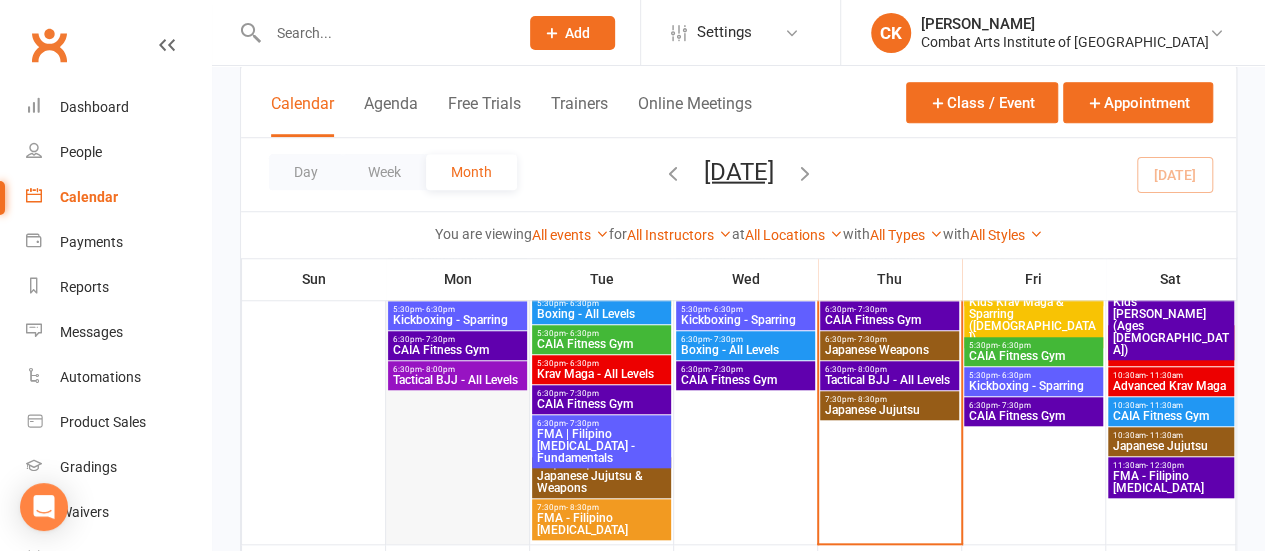 scroll, scrollTop: 600, scrollLeft: 0, axis: vertical 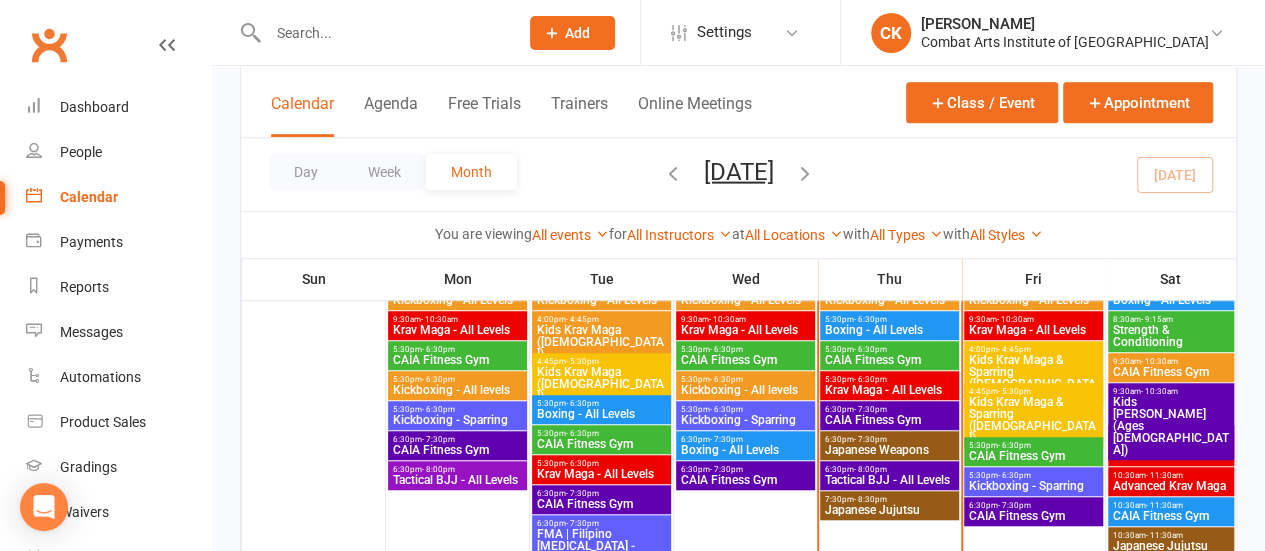 click on "Kickboxing - Sparring" at bounding box center (457, 420) 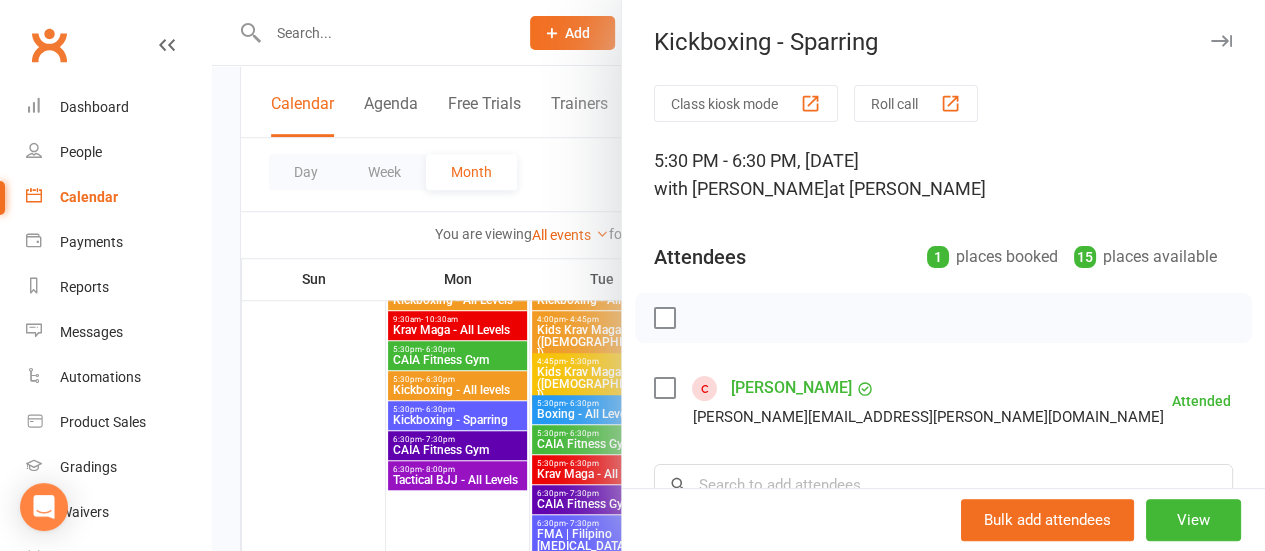 scroll, scrollTop: 100, scrollLeft: 0, axis: vertical 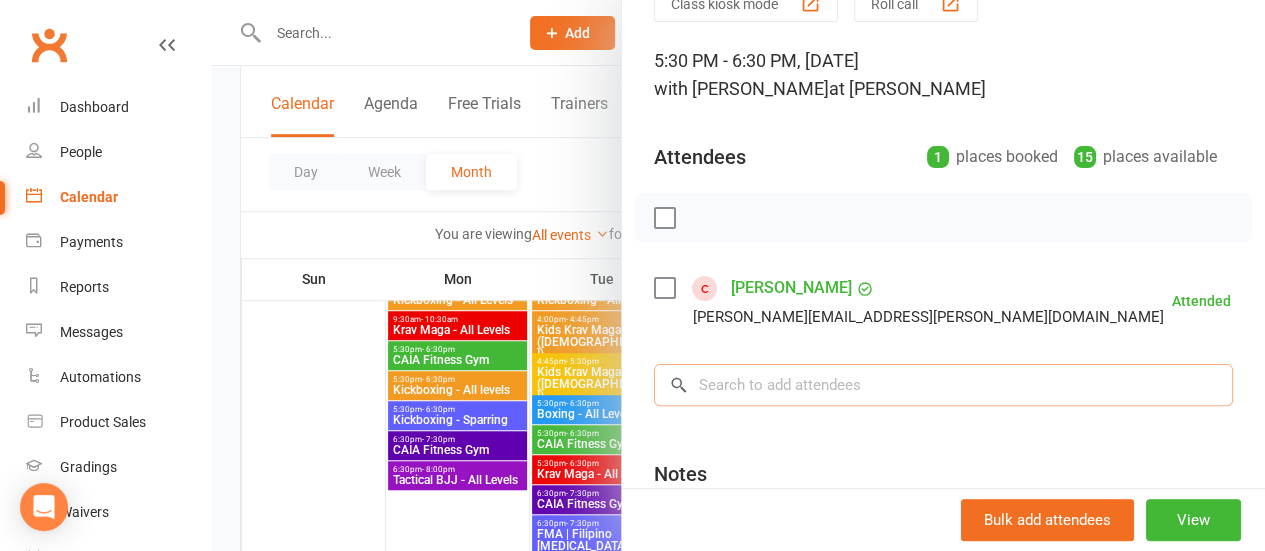 click at bounding box center [943, 385] 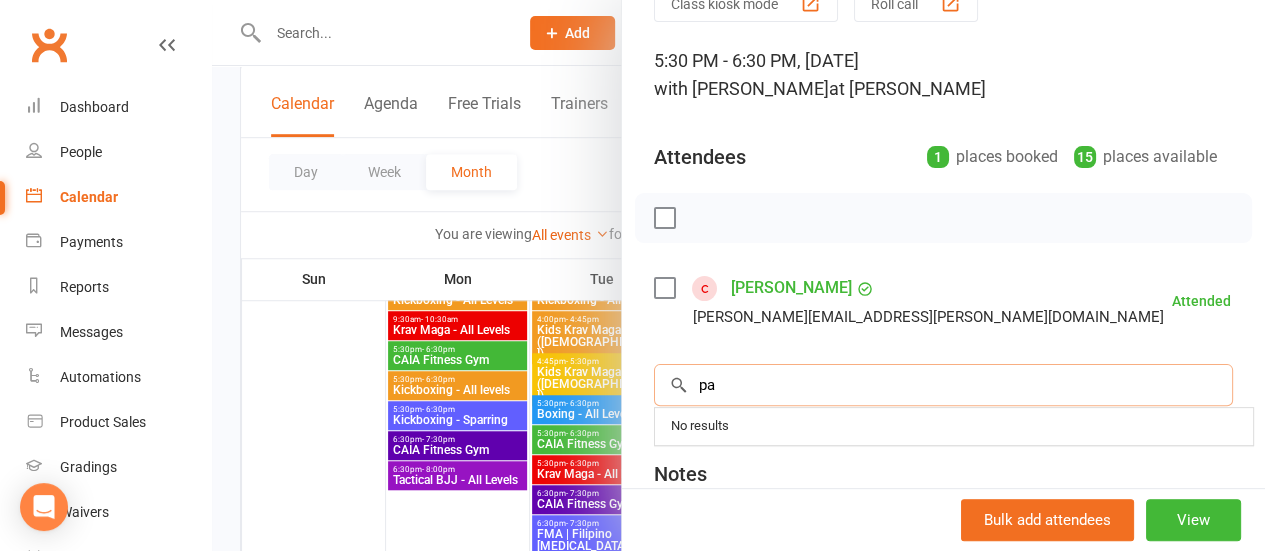 type on "p" 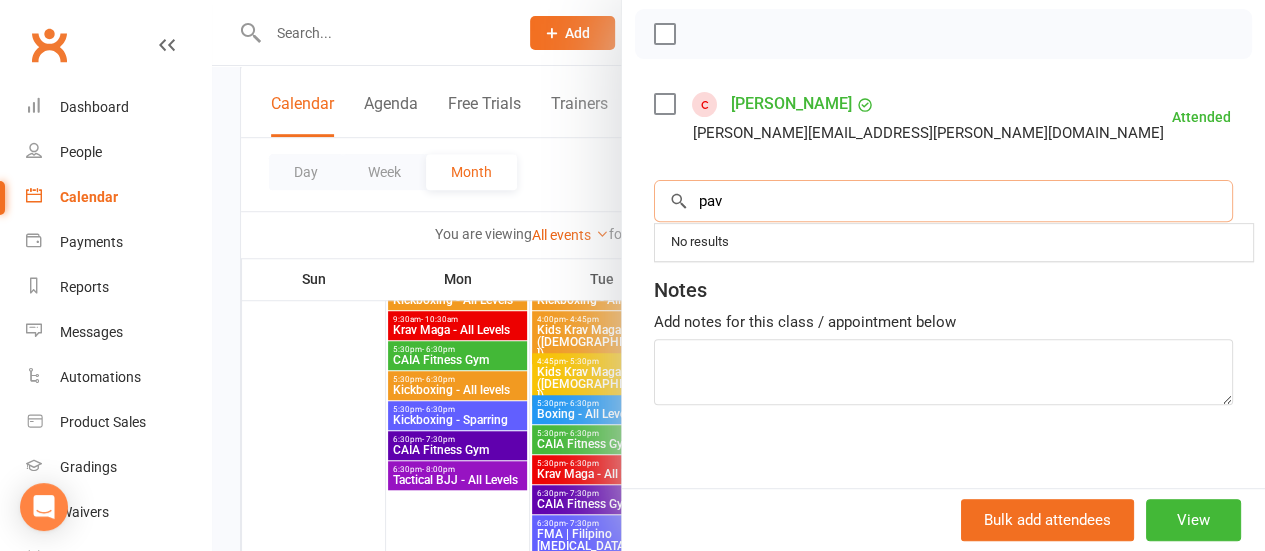 scroll, scrollTop: 300, scrollLeft: 0, axis: vertical 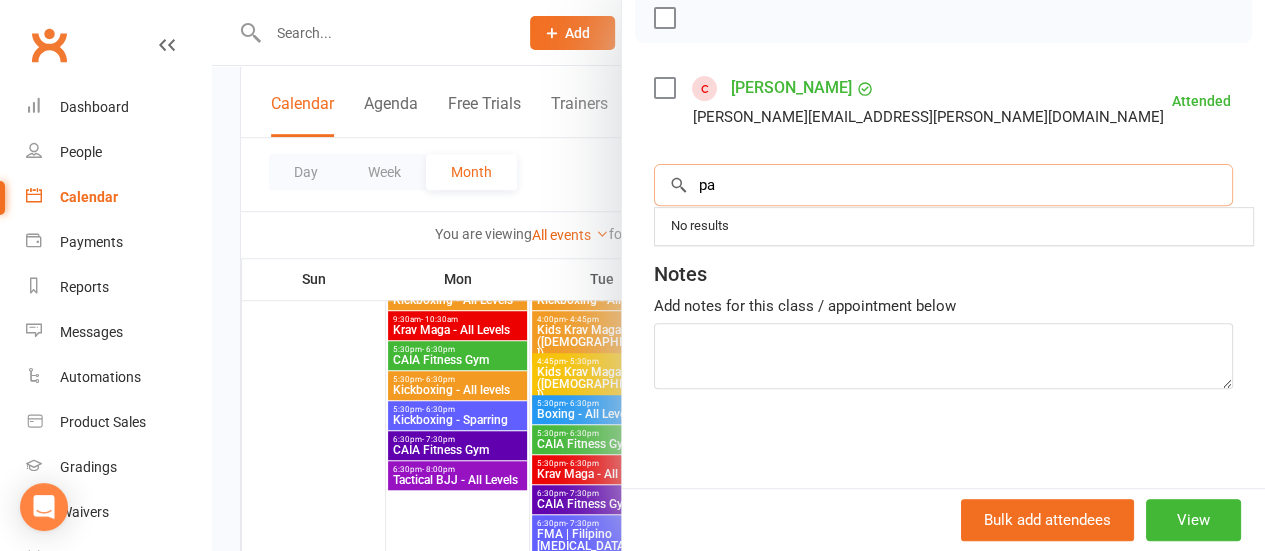 type on "p" 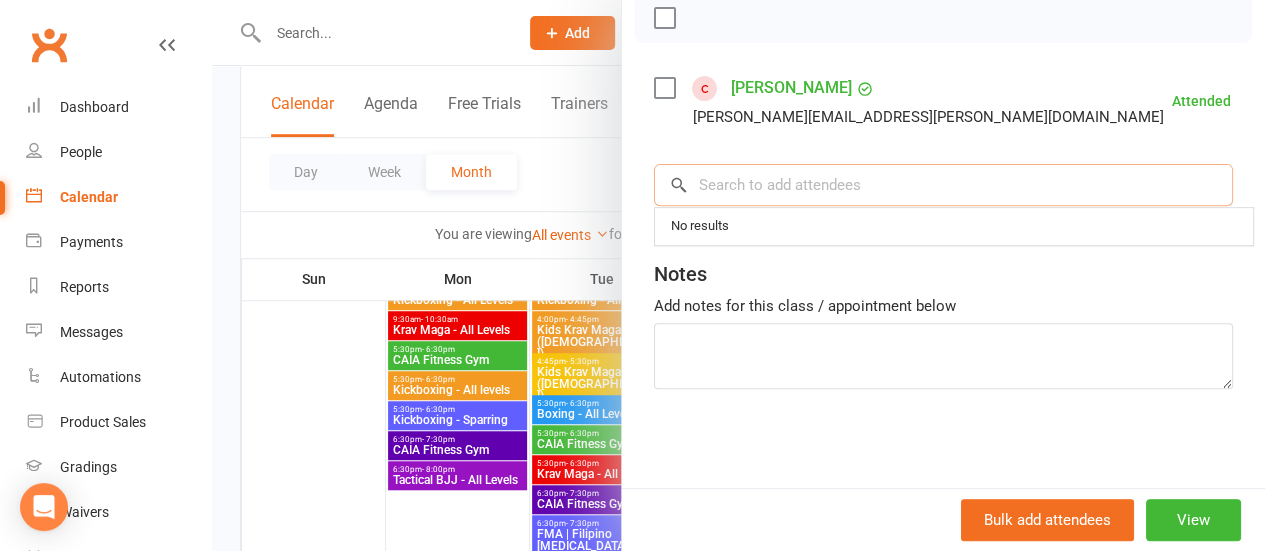 scroll, scrollTop: 298, scrollLeft: 0, axis: vertical 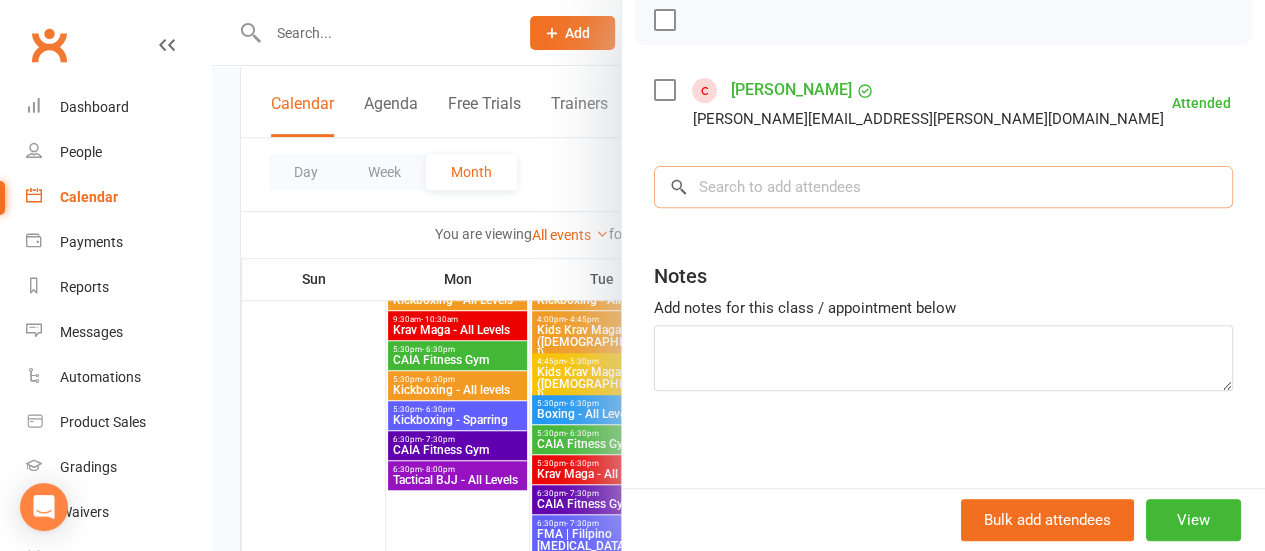 click at bounding box center (943, 187) 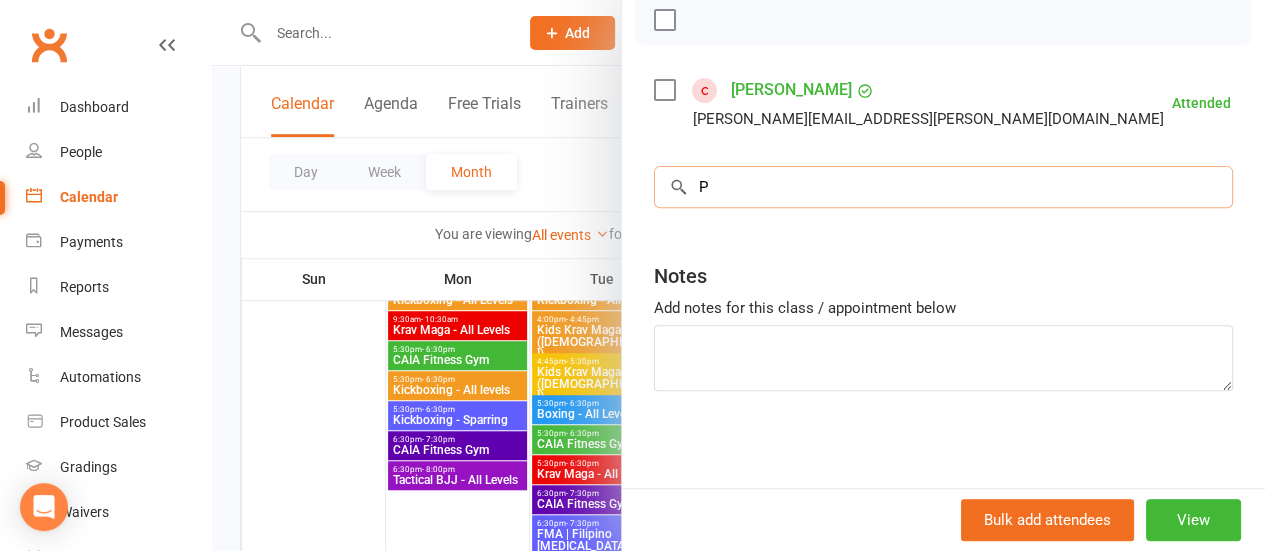 scroll, scrollTop: 300, scrollLeft: 0, axis: vertical 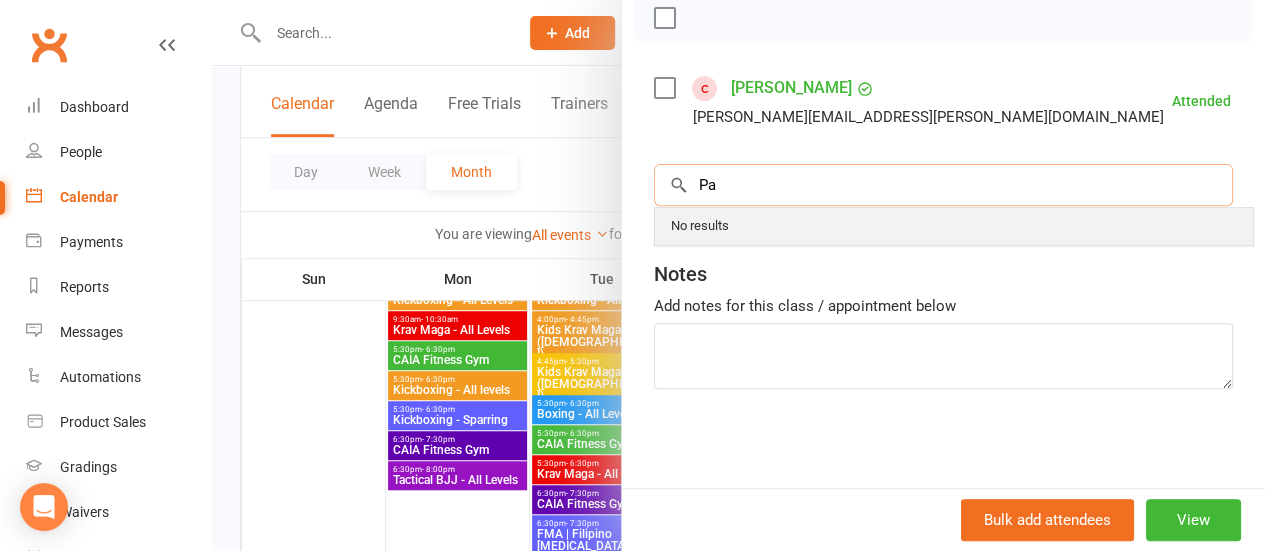 type on "P" 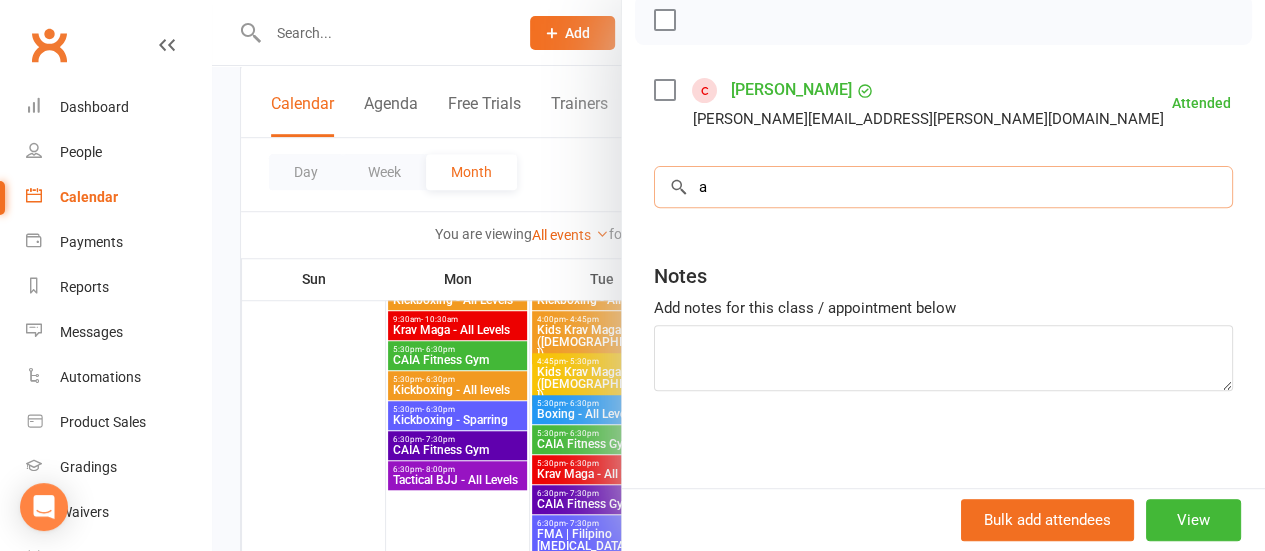 scroll, scrollTop: 300, scrollLeft: 0, axis: vertical 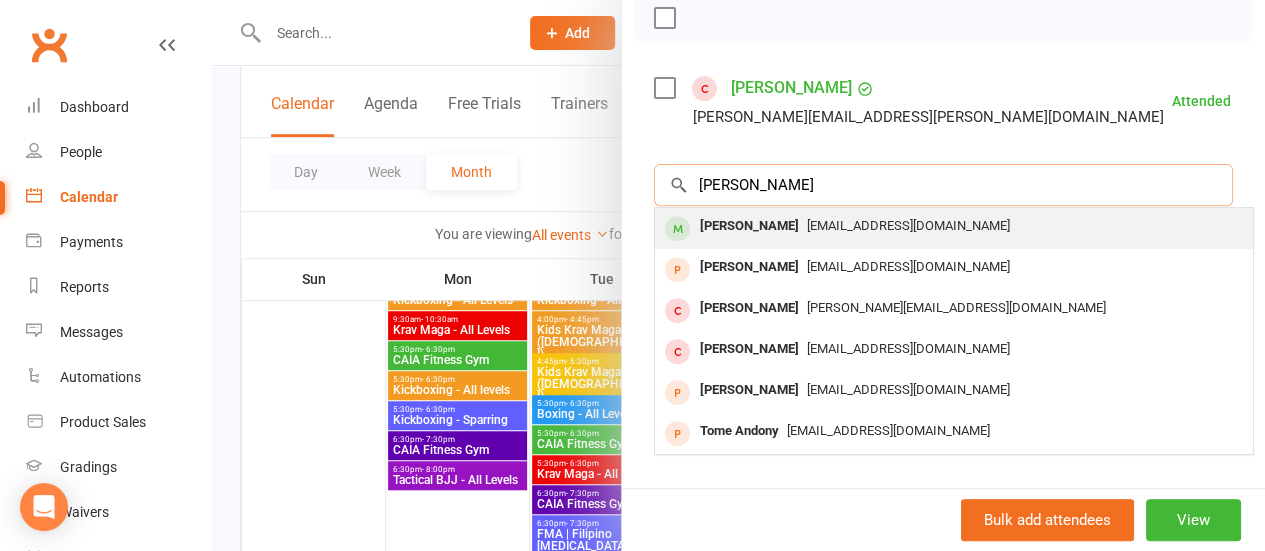 type on "[PERSON_NAME]" 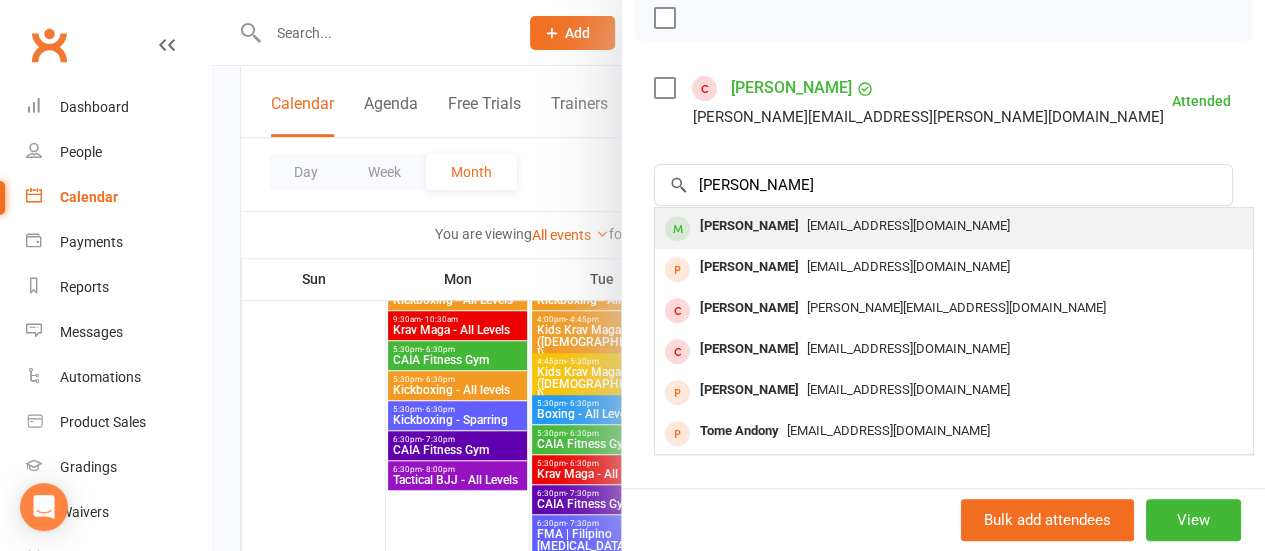 click on "[PERSON_NAME]" at bounding box center [749, 226] 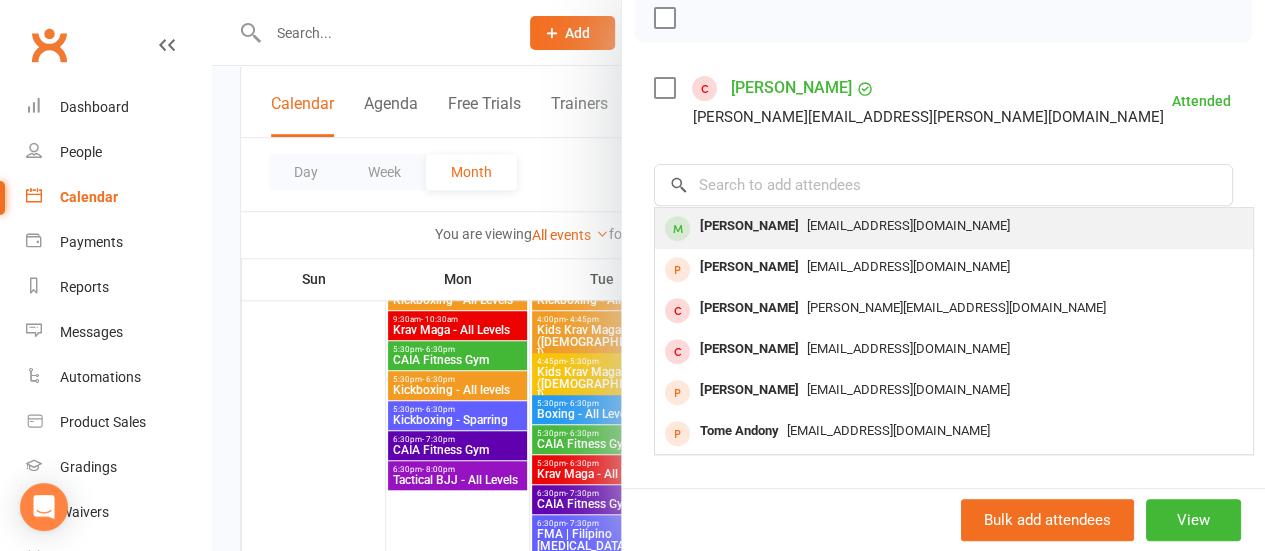 scroll, scrollTop: 298, scrollLeft: 0, axis: vertical 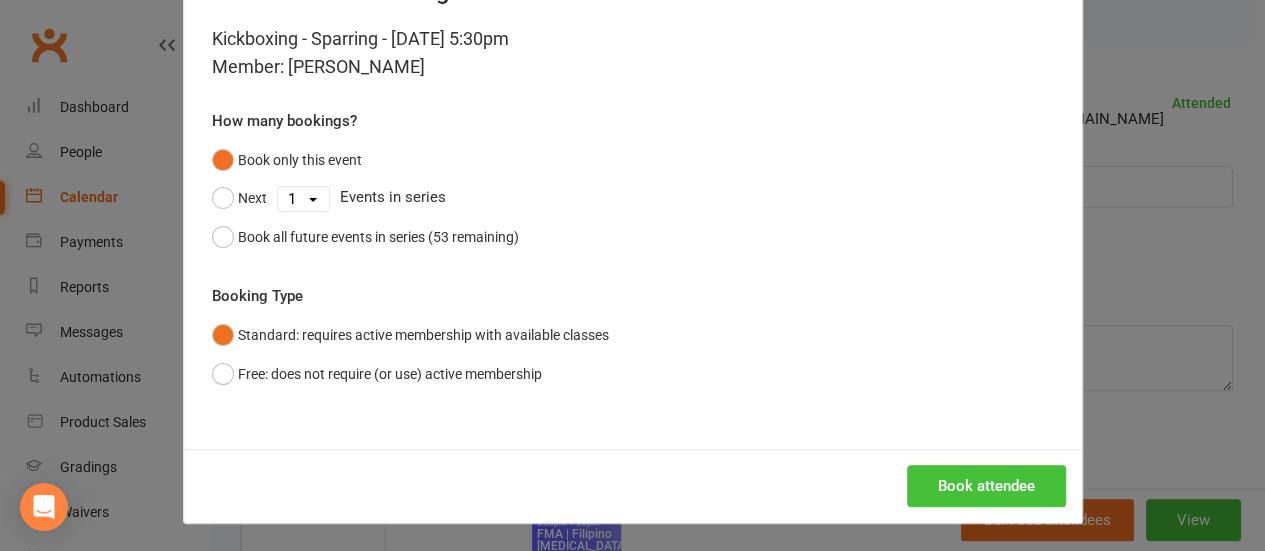 click on "Book attendee" at bounding box center [986, 486] 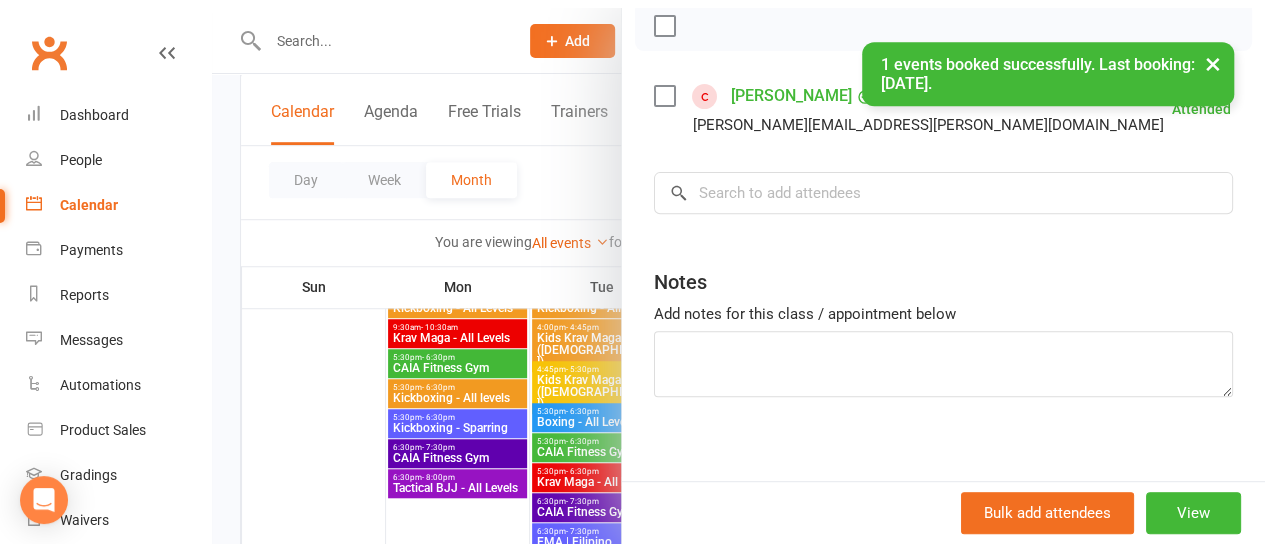 scroll, scrollTop: 300, scrollLeft: 0, axis: vertical 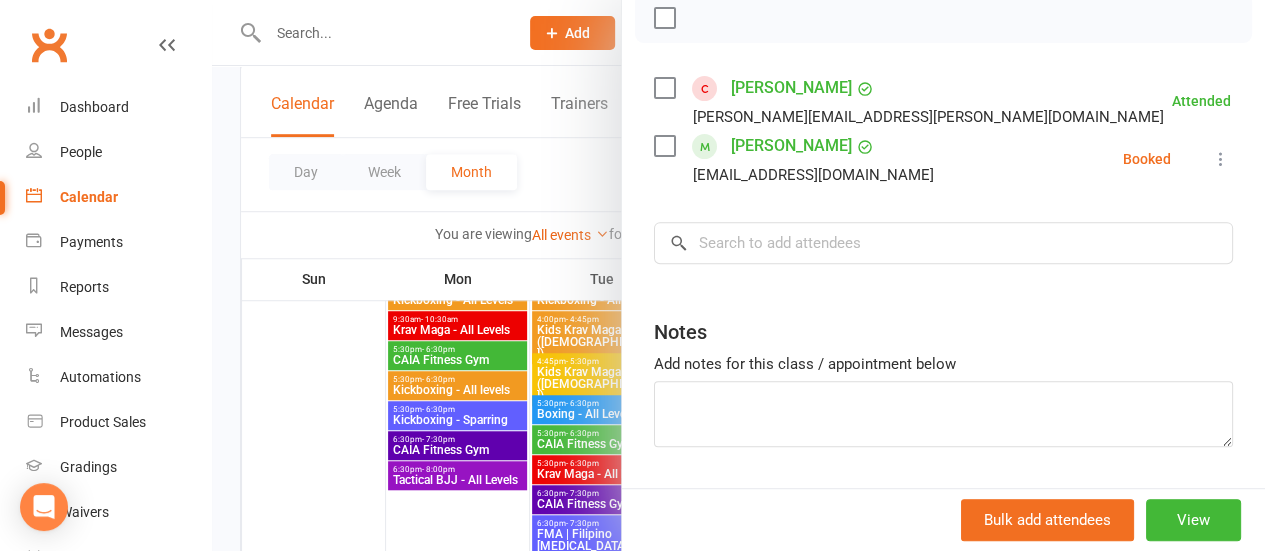 click on "[PERSON_NAME]" at bounding box center [791, 146] 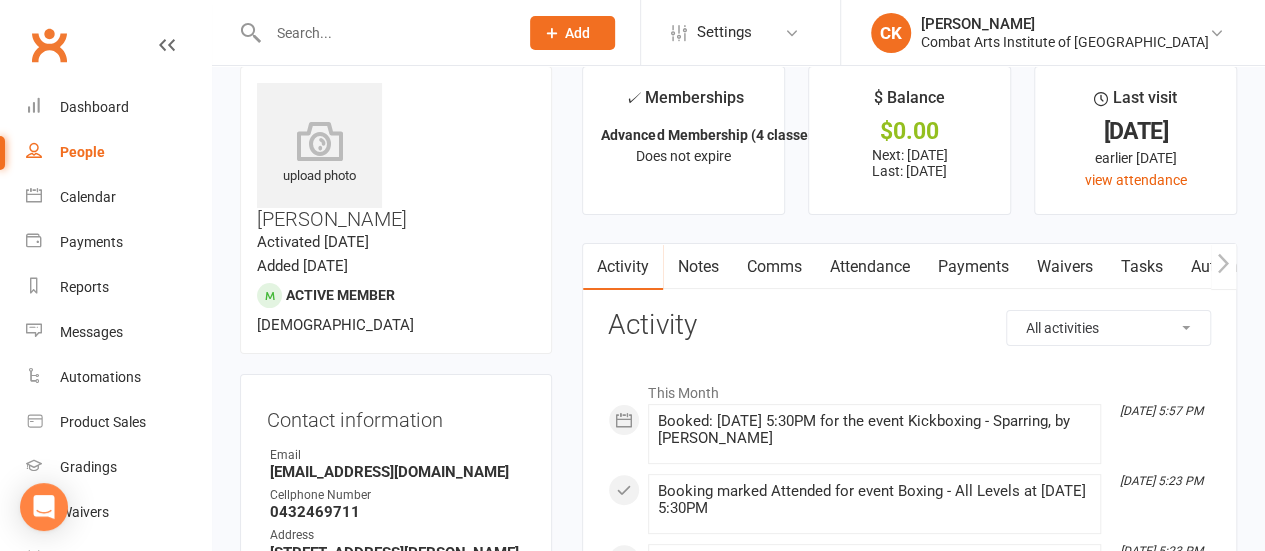 scroll, scrollTop: 0, scrollLeft: 0, axis: both 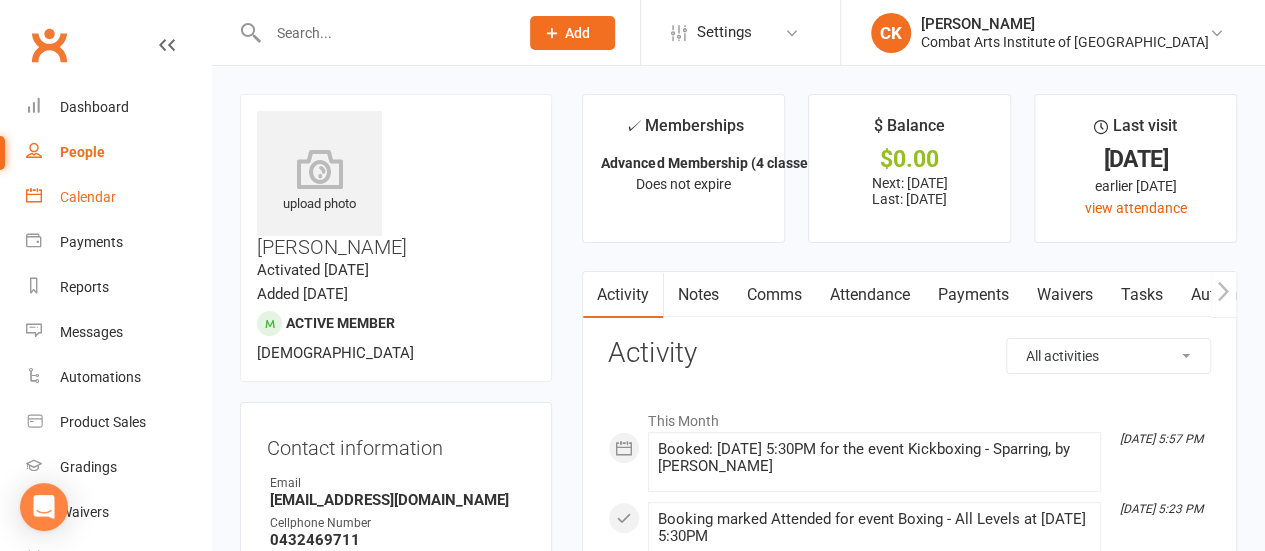 click on "Calendar" at bounding box center (88, 197) 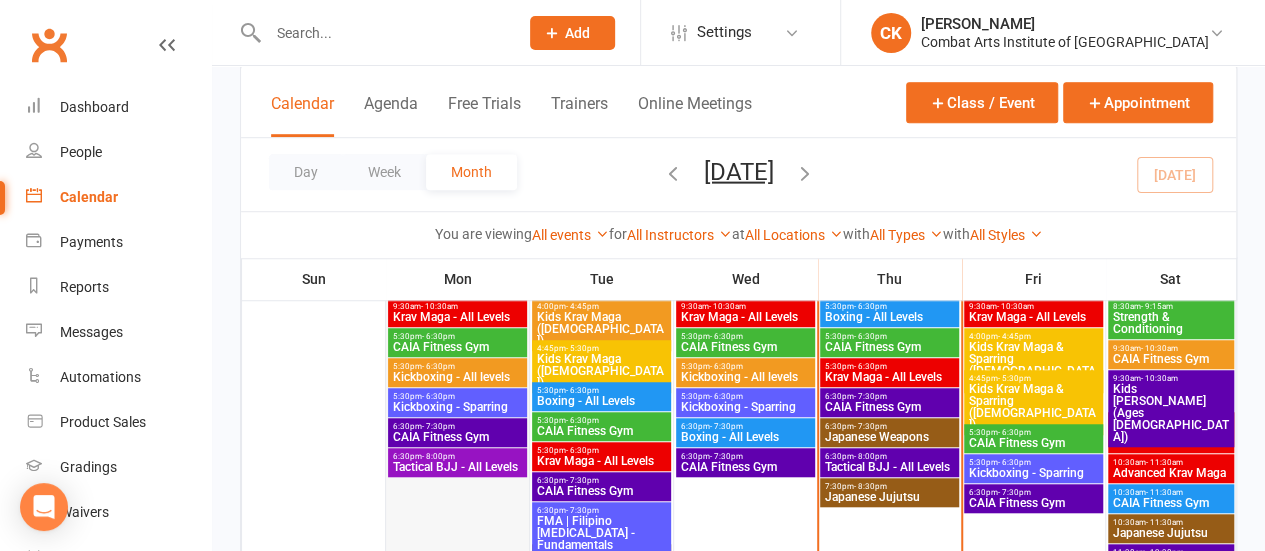 scroll, scrollTop: 700, scrollLeft: 0, axis: vertical 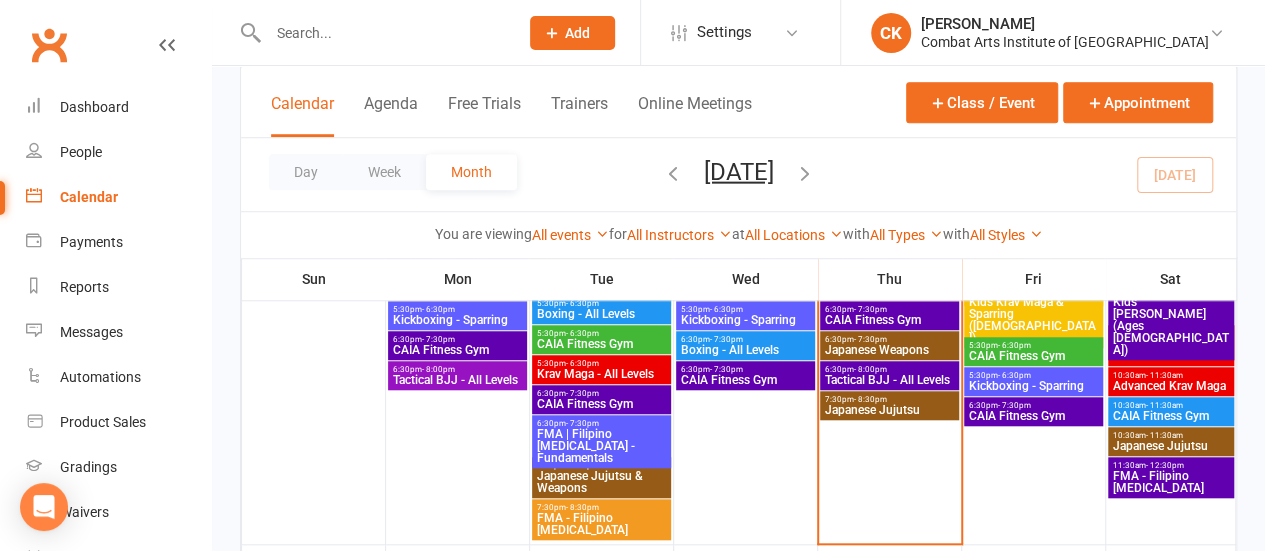 click on "Tactical BJJ - All Levels" at bounding box center [457, 380] 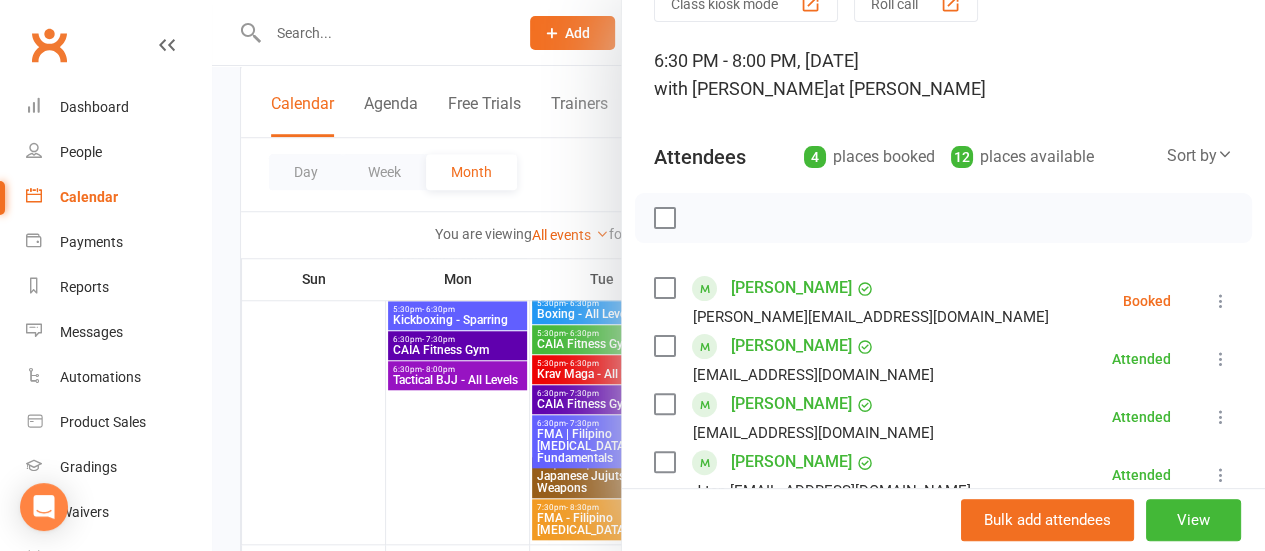 scroll, scrollTop: 200, scrollLeft: 0, axis: vertical 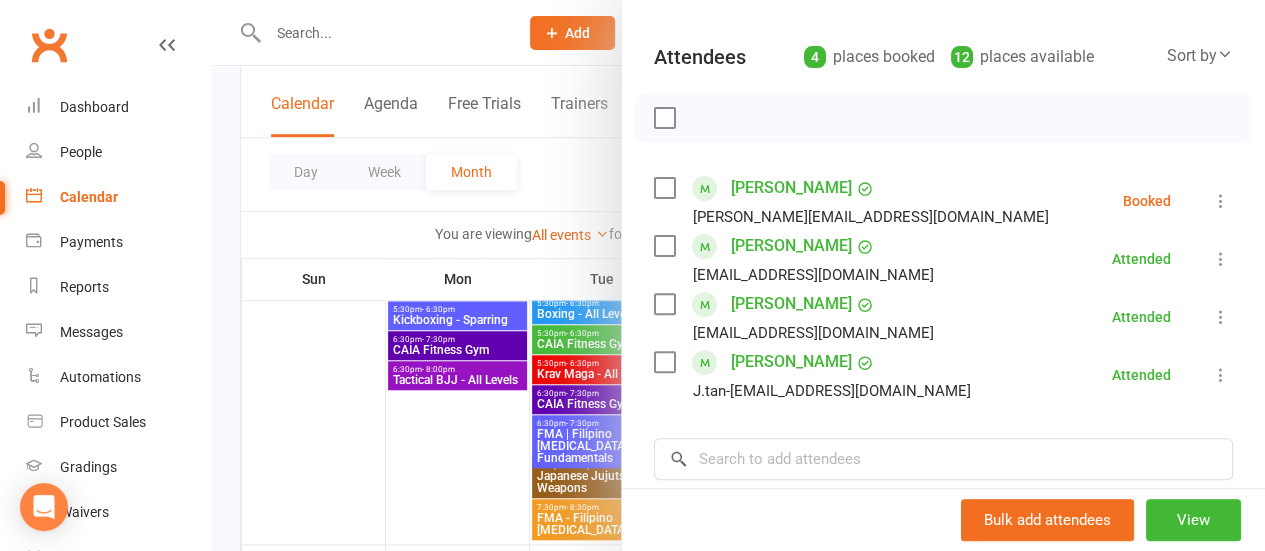 click at bounding box center (738, 275) 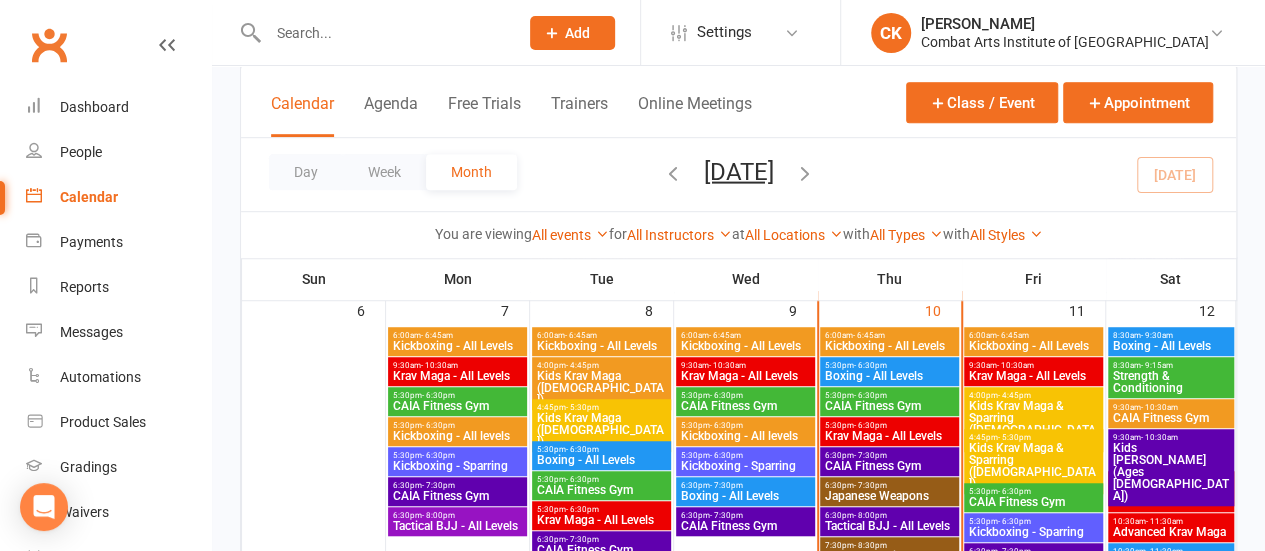 scroll, scrollTop: 600, scrollLeft: 0, axis: vertical 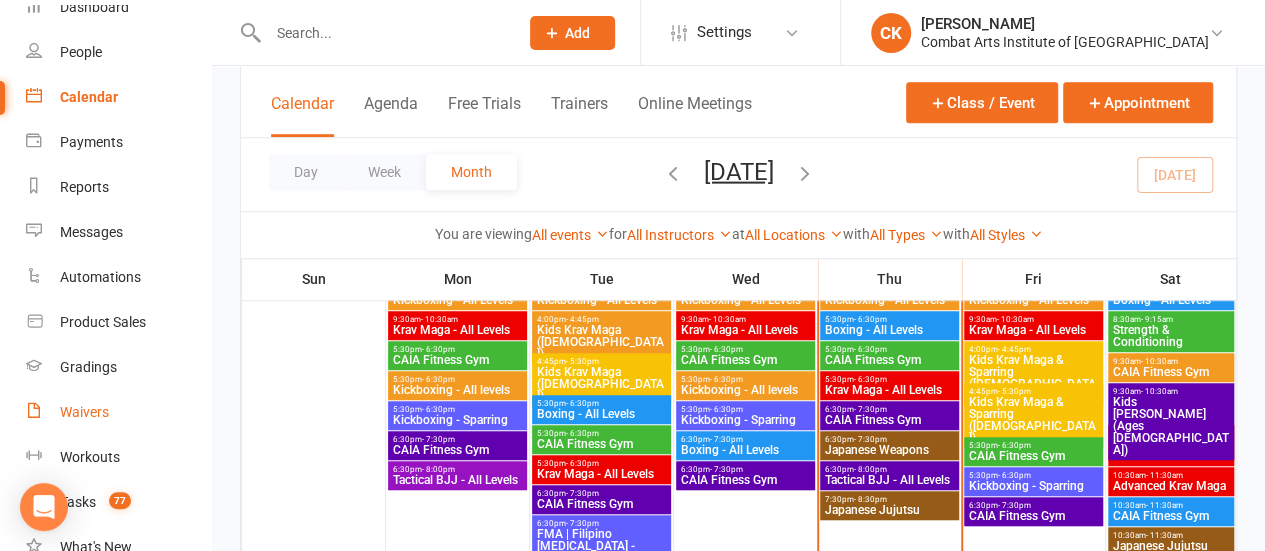 click on "Waivers" at bounding box center [84, 412] 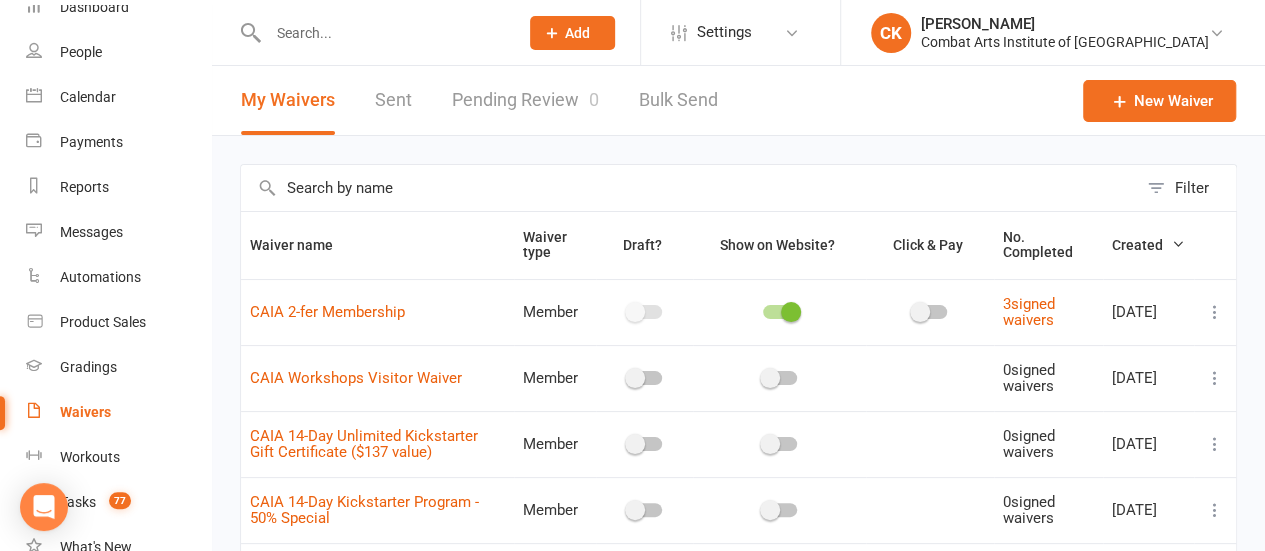 click on "Pending Review 0" at bounding box center [525, 100] 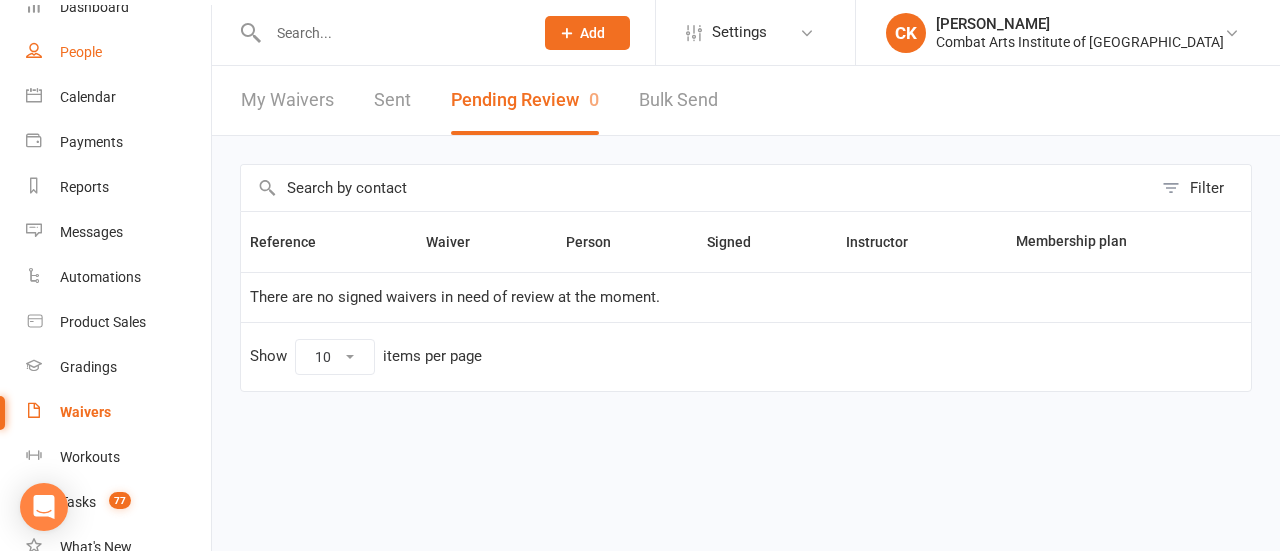 click on "People" at bounding box center (81, 52) 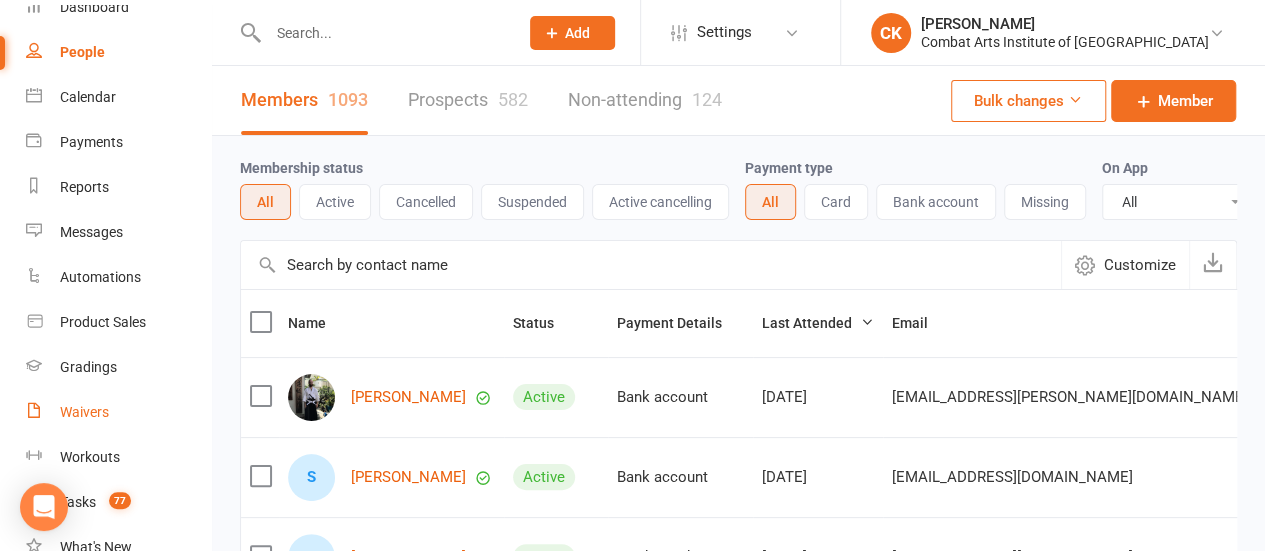 click on "Waivers" at bounding box center [84, 412] 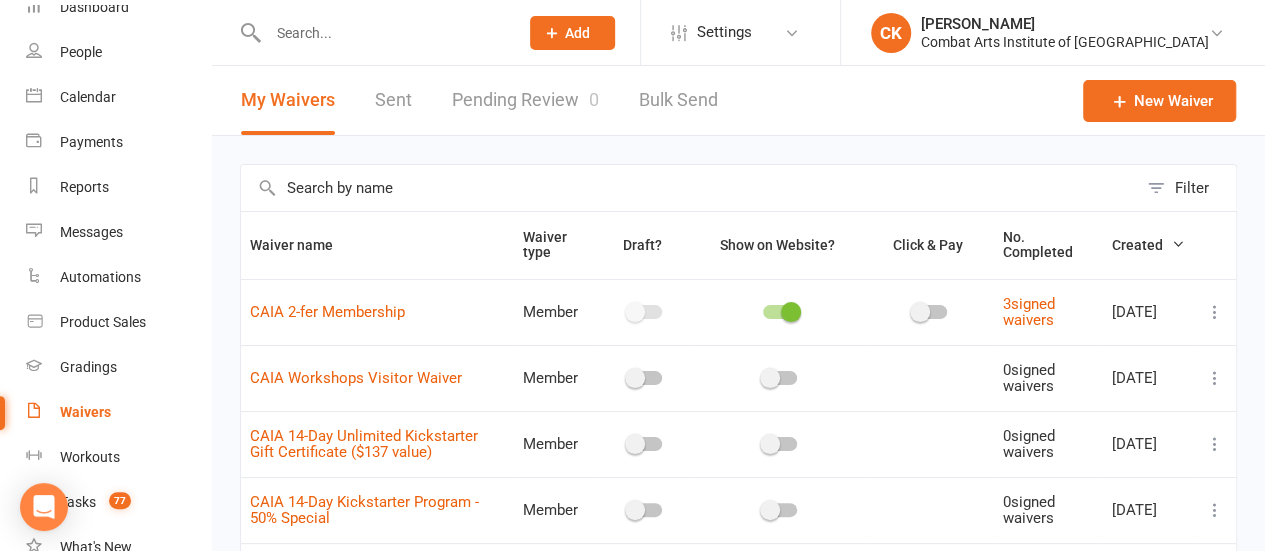 click on "Pending Review 0" at bounding box center [525, 100] 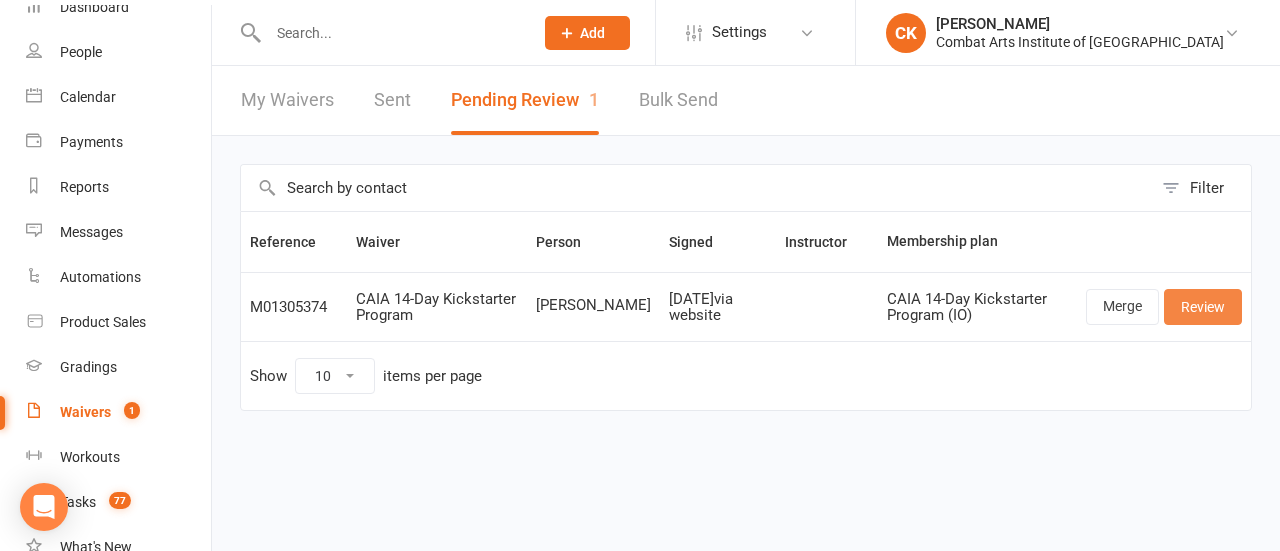 click on "Review" at bounding box center (1203, 307) 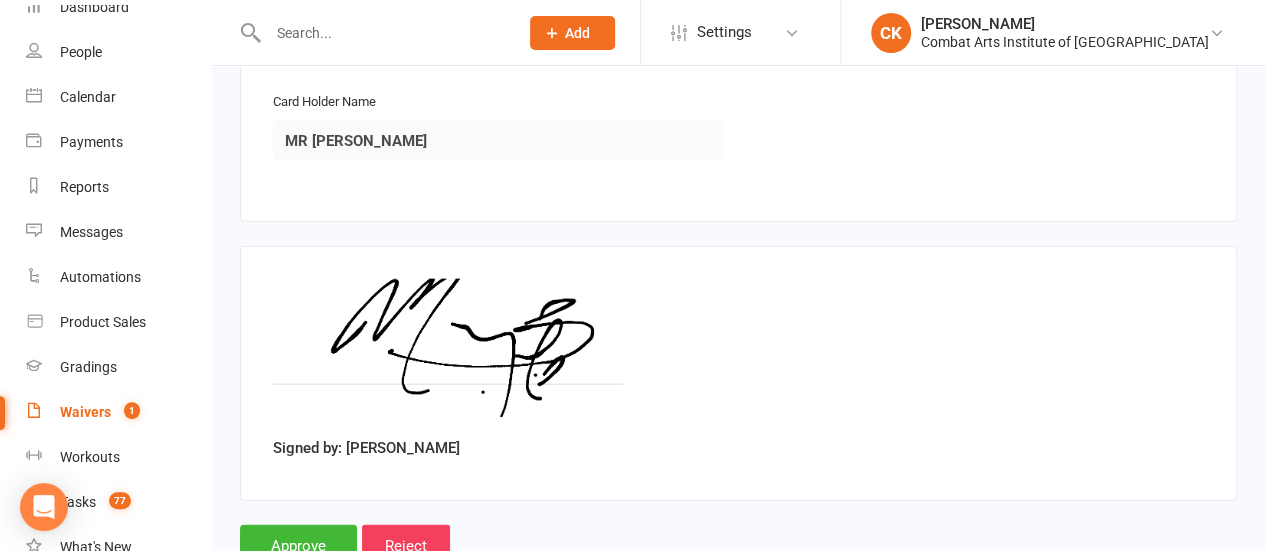 scroll, scrollTop: 2185, scrollLeft: 0, axis: vertical 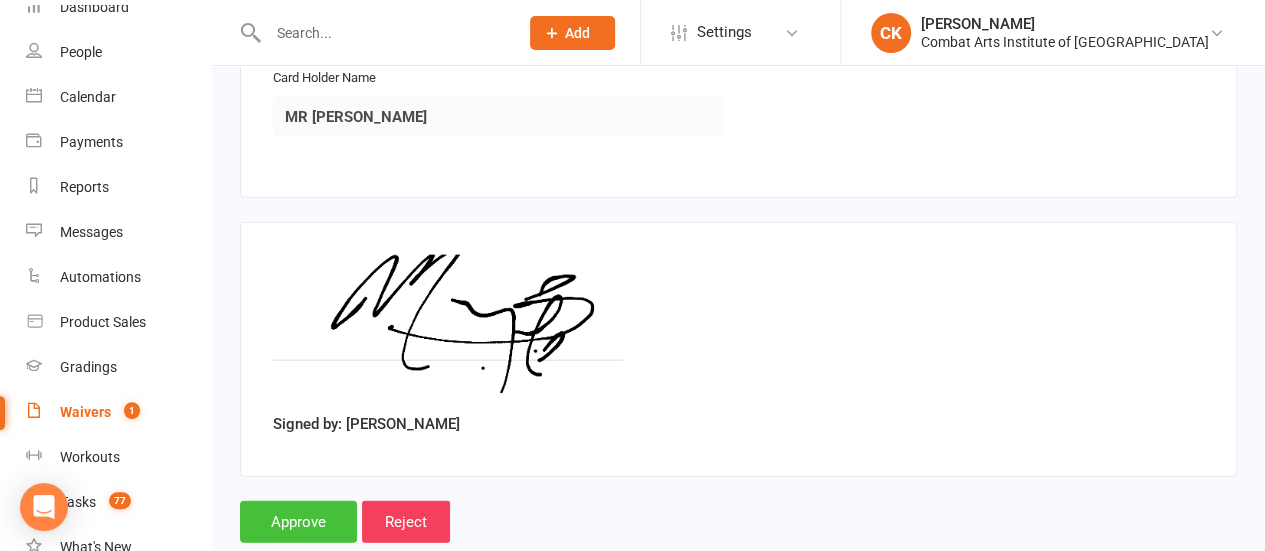 click on "Approve" at bounding box center (298, 522) 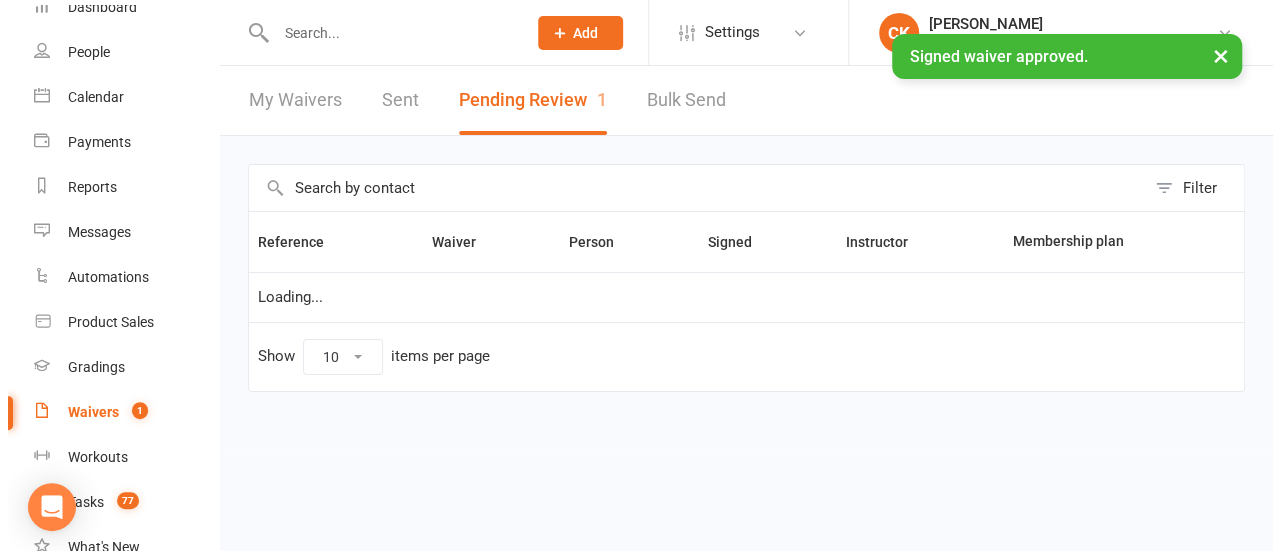 scroll, scrollTop: 0, scrollLeft: 0, axis: both 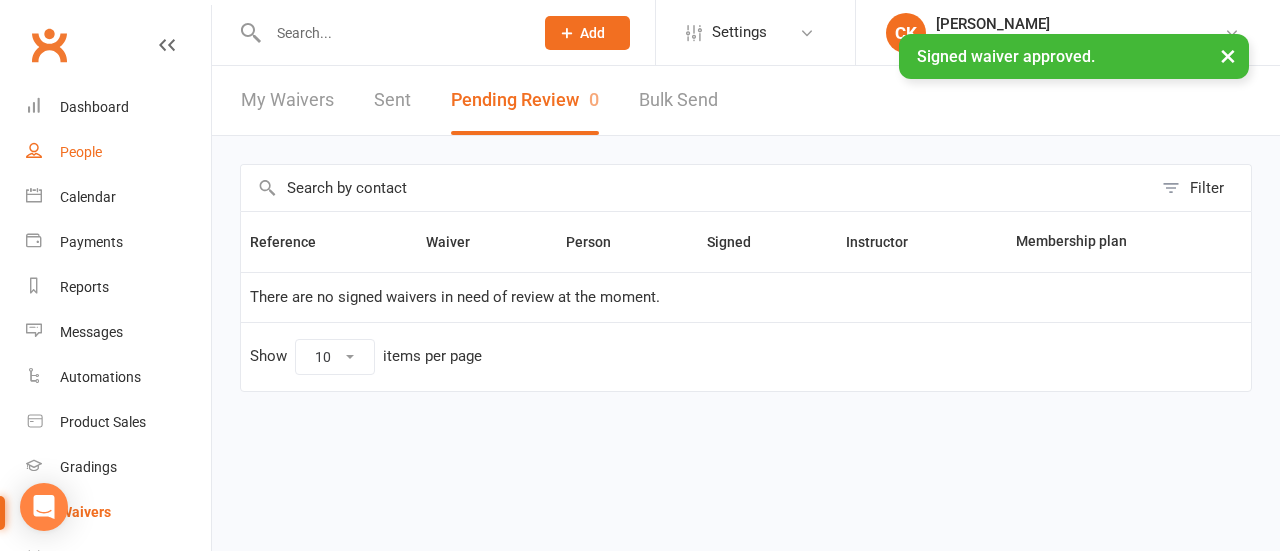 click on "People" at bounding box center [81, 152] 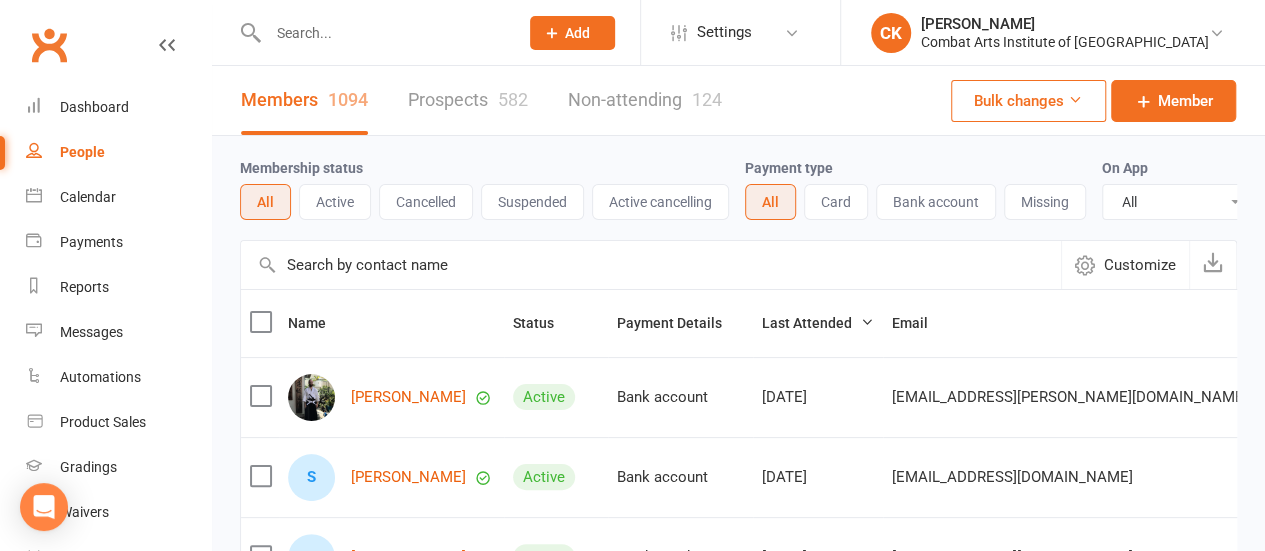 click at bounding box center [383, 33] 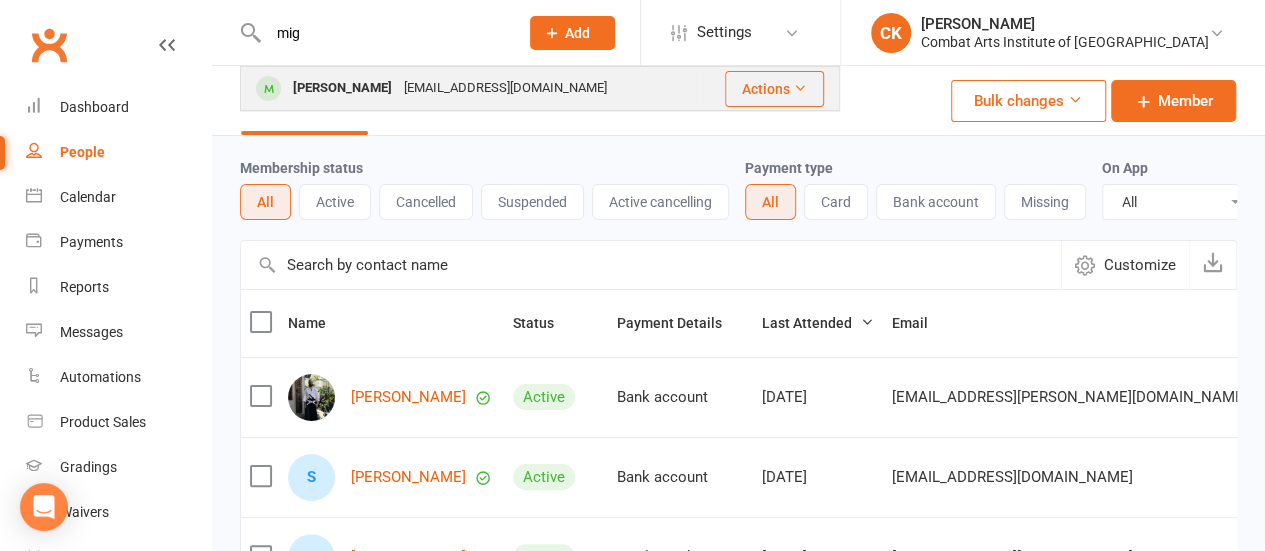 type on "mig" 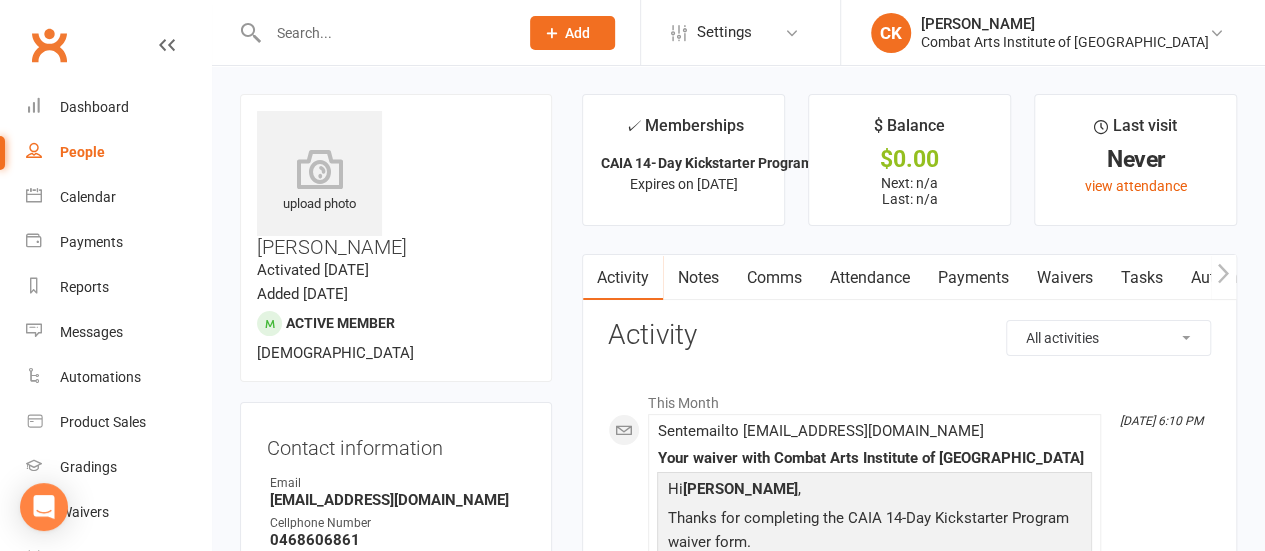 click 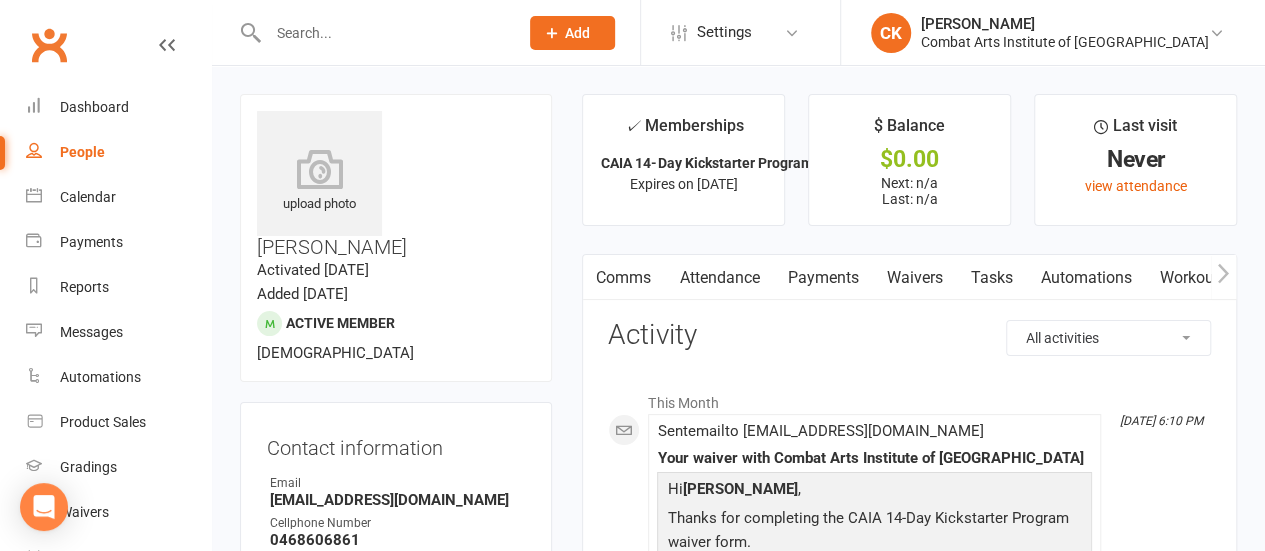 click 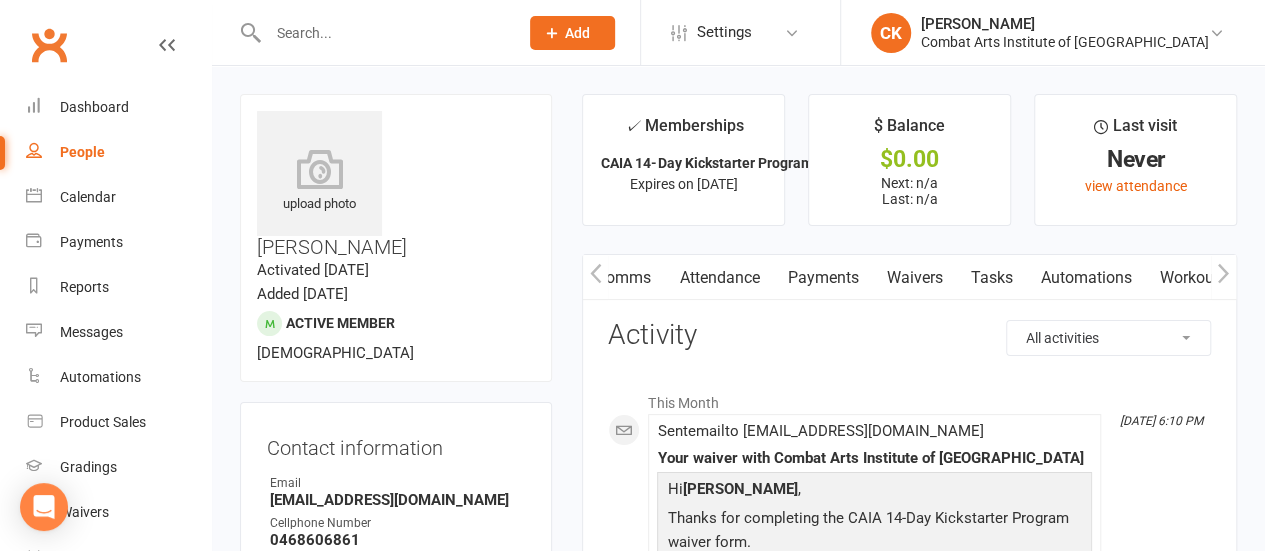 click 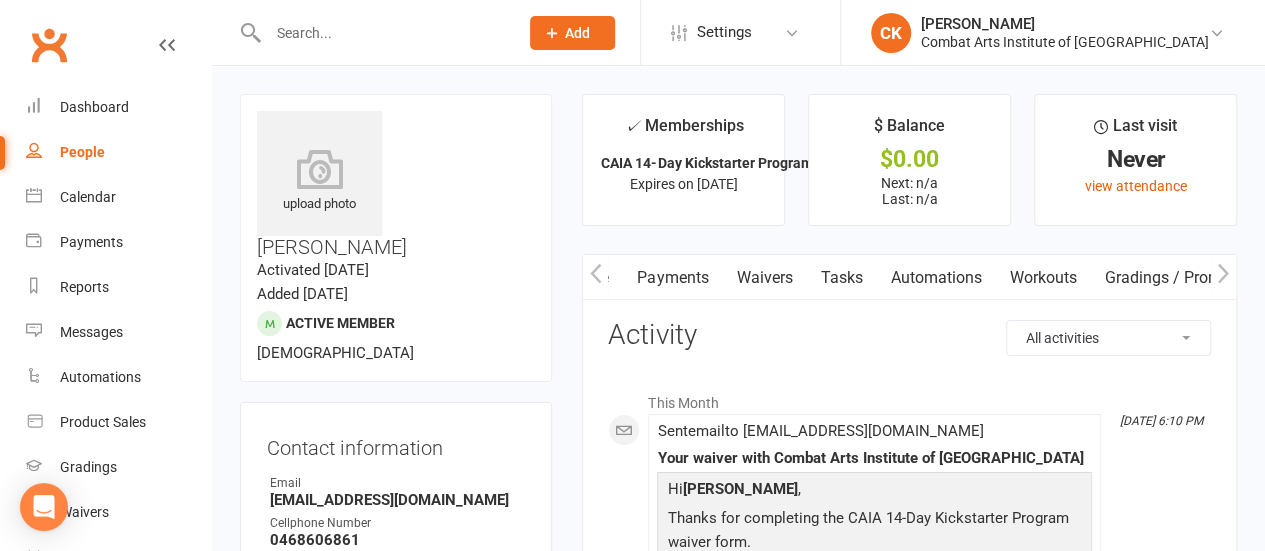 click 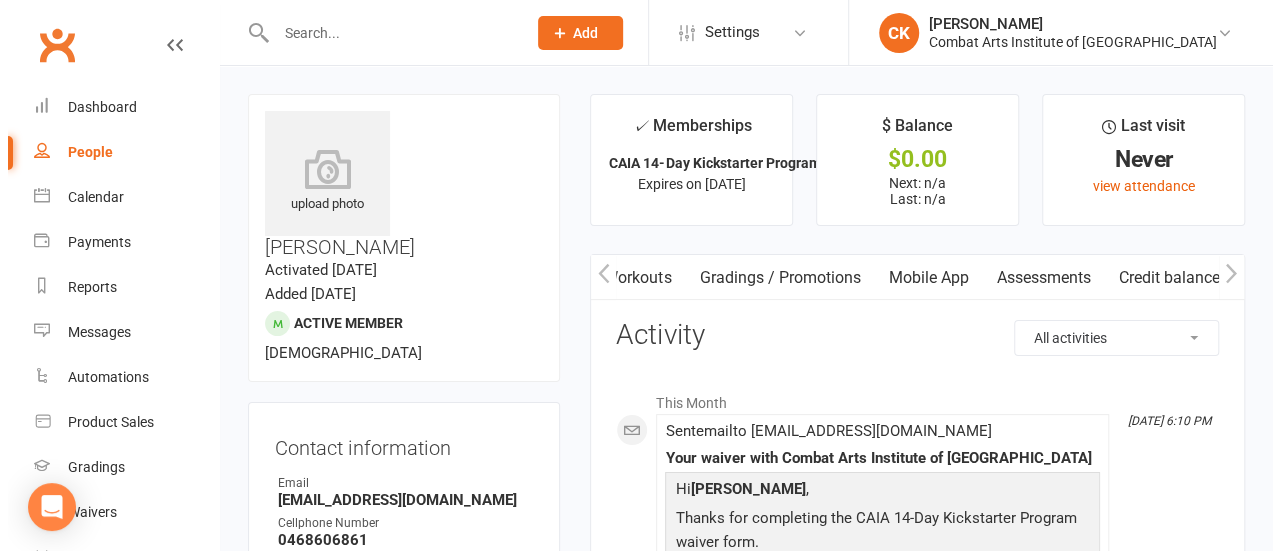 scroll, scrollTop: 0, scrollLeft: 712, axis: horizontal 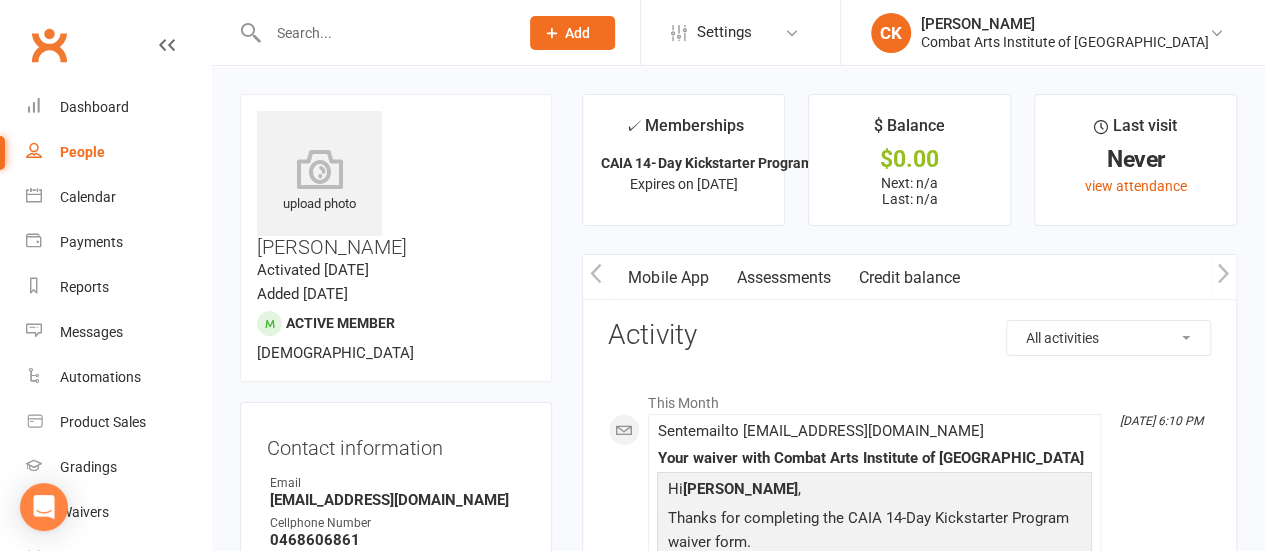 click 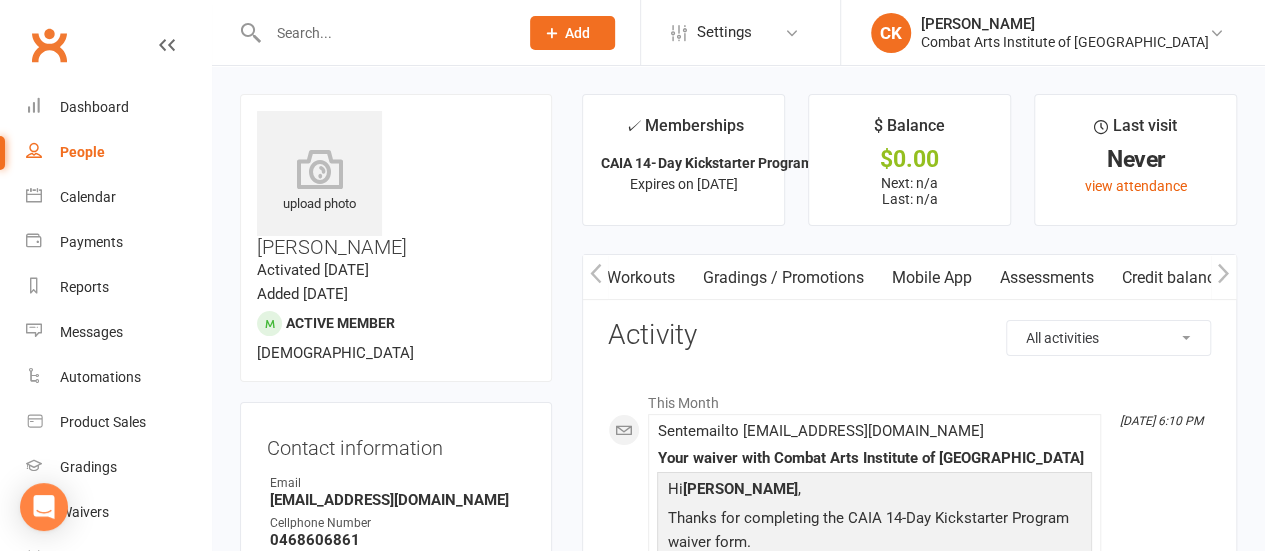 click on "Mobile App" at bounding box center [931, 278] 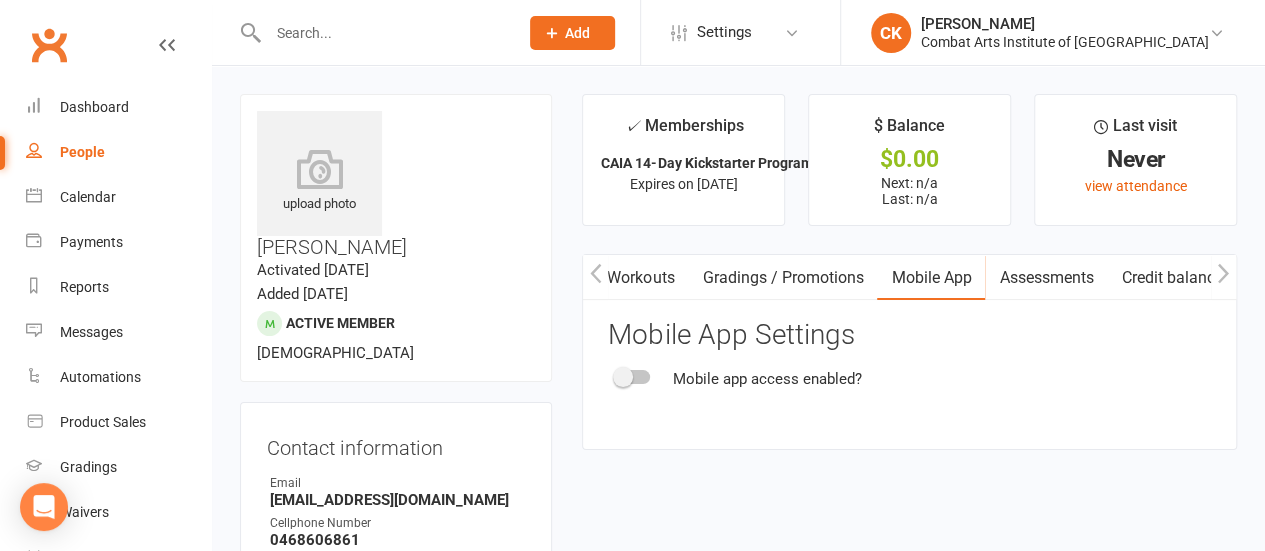 click at bounding box center (623, 377) 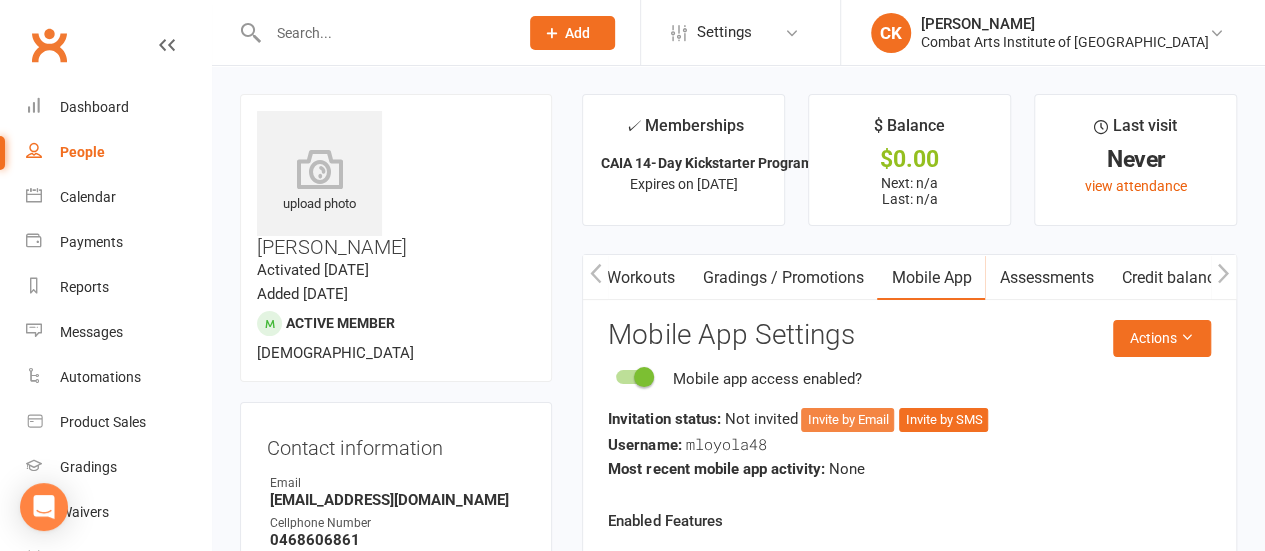 click on "Invite by Email" at bounding box center (847, 420) 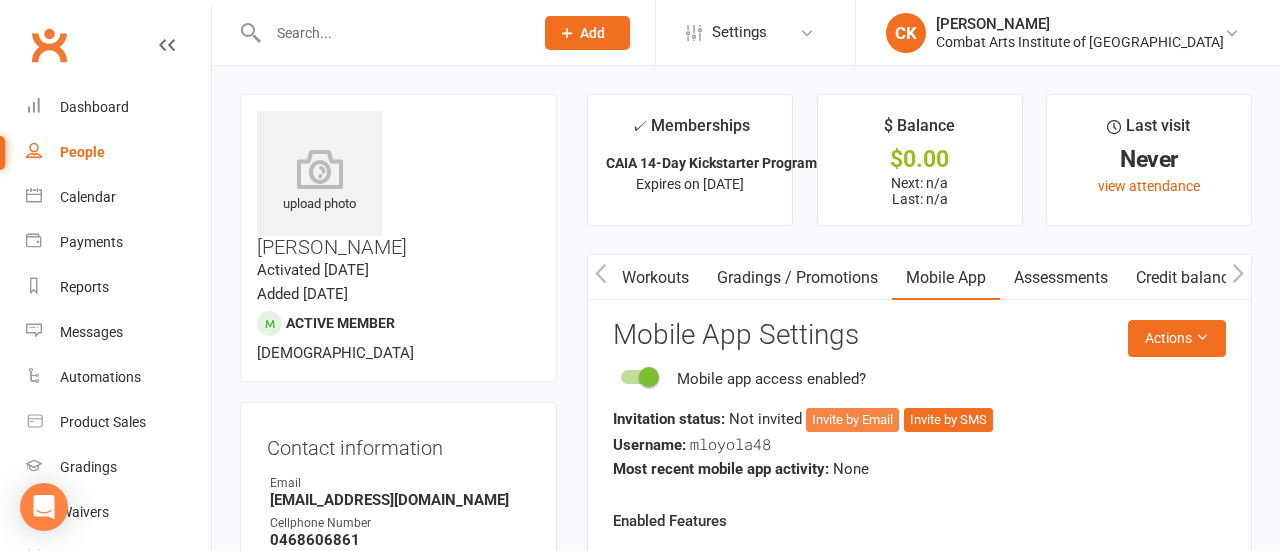 scroll, scrollTop: 0, scrollLeft: 702, axis: horizontal 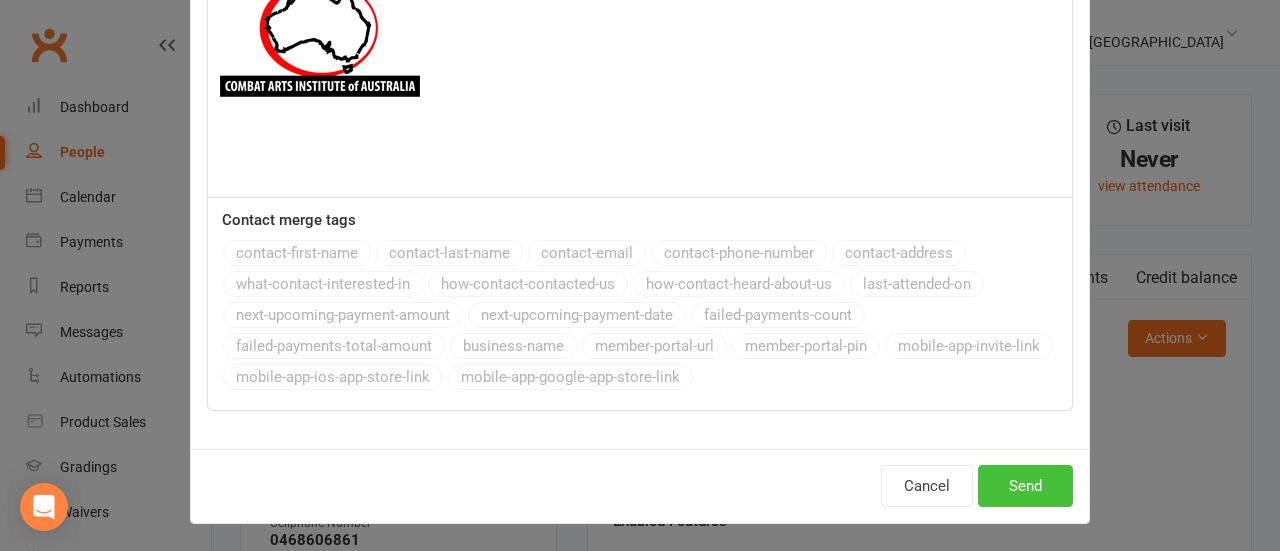 click on "Send" at bounding box center [1025, 486] 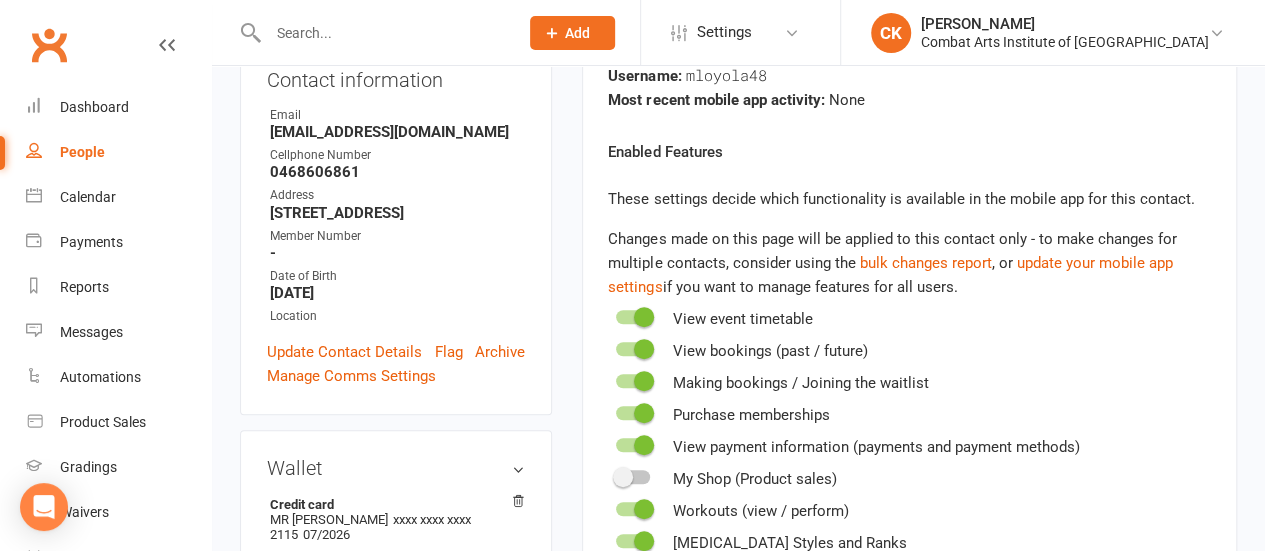 scroll, scrollTop: 0, scrollLeft: 0, axis: both 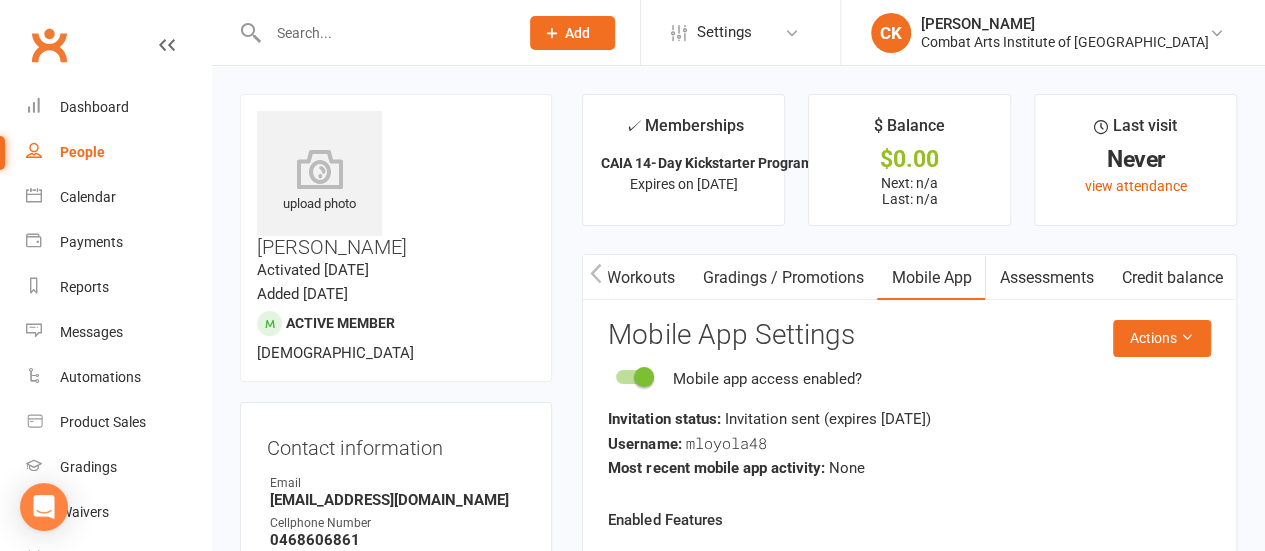 click 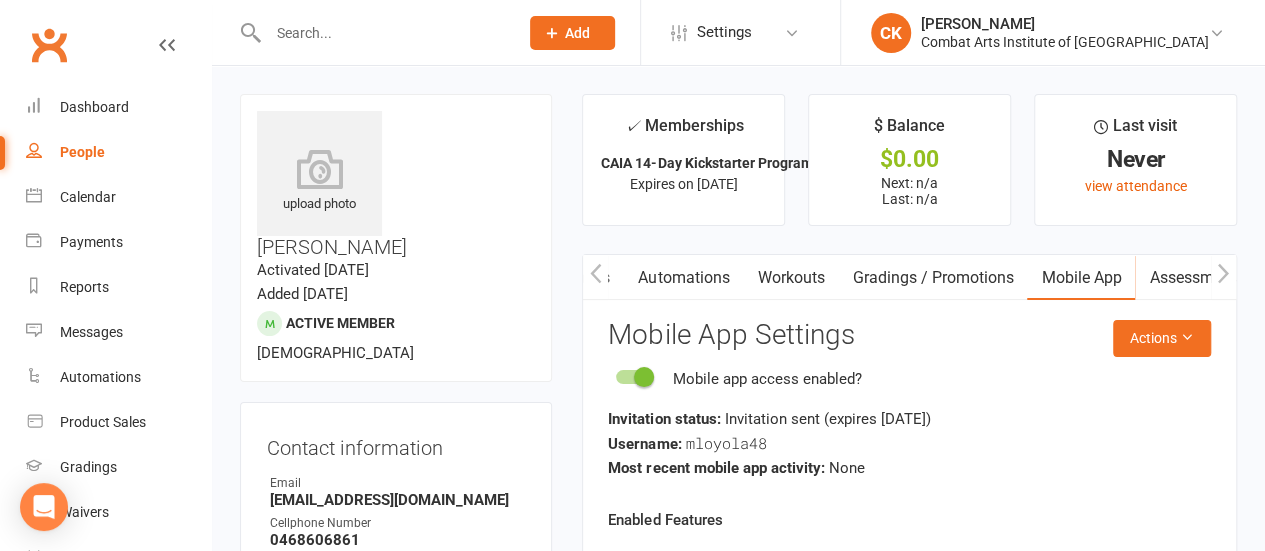 click 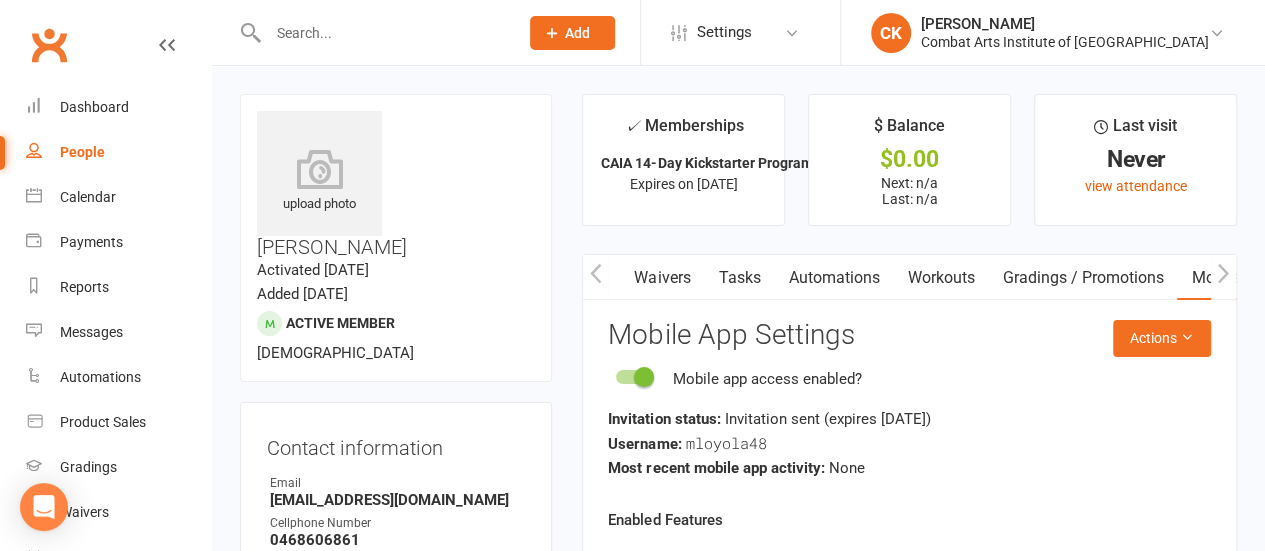 click 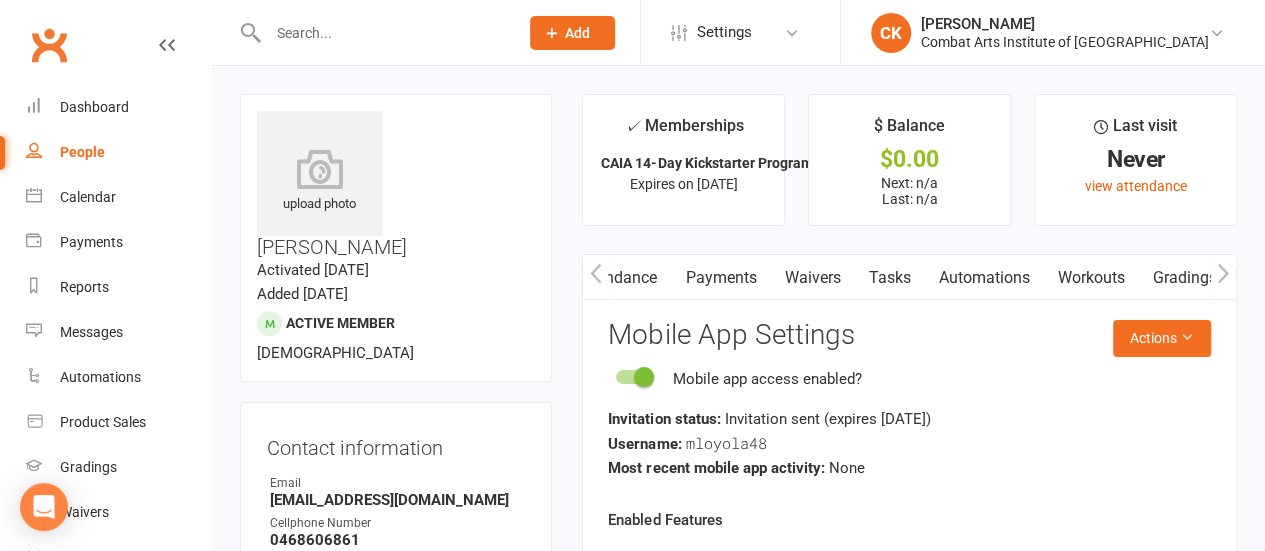 scroll, scrollTop: 0, scrollLeft: 252, axis: horizontal 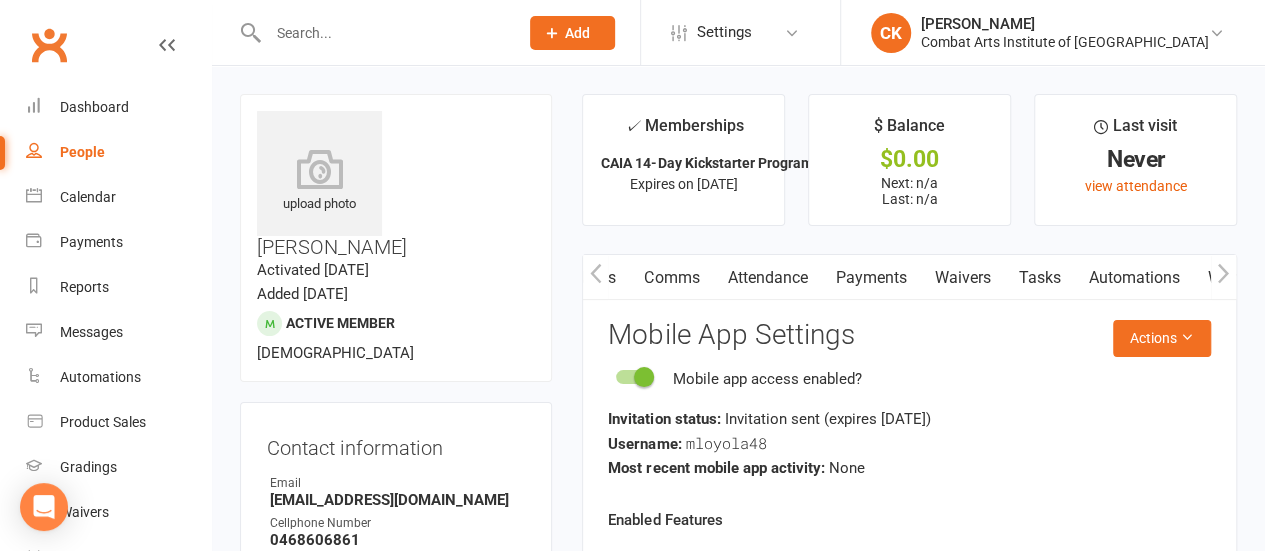 click 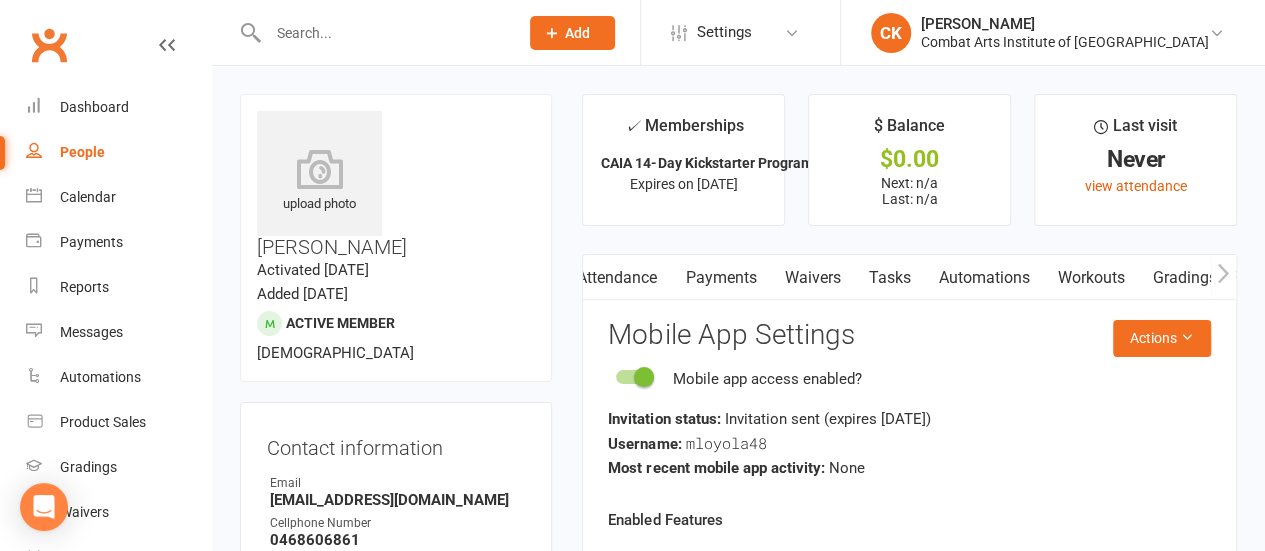 scroll, scrollTop: 0, scrollLeft: 0, axis: both 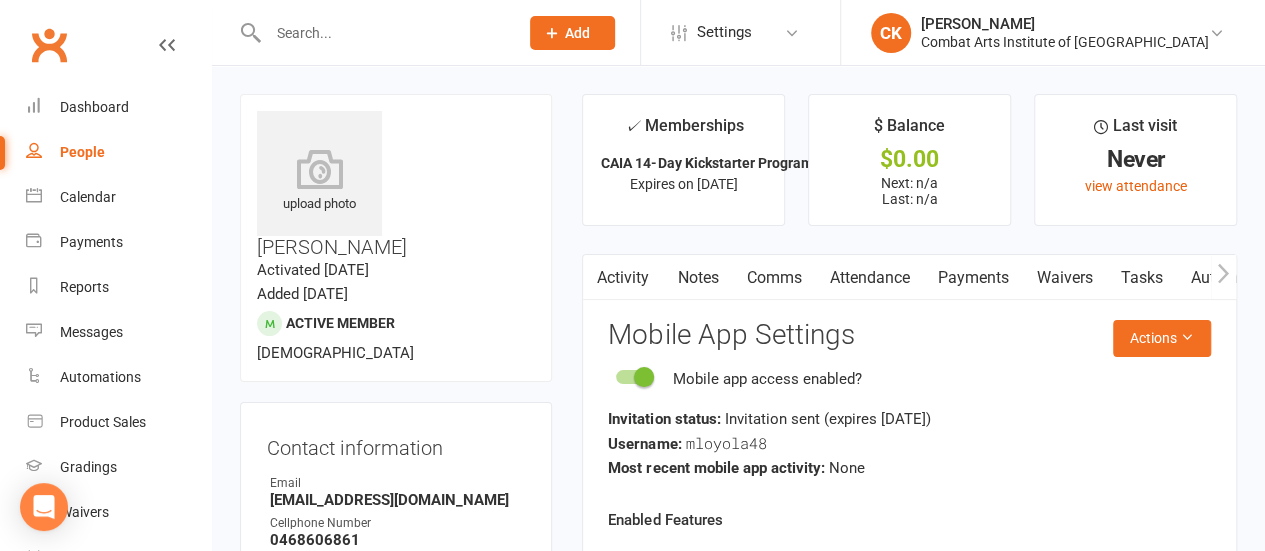 click on "Payments" at bounding box center (972, 278) 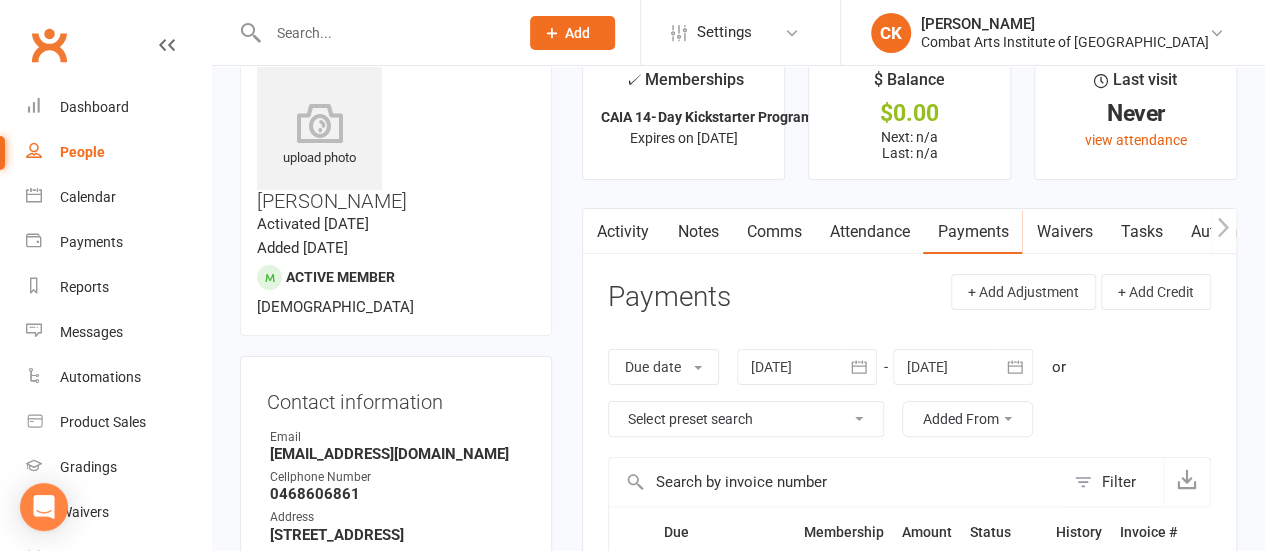scroll, scrollTop: 0, scrollLeft: 0, axis: both 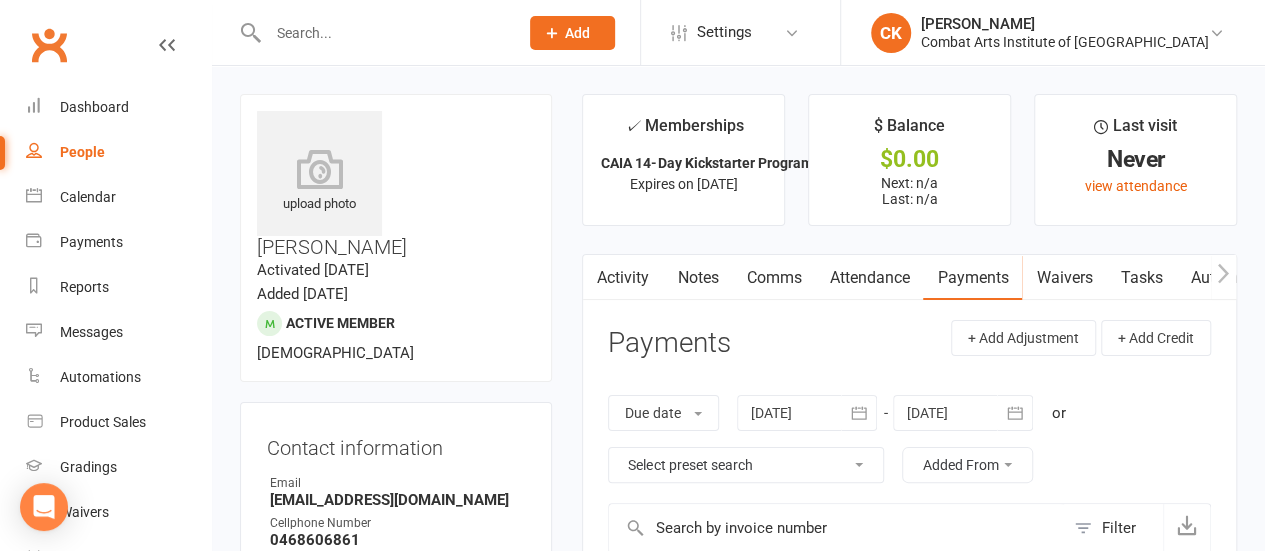 click at bounding box center [1223, 277] 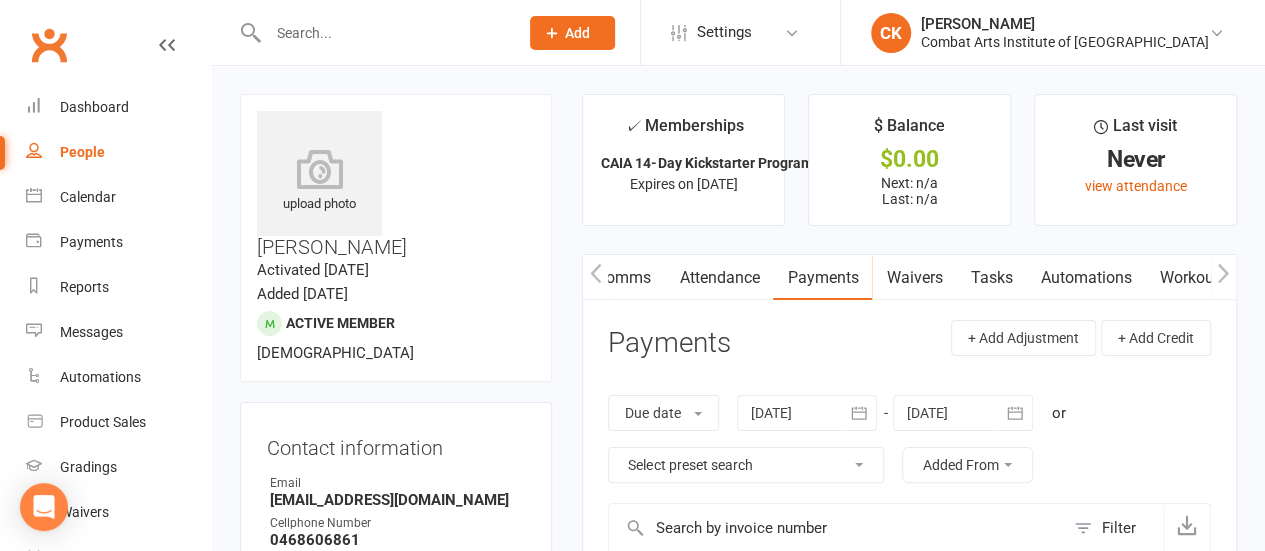 click 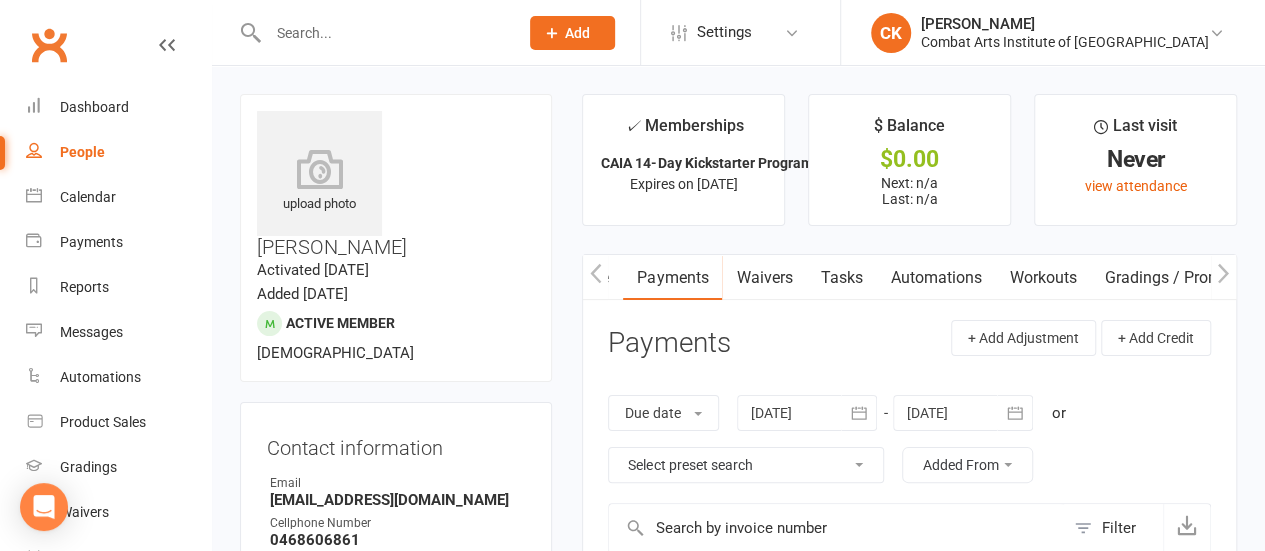 click 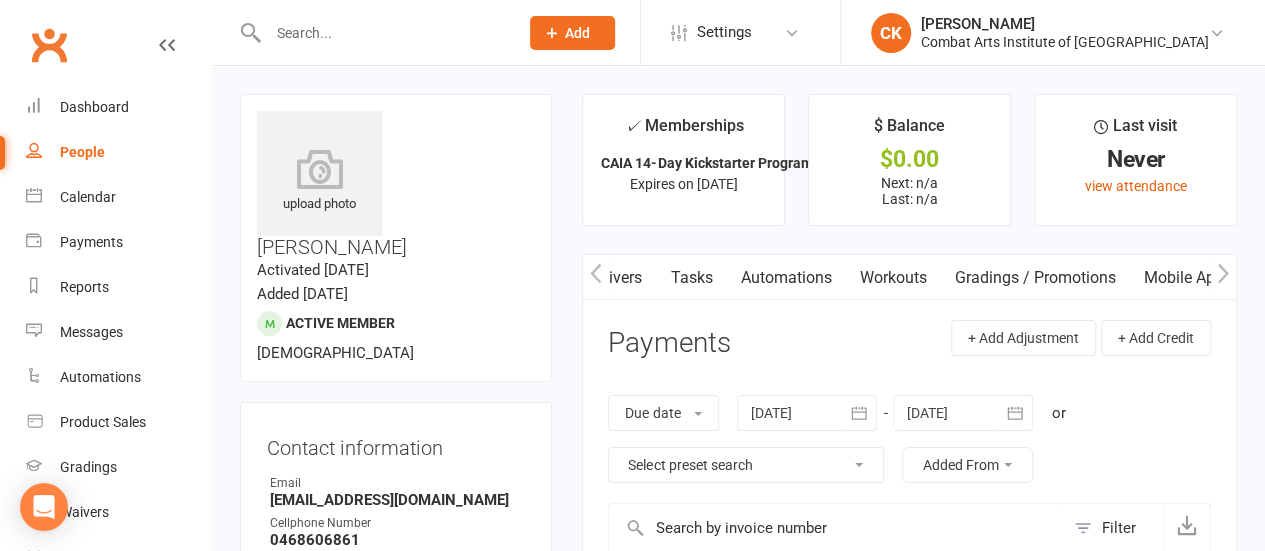 click 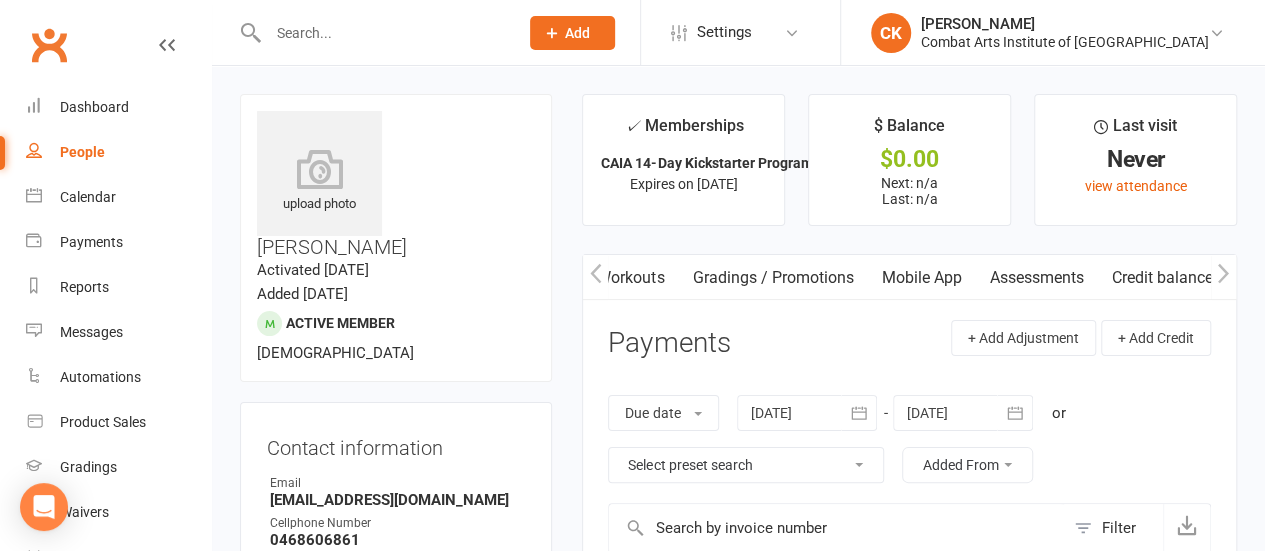 scroll, scrollTop: 0, scrollLeft: 712, axis: horizontal 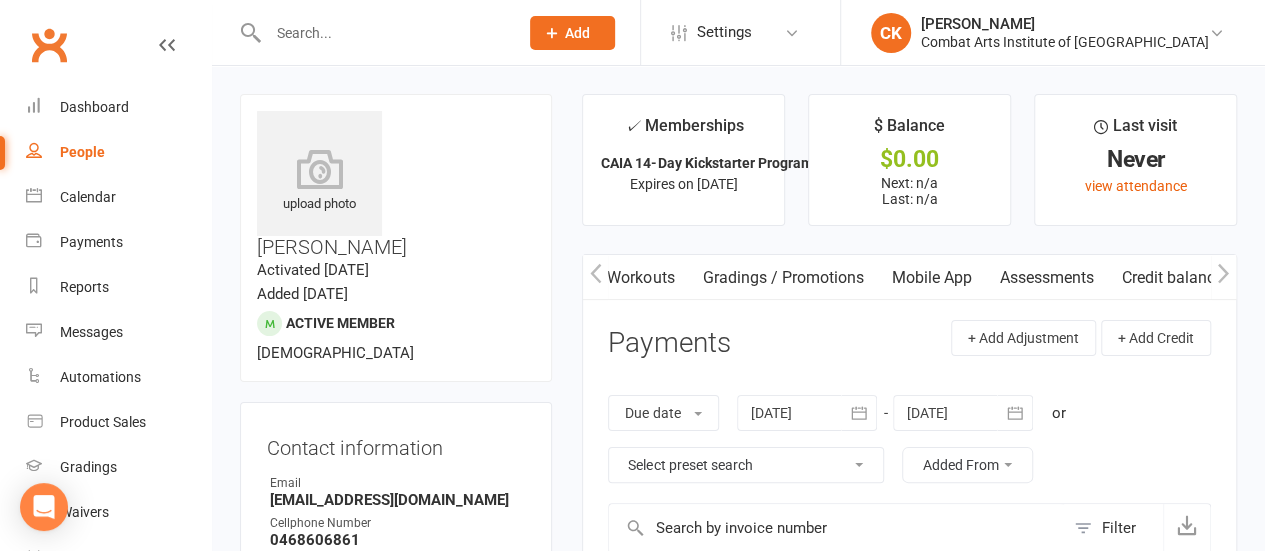 click on "Mobile App" at bounding box center (931, 278) 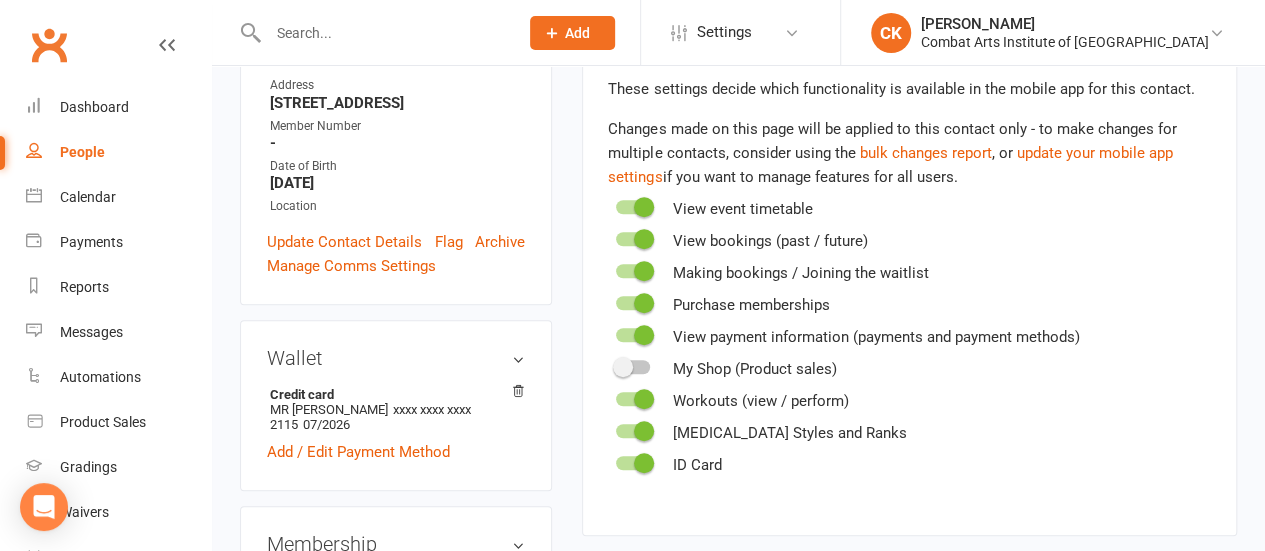 scroll, scrollTop: 0, scrollLeft: 0, axis: both 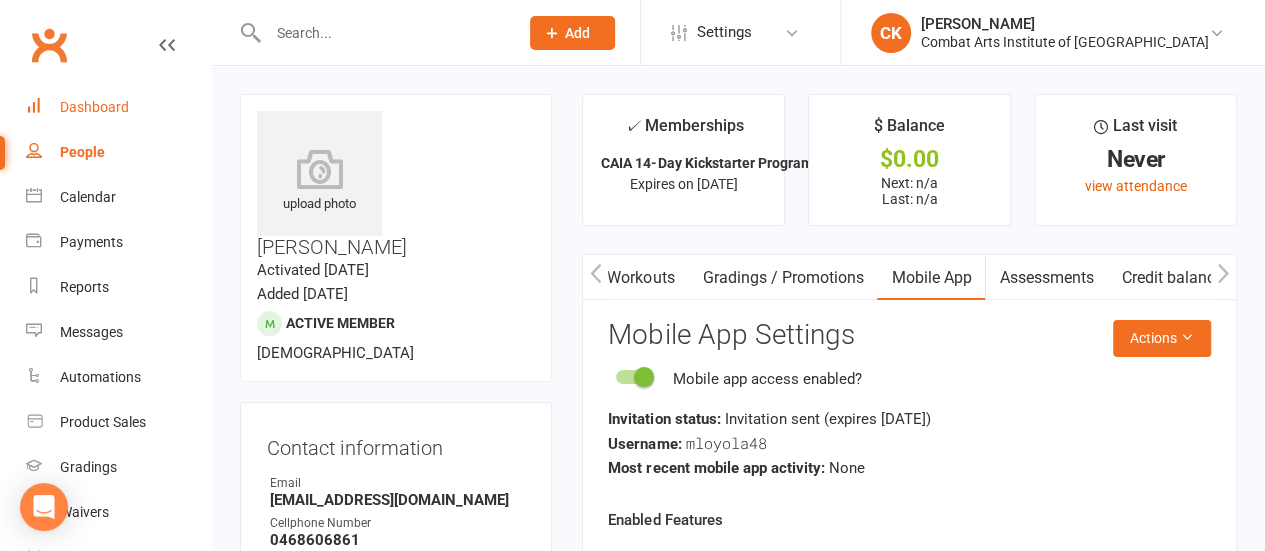 click on "Dashboard" at bounding box center (118, 107) 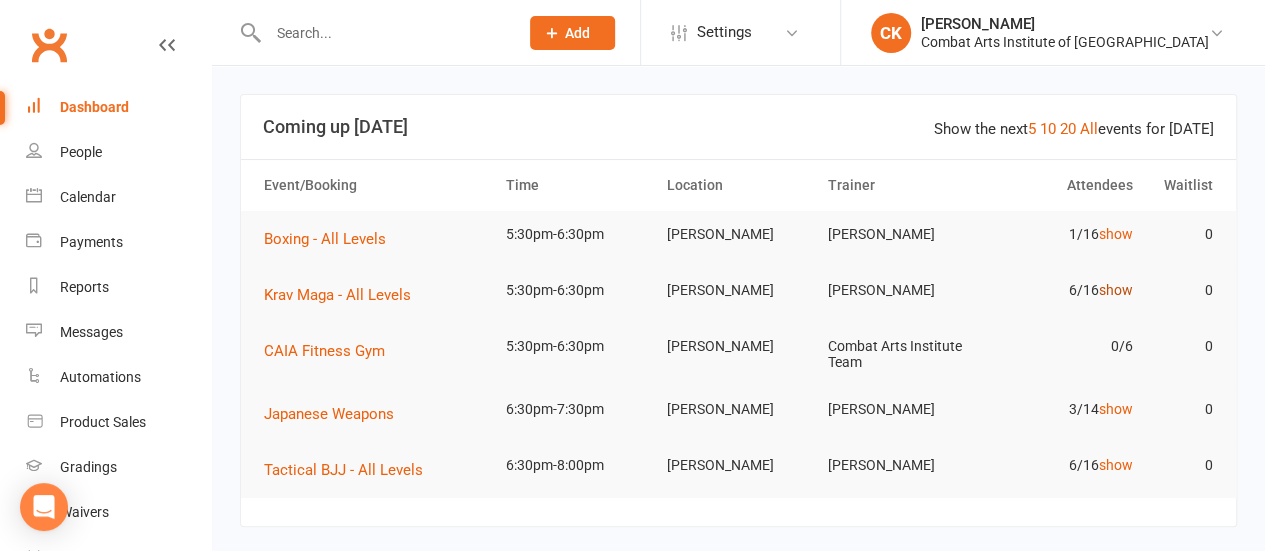 click on "show" at bounding box center (1115, 290) 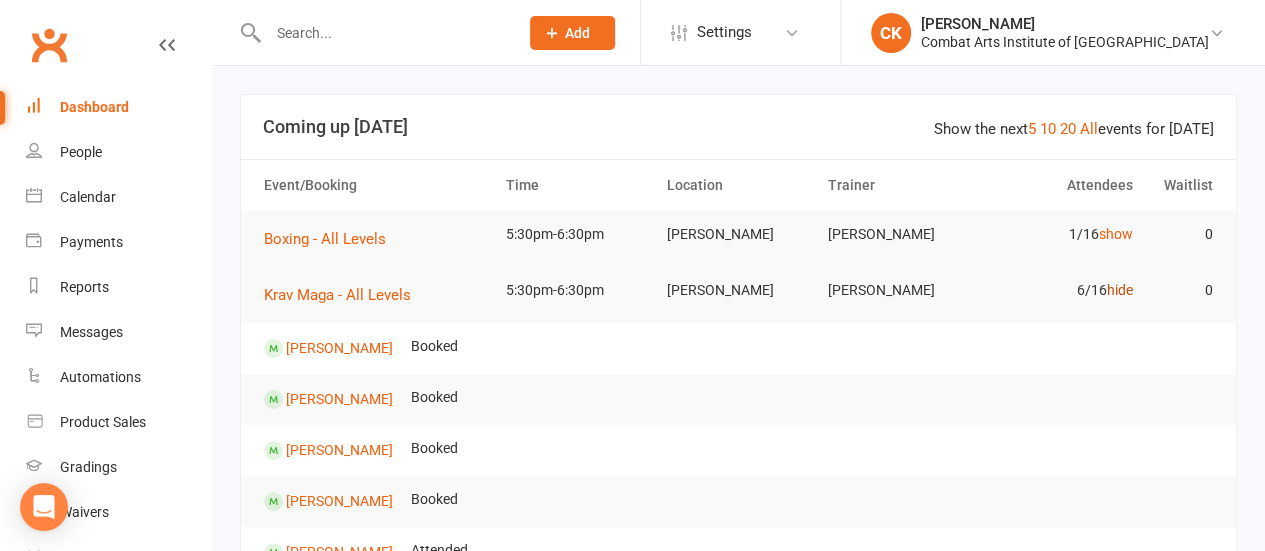 click on "hide" at bounding box center (1119, 290) 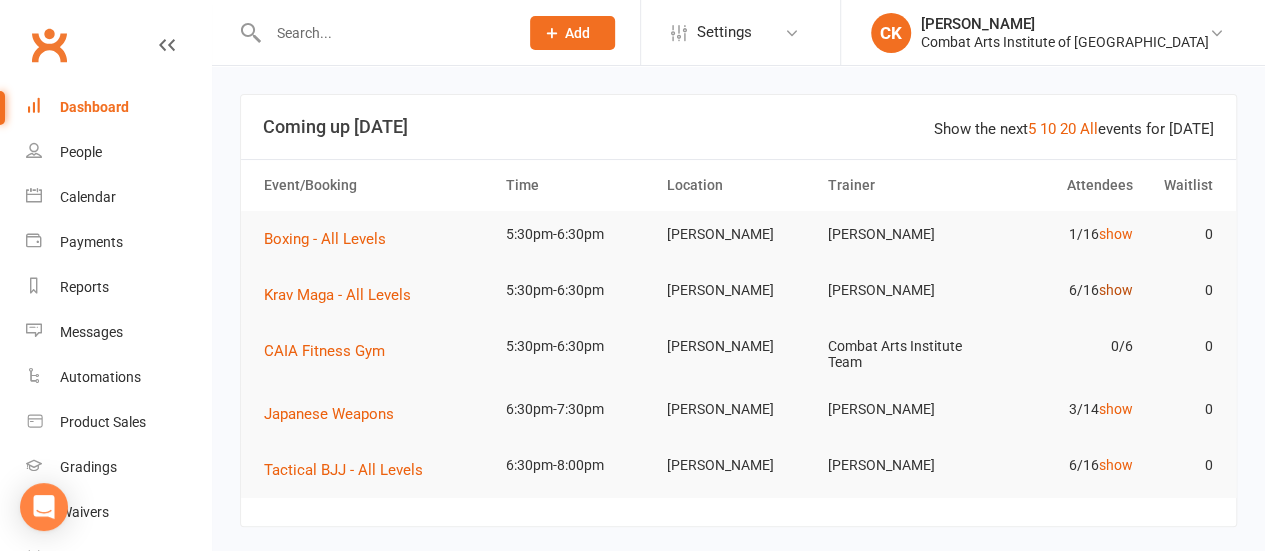 click on "show" at bounding box center [1115, 290] 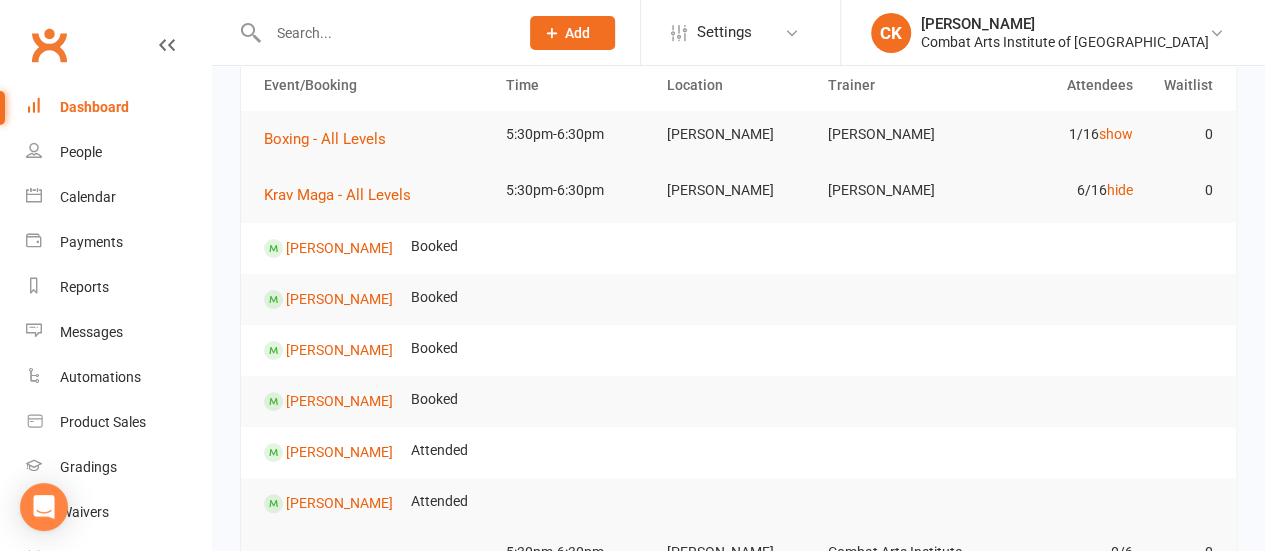 scroll, scrollTop: 200, scrollLeft: 0, axis: vertical 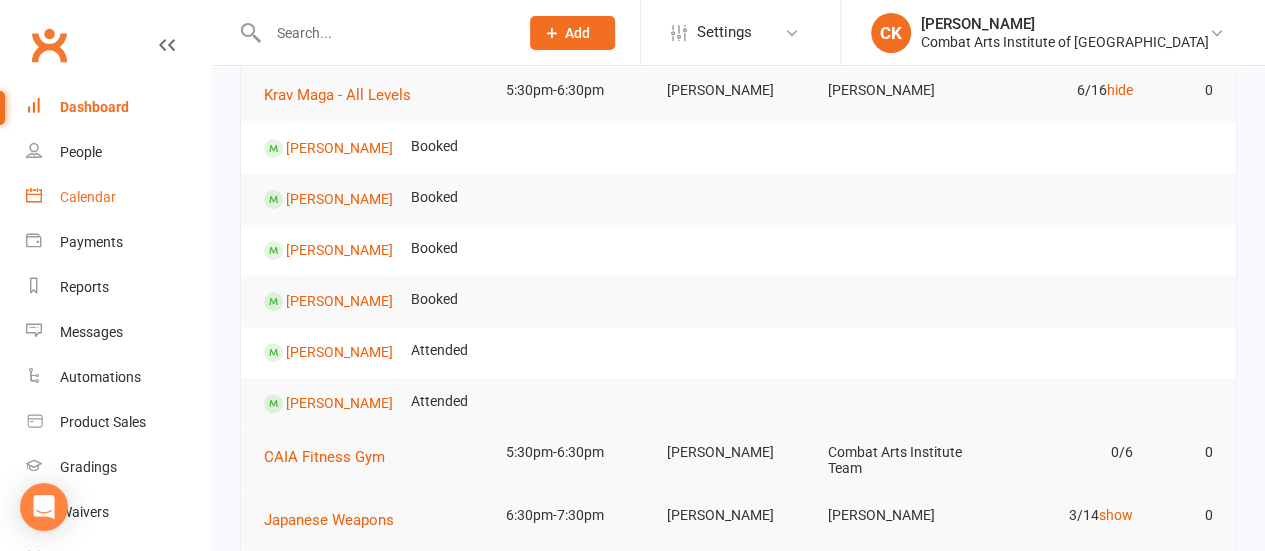 click on "Calendar" at bounding box center [88, 197] 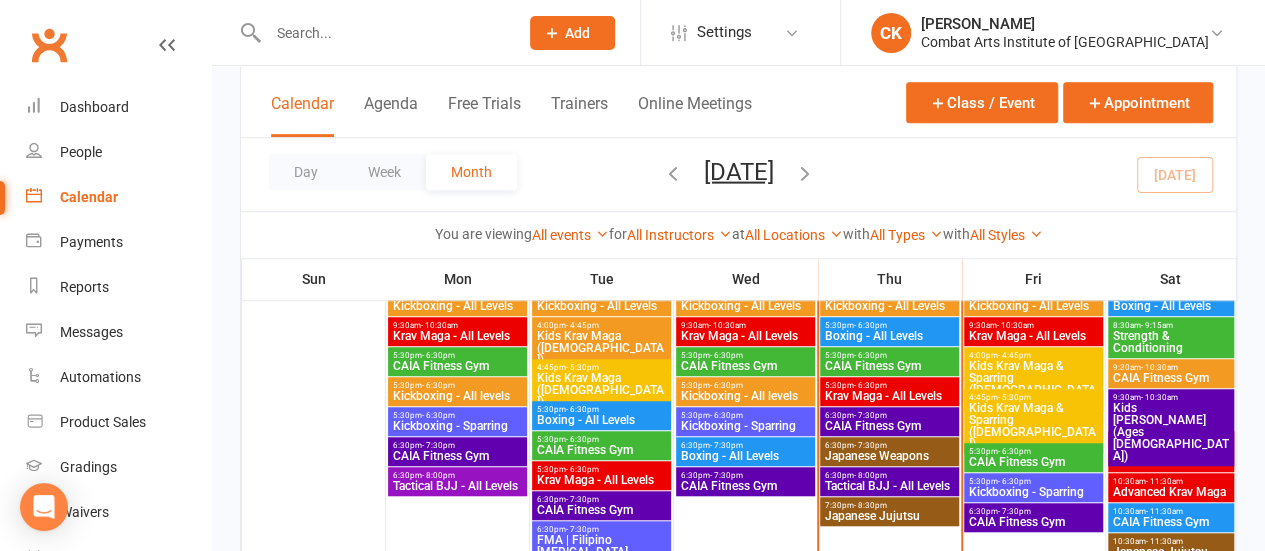 scroll, scrollTop: 600, scrollLeft: 0, axis: vertical 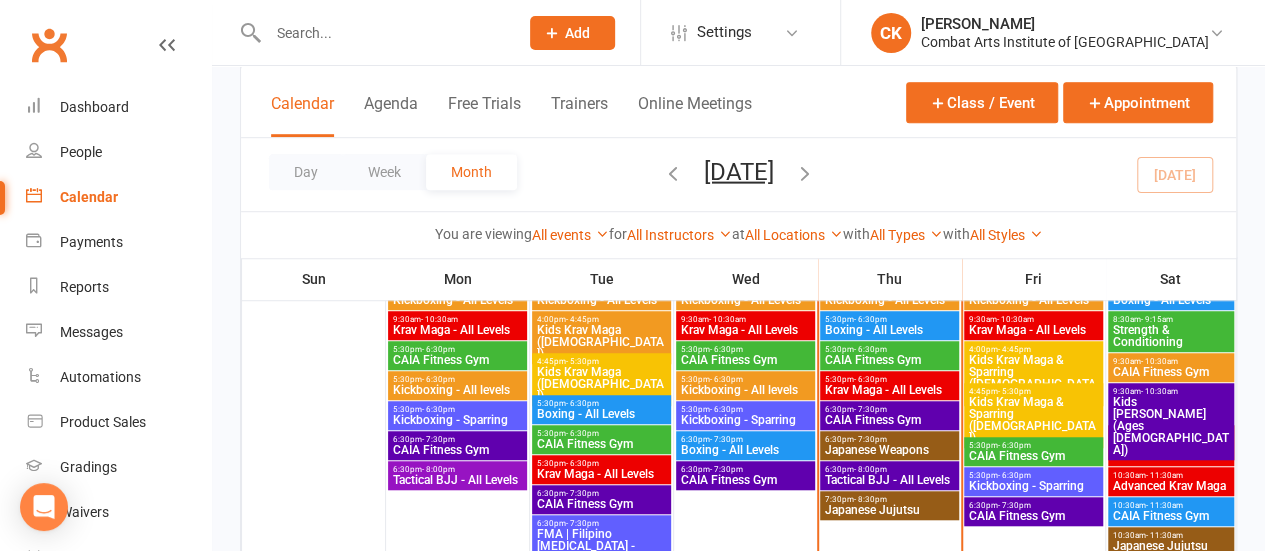 click on "Krav Maga - All Levels" at bounding box center (889, 390) 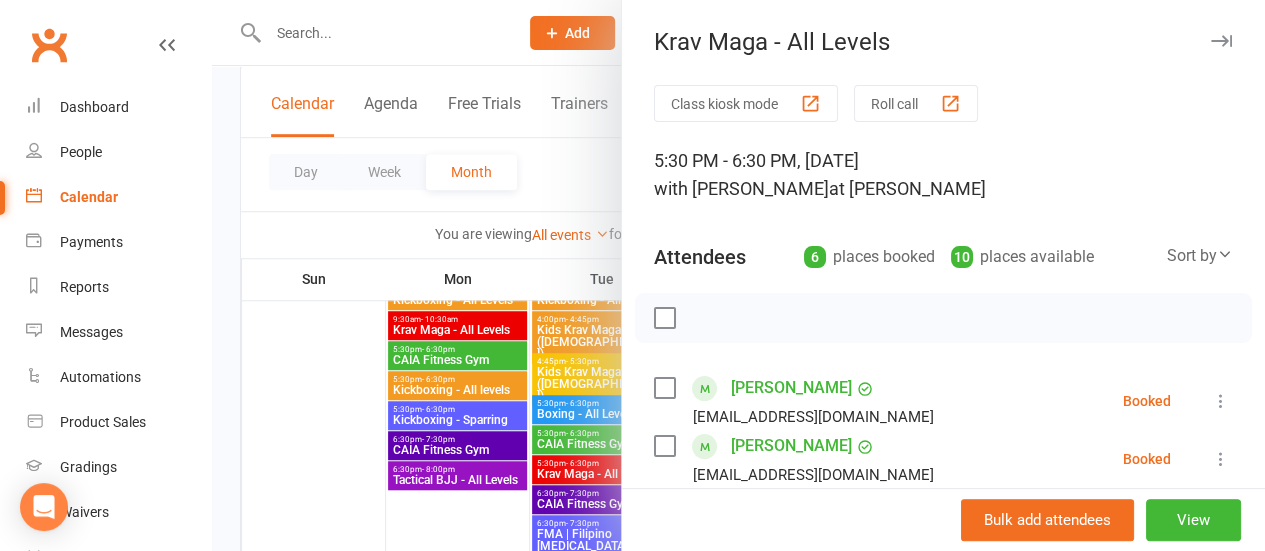 scroll, scrollTop: 100, scrollLeft: 0, axis: vertical 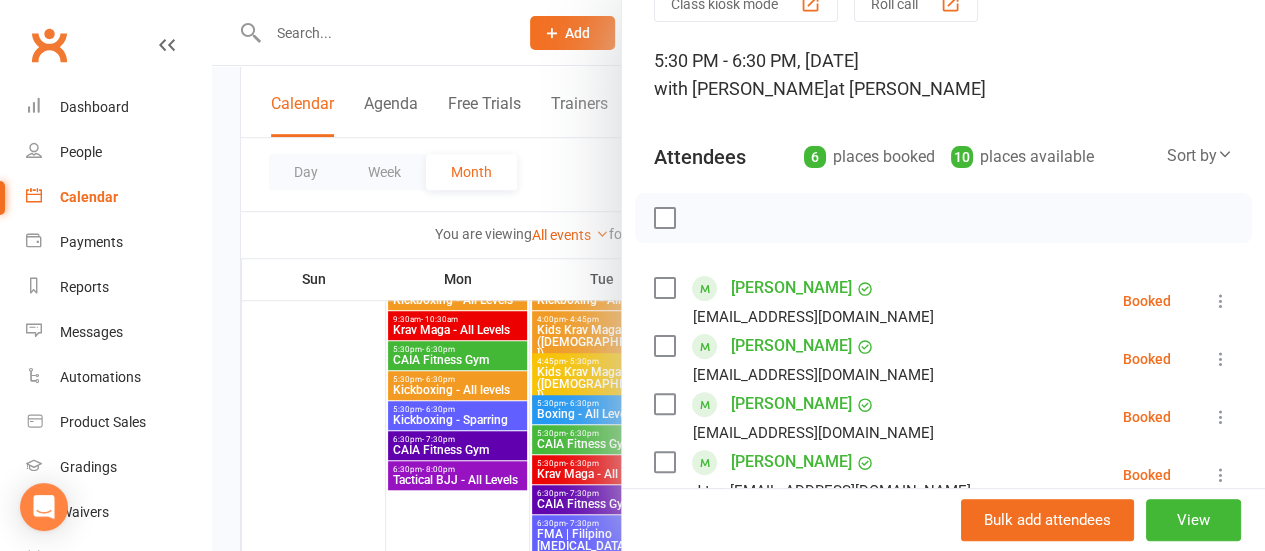 click at bounding box center [1221, 301] 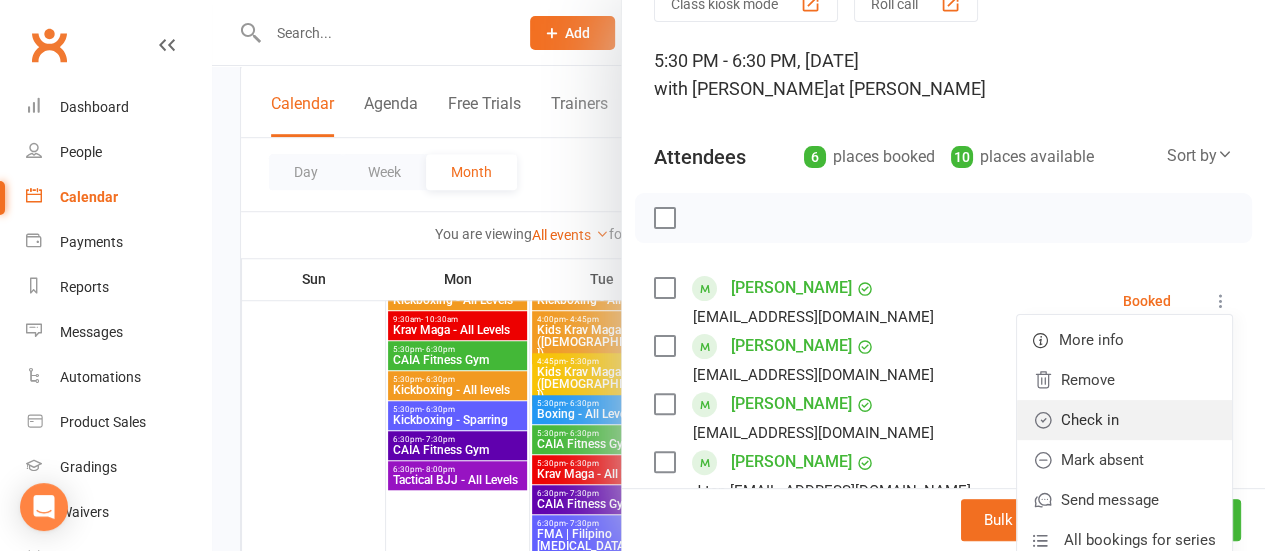 click on "Check in" at bounding box center [1124, 420] 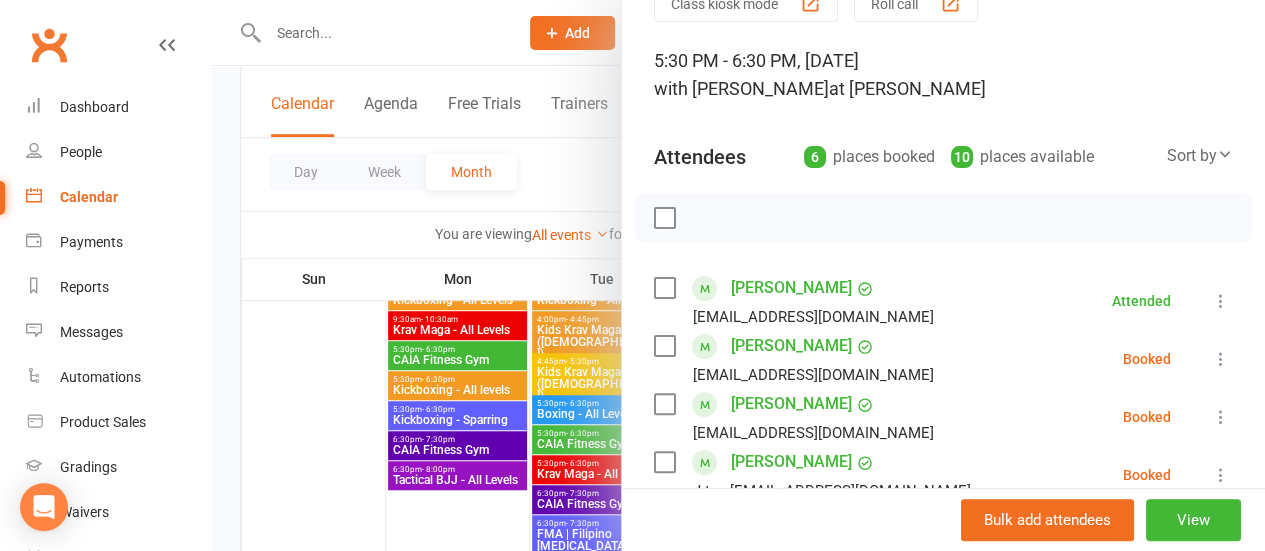 click at bounding box center [1221, 359] 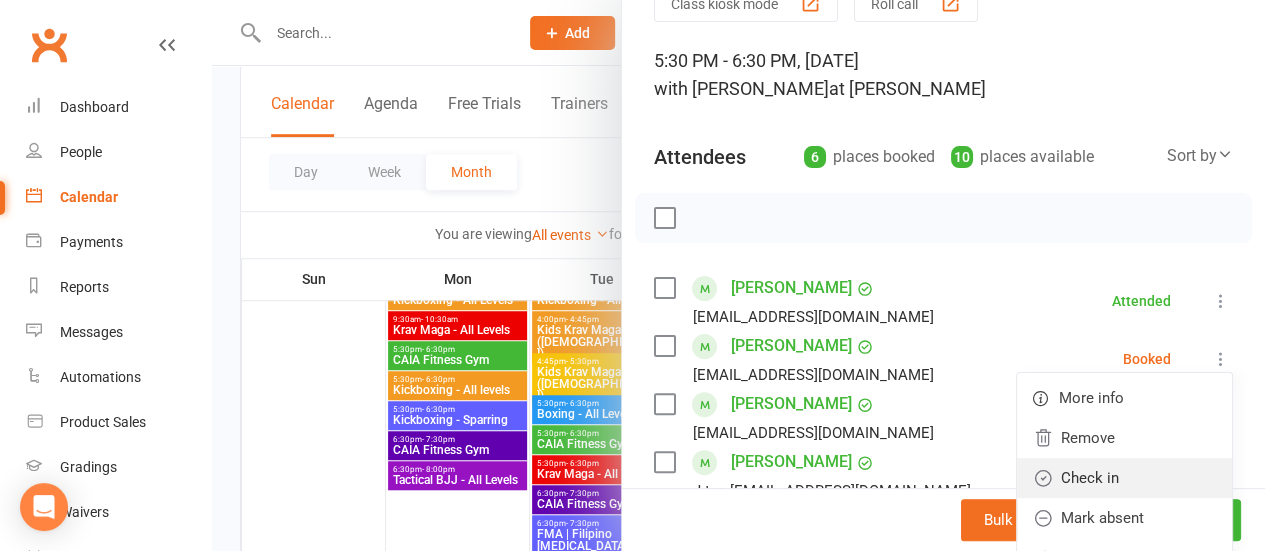 click on "Check in" at bounding box center [1124, 478] 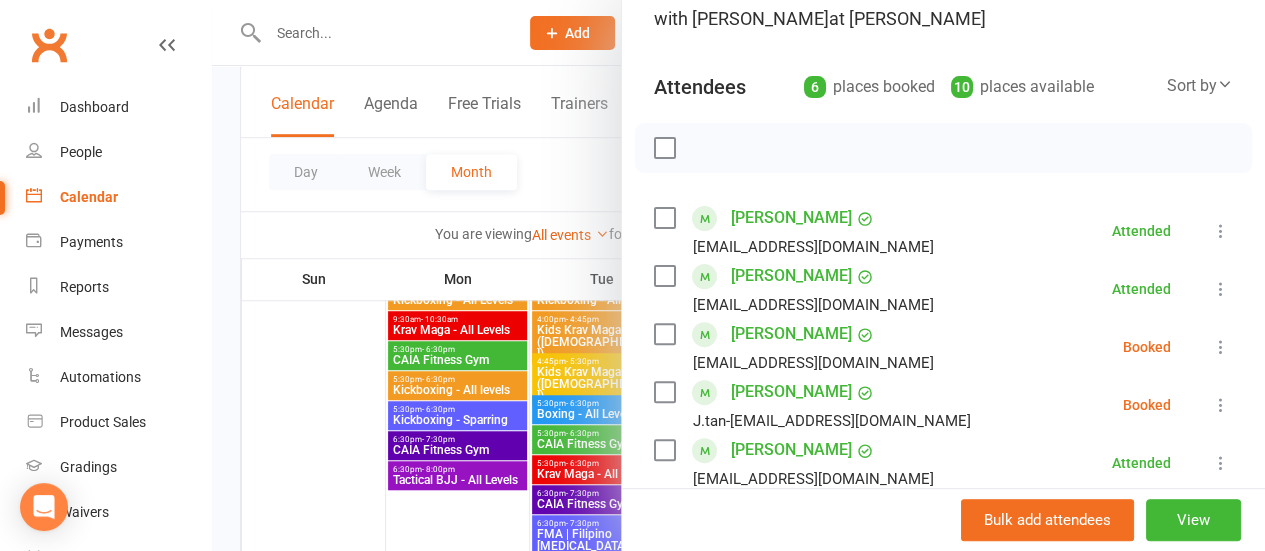 scroll, scrollTop: 200, scrollLeft: 0, axis: vertical 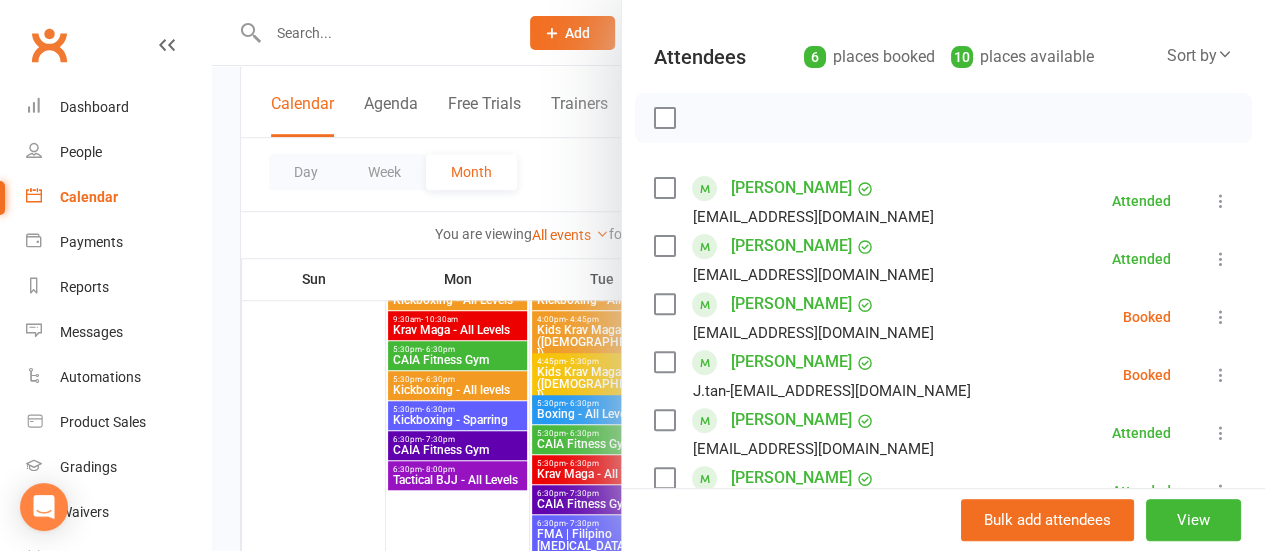 click at bounding box center [1221, 317] 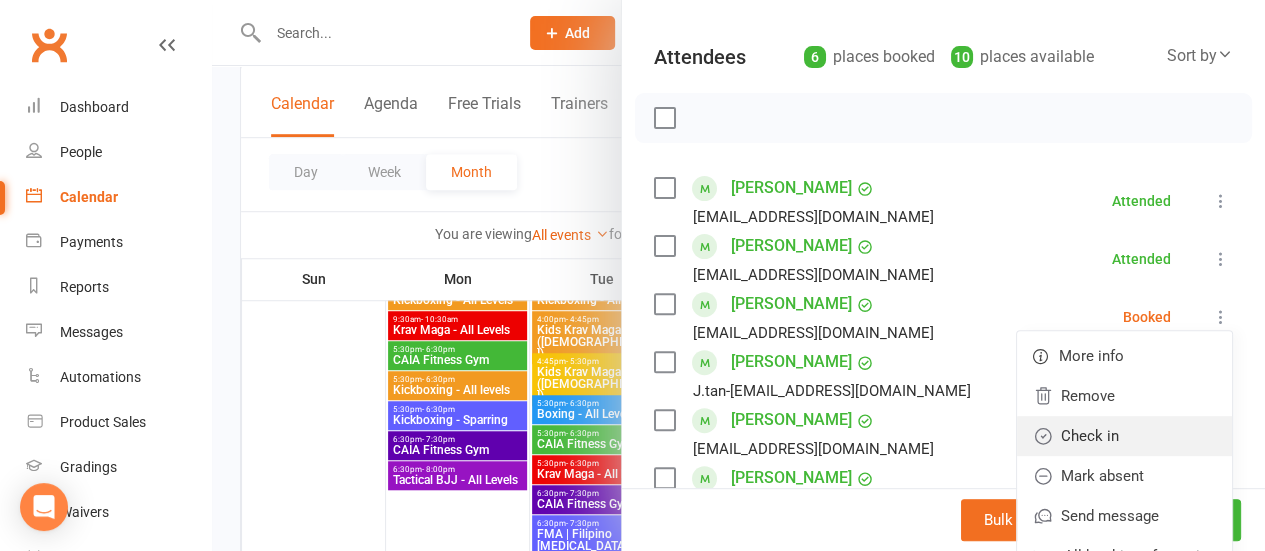 click on "Check in" at bounding box center [1124, 436] 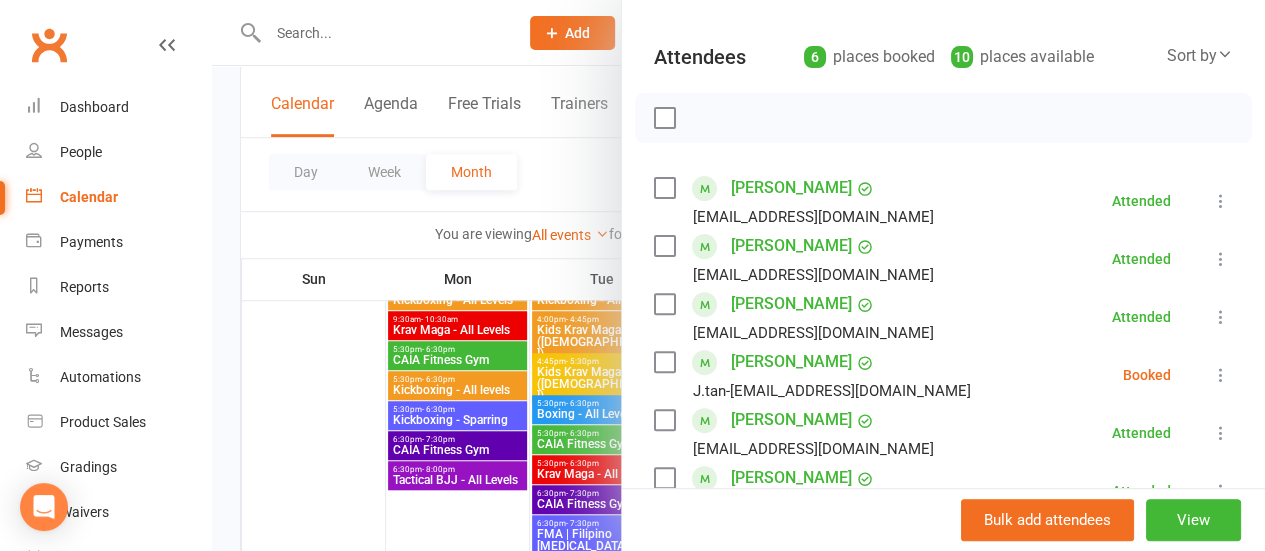 click at bounding box center [1221, 375] 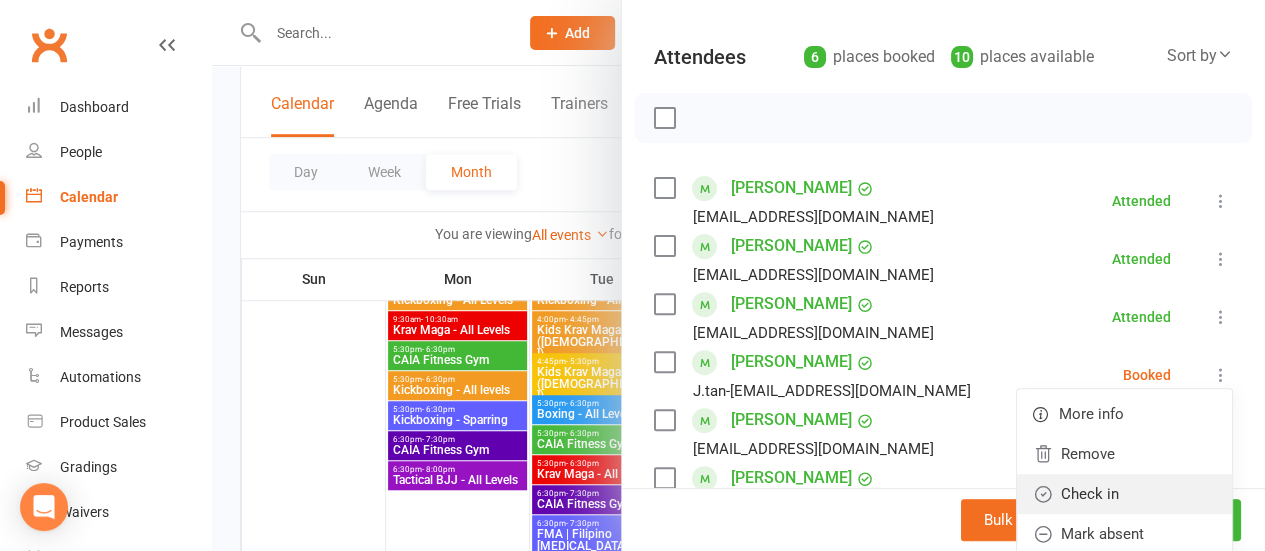 click on "Check in" at bounding box center [1124, 494] 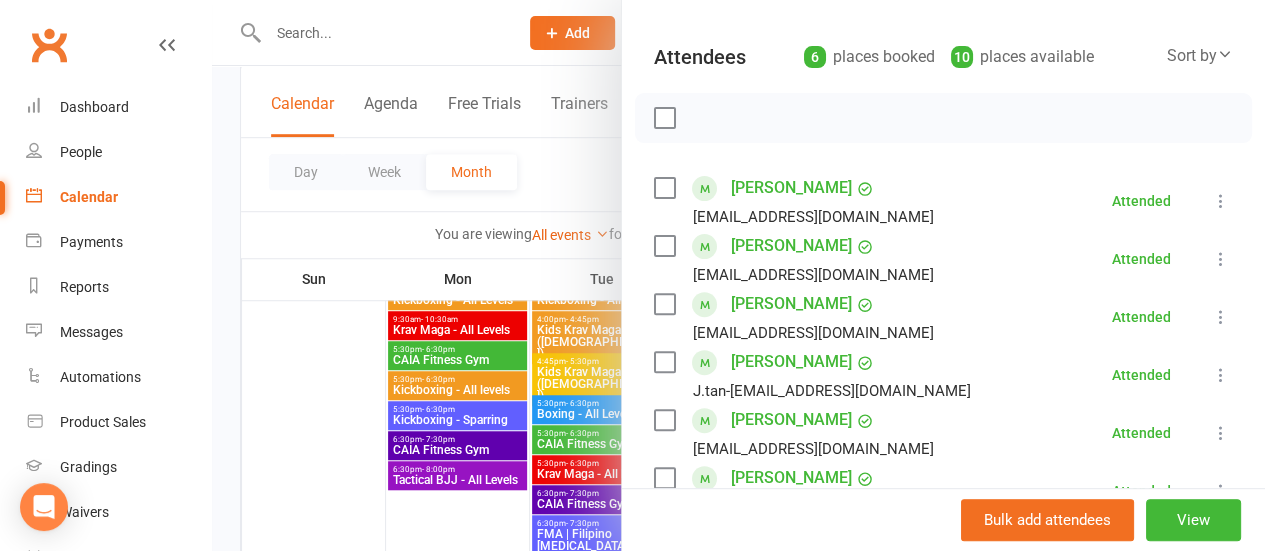 scroll, scrollTop: 300, scrollLeft: 0, axis: vertical 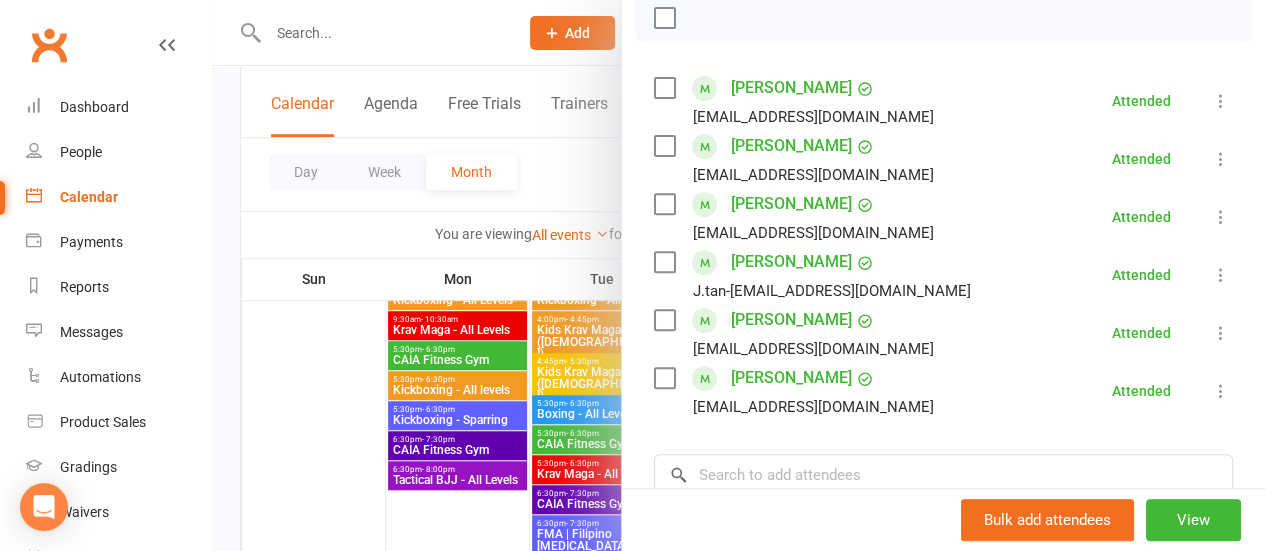click at bounding box center (738, 275) 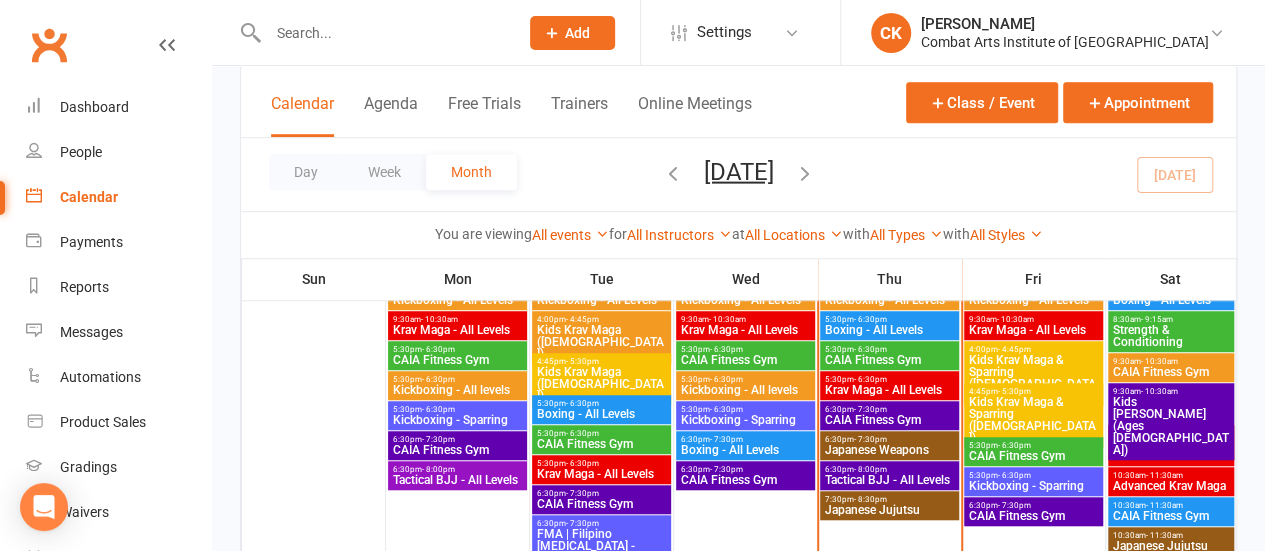 click on "- 6:30pm" at bounding box center (870, 319) 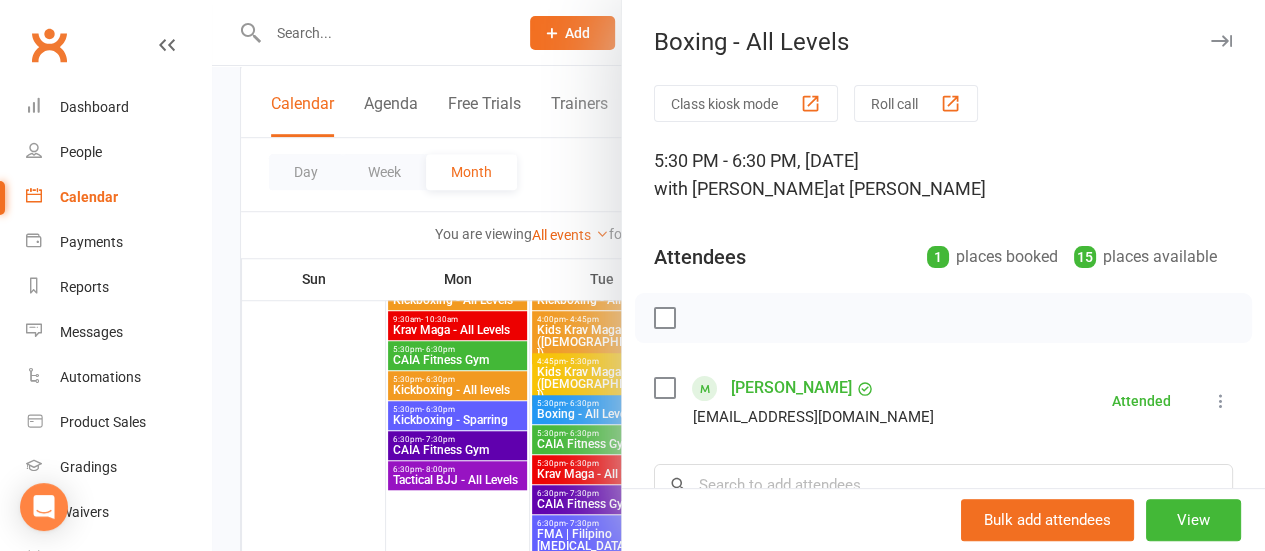 click at bounding box center (738, 275) 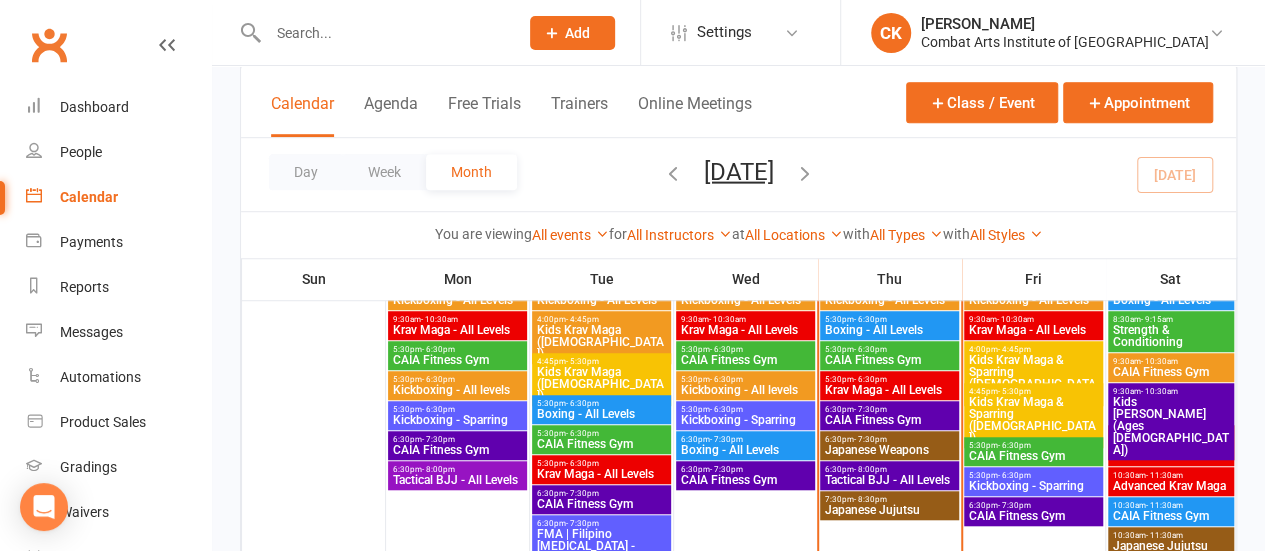 click on "Tactical BJJ - All Levels" at bounding box center [889, 480] 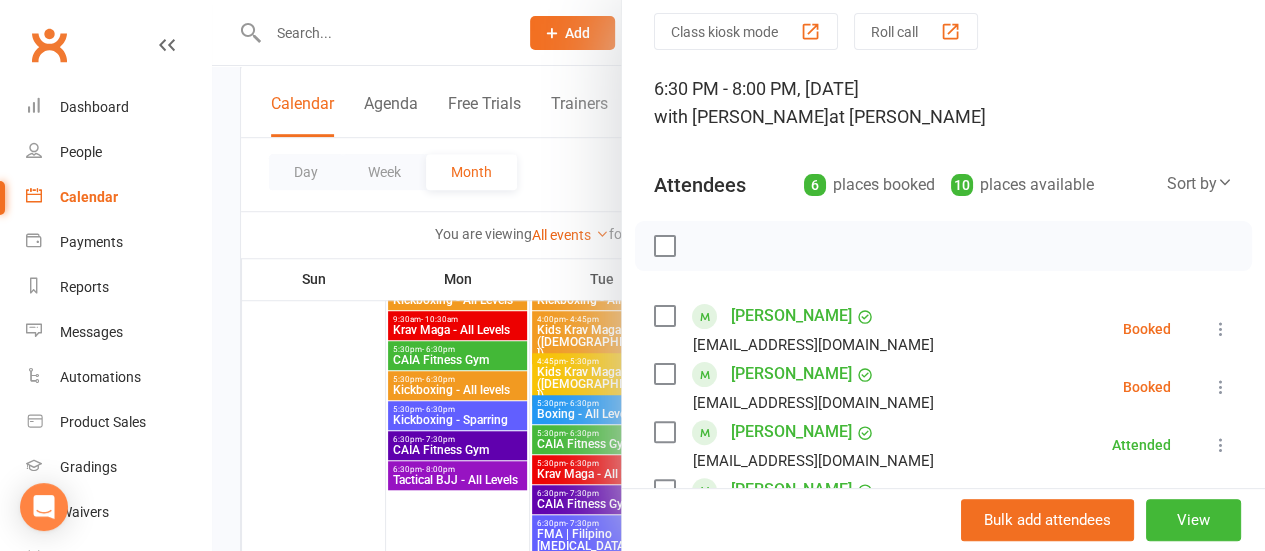 scroll, scrollTop: 100, scrollLeft: 0, axis: vertical 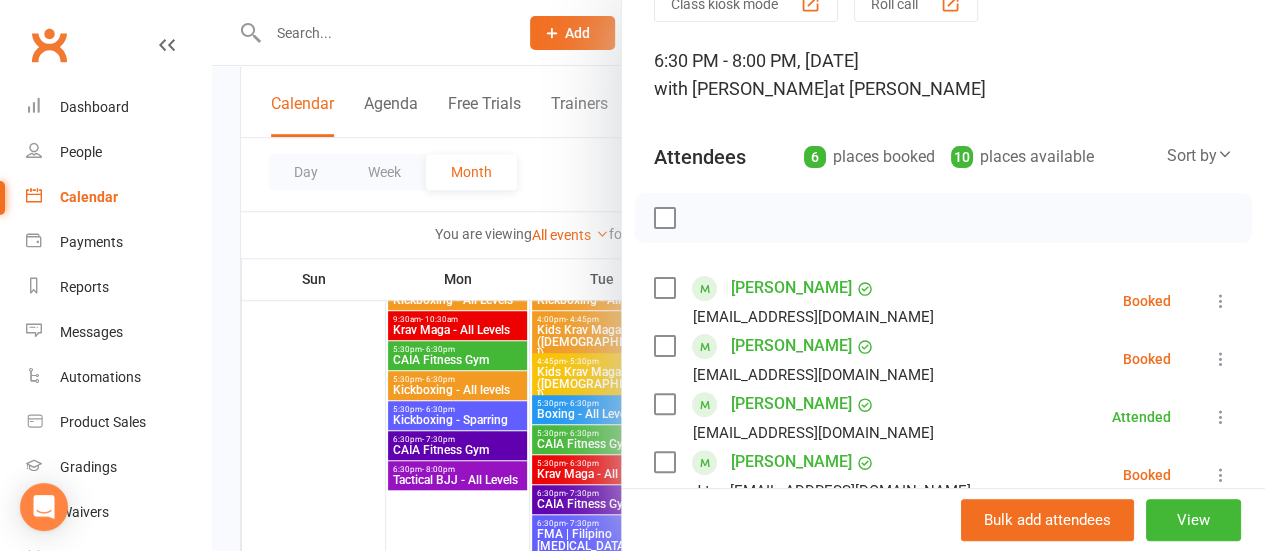 click at bounding box center [1221, 301] 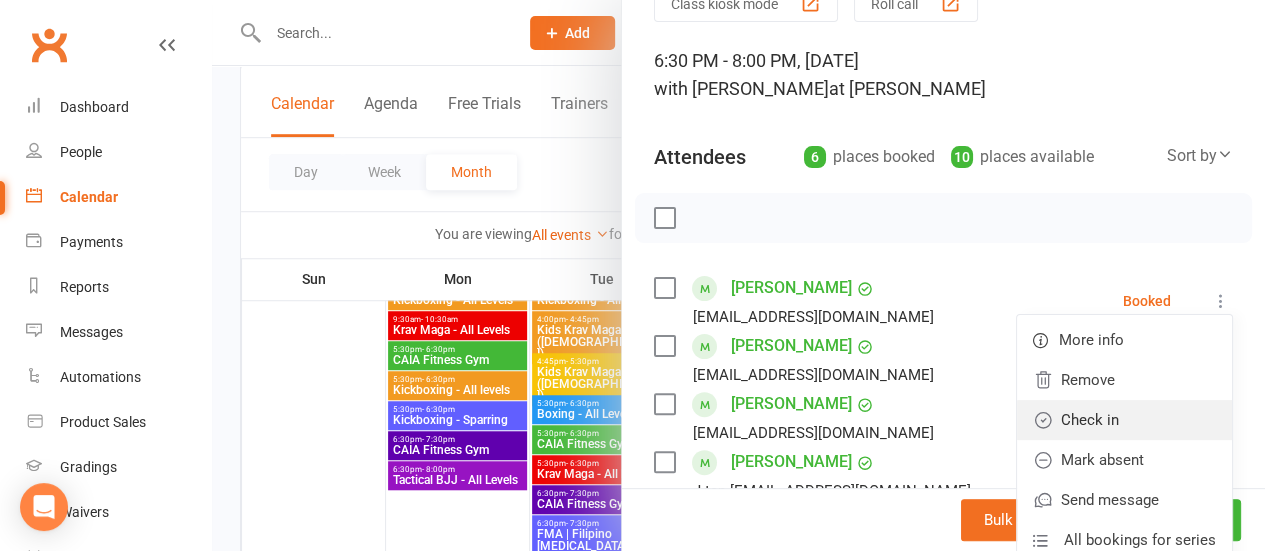 click on "Check in" at bounding box center (1124, 420) 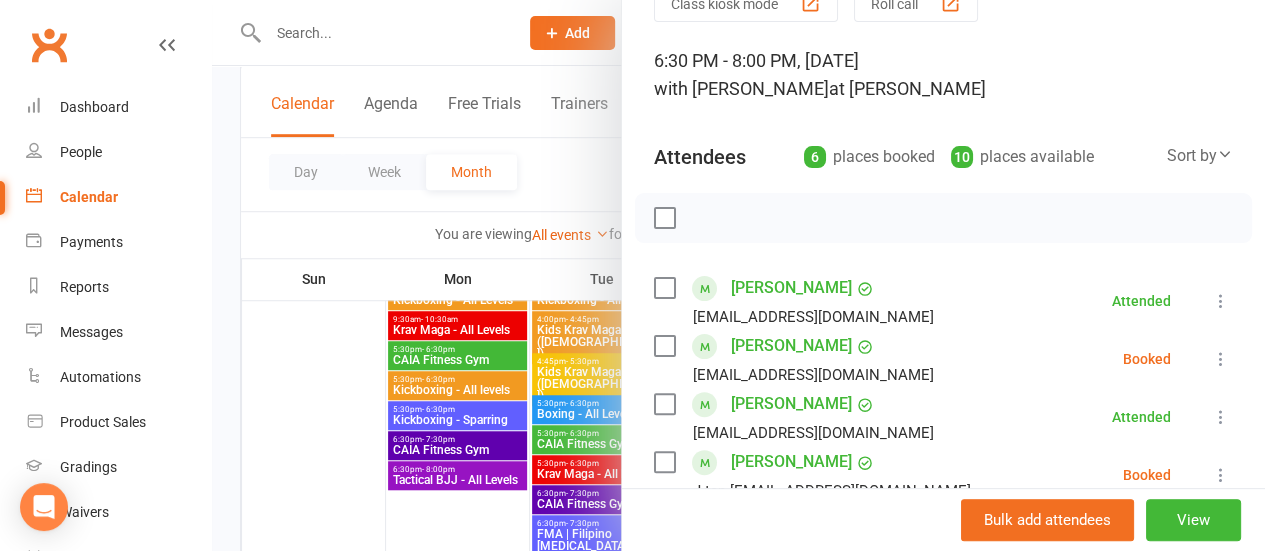 click at bounding box center [1221, 359] 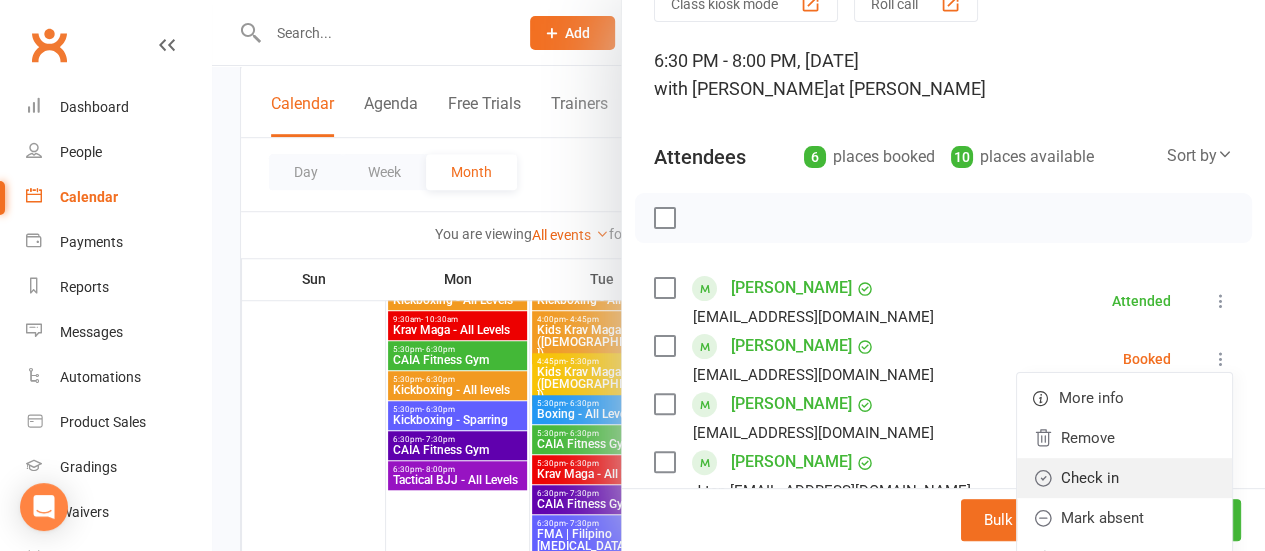click on "Check in" at bounding box center (1124, 478) 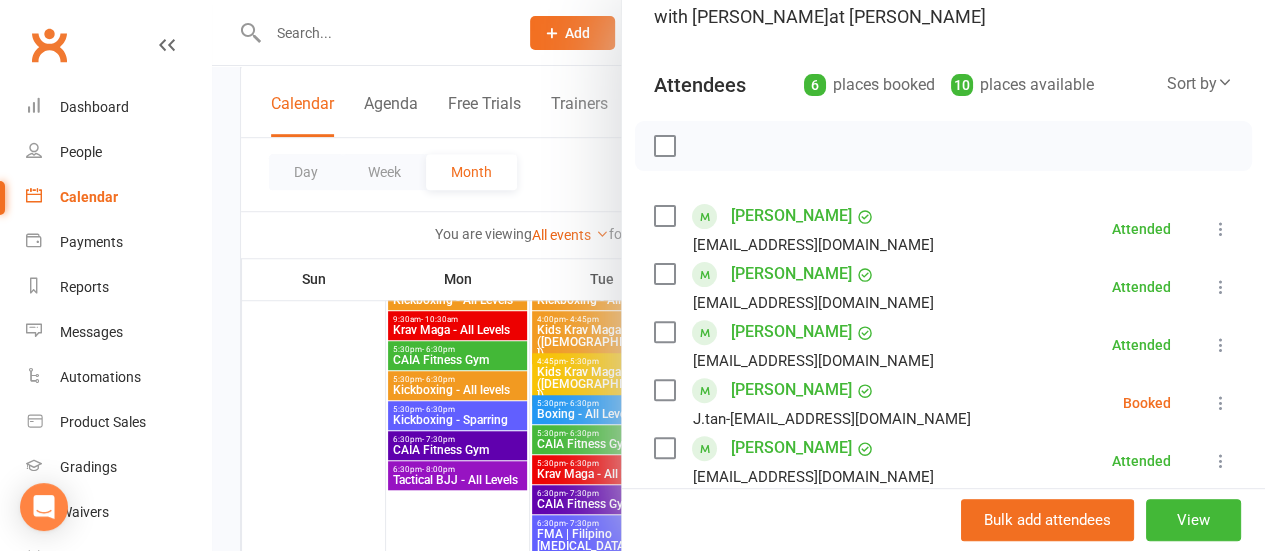 scroll, scrollTop: 200, scrollLeft: 0, axis: vertical 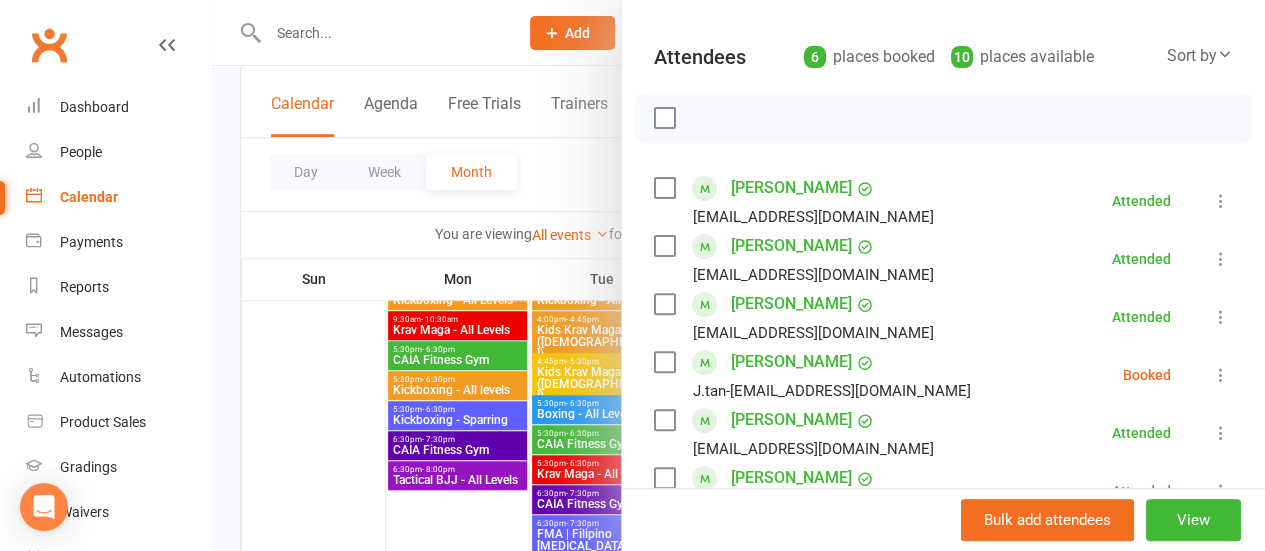 click at bounding box center (1221, 375) 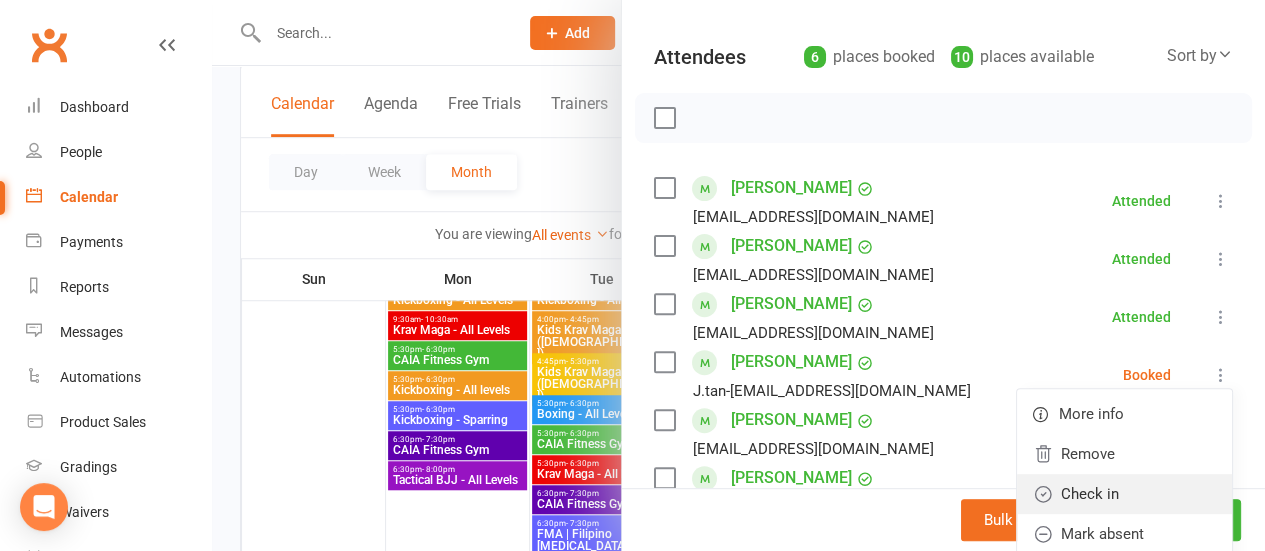 click on "Check in" at bounding box center [1124, 494] 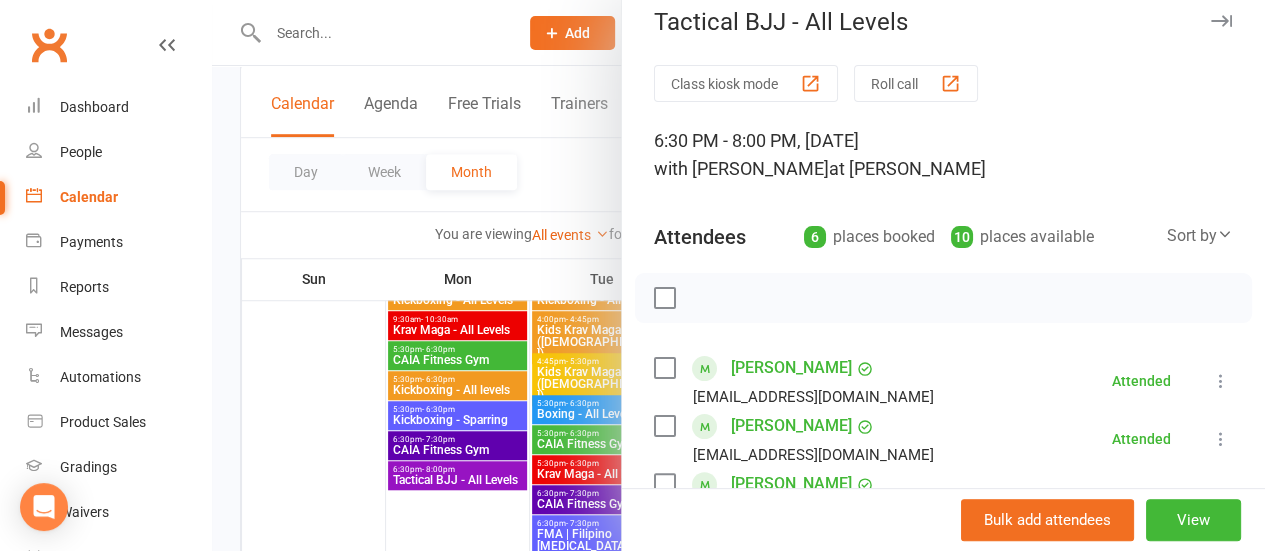 scroll, scrollTop: 0, scrollLeft: 0, axis: both 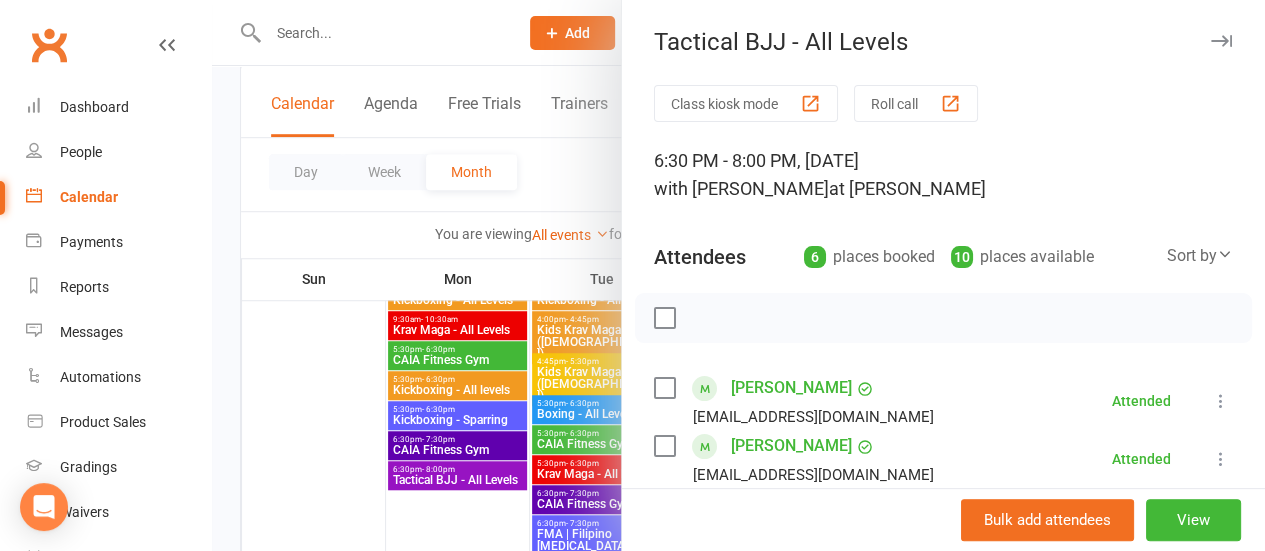 click at bounding box center [738, 275] 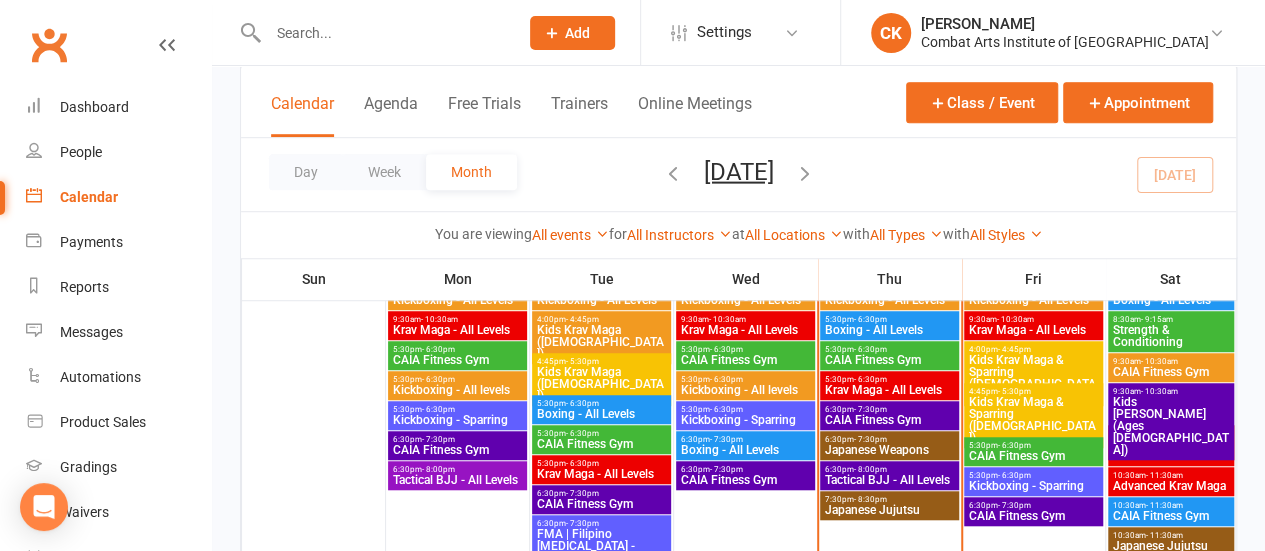 click on "6:30pm  - 7:30pm" at bounding box center [889, 439] 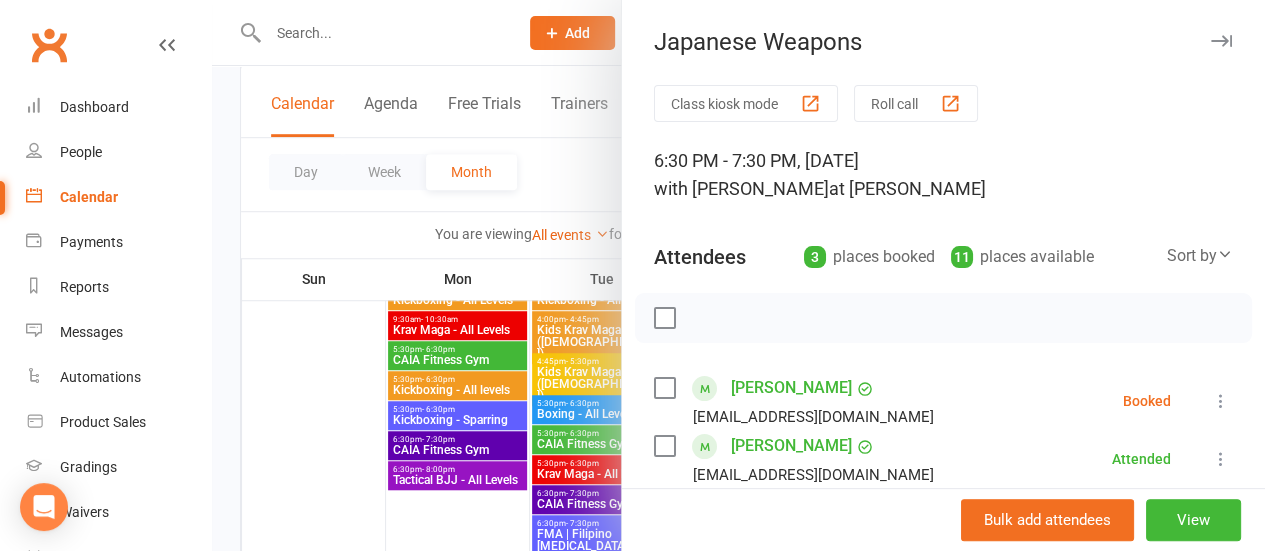 click at bounding box center (738, 275) 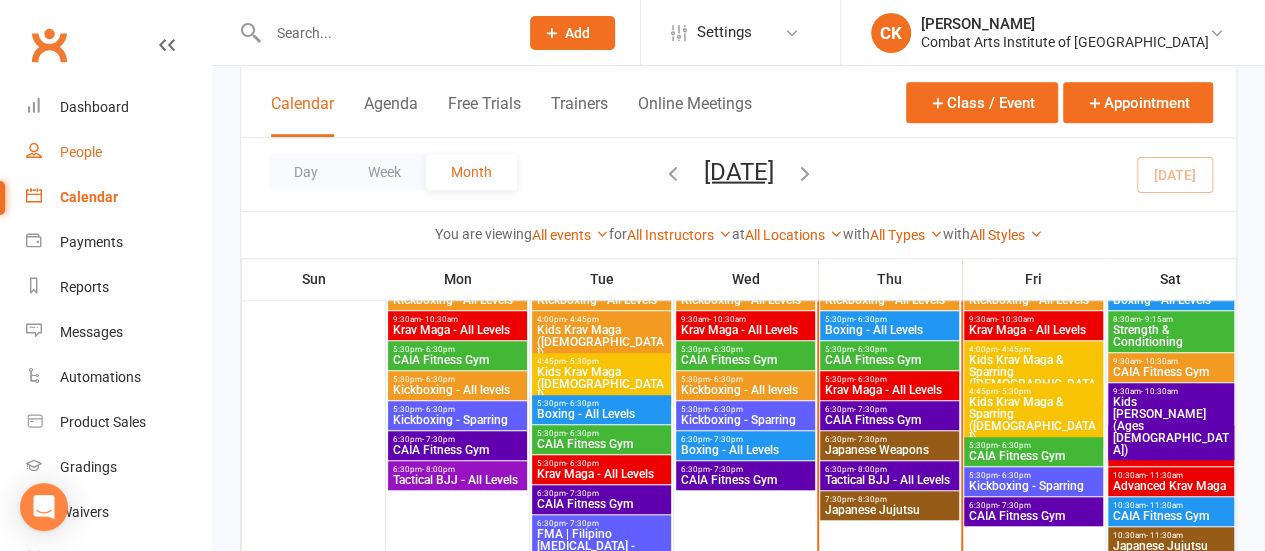 click on "People" at bounding box center (81, 152) 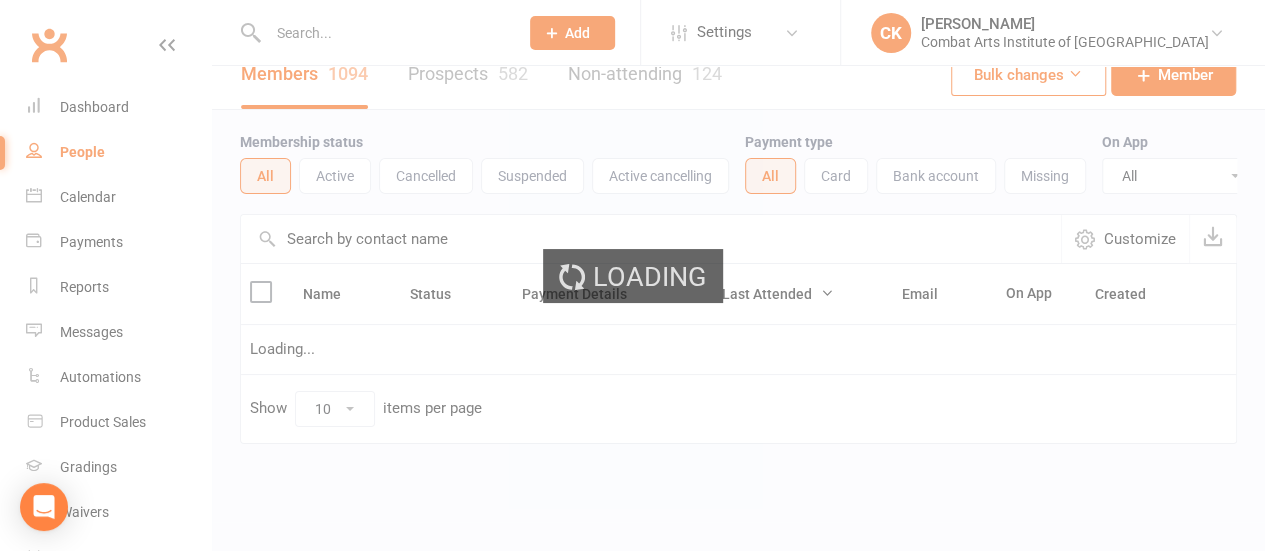 scroll, scrollTop: 0, scrollLeft: 0, axis: both 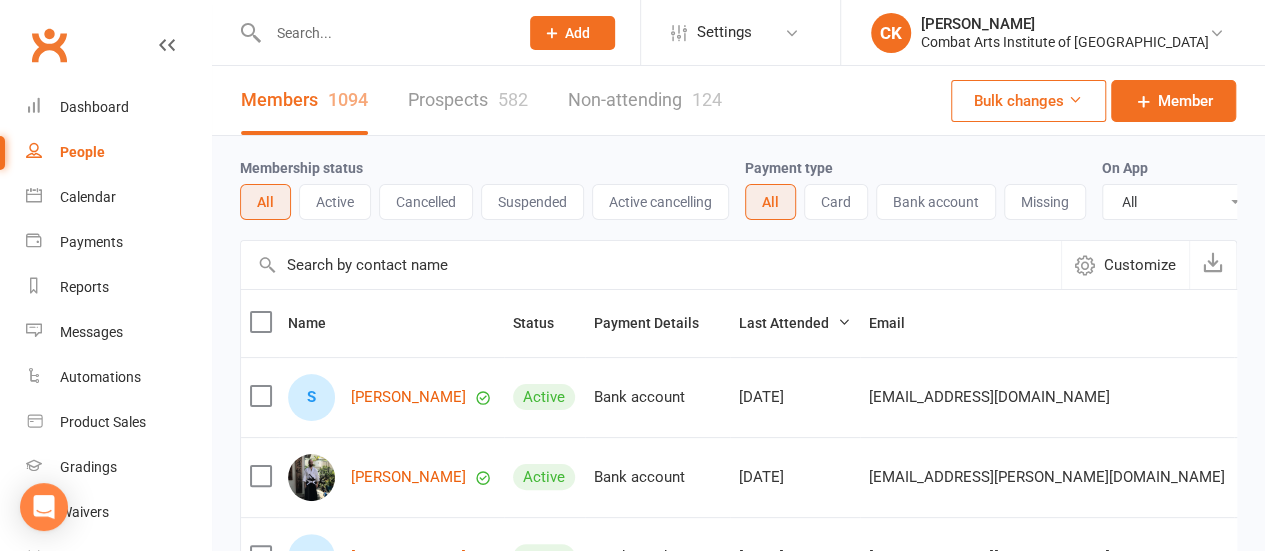 click at bounding box center [383, 33] 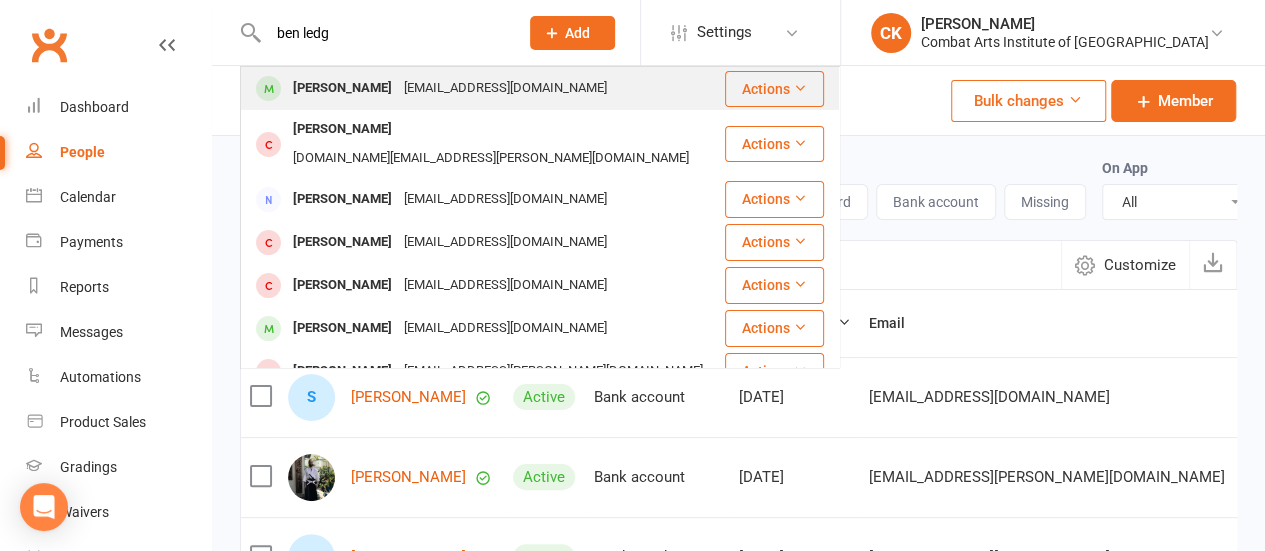 type on "ben ledg" 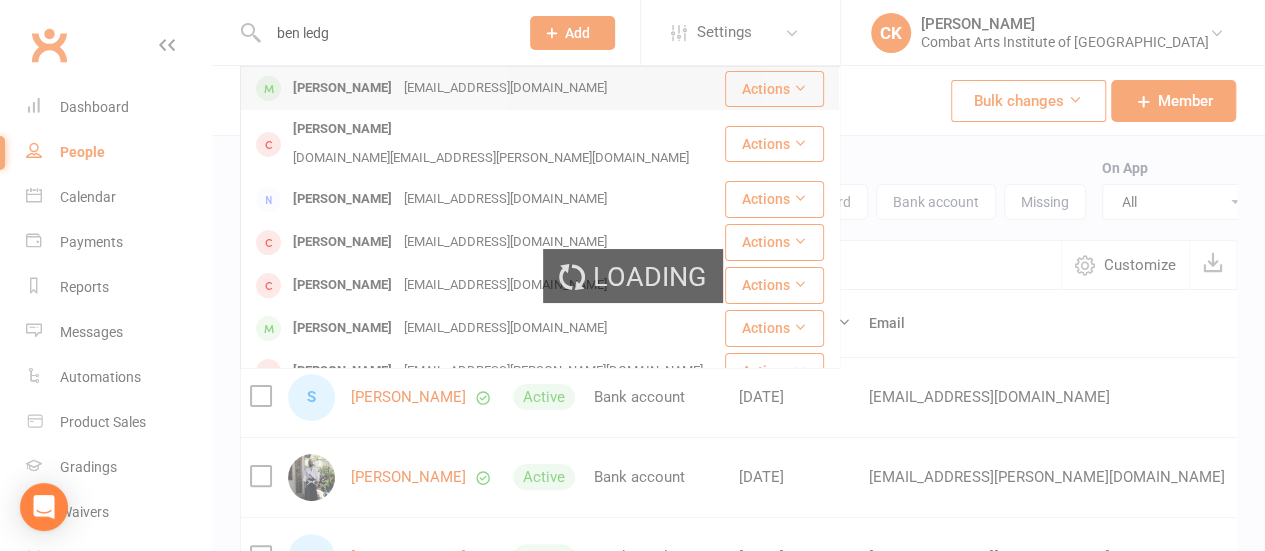 type 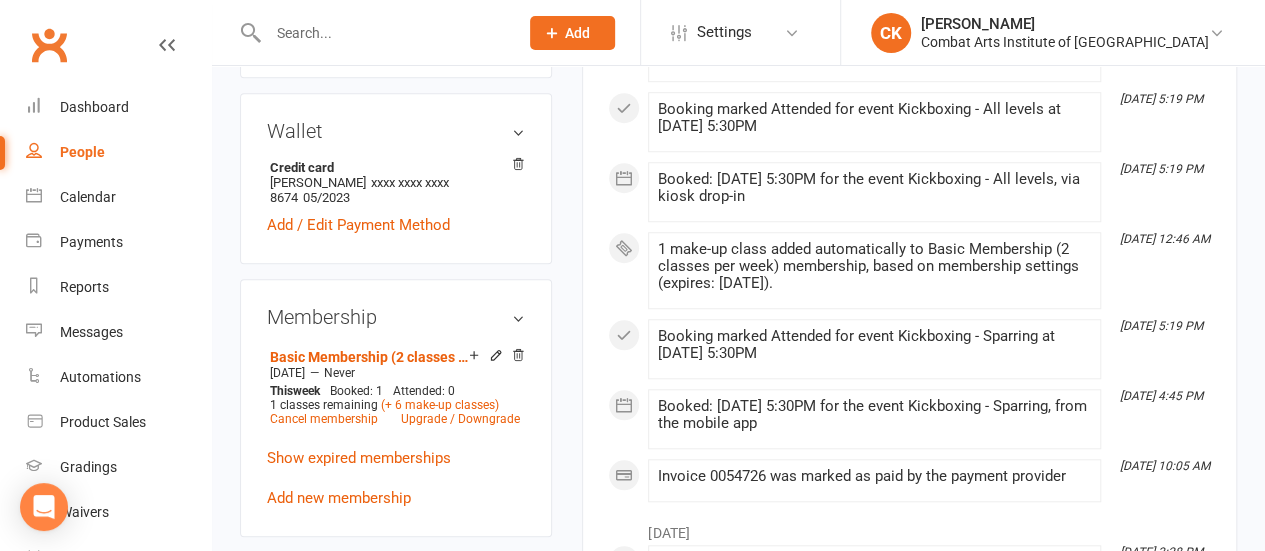 scroll, scrollTop: 706, scrollLeft: 0, axis: vertical 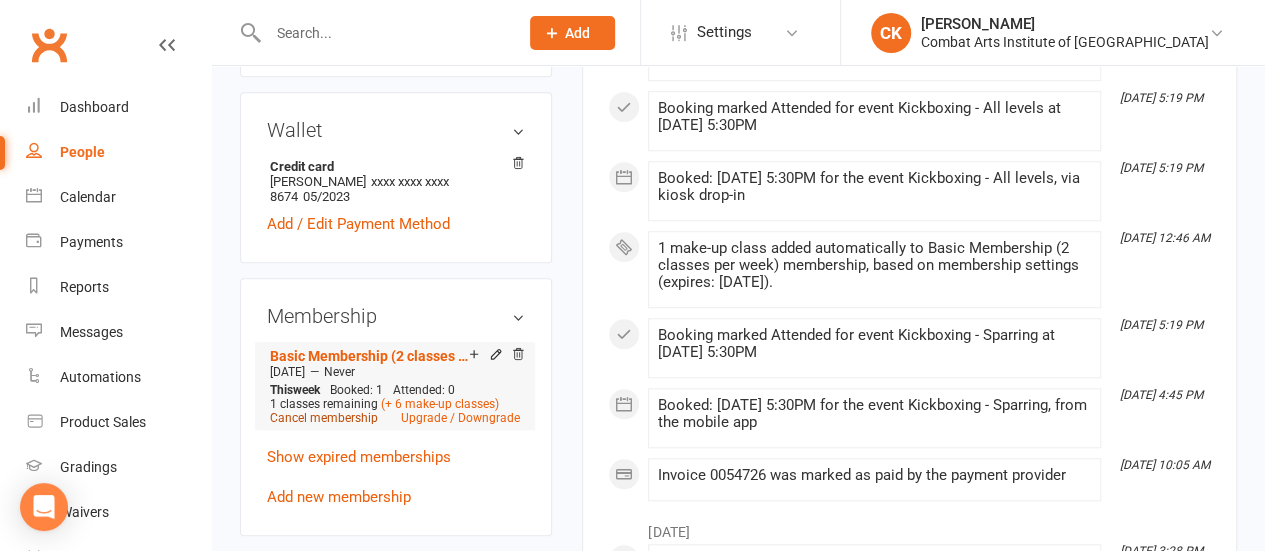 click on "Cancel membership" at bounding box center [324, 418] 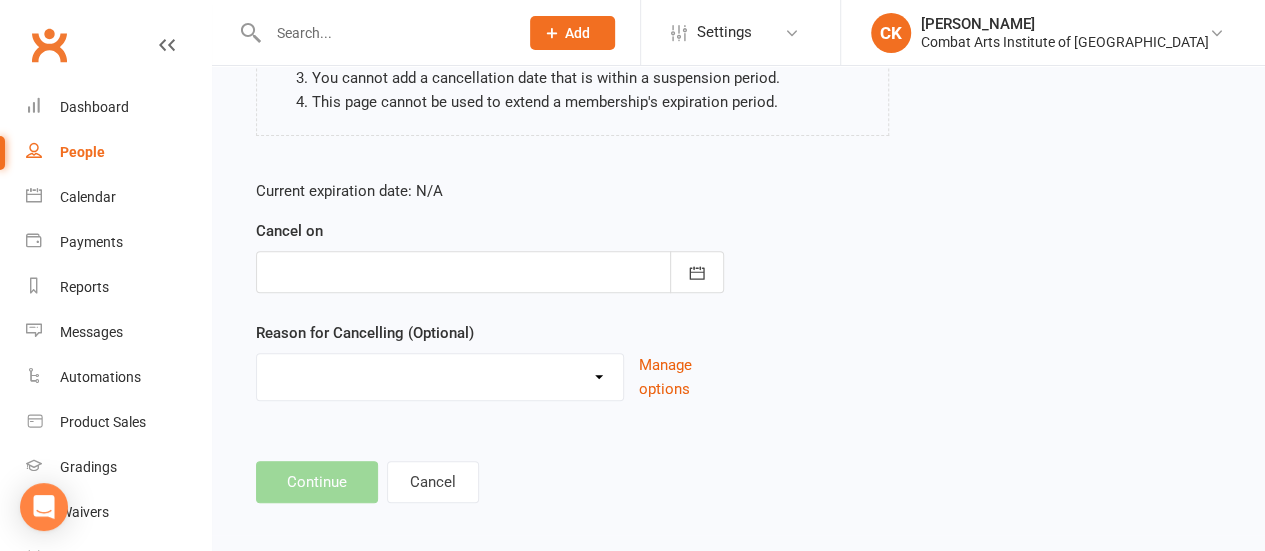 scroll, scrollTop: 334, scrollLeft: 0, axis: vertical 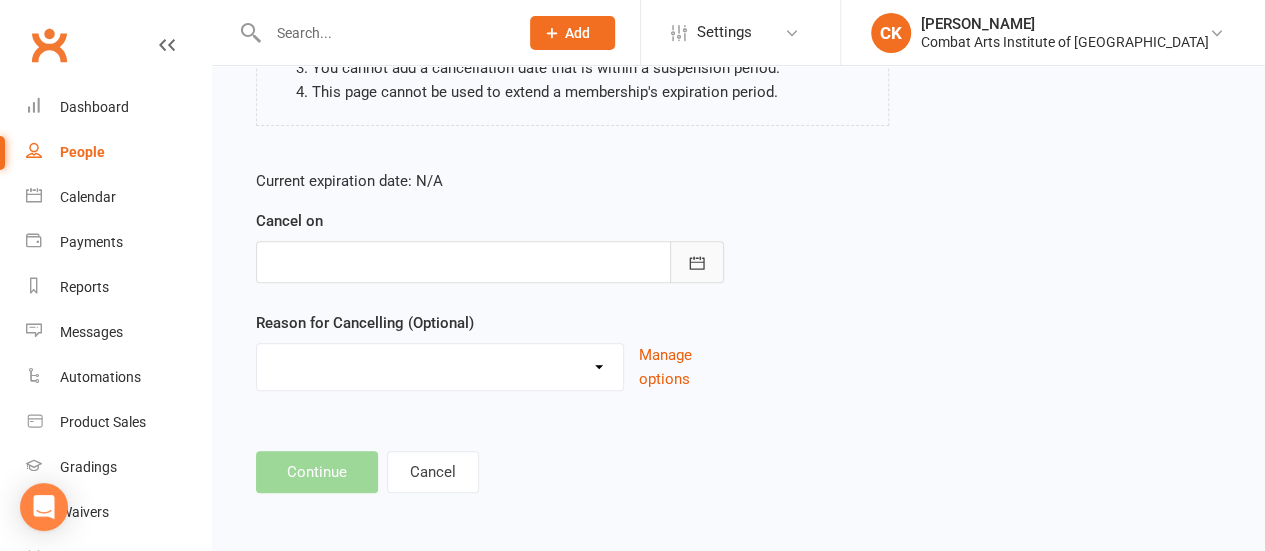 click 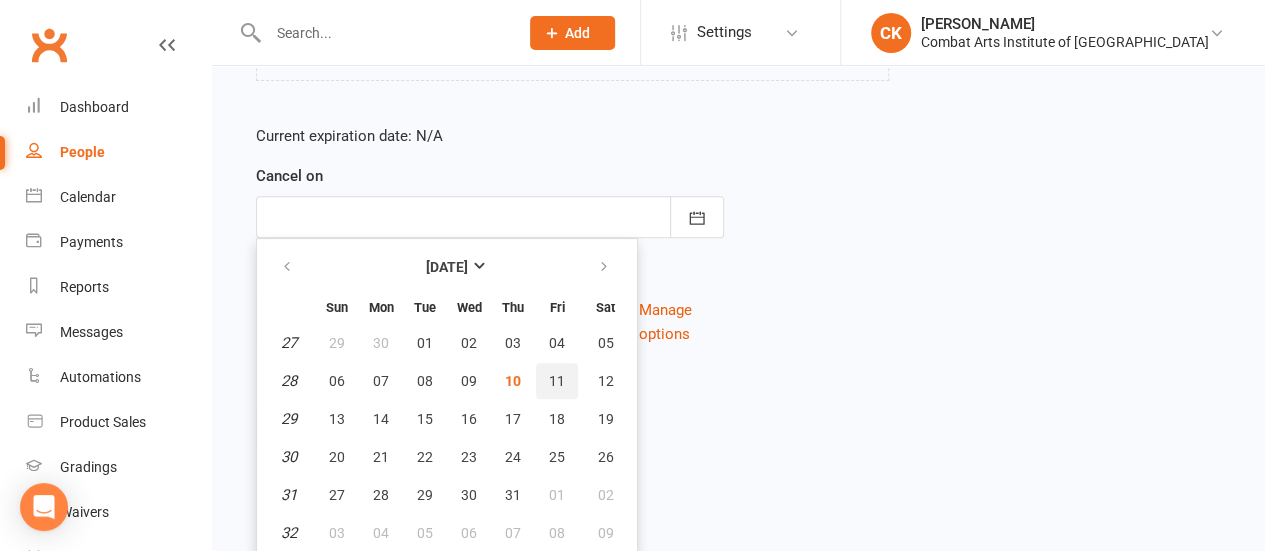 click on "11" at bounding box center [557, 381] 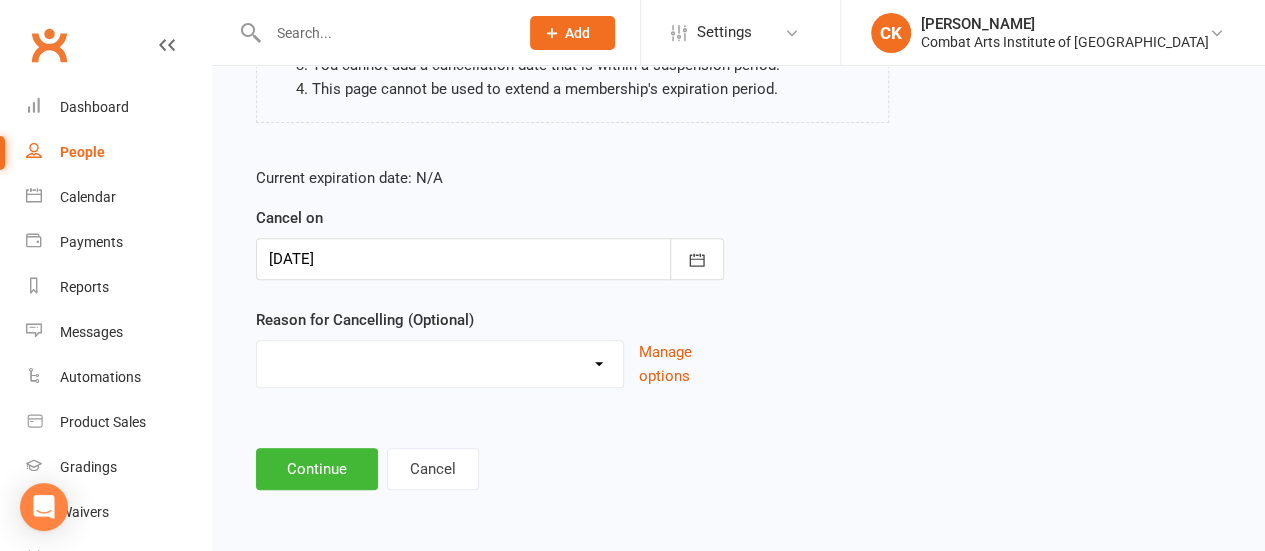 scroll, scrollTop: 334, scrollLeft: 0, axis: vertical 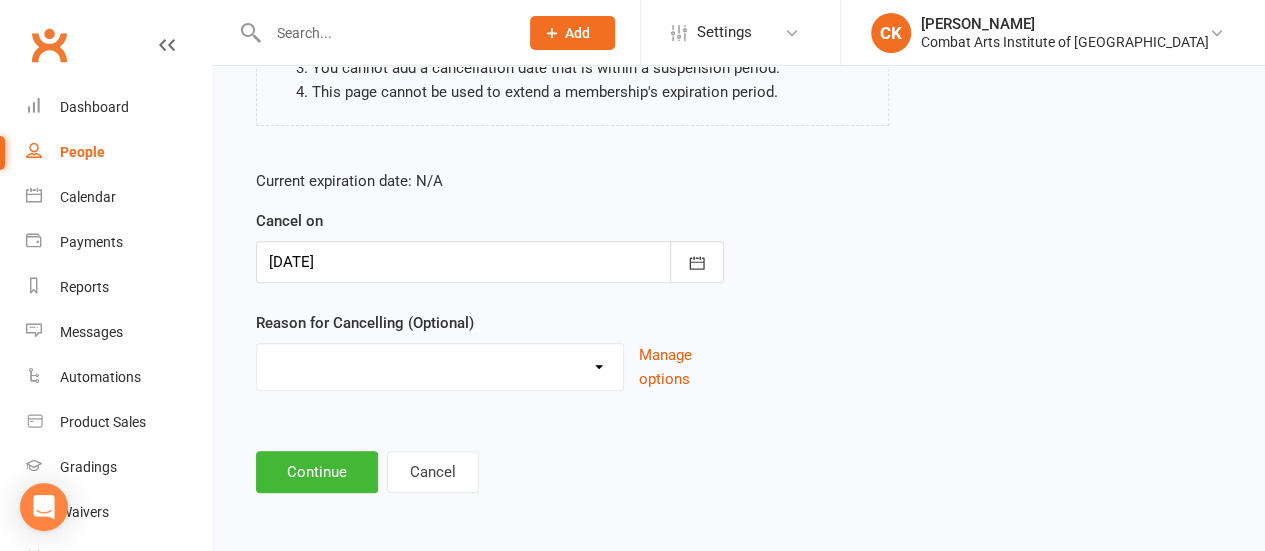 click on "Finances Holiday Injury/Health Membership change Moving away No longer interested Work/Life Schedule Other reason" at bounding box center [440, 364] 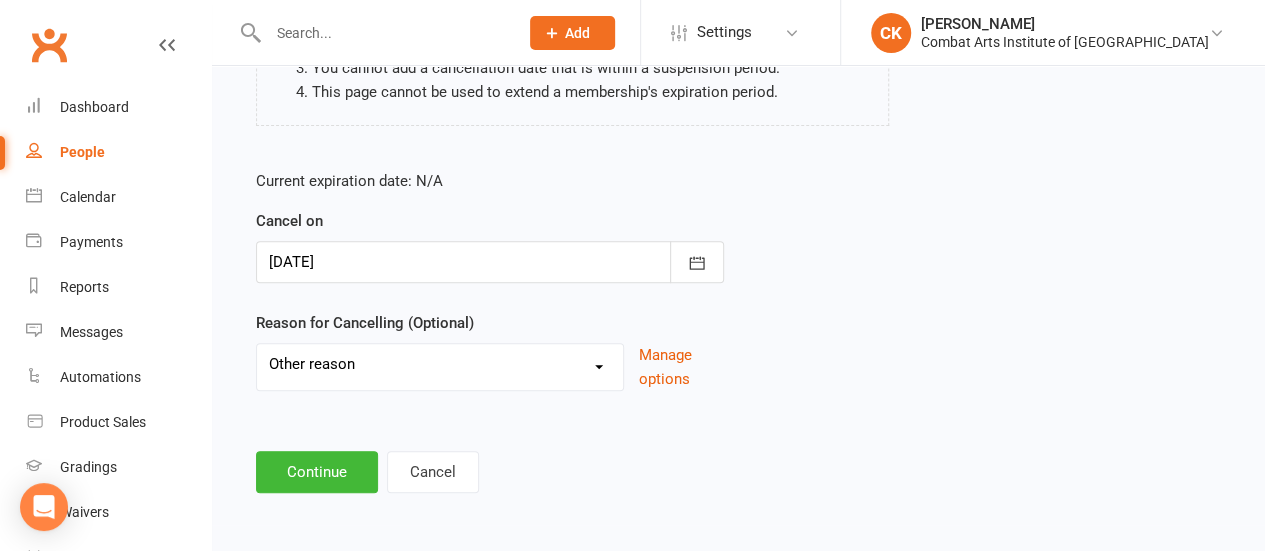 click on "Finances Holiday Injury/Health Membership change Moving away No longer interested Work/Life Schedule Other reason" at bounding box center (440, 364) 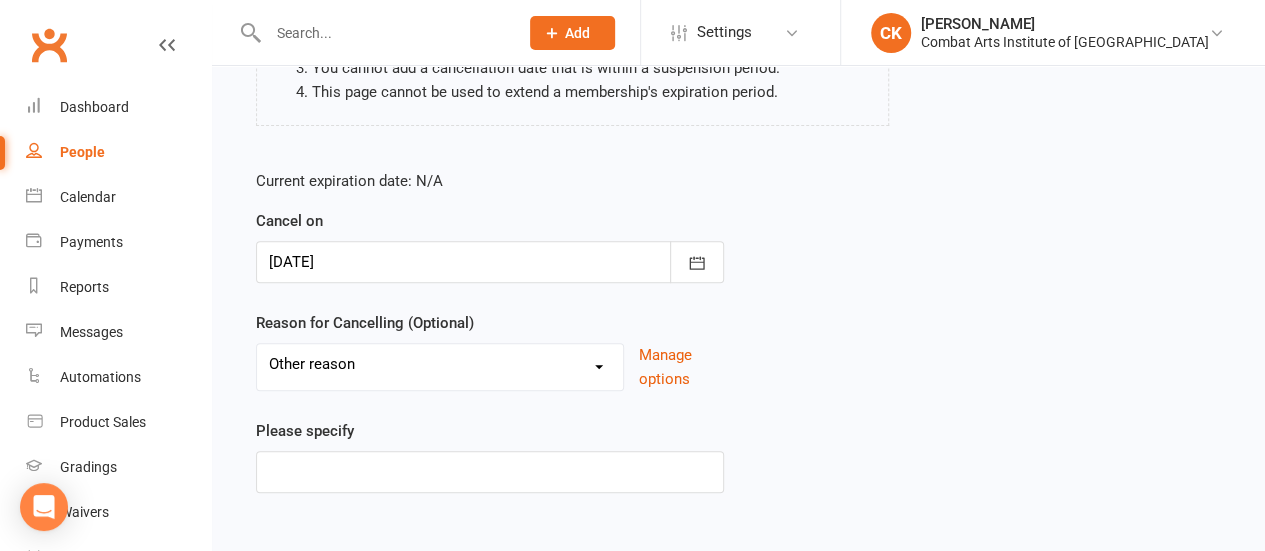 scroll, scrollTop: 436, scrollLeft: 0, axis: vertical 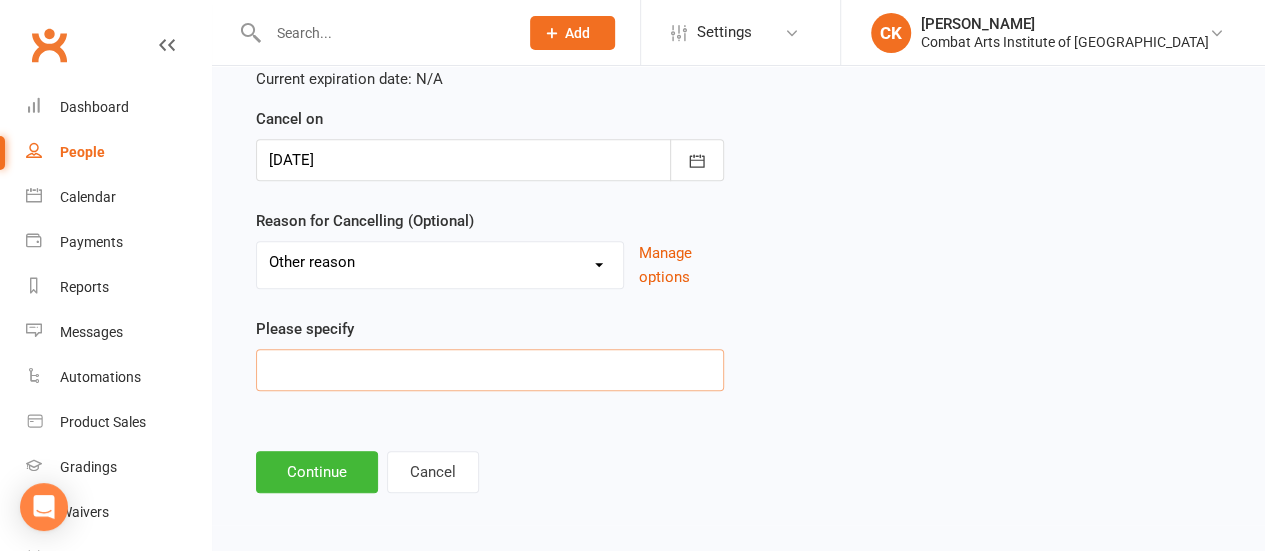 click at bounding box center [490, 370] 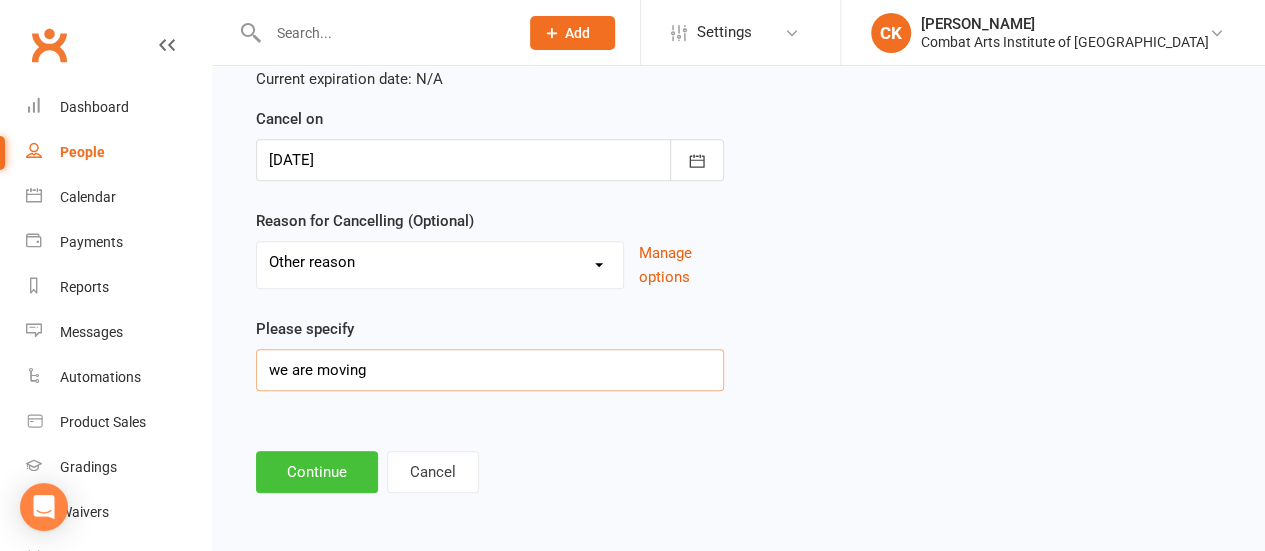 type on "we are moving" 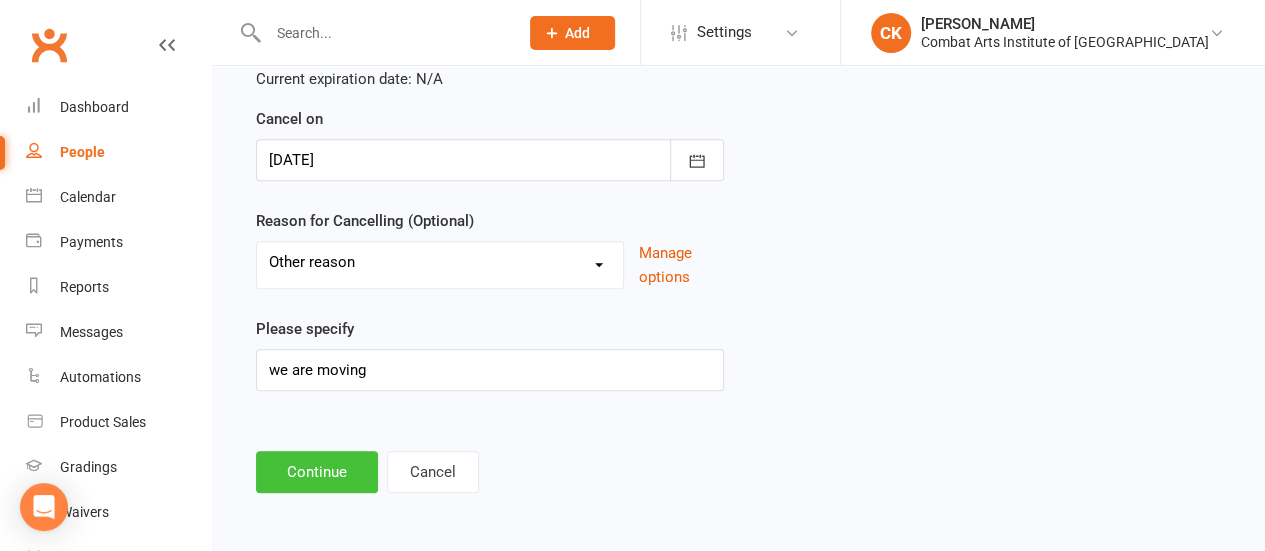 click on "Continue" at bounding box center [317, 472] 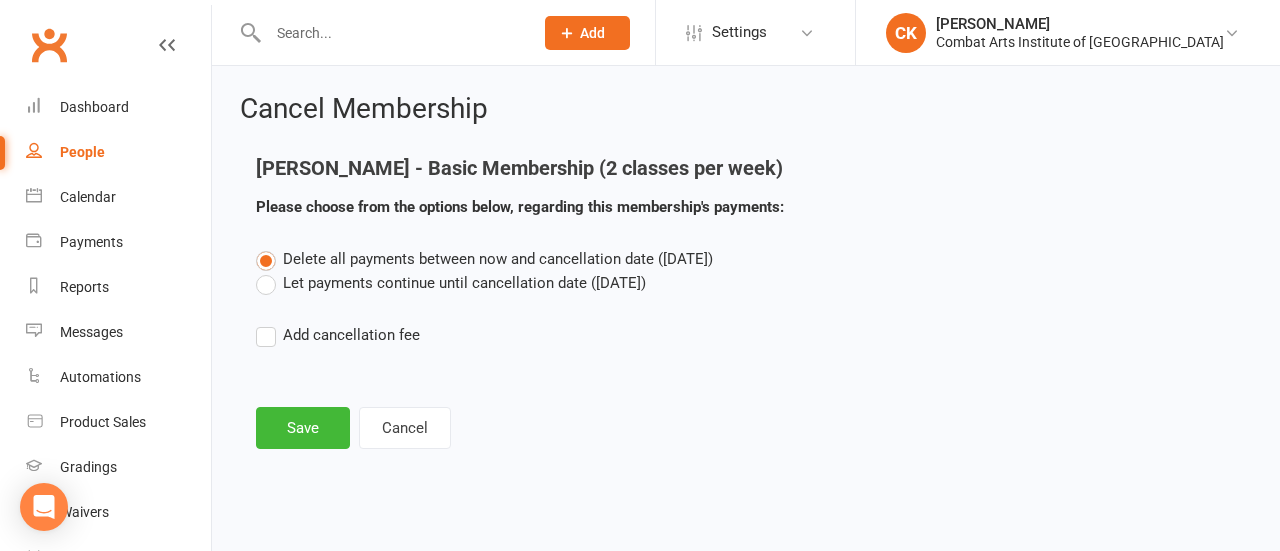 click on "Let payments continue until cancellation date ([DATE])" at bounding box center [451, 283] 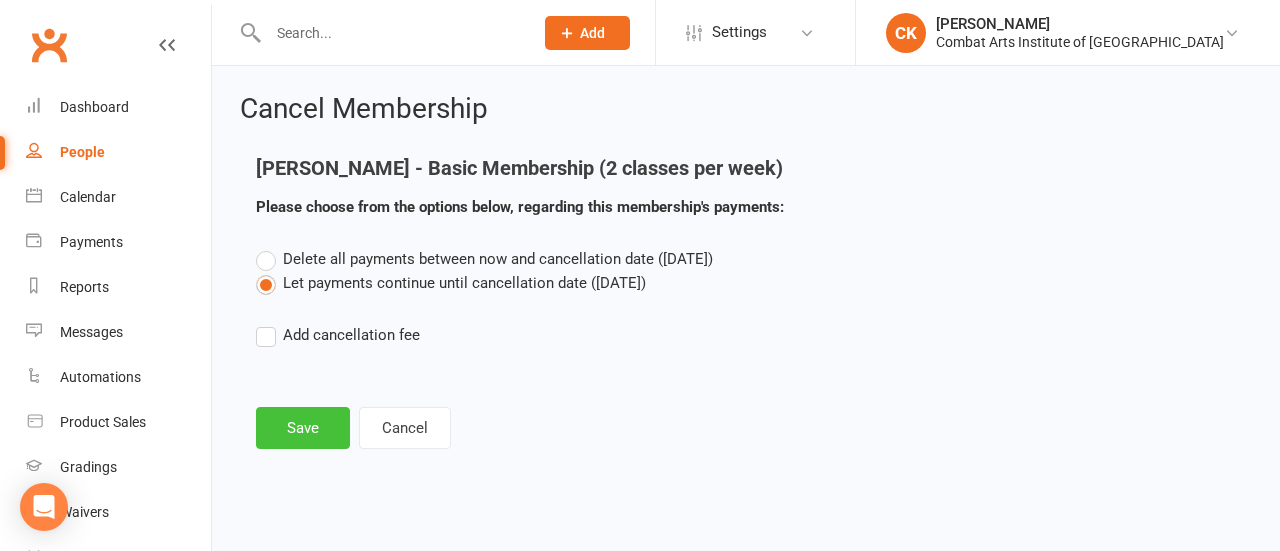 click on "Save" at bounding box center [303, 428] 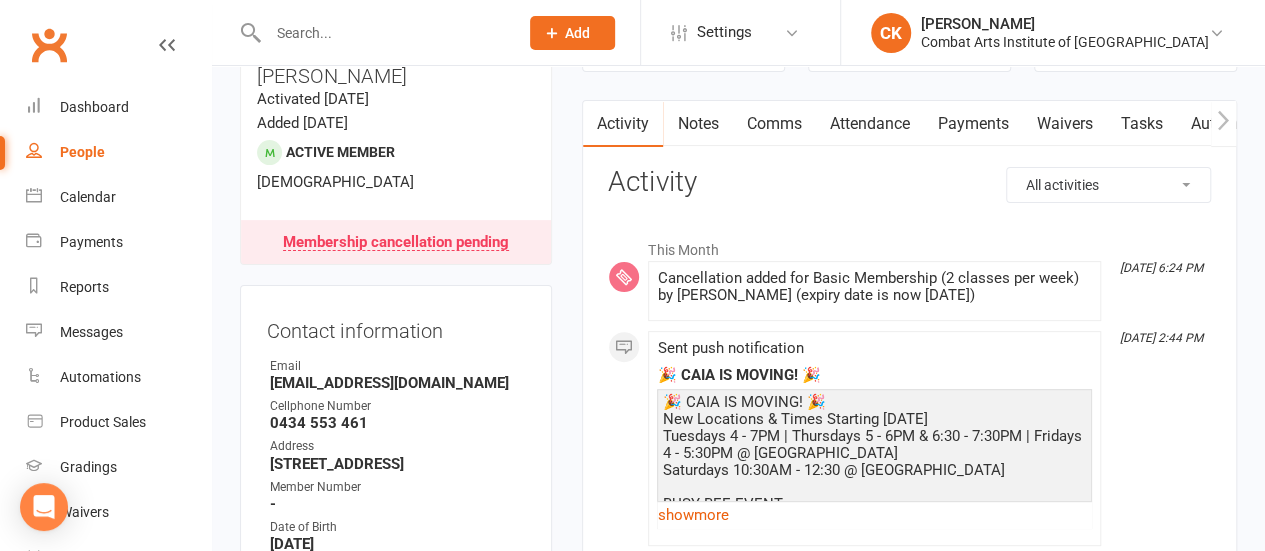 scroll, scrollTop: 170, scrollLeft: 0, axis: vertical 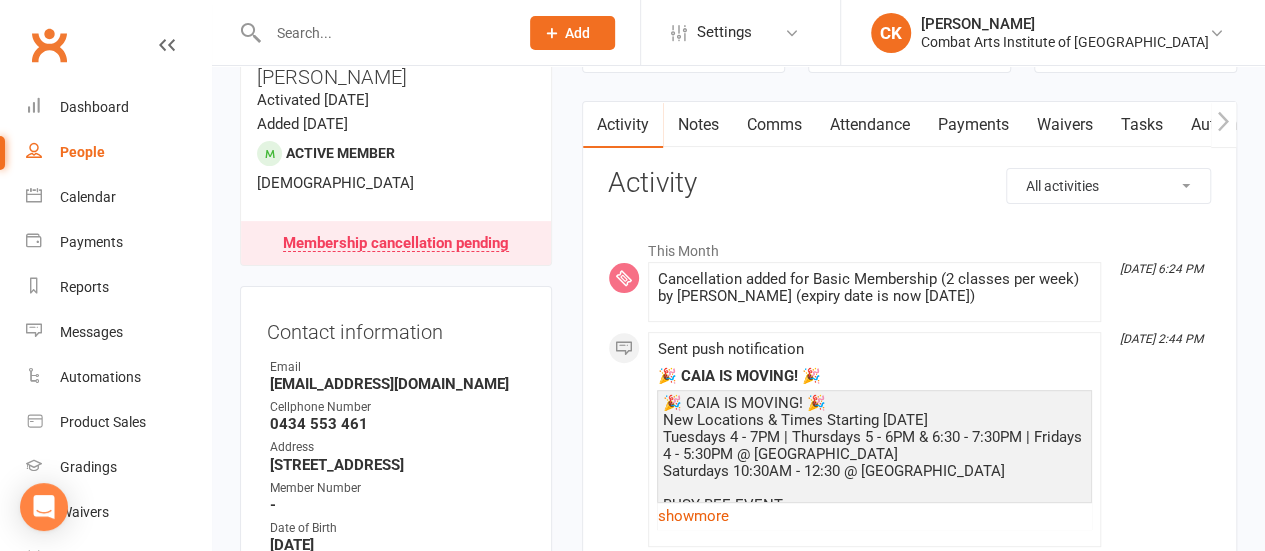 click on "Comms" at bounding box center [773, 125] 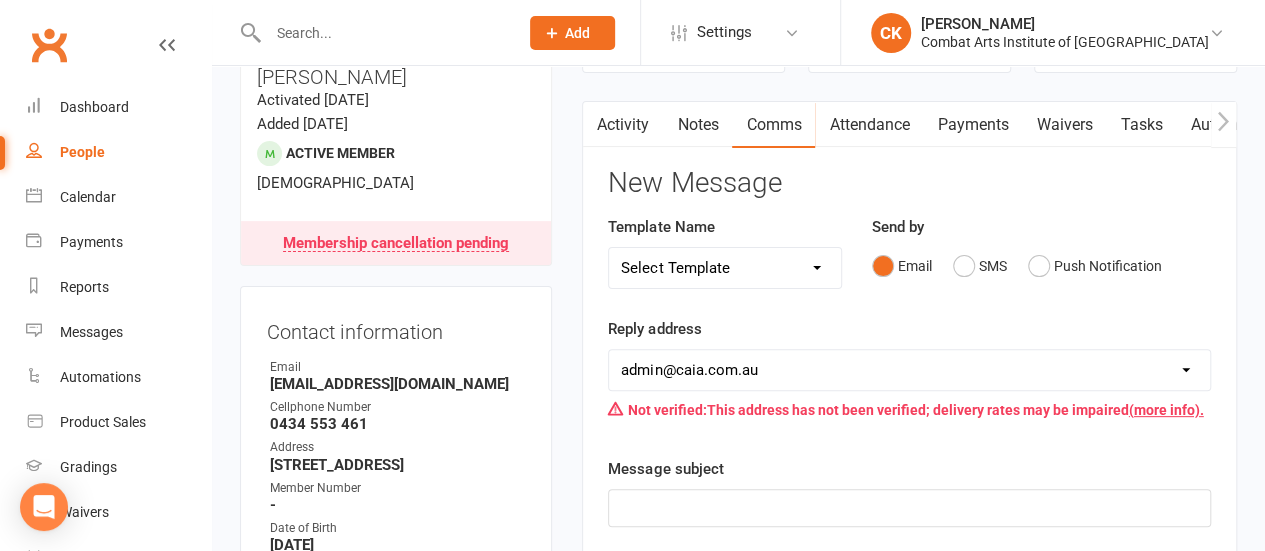 click on "Payments" at bounding box center [972, 125] 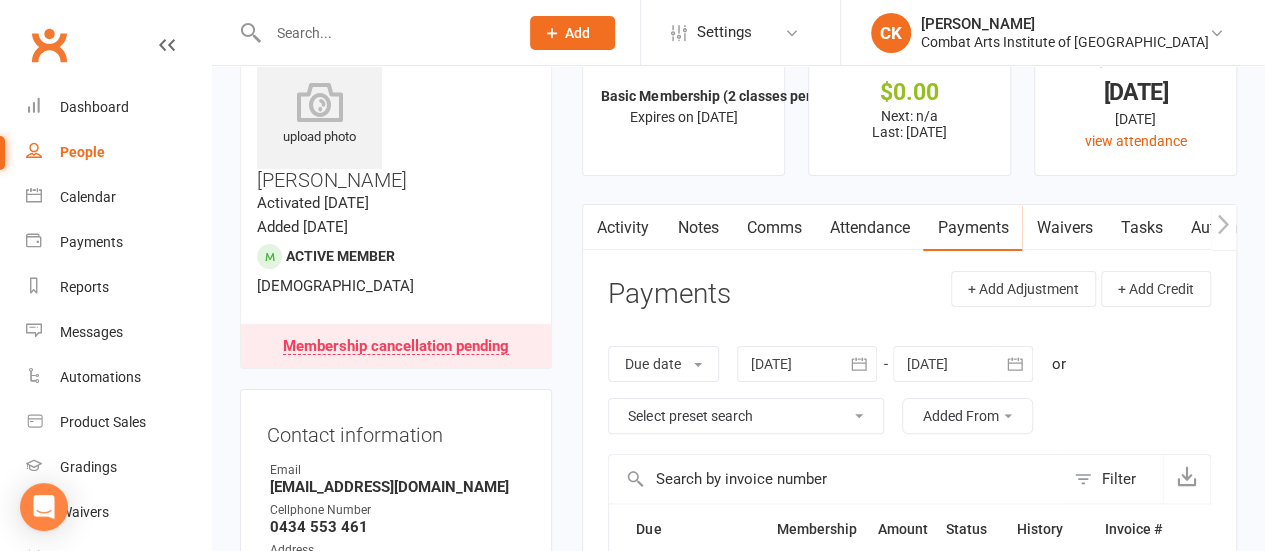 scroll, scrollTop: 0, scrollLeft: 0, axis: both 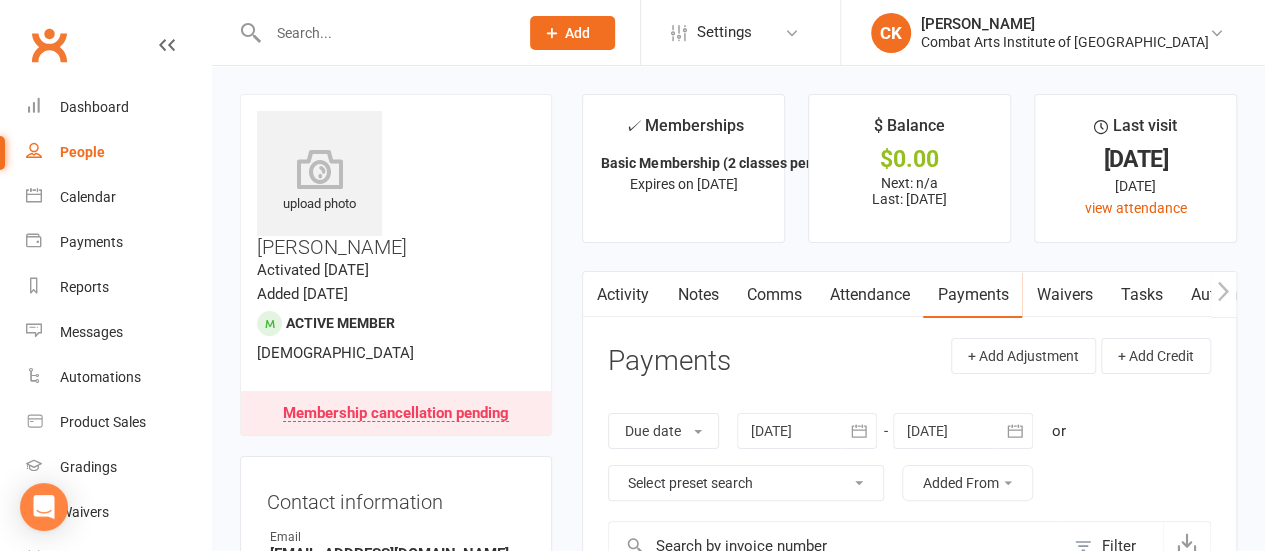 click on "Notes" at bounding box center [697, 295] 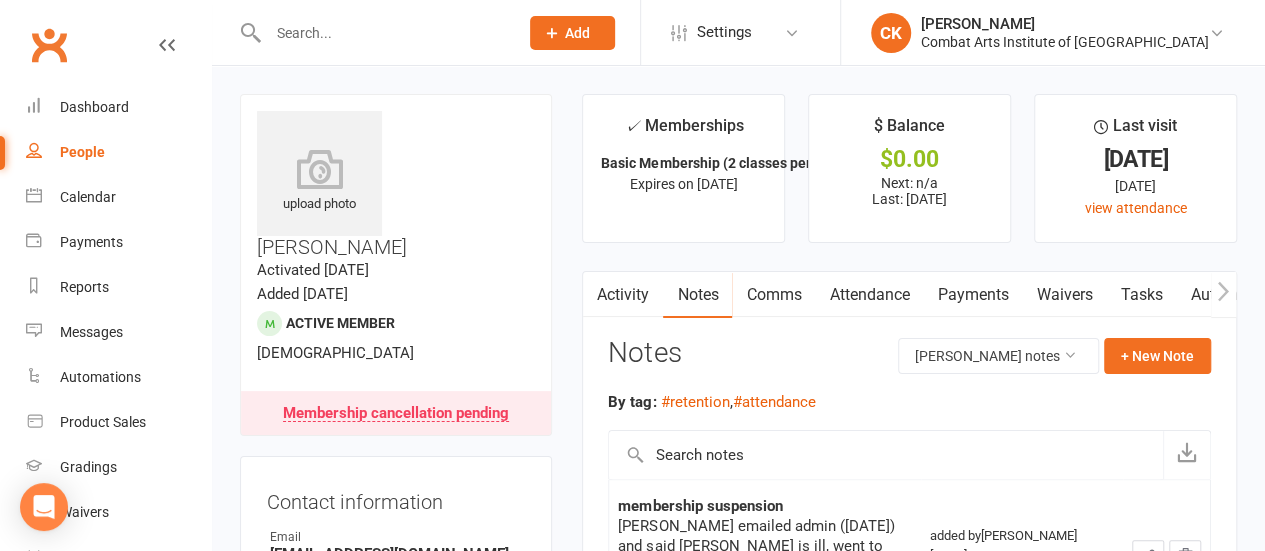 scroll, scrollTop: 1, scrollLeft: 0, axis: vertical 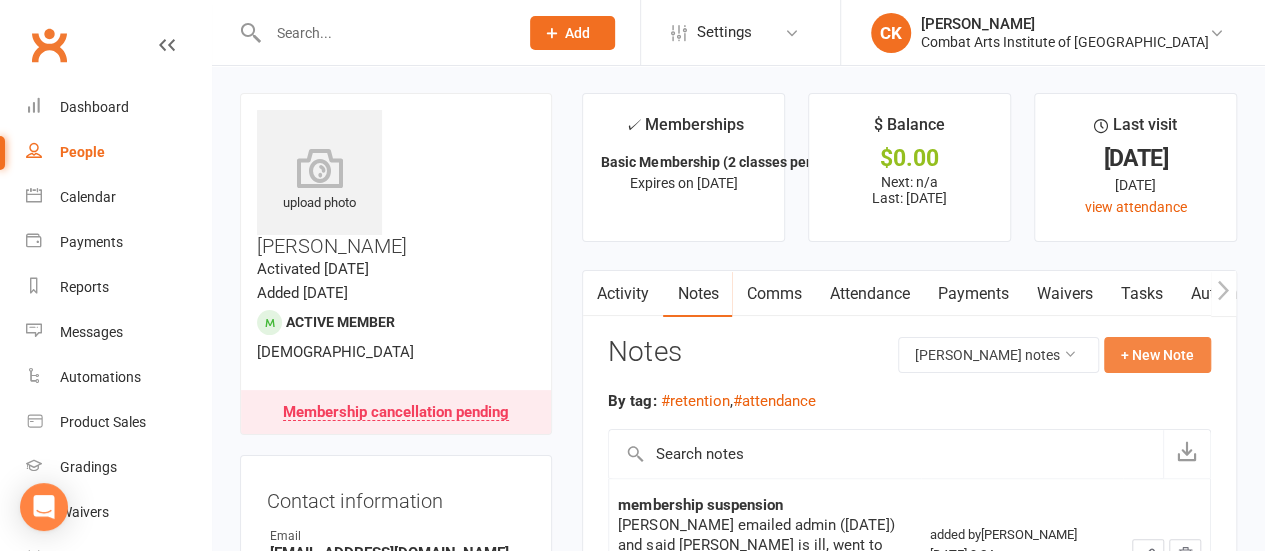 click on "+ New Note" 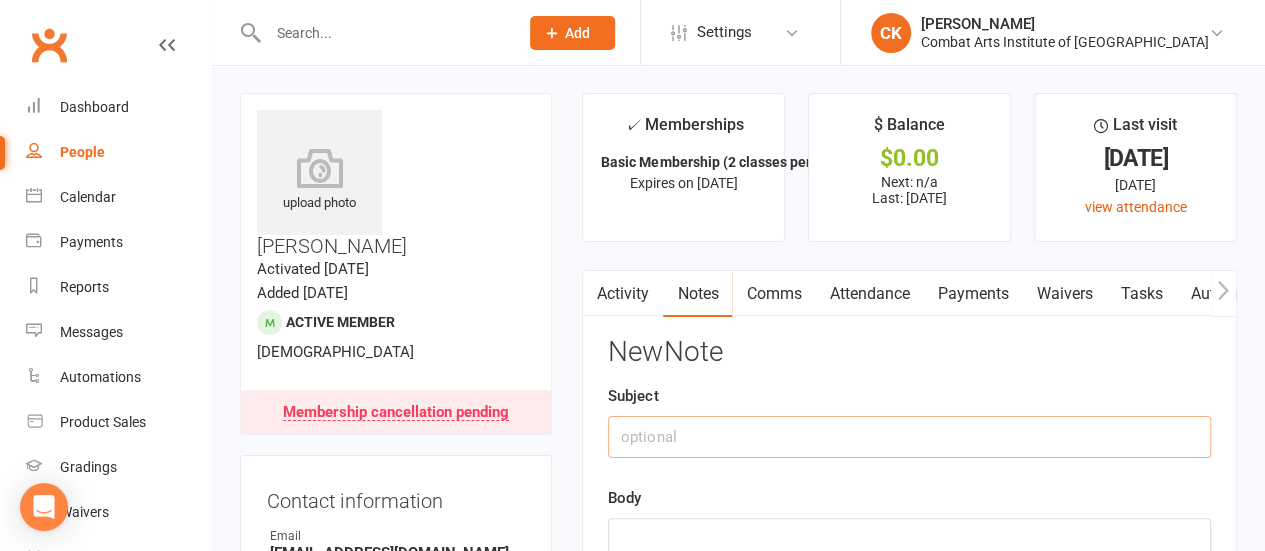click 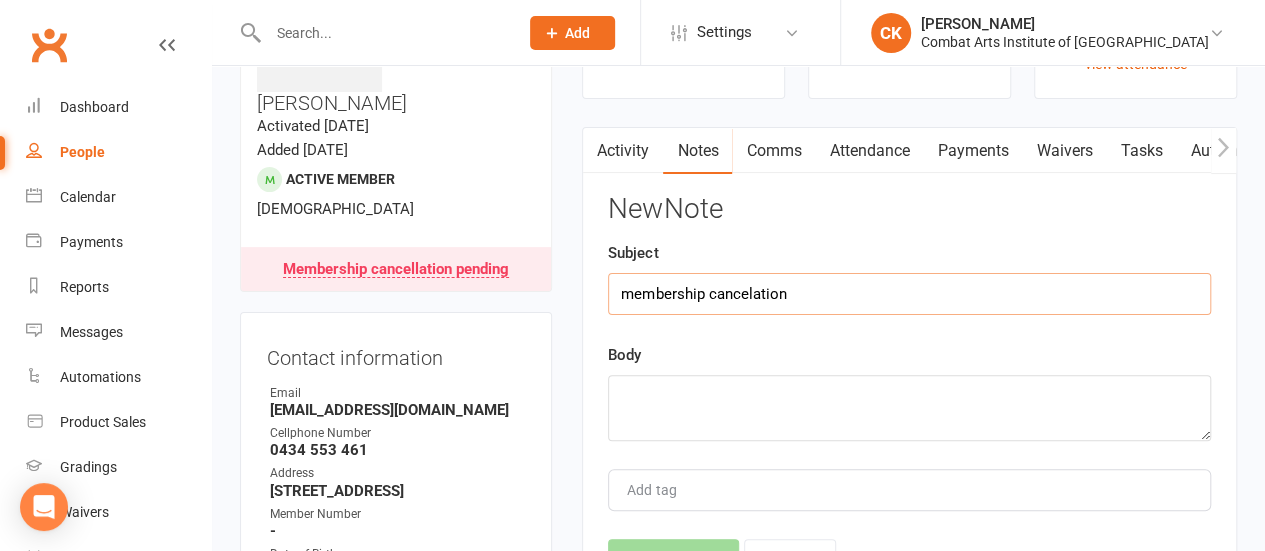 scroll, scrollTop: 145, scrollLeft: 0, axis: vertical 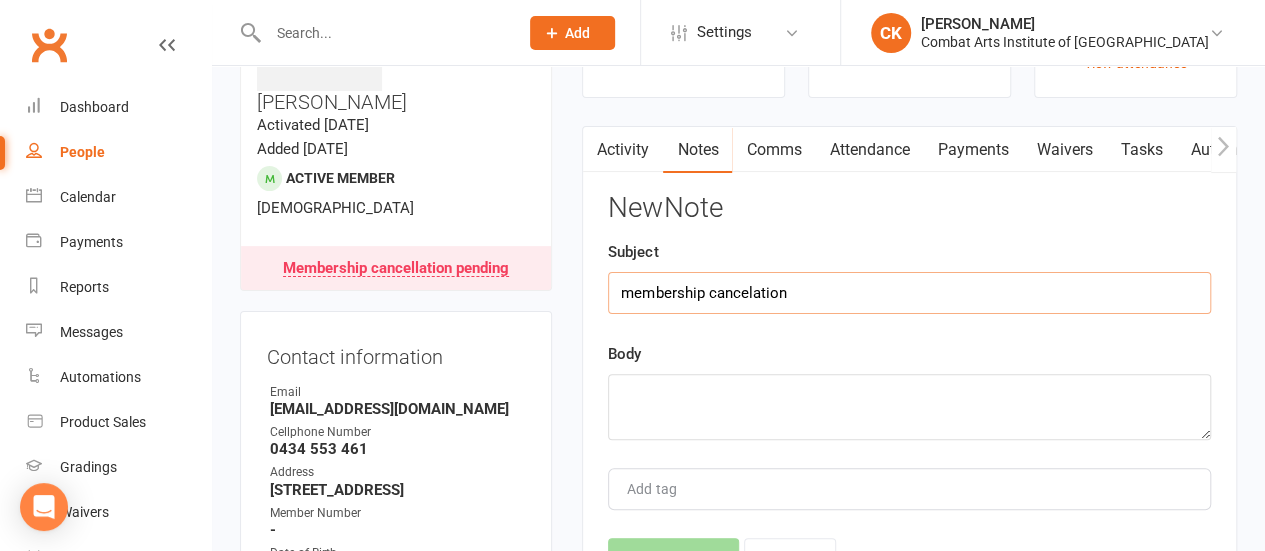 click on "membership cancelation" 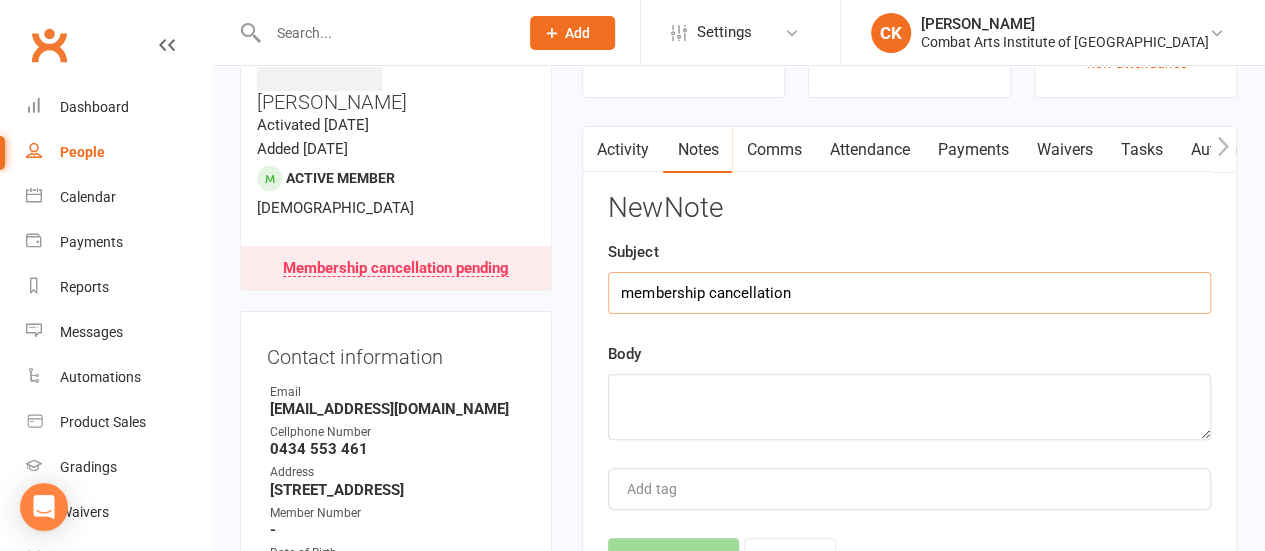 type on "membership cancellation" 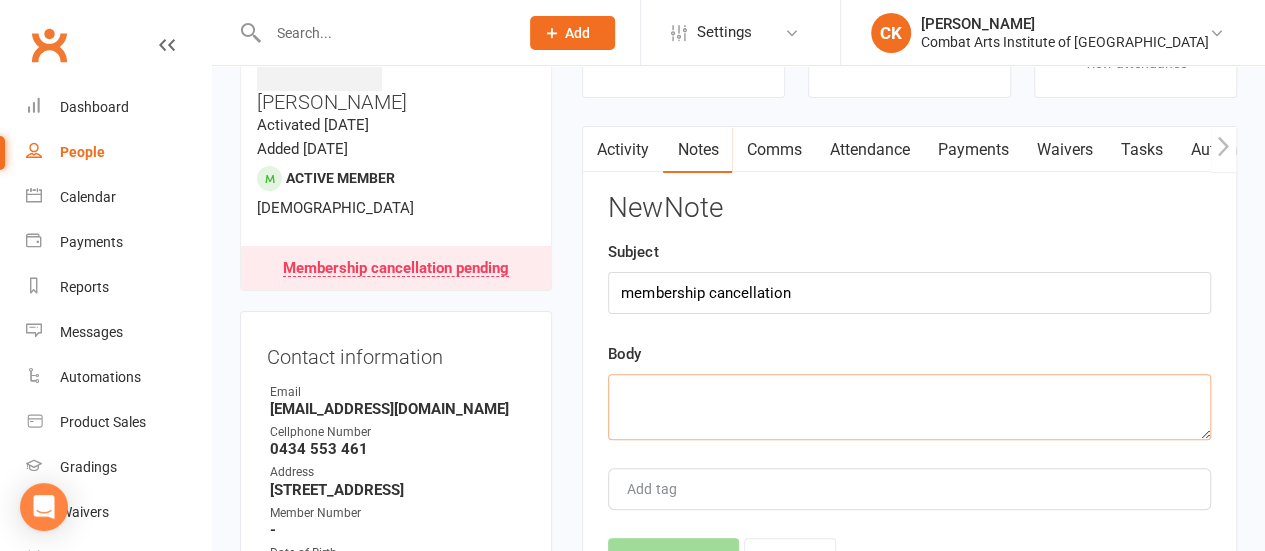 click 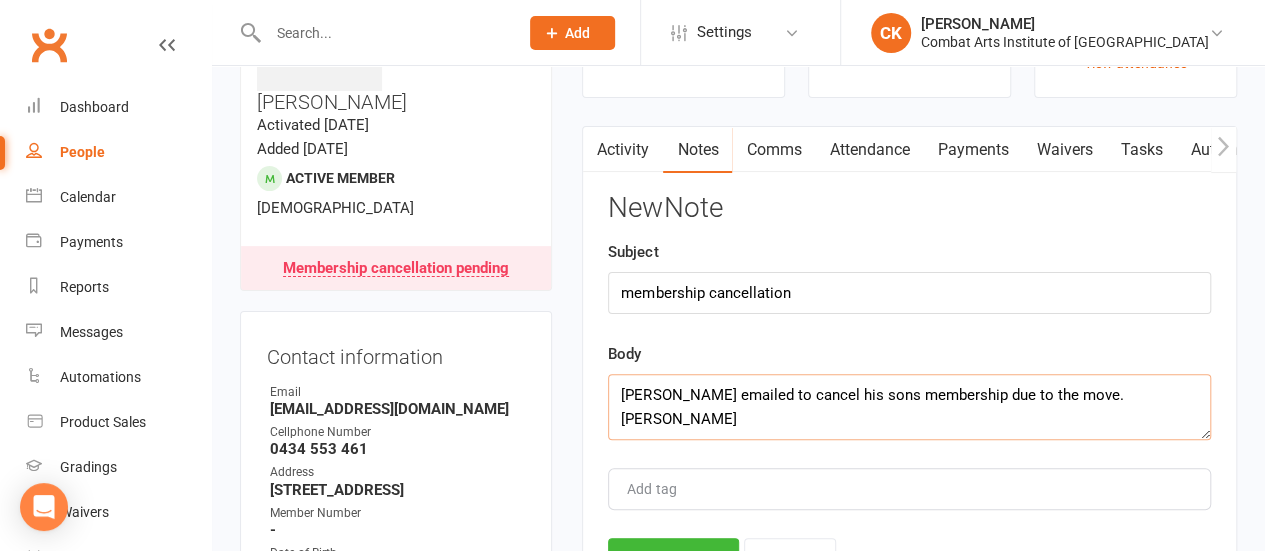 click on "[PERSON_NAME] emailed to cancel his sons membership due to the move. [PERSON_NAME]" 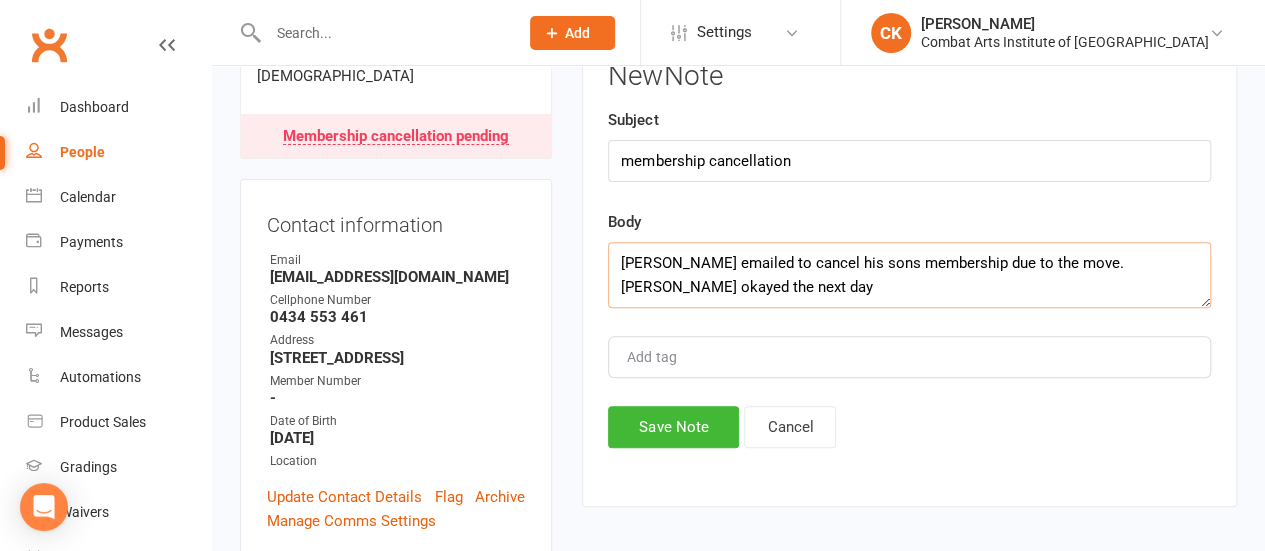 scroll, scrollTop: 285, scrollLeft: 0, axis: vertical 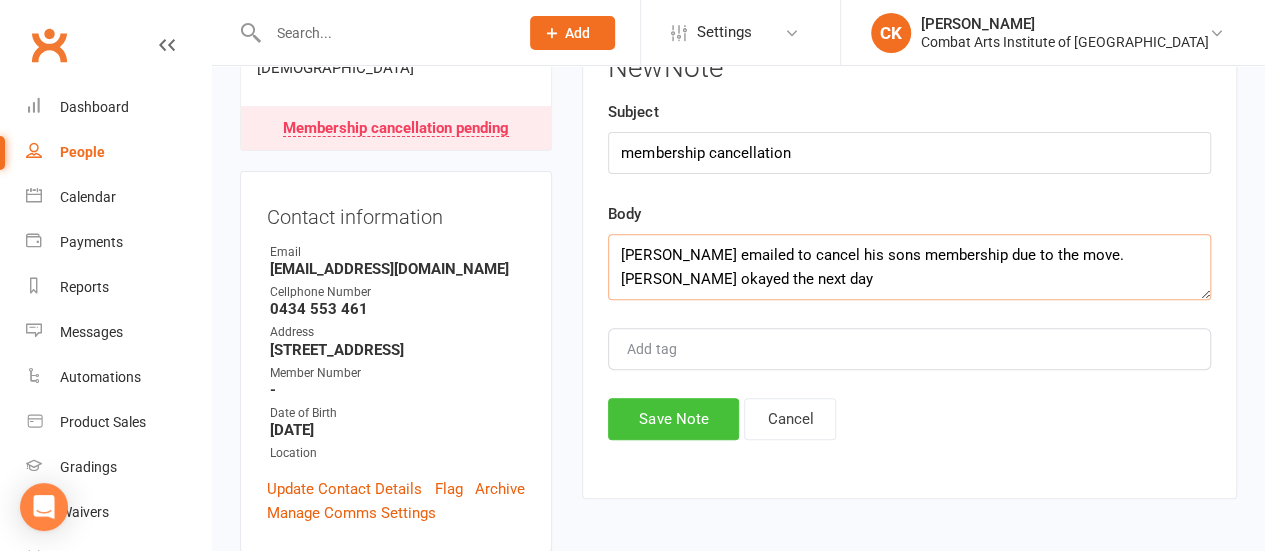 type on "[PERSON_NAME] emailed to cancel his sons membership due to the move. [PERSON_NAME] okayed the next day" 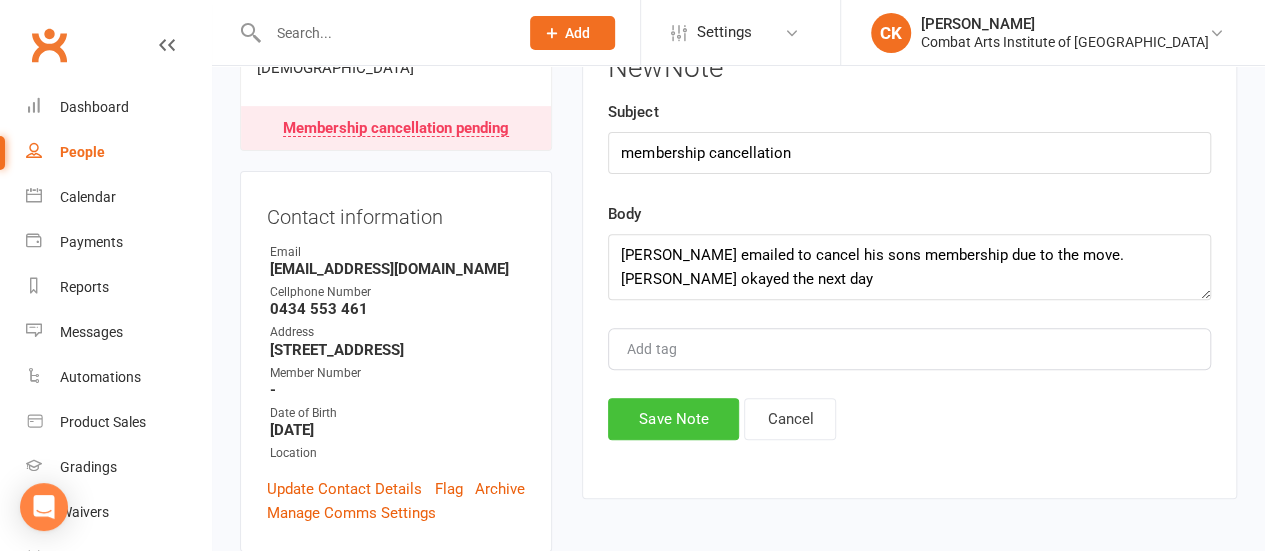 click on "Save Note" 